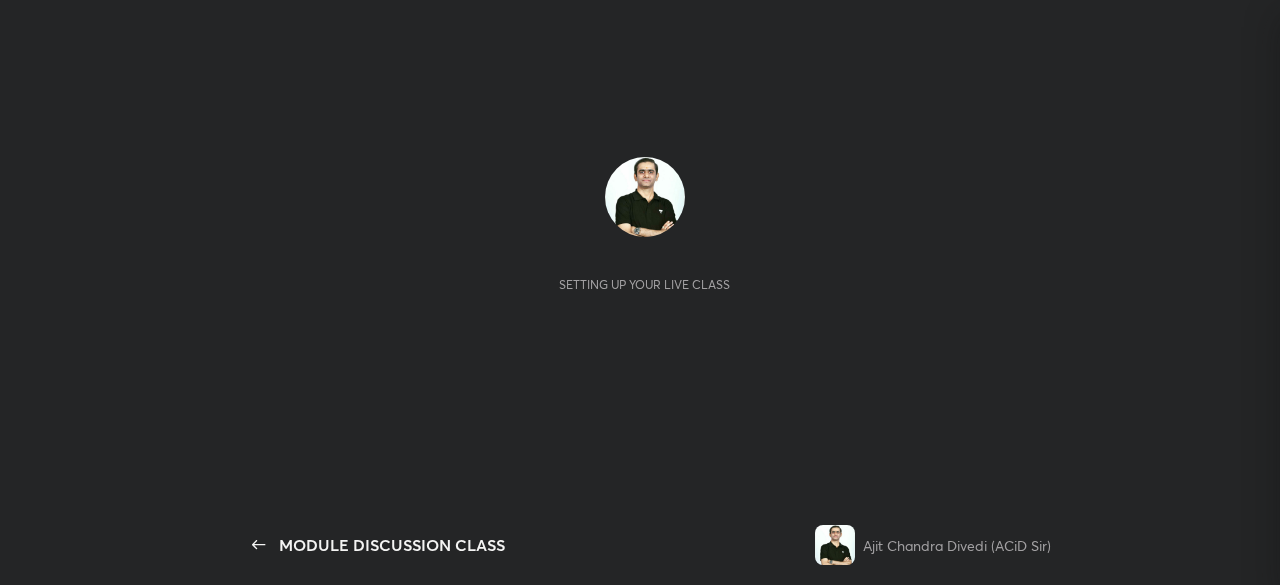 scroll, scrollTop: 0, scrollLeft: 0, axis: both 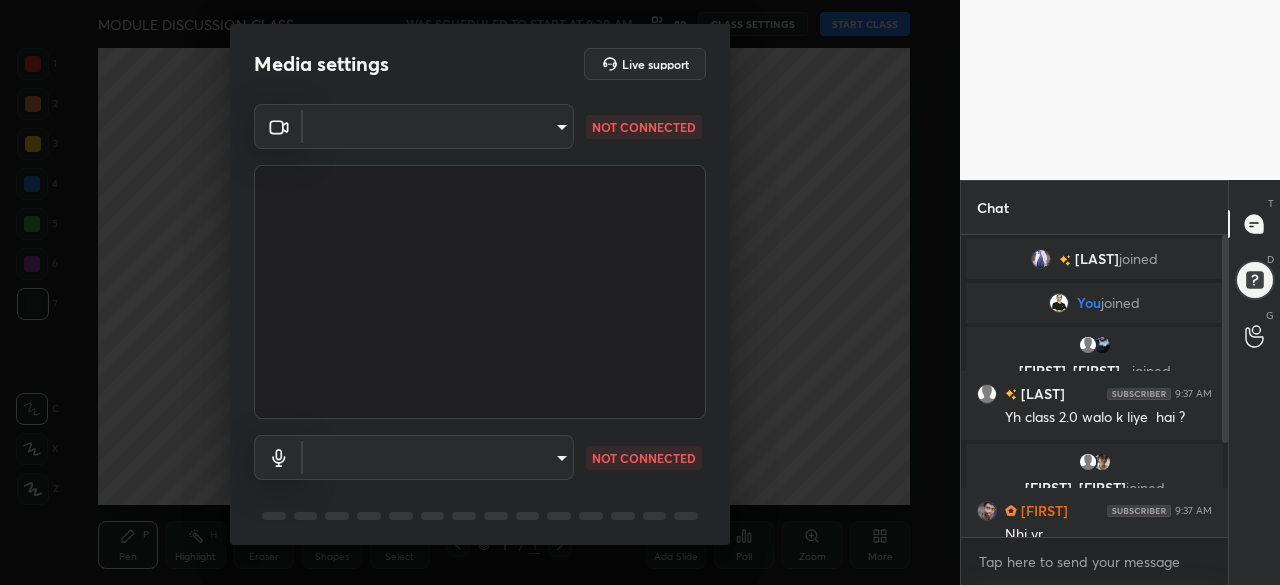 click on "1 2 3 4 5 6 7 C X Z C X Z E E Erase all   H H MODULE DISCUSSION CLASS WAS SCHEDULED TO START AT  9:30 AM 80 CLASS SETTINGS START CLASS Setting up your live class Back MODULE DISCUSSION CLASS Ajit Chandra Divedi (ACiD Sir) Pen P Highlight H Eraser Shapes L Select S 1 / 1 Add Slide Poll Zoom More Chat [FIRST]  joined You  joined [FIRST], [FIRST]...  joined [FIRST] 9:37 AM Yh class 2.0 walo k liye  hai ? [FIRST], [FIRST]  joined [FIRST] 9:37 AM Nhi yr [FIRST] 9:37 AM good morning sirr 1 [FIRST], [FIRST], [FIRST]  joined 13 NEW MESSAGES Enable hand raising Enable raise hand to speak to learners. Once enabled, chat will be turned off temporarily. Enable x   introducing Raise a hand with a doubt Now learners can raise their hand along with a doubt  How it works? Doubts asked by learners will show up here Raise hand disabled You have disabled Raise hand currently. Enable it to invite learners to speak Enable Can't raise hand Got it T Messages (T) D Doubts (D) G Raise Hand (G) Report an issue Buffering ​ ​" at bounding box center [640, 292] 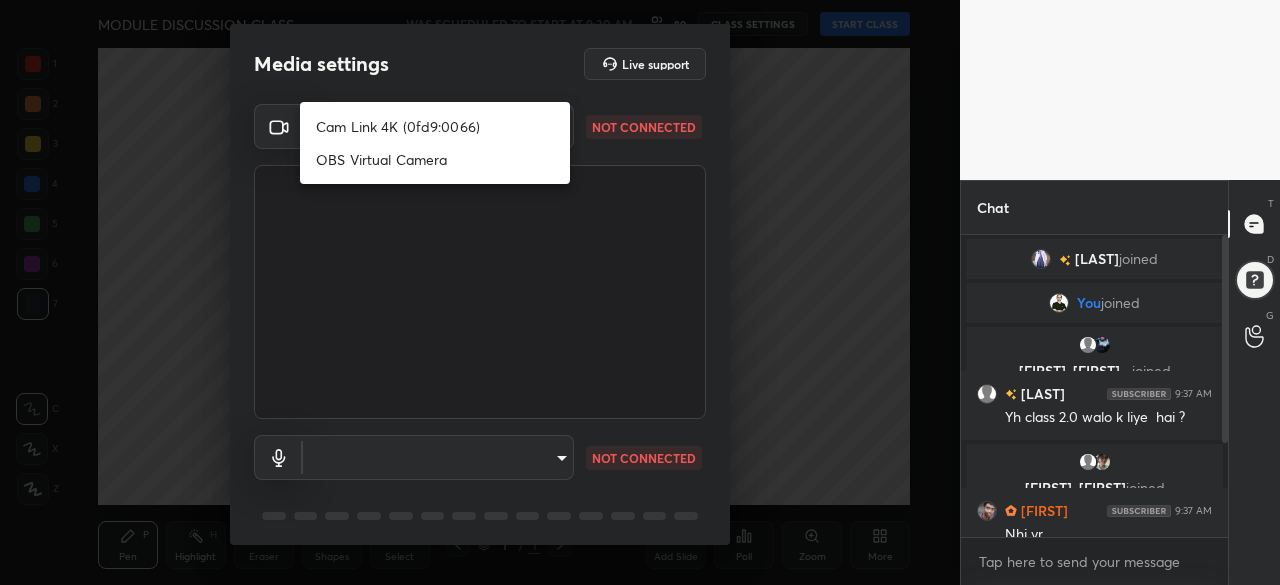 click on "Cam Link 4K (0fd9:0066)" at bounding box center [435, 126] 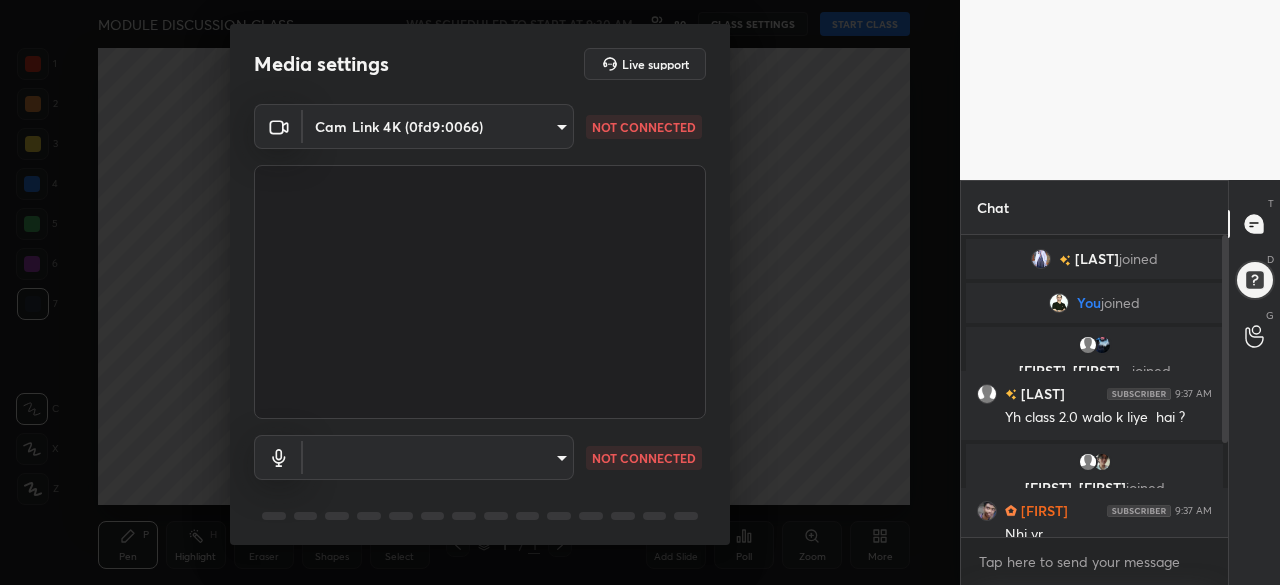 click on "1 2 3 4 5 6 7 C X Z C X Z E E Erase all H H MODULE DISCUSSION CLASS WAS SCHEDULED TO START AT 9:30 AM 80 CLASS SETTINGS START CLASS Setting up your live class Back MODULE DISCUSSION CLASS [LAST] [LAST] (ACiD Sir) Pen P Highlight H Eraser Shapes L Select S 1 / 1 Add Slide Poll Zoom More Chat [LAST] joined You joined [LAST], [LAST]... joined [LAST] 9:37 AM Yh class 2.0 walo k liye hai ? [LAST], [LAST] joined [LAST] 9:37 AM Nhi yr [LAST] 9:37 AM good morning sirr 2 [LAST], [LAST], [LAST] & 2 others joined 14 NEW MESSAGES Enable hand raising Enable raise hand to speak to learners. Once enabled, chat will be turned off temporarily. Enable x introducing Raise a hand with a doubt Now learners can raise their hand along with a doubt How it works? Doubts asked by learners will show up here Raise hand disabled You have disabled Raise hand currently. Enable it to invite learners to speak Enable Can't raise hand Got it T Messages (T) D Doubts (D) G Raise Hand (G) Report an issue Buffering 1" at bounding box center (640, 292) 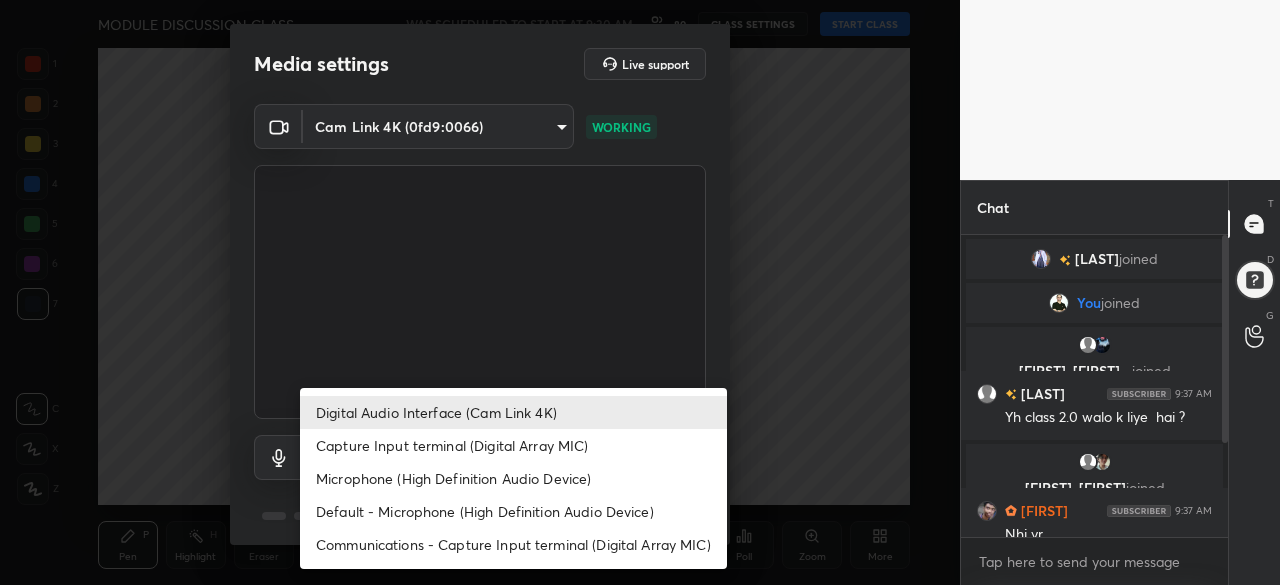 click on "Digital Audio Interface (Cam Link 4K)" at bounding box center [513, 412] 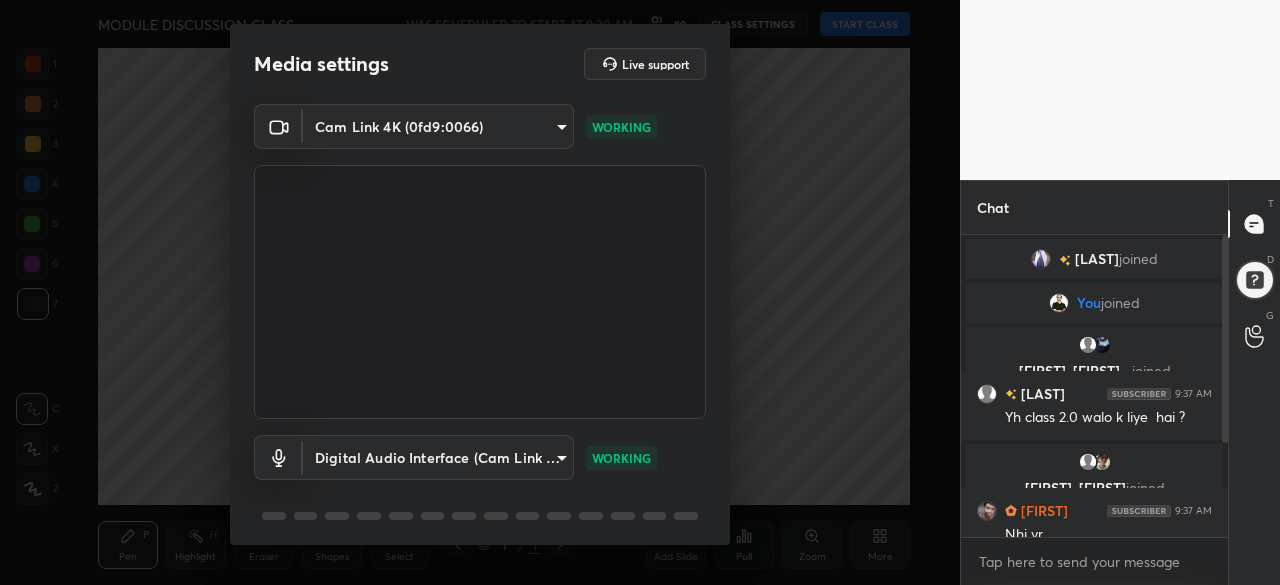 scroll, scrollTop: 71, scrollLeft: 0, axis: vertical 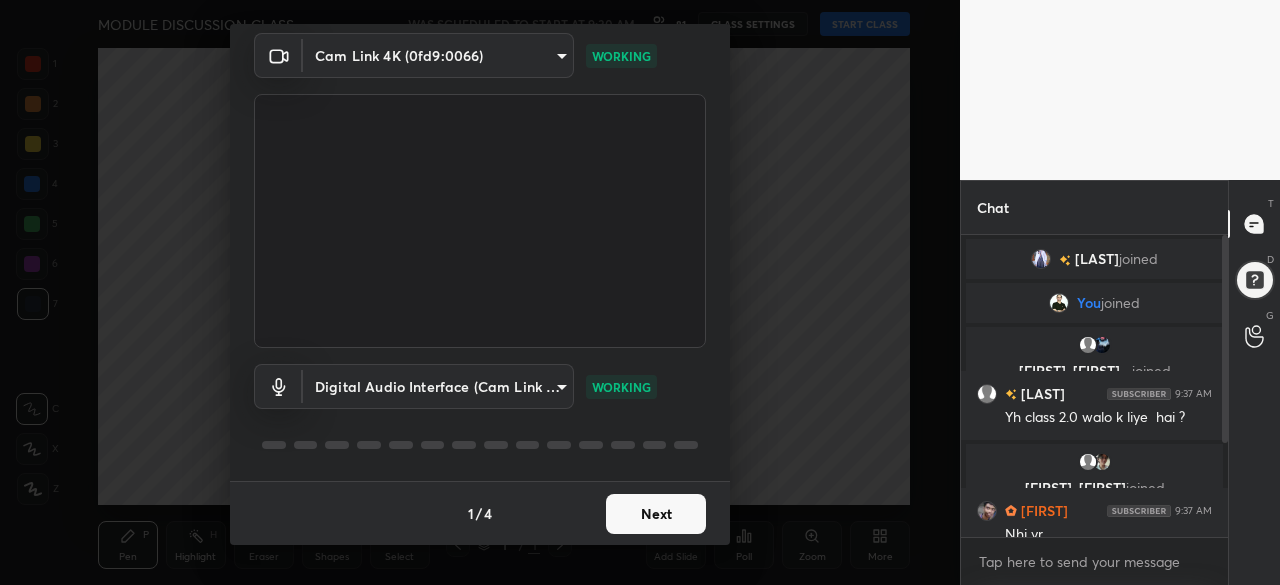 click on "1 2 3 4 5 6 7 C X Z C X Z E E Erase all H H MODULE DISCUSSION CLASS WAS SCHEDULED TO START AT 9:30 AM 81 CLASS SETTINGS START CLASS Setting up your live class Back MODULE DISCUSSION CLASS [FIRST] [FIRST] (ACiD Sir) Pen P Highlight H Eraser Shapes L Select S 1 / 1 Add Slide Poll Zoom More Chat [FIRST] joined You joined [FIRST], [FIRST]... joined [FIRST] 9:37 AM Yh class 2.0 walo k liye ? [FIRST], [FIRST] joined [FIRST] 9:37 AM Nhi yr [FIRST] 9:37 AM good morning sirr 2 [FIRST], [FIRST], [FIRST] & 2 others joined 14 NEW MESSAGES Enable hand raising Enable raise hand to speak to learners. Once enabled, chat will be turned off temporarily. Enable x introducing Raise a hand with a doubt Now learners can raise their hand along with a doubt How it works? Doubts asked by learners will show up here Raise hand disabled You have disabled Raise hand currently. Enable it to invite learners to speak Enable Can't raise hand Got it T Messages (T) D Doubts (D) G Raise Hand (G) Report an issue Buffering 1" at bounding box center (640, 292) 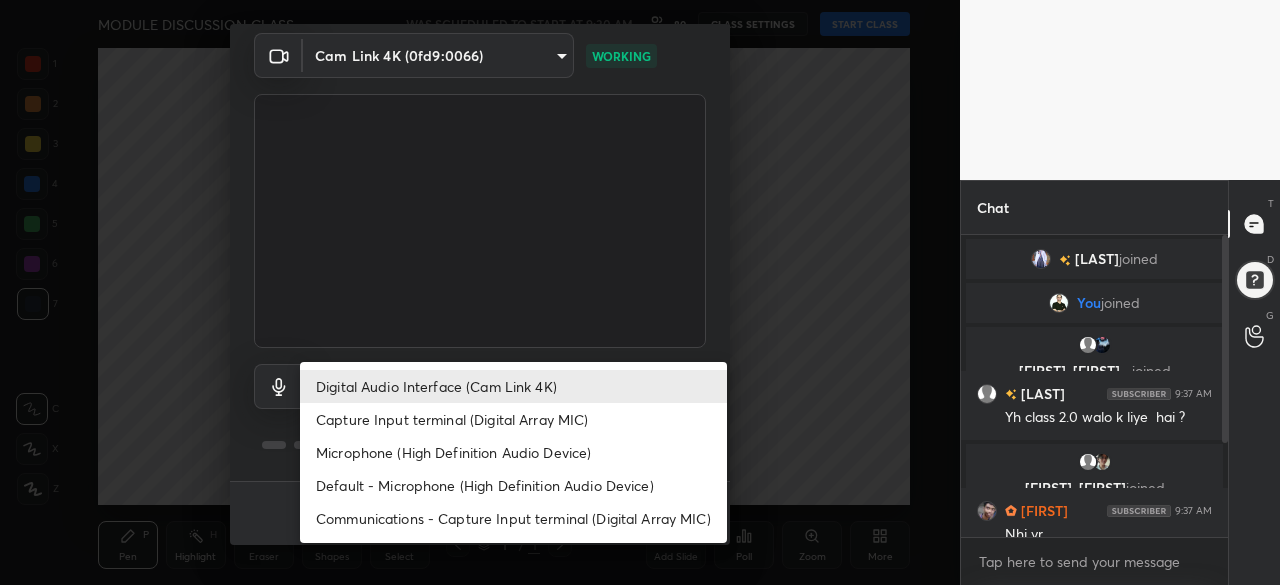 click on "Capture Input terminal (Digital Array MIC)" at bounding box center [513, 419] 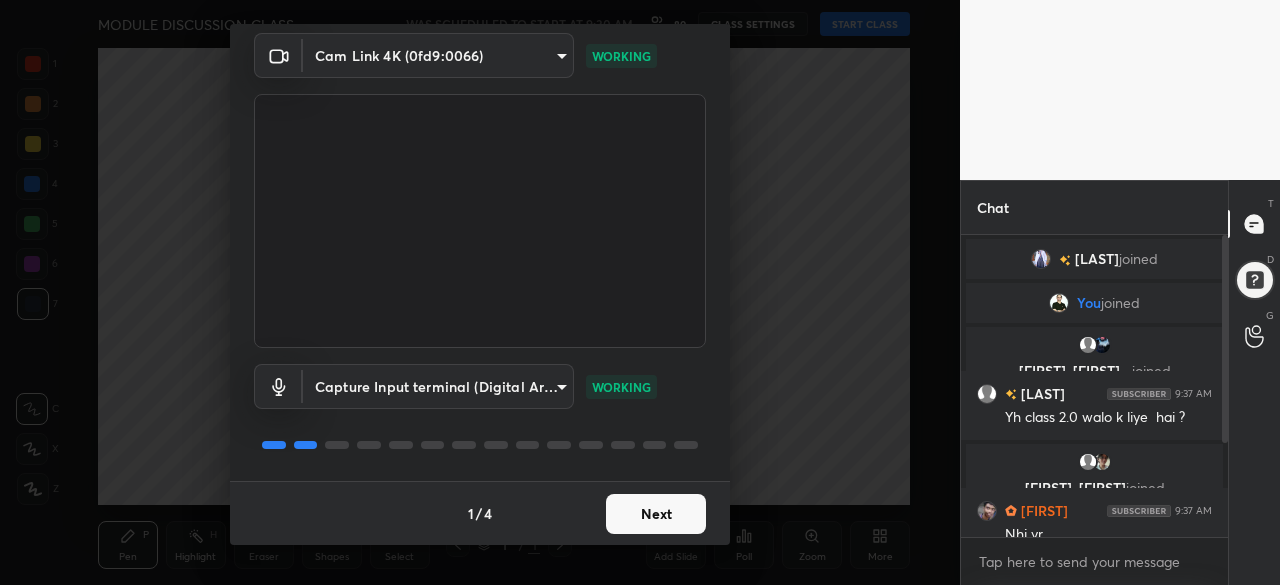 click on "1 2 3 4 5 6 7 C X Z C X Z E E Erase all H H MODULE DISCUSSION CLASS WAS SCHEDULED TO START AT 9:30 AM 80 CLASS SETTINGS START CLASS Setting up your live class Back MODULE DISCUSSION CLASS [LAST] [LAST] (ACiD Sir) Pen P Highlight H Eraser Shapes L Select S 1 / 1 Add Slide Poll Zoom More Chat [LAST] joined You joined [LAST], [LAST]... joined [LAST] 9:37 AM Yh class 2.0 walo k liye hai ? [LAST], [LAST] joined [LAST] 9:37 AM Nhi yr [LAST] 9:37 AM good morning sirr 2 [LAST], [LAST], [LAST] & 2 others joined 14 NEW MESSAGES Enable hand raising Enable raise hand to speak to learners. Once enabled, chat will be turned off temporarily. Enable x introducing Raise a hand with a doubt Now learners can raise their hand along with a doubt How it works? Doubts asked by learners will show up here Raise hand disabled You have disabled Raise hand currently. Enable it to invite learners to speak Enable Can't raise hand Got it T Messages (T) D Doubts (D) G Raise Hand (G) Report an issue Buffering 1" at bounding box center [640, 292] 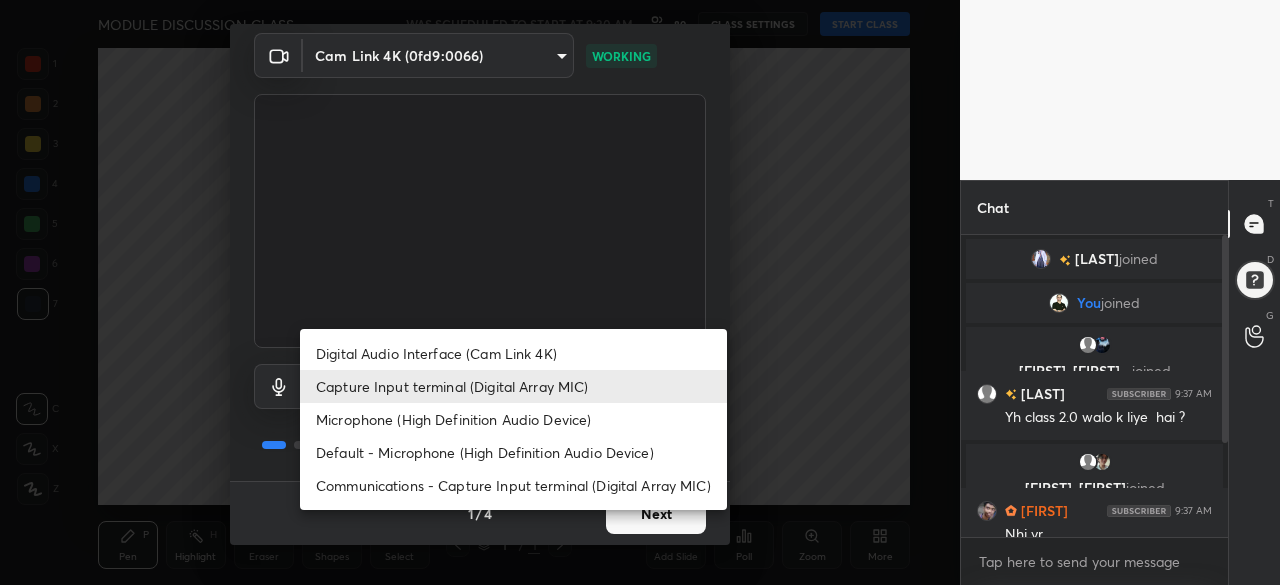 click at bounding box center [640, 292] 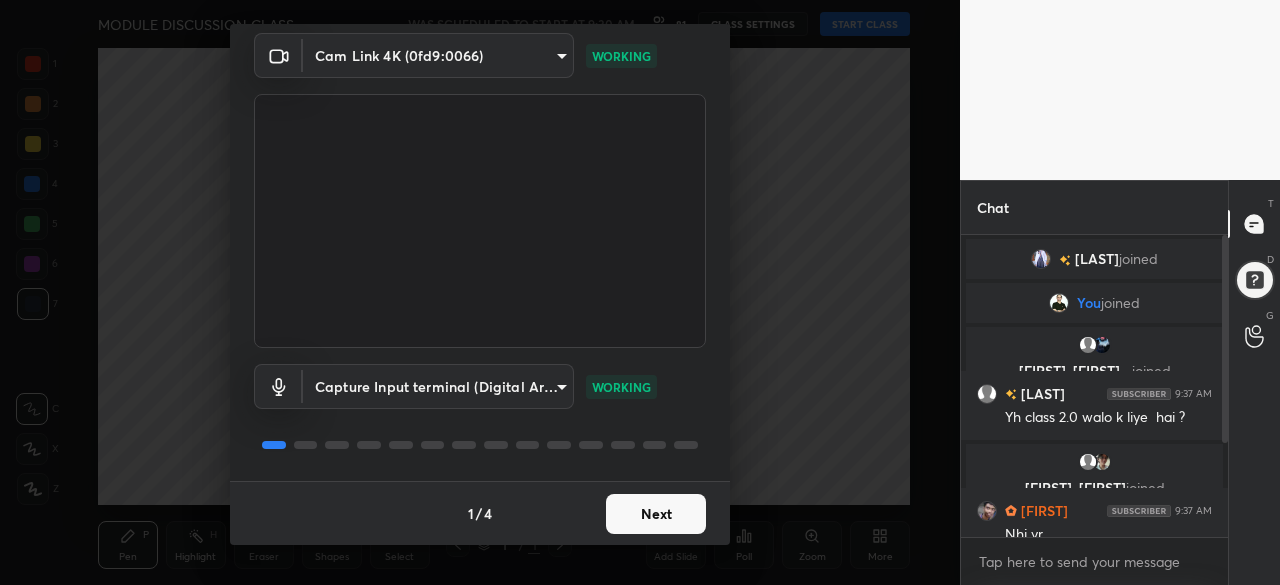 click on "1 2 3 4 5 6 7 C X Z C X Z E E Erase all   H H MODULE DISCUSSION CLASS WAS SCHEDULED TO START AT  9:30 AM 81 CLASS SETTINGS START CLASS Setting up your live class Back MODULE DISCUSSION CLASS [NAME] ([NAME]) Pen P Highlight H Eraser Shapes L Select S 1 / 1 Add Slide Poll Zoom More Chat [NAME]  joined You  joined [NAME], [NAME]...  joined [NAME] 9:37 AM Yh class 2.0 walo k liye  hai ? [NAME], [NAME]  joined [NAME] 9:37 AM Nhi yr [NAME] 9:37 AM good morning sirr 3 [NAME], [NAME], [NAME]  joined 15 NEW MESSAGES Enable hand raising Enable raise hand to speak to learners. Once enabled, chat will be turned off temporarily. Enable x   introducing Raise a hand with a doubt Now learners can raise their hand along with a doubt  How it works? Doubts asked by learners will show up here Raise hand disabled You have disabled Raise hand currently. Enable it to invite learners to speak Enable Can't raise hand Got it T Messages (T) D Doubts (D) G Raise Hand (G) Report an issue Buffering ​ 1 / 4" at bounding box center (640, 292) 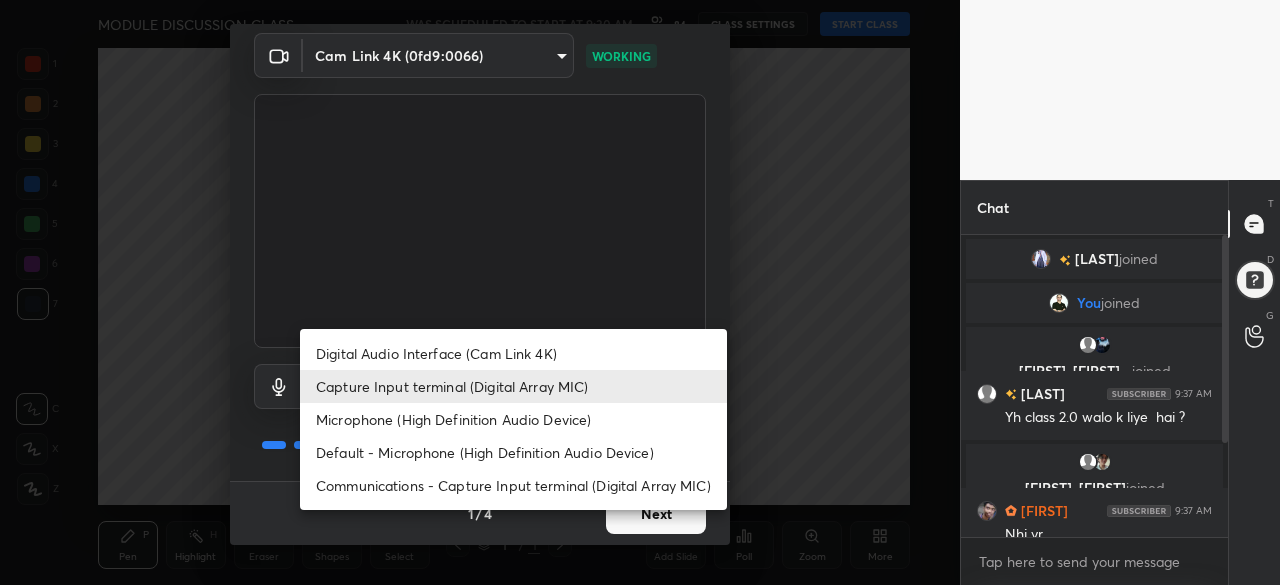 click on "Digital Audio Interface (Cam Link 4K)" at bounding box center [513, 353] 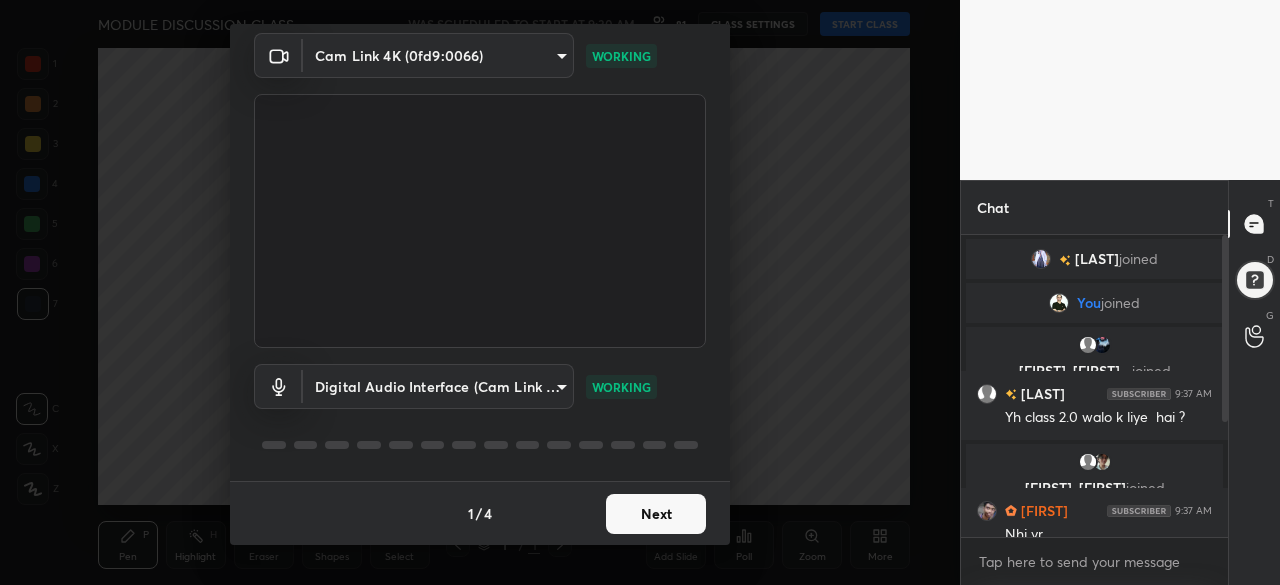 click on "1 2 3 4 5 6 7 C X Z C X Z E E Erase all   H H MODULE DISCUSSION CLASS WAS SCHEDULED TO START AT  9:30 AM 81 CLASS SETTINGS START CLASS Setting up your live class Back MODULE DISCUSSION CLASS Ajit Chandra Divedi (ACiD Sir) Pen P Highlight H Eraser Shapes L Select S 1 / 1 Add Slide Poll Zoom More Chat Amy  joined You  joined Shikha, ranjeeteet...  joined khan 9:37 AM Yh class 2.0 walo k liye  hai ? Ashutosh, sanchita  joined amarjeet 9:37 AM Nhi yr shagun 9:37 AM good morning sirr 5 Siddhi, Ayesha, Gudi &  5 others  joined Saba 9:38 AM Sir 18 NEW MESSAGES Enable hand raising Enable raise hand to speak to learners. Once enabled, chat will be turned off temporarily. Enable x   introducing Raise a hand with a doubt Now learners can raise their hand along with a doubt  How it works? Doubts asked by learners will show up here Raise hand disabled You have disabled Raise hand currently. Enable it to invite learners to speak Enable Can't raise hand Got it T Messages (T) D Doubts (D) G Raise Hand (G) Report an issue ​" at bounding box center (640, 292) 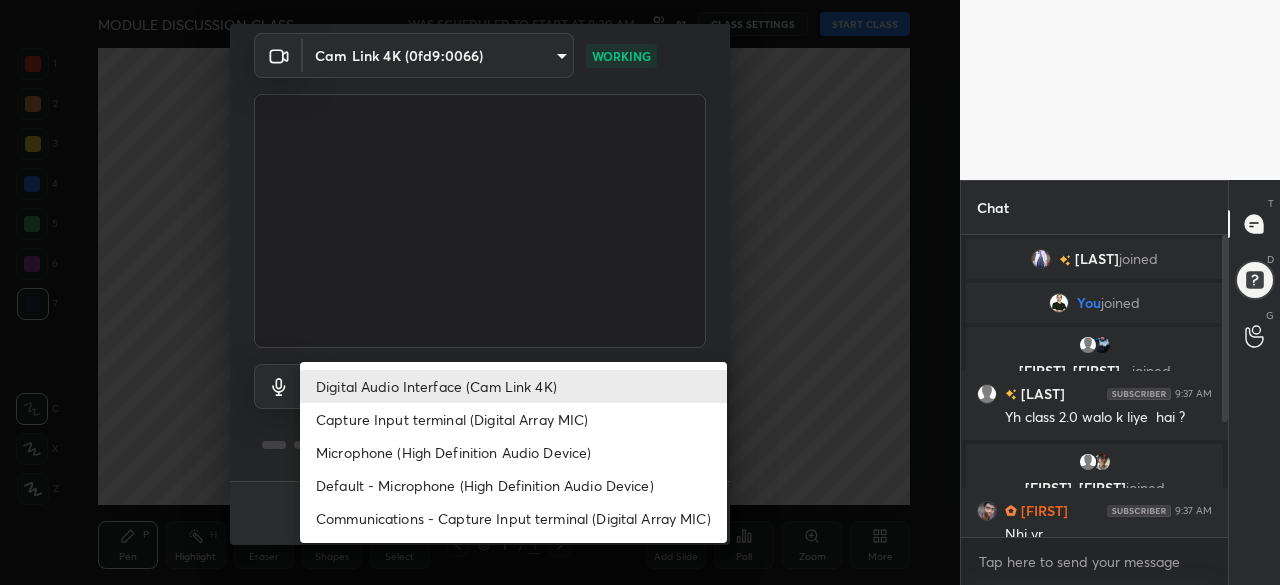 click on "Communications - Capture Input terminal (Digital Array MIC)" at bounding box center (513, 518) 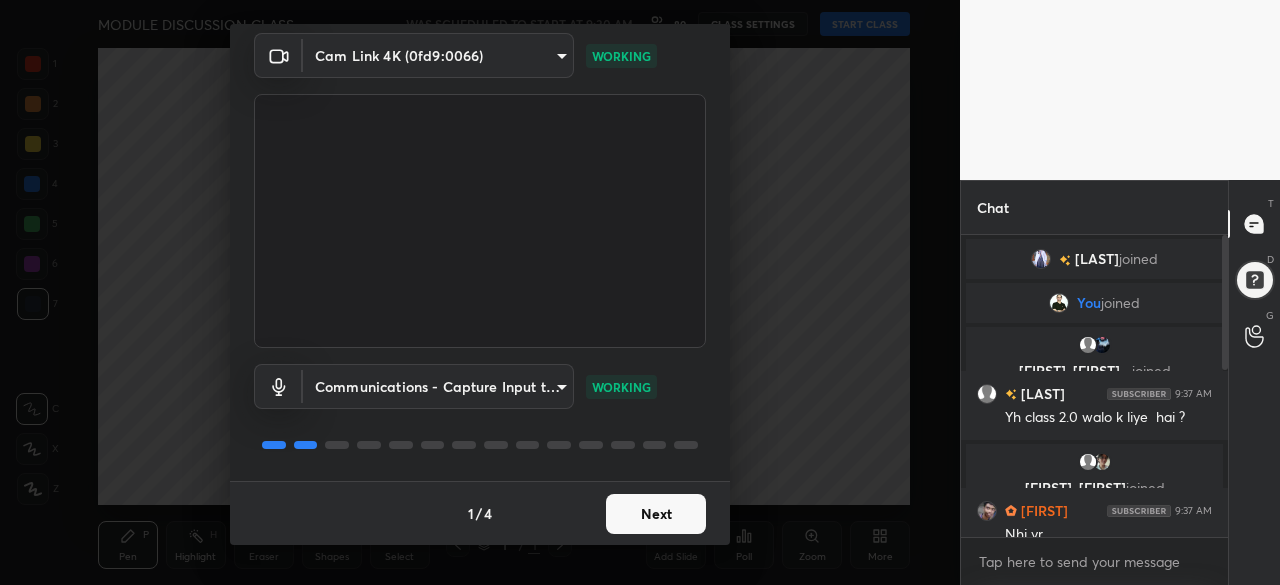 click on "1 2 3 4 5 6 7 C X Z C X Z E E Erase all   H H MODULE DISCUSSION CLASS WAS SCHEDULED TO START AT  9:30 AM 80 CLASS SETTINGS START CLASS Setting up your live class Back MODULE DISCUSSION CLASS Ajit Chandra Divedi (ACiD Sir) Pen P Highlight H Eraser Shapes L Select S 1 / 1 Add Slide Poll Zoom More Chat [FIRST]  joined You  joined [FIRST], [FIRST]...  joined [FIRST] 9:37 AM Yh class 2.0 walo k liye  hai ? [FIRST], [FIRST]  joined [FIRST] 9:37 AM Nhi yr [FIRST] 9:37 AM good morning sirr 5 [FIRST], [FIRST], [FIRST]  joined [FIRST] 9:38 AM Sir [FIRST]  joined [FIRST] 9:39 AM sirrrr [FIRST]  joined 21 NEW MESSAGES Enable hand raising Enable raise hand to speak to learners. Once enabled, chat will be turned off temporarily. Enable x   introducing Raise a hand with a doubt Now learners can raise their hand along with a doubt  How it works? Doubts asked by learners will show up here Raise hand disabled You have disabled Raise hand currently. Enable it to invite learners to speak Enable Can't raise hand Got it T D G" at bounding box center (640, 292) 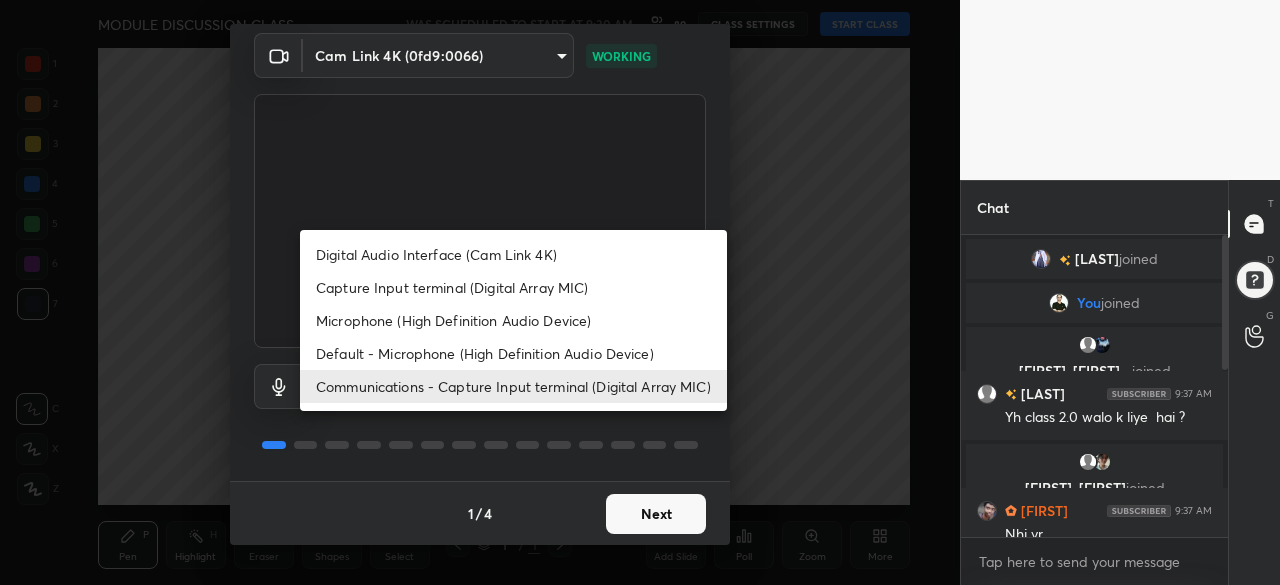 click on "Digital Audio Interface (Cam Link 4K)" at bounding box center (513, 254) 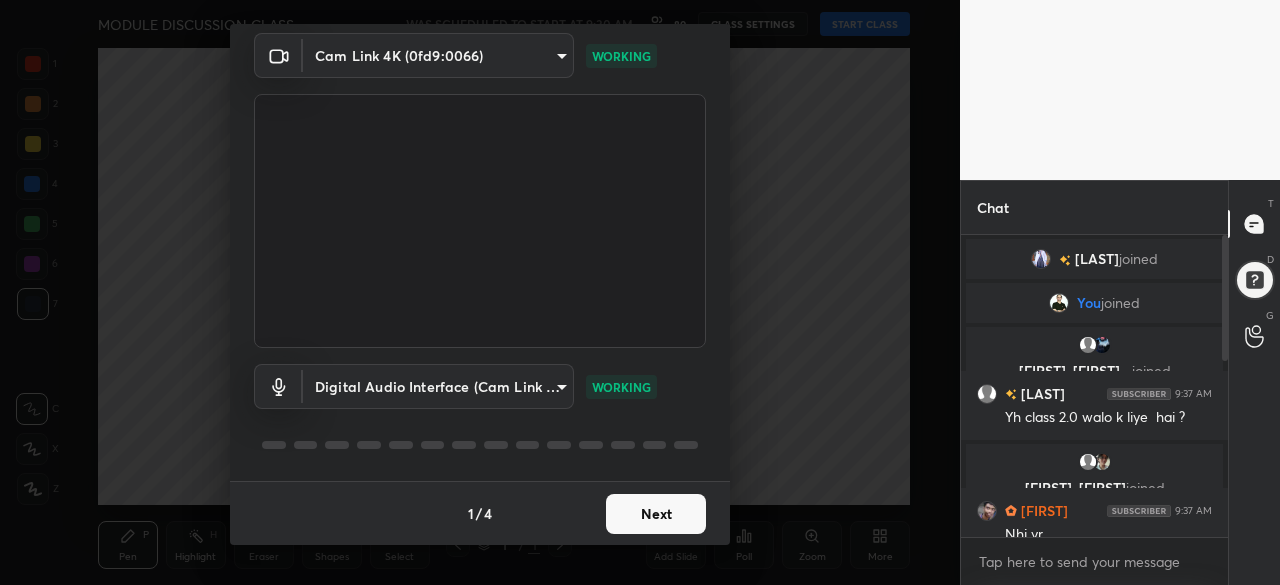 click on "1 2 3 4 5 6 7 C X Z C X Z E E Erase all H H MODULE DISCUSSION CLASS WAS SCHEDULED TO START AT 9:30 AM 80 CLASS SETTINGS START CLASS Setting up your live class Back MODULE DISCUSSION CLASS [FIRST] [FIRST] (ACiD Sir) Pen P Highlight H Eraser Shapes L Select S 1 / 1 Add Slide Poll Zoom More Chat [FIRST] joined You joined [FIRST], [FIRST]... joined [FIRST] 9:37 AM Yh class 2.0 walo k liye hai ? [FIRST], [FIRST] joined [FIRST] 9:37 AM Nhi yr [FIRST] 9:37 AM good morning sirr 5 [FIRST], [FIRST], [FIRST] & 5 others joined [FIRST] 9:38 AM Sir [FIRST] joined [FIRST] 9:39 AM sirrrr [FIRST] joined [FIRST] 9:39 AM Ye session super6 k students attend kr sakte h kya??????? 22 NEW MESSAGES Enable hand raising Enable raise hand to speak to learners. Once enabled, chat will be turned off temporarily. Enable x introducing Raise a hand with a doubt Now learners can raise their hand along with a doubt How it works? Doubts asked by learners will show up here Raise hand disabled Enable Can't raise hand Got it T D G 1" at bounding box center [640, 292] 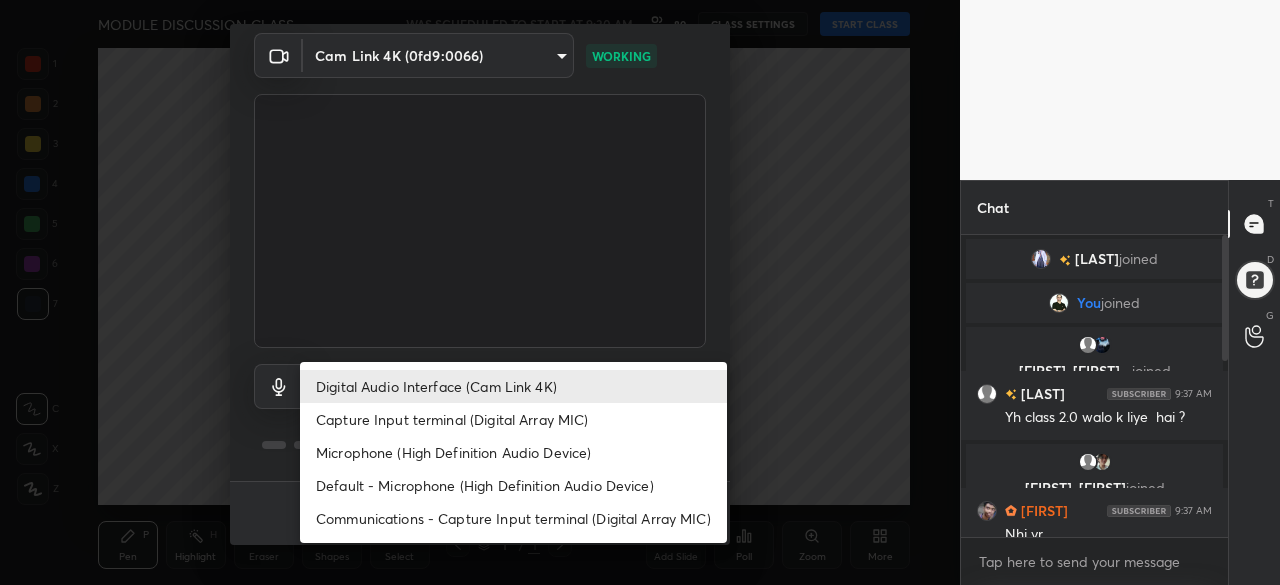 click on "Capture Input terminal (Digital Array MIC)" at bounding box center (513, 419) 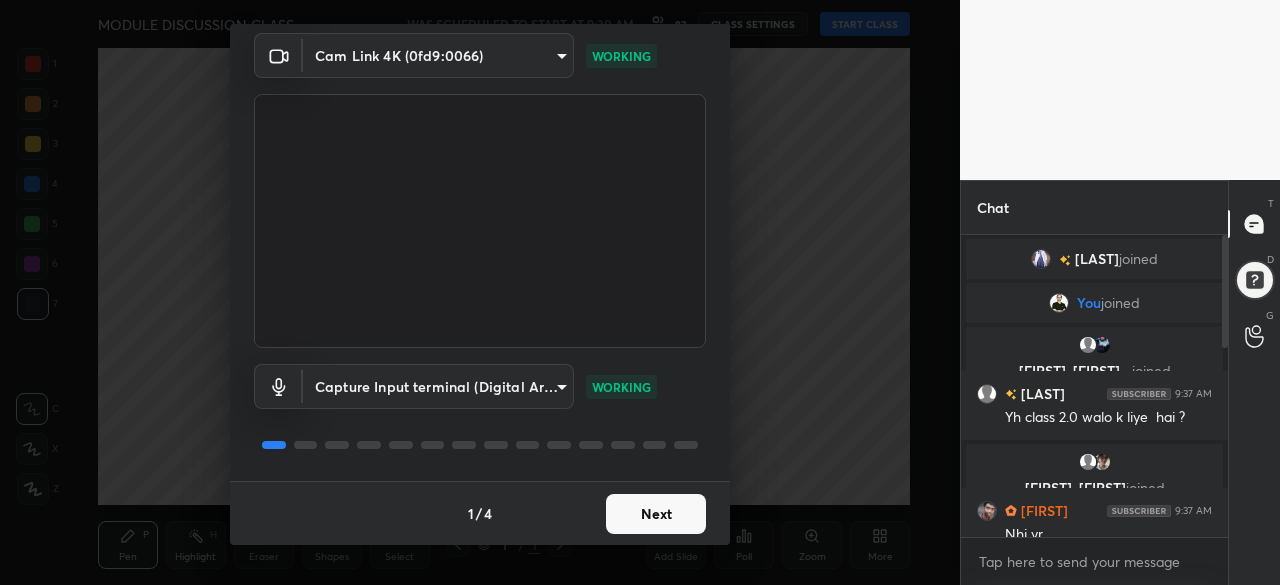 click on "Next" at bounding box center (656, 514) 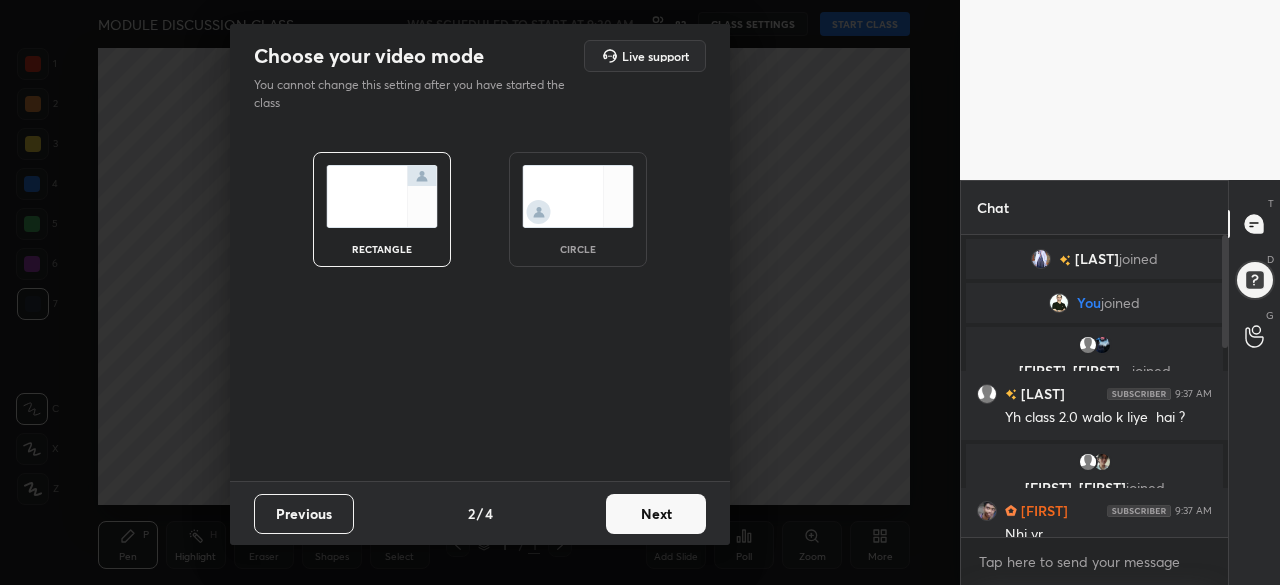 scroll, scrollTop: 0, scrollLeft: 0, axis: both 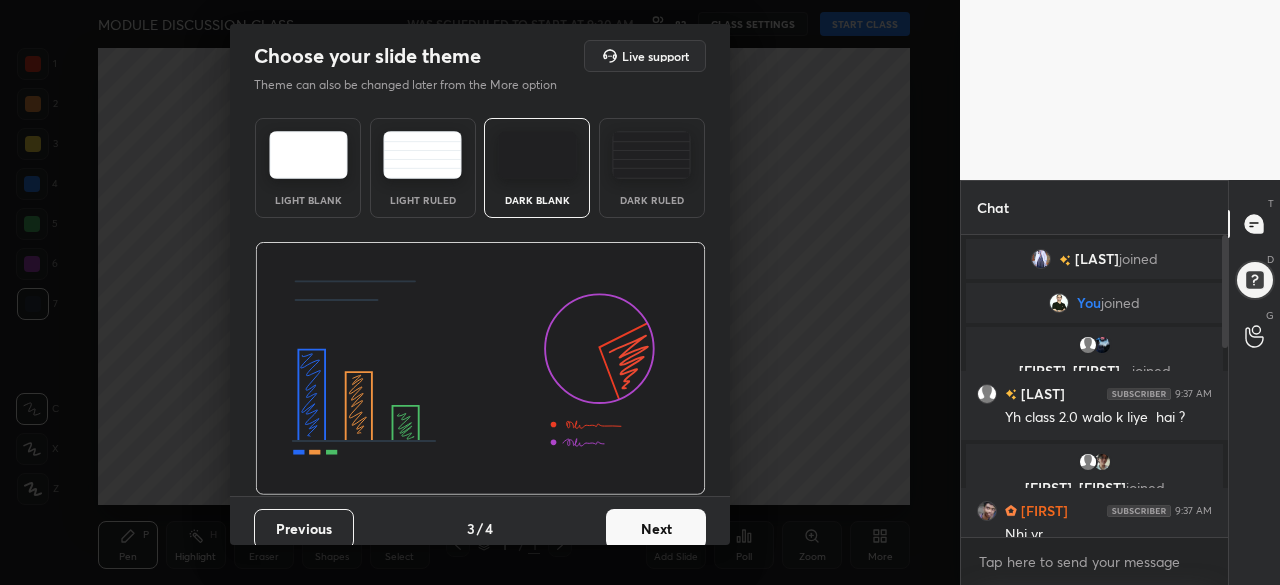 click on "Next" at bounding box center (656, 529) 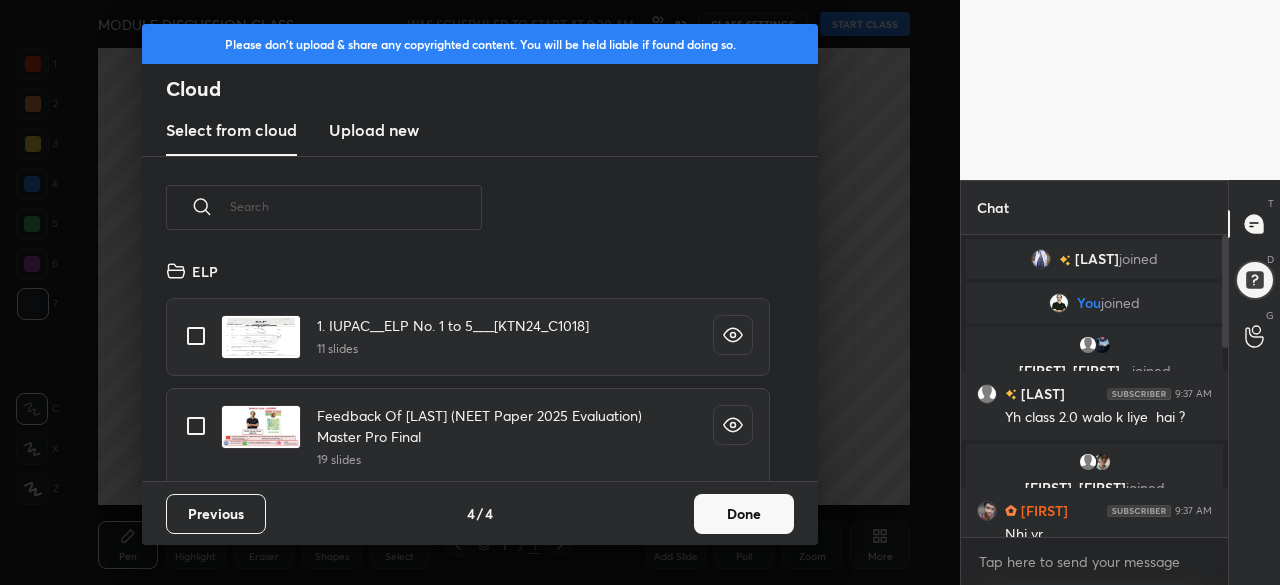 click on "Done" at bounding box center [744, 514] 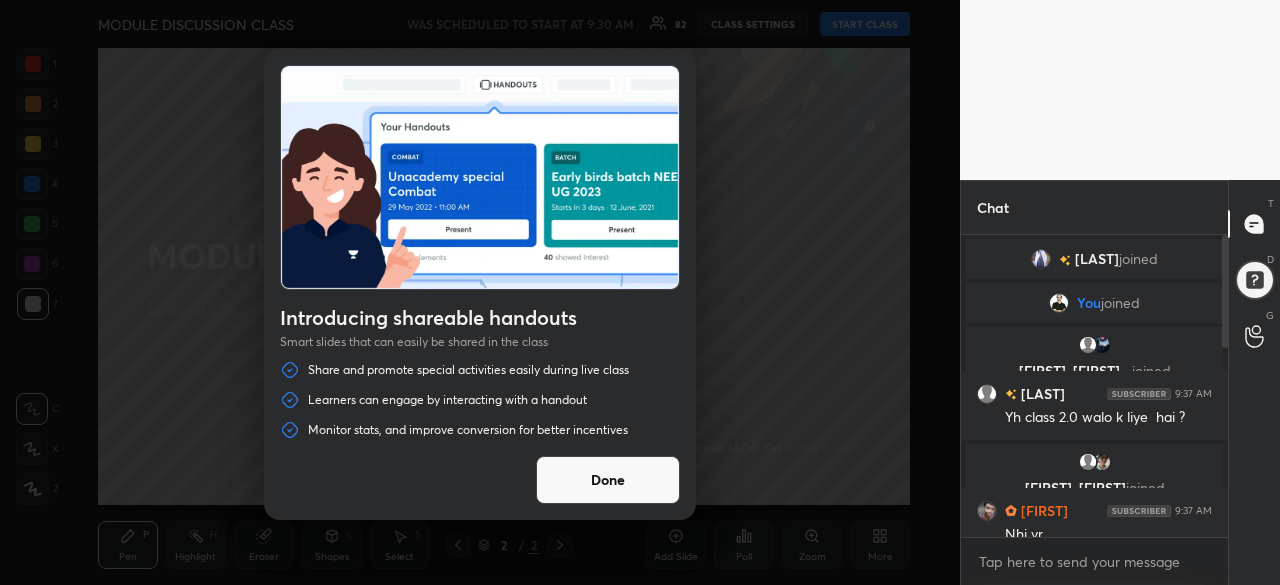 click on "Done" at bounding box center (608, 480) 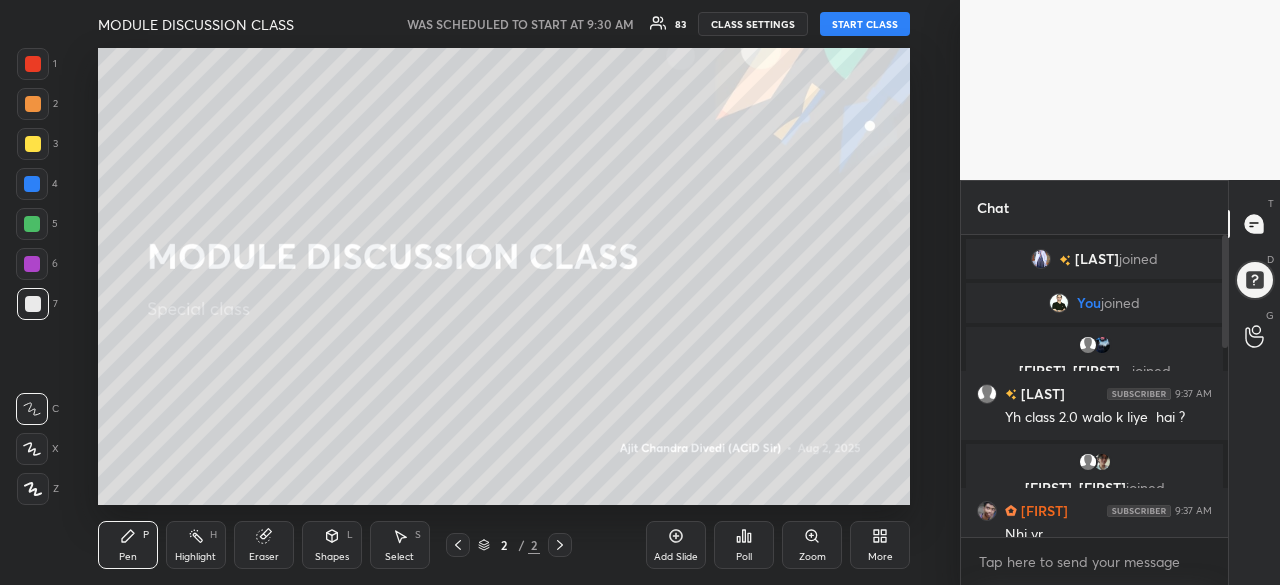 scroll, scrollTop: 255, scrollLeft: 261, axis: both 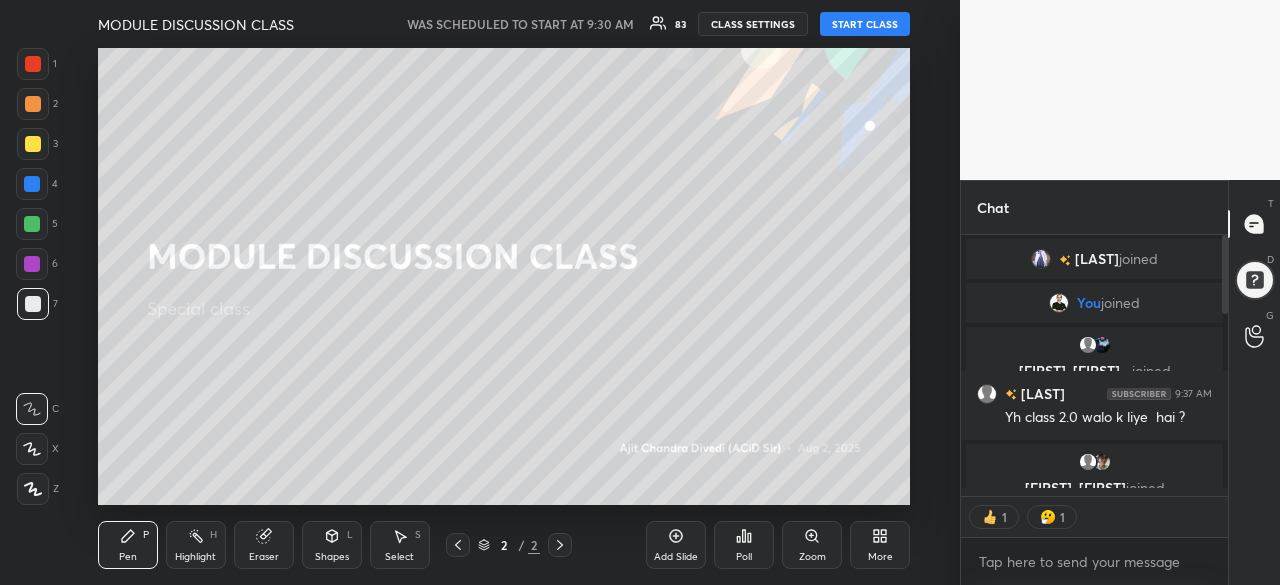 click on "START CLASS" at bounding box center [865, 24] 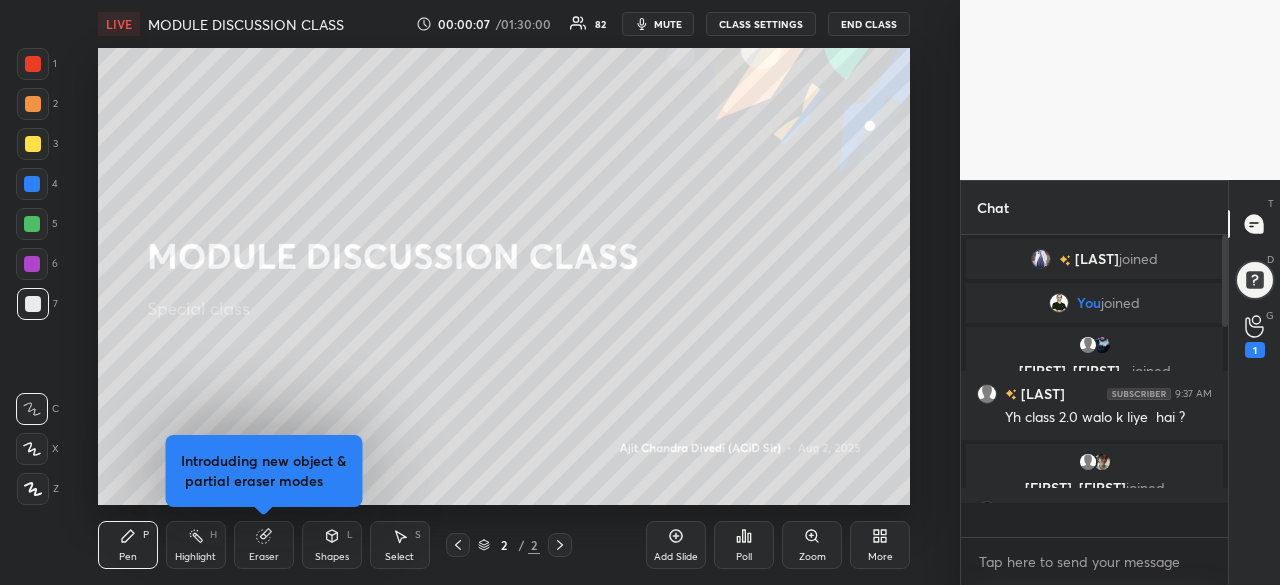 scroll, scrollTop: 7, scrollLeft: 7, axis: both 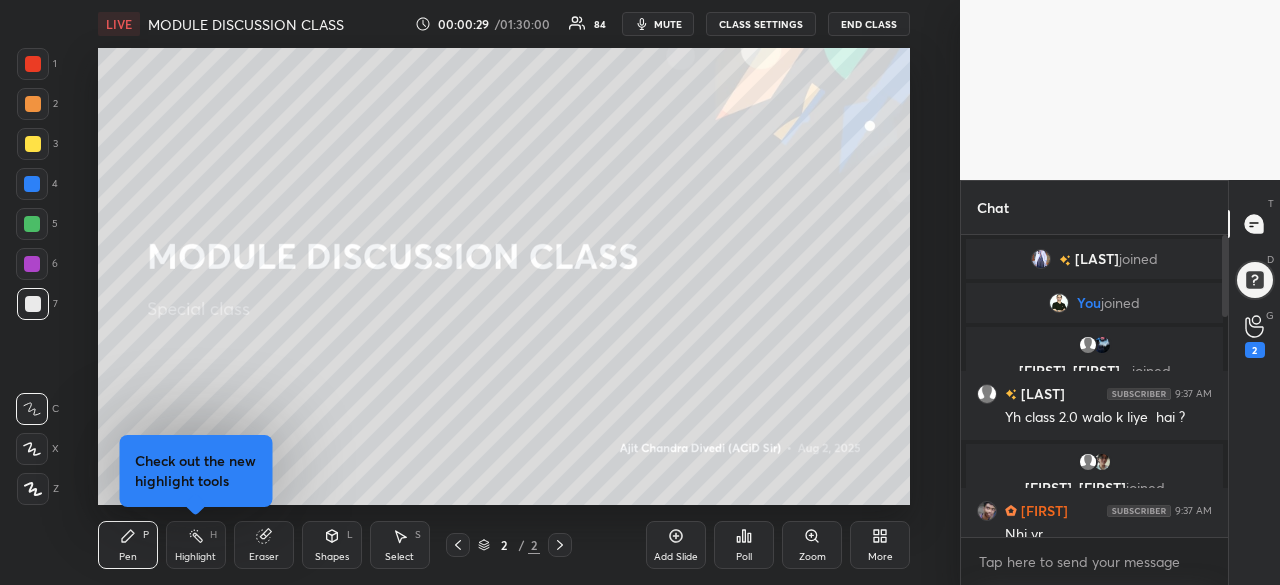 click 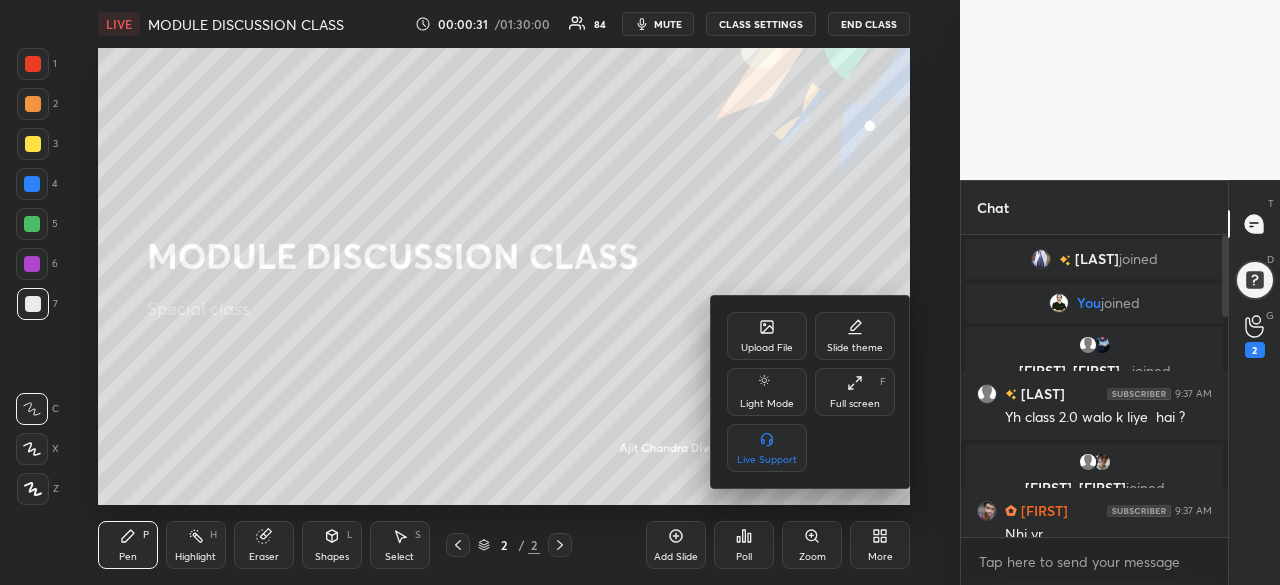 click on "Full screen F" at bounding box center (855, 392) 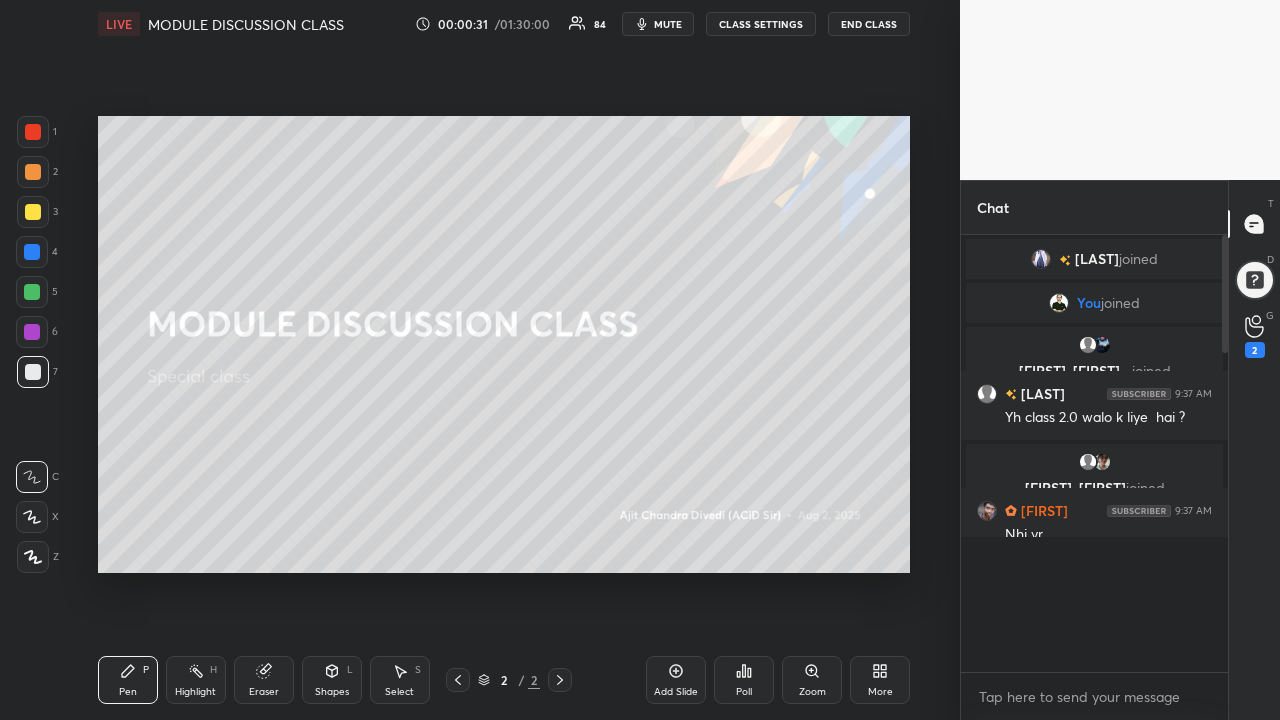 scroll, scrollTop: 99408, scrollLeft: 99120, axis: both 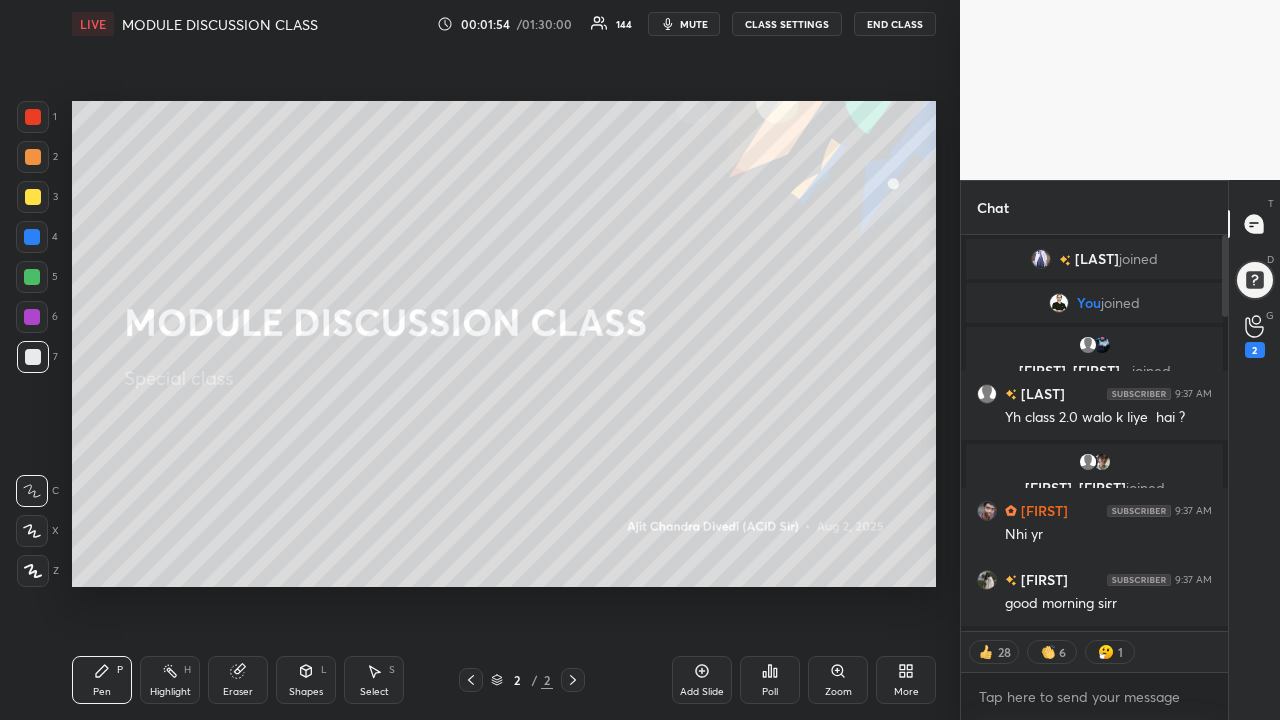 click on "CLASS SETTINGS" at bounding box center [787, 24] 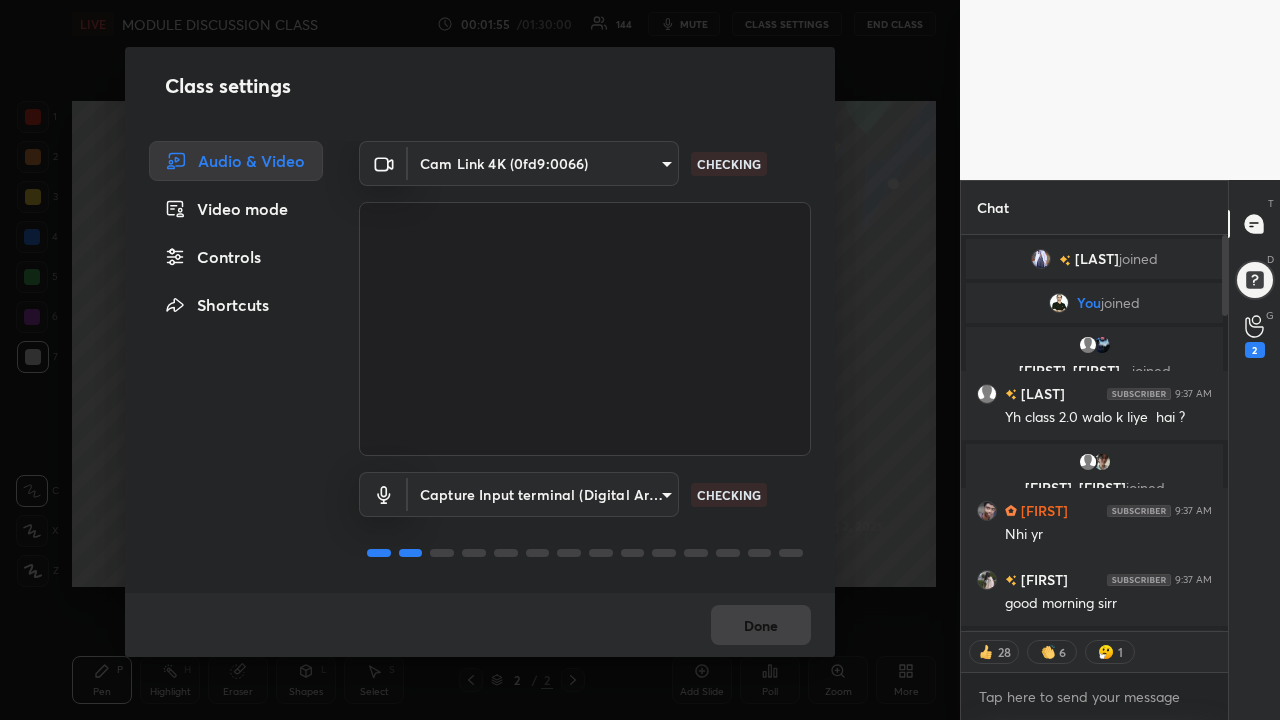 type on "x" 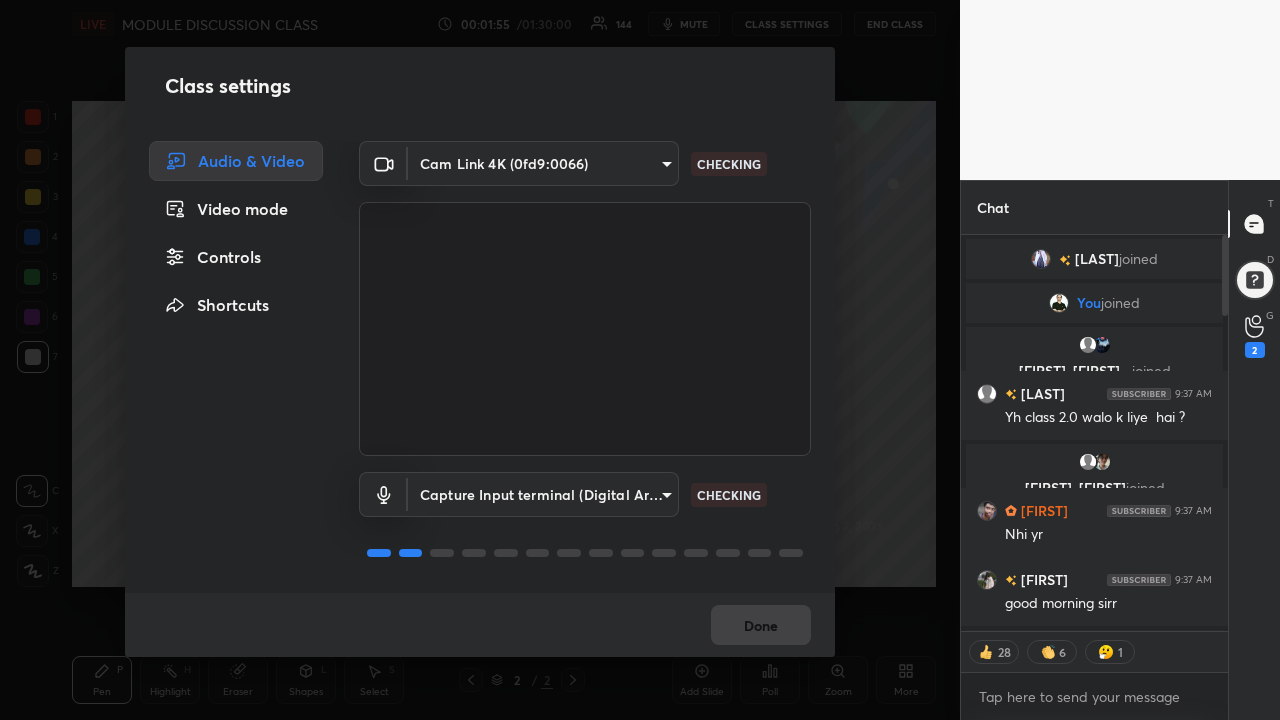 scroll, scrollTop: 7, scrollLeft: 7, axis: both 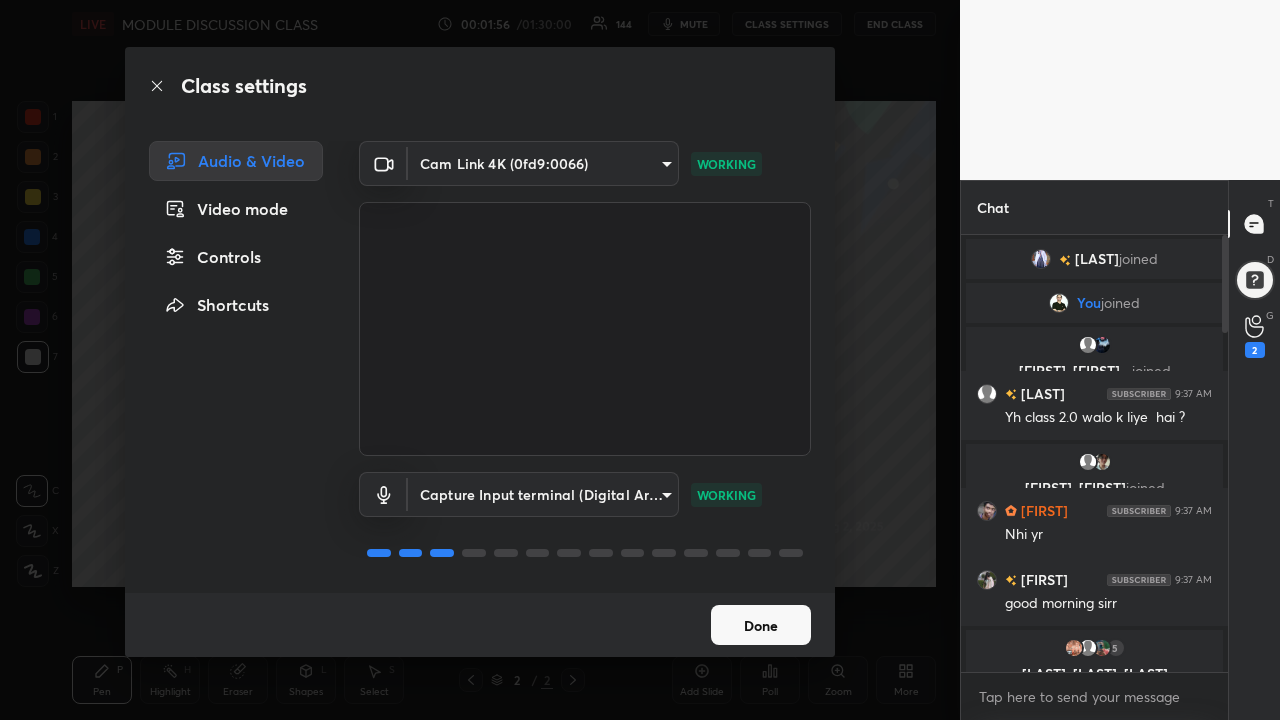click on "1 2 3 4 5 6 7 C X Z C X Z E E Erase all H H LIVE MODULE DISCUSSION CLASS 00:01:56 / 01:30:00 144 mute CLASS SETTINGS End Class Setting up your live class Poll for secs No correct answer Start poll Back MODULE DISCUSSION CLASS [FIRST] [FIRST] (ACiD Sir) Pen P Highlight H Eraser Shapes L Select S 2 / 2 Add Slide Poll Zoom More Chat [FIRST] joined You joined [FIRST], [FIRST]... joined [FIRST] 9:37 AM Yh class 2.0 walo k liye hai ? [FIRST], [FIRST] joined [FIRST] 9:37 AM Nhi yr [FIRST] 9:37 AM good morning sirr 5 [FIRST], [FIRST], [FIRST] & 5 others joined [FIRST] 9:38 AM Sir [FIRST] joined [FIRST] 9:39 AM sirrrr [FIRST] joined [FIRST] 9:39 AM Ye session super6 k students attend kr sakte h kya??????? [FIRST] joined [FIRST] 9:39 AM Sir kha ho aap jaldi aa jio please [FIRST] 9:39 AM HEY [FIRST] 9:40 AM sir good mrng [FIRST] 9:40 AM Good morning sir 🙏 JUMP TO LATEST Enable hand raising Enable raise hand to speak to learners. Once enabled, chat will be turned off temporarily. Enable x introducing Got it" at bounding box center [640, 360] 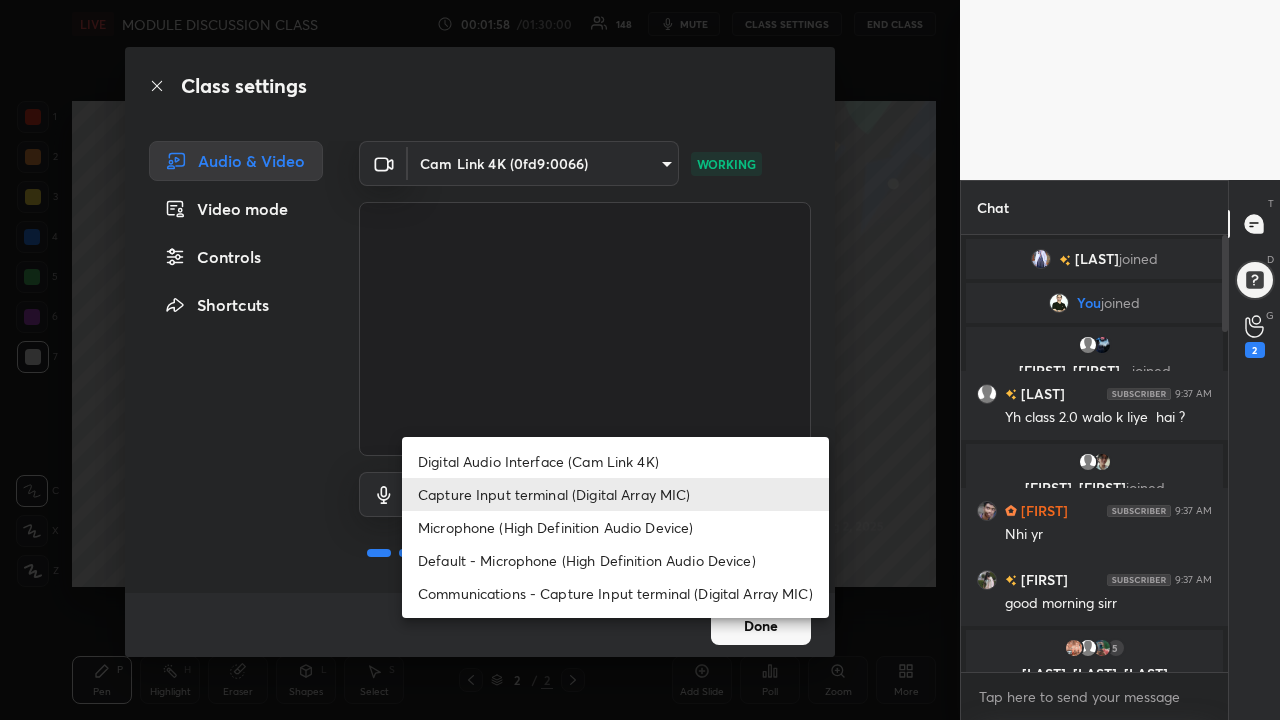 click on "Digital Audio Interface (Cam Link 4K)" at bounding box center (615, 461) 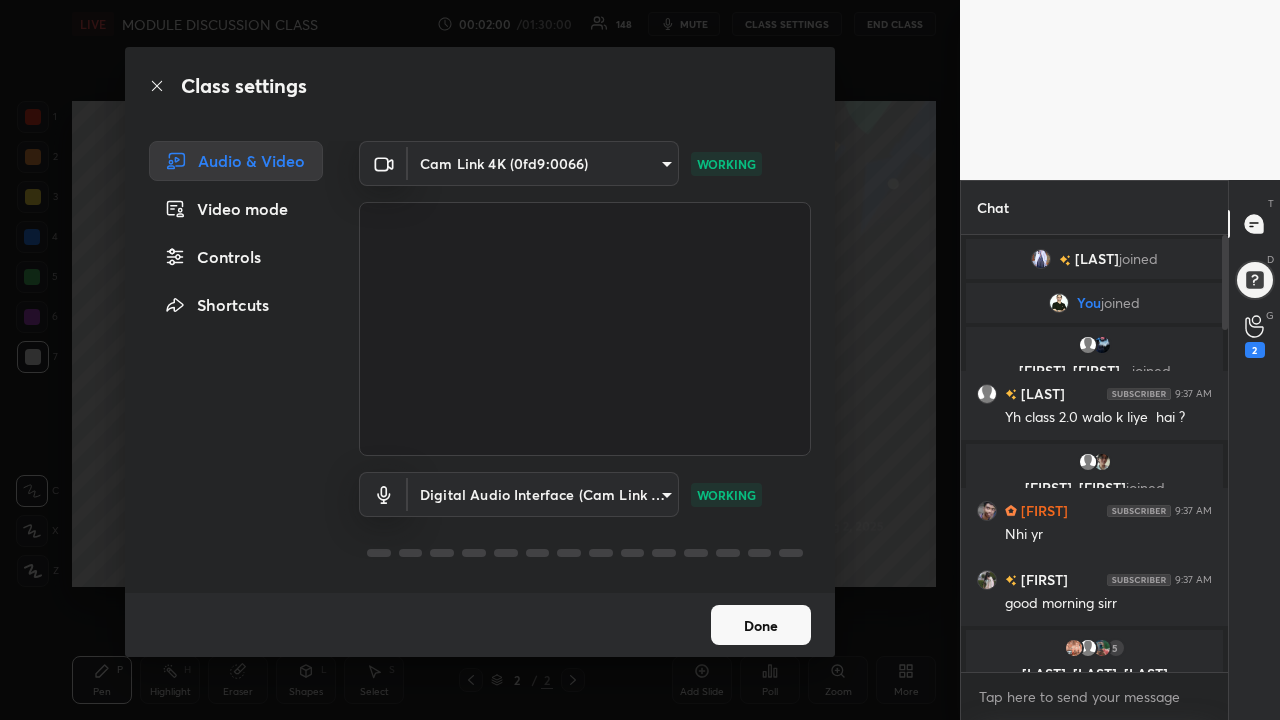 click on "1 2 3 4 5 6 7 C X Z C X Z E E Erase all   H H LIVE MODULE DISCUSSION CLASS 00:02:00 /  01:30:00 148 mute CLASS SETTINGS End Class Setting up your live class Poll for   secs No correct answer Start poll Back MODULE DISCUSSION CLASS [NAME] ([NAME]) Pen P Highlight H Eraser Shapes L Select S 2 / 2 Add Slide Poll Zoom More Chat [NAME]  joined You  joined [NAME], [NAME]...  joined [NAME] 9:37 AM Yh class 2.0 walo k liye  hai ? [NAME], [NAME]  joined [NAME] 9:37 AM Nhi yr [NAME] 9:37 AM good morning sirr 5 [NAME], [NAME], [NAME]  joined [NAME] 9:38 AM Sir [NAME]  joined [NAME] 9:39 AM sirrrr [NAME]  joined [NAME] 9:39 AM Ye session super6 k students attend kr sakte h kya??????? [NAME]  joined [NAME] 9:39 AM Sir kha ho aap jaldi aa jio please [NAME] 9:39 AM HEY [NAME] 9:40 AM sir good mrng [NAME] 9:40 AM Good morning sir 🙏 JUMP TO LATEST Enable hand raising Enable raise hand to speak to learners. Once enabled, chat will be turned off temporarily. Enable x   introducing Got it" at bounding box center (640, 360) 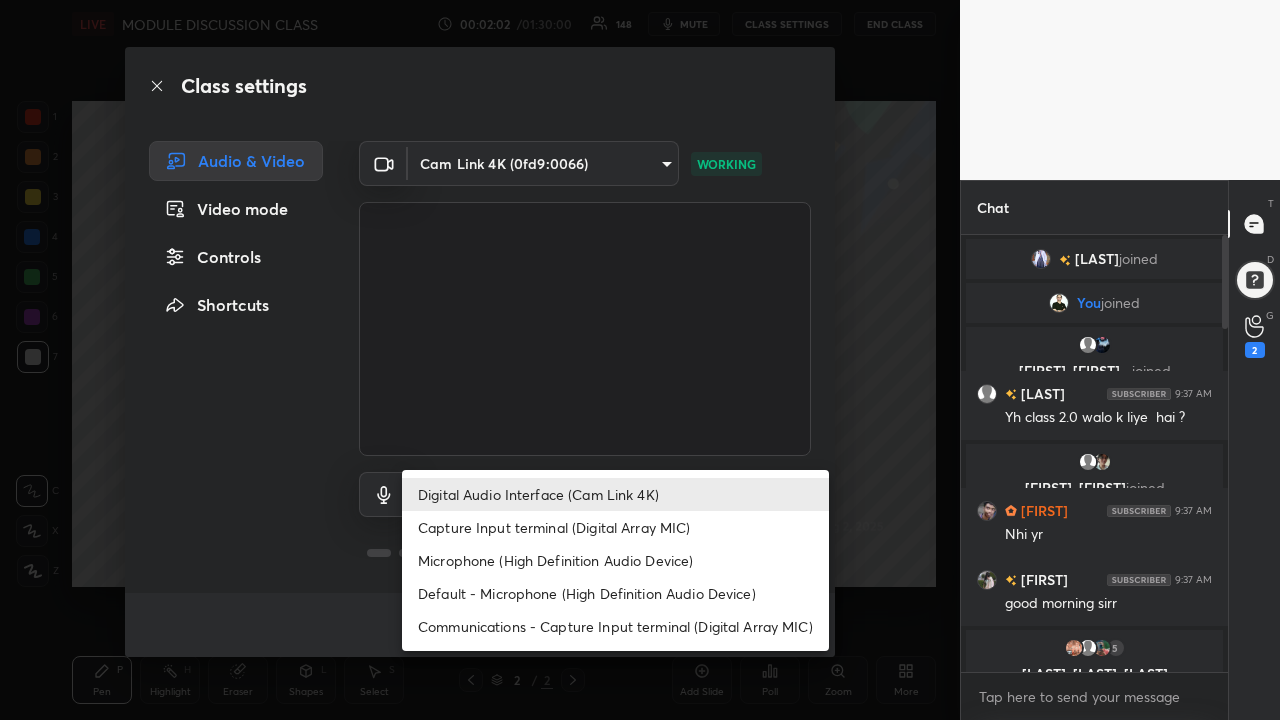 click on "Default - Microphone (High Definition Audio Device)" at bounding box center (615, 593) 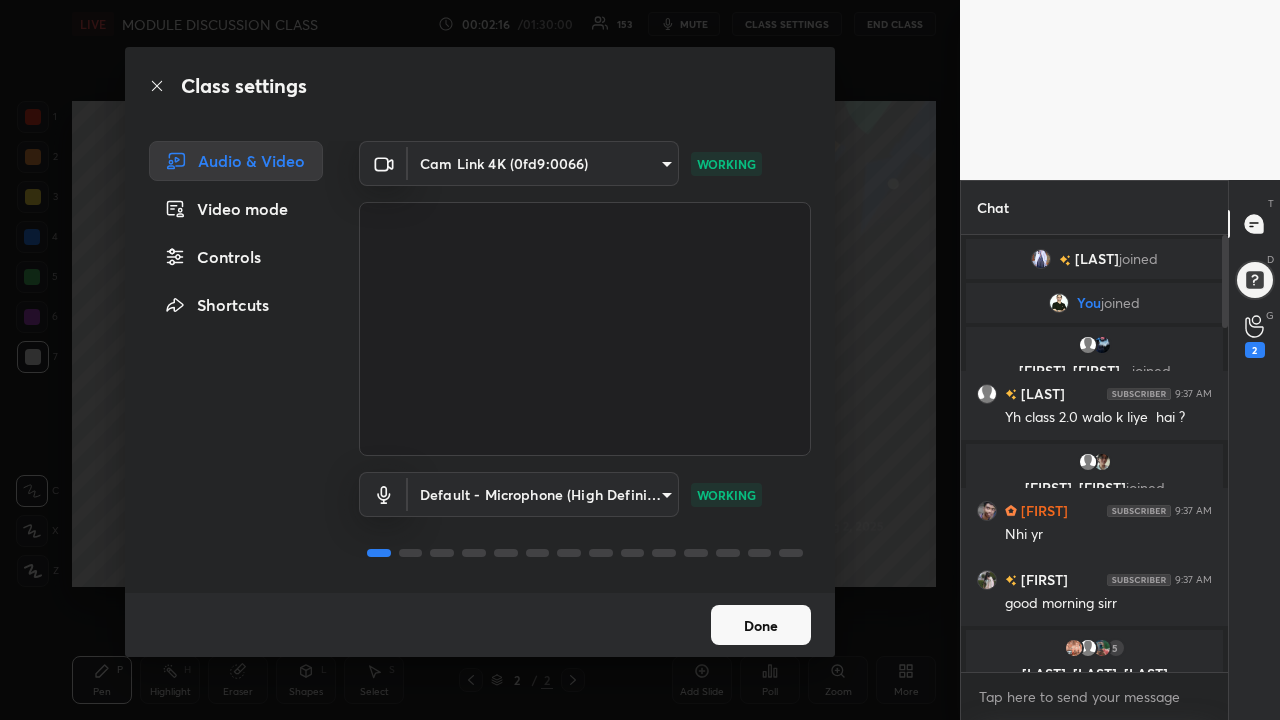 click on "Done" at bounding box center [761, 625] 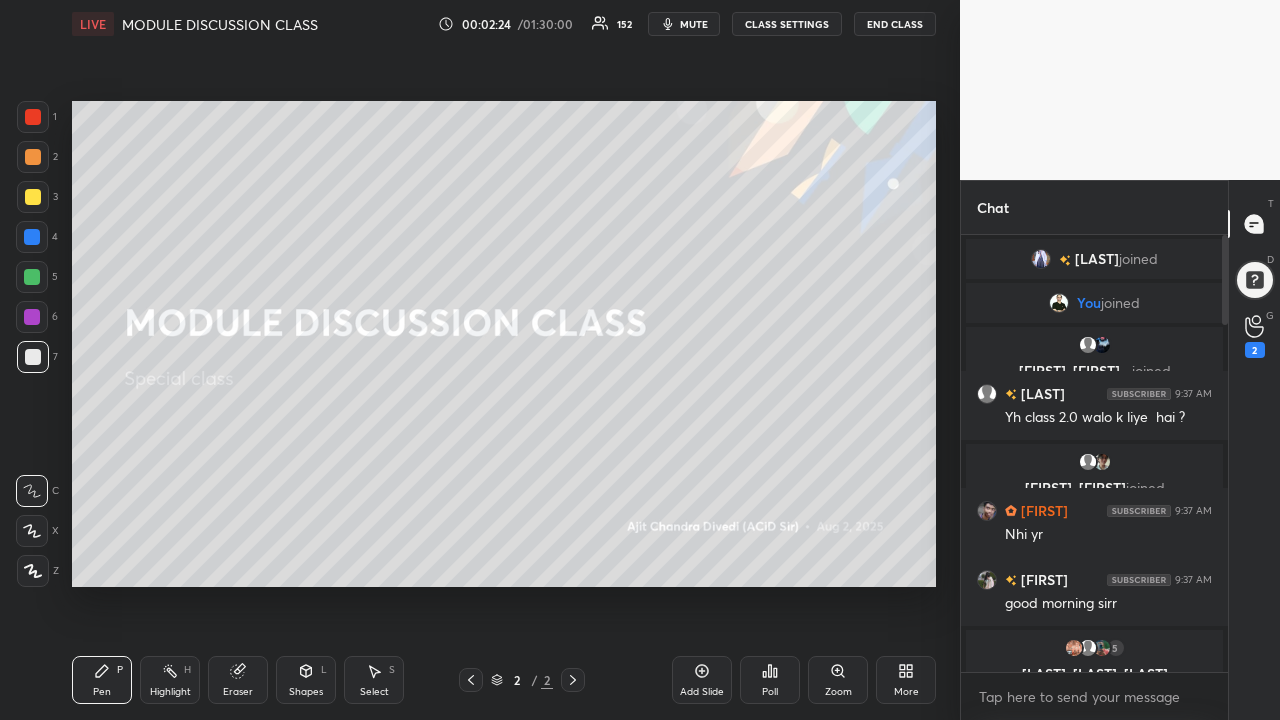 click on "More" at bounding box center [906, 680] 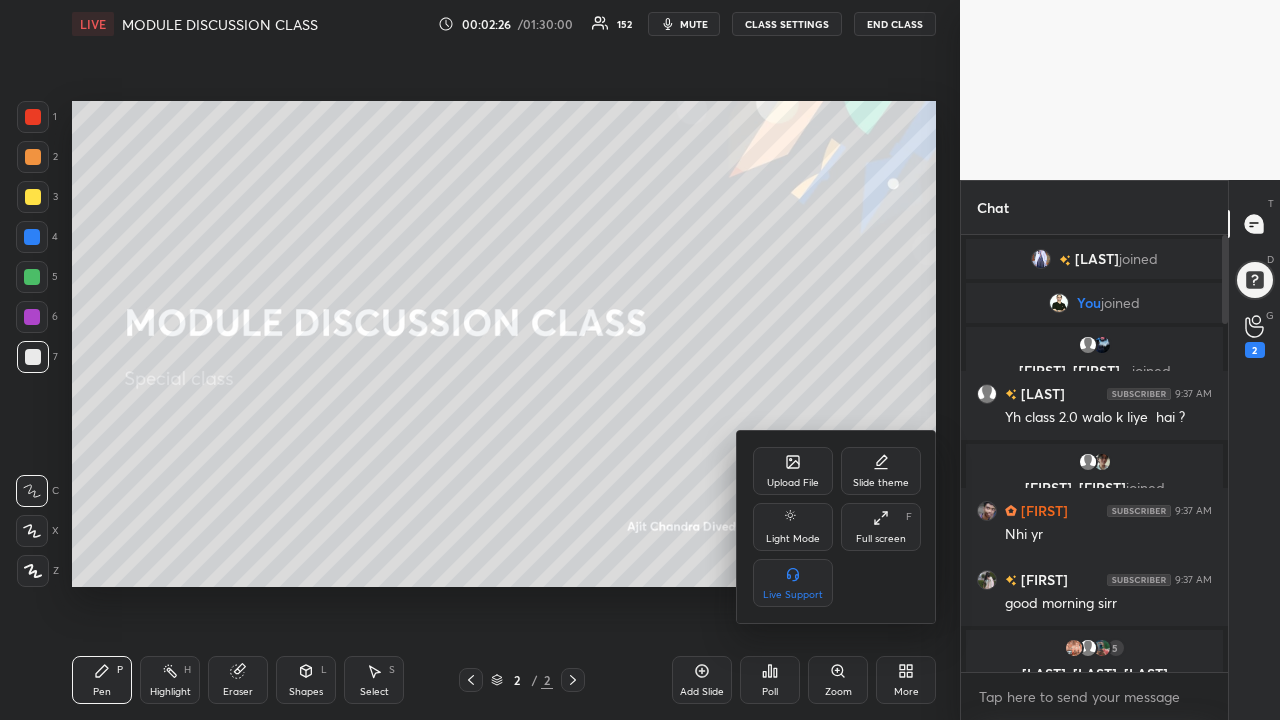 click on "Full screen" at bounding box center (881, 539) 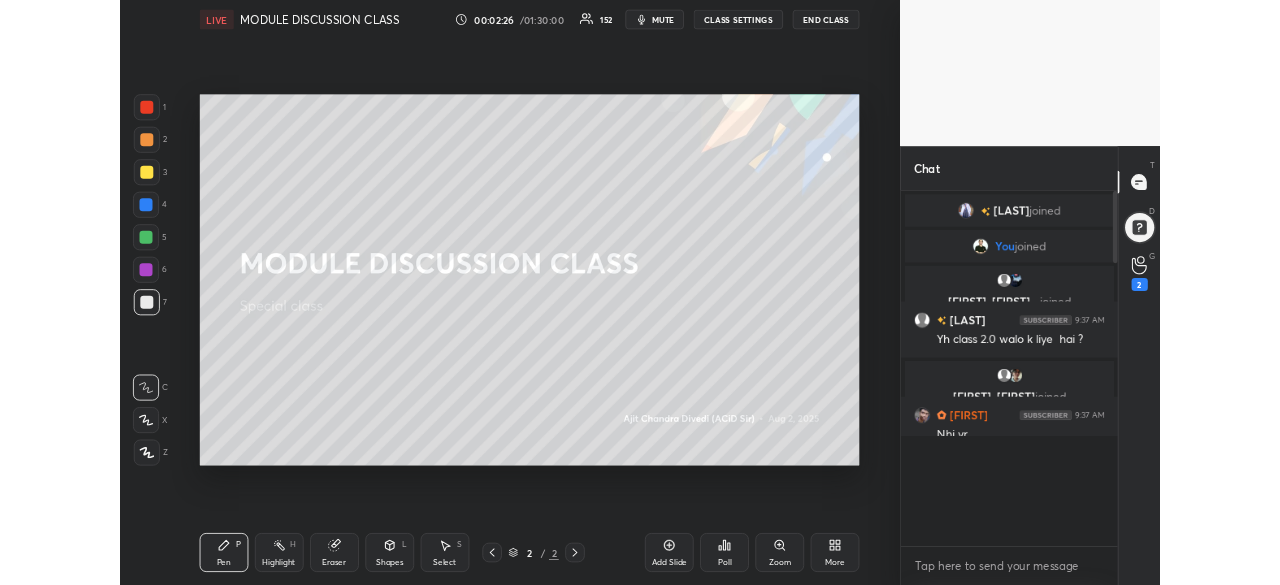 scroll, scrollTop: 457, scrollLeft: 880, axis: both 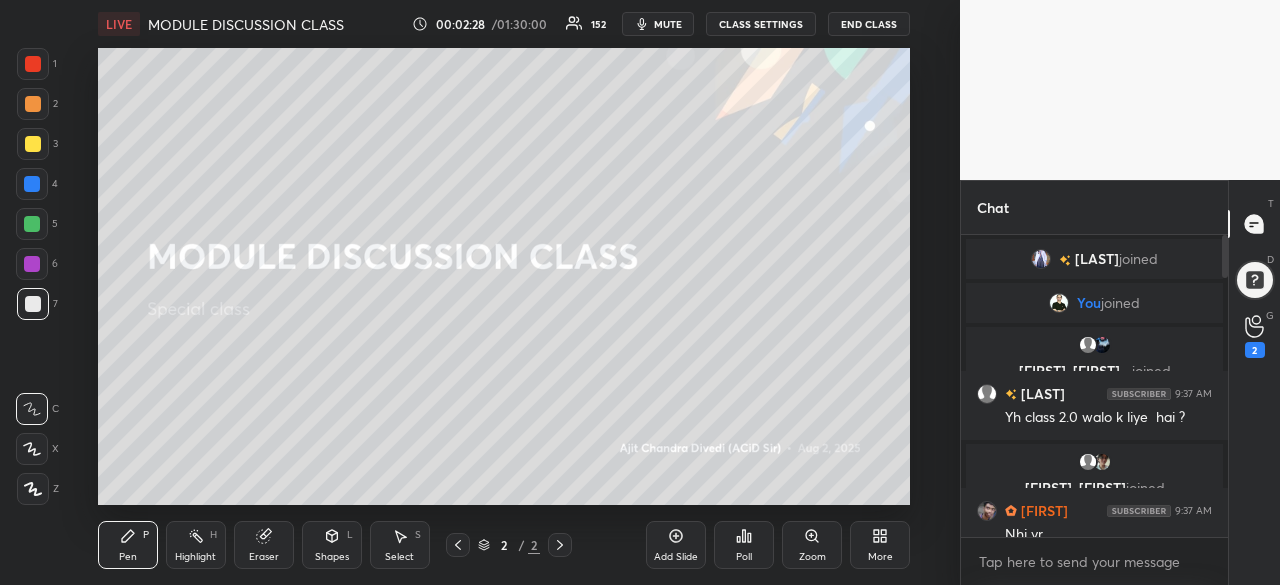 click on "More" at bounding box center (880, 557) 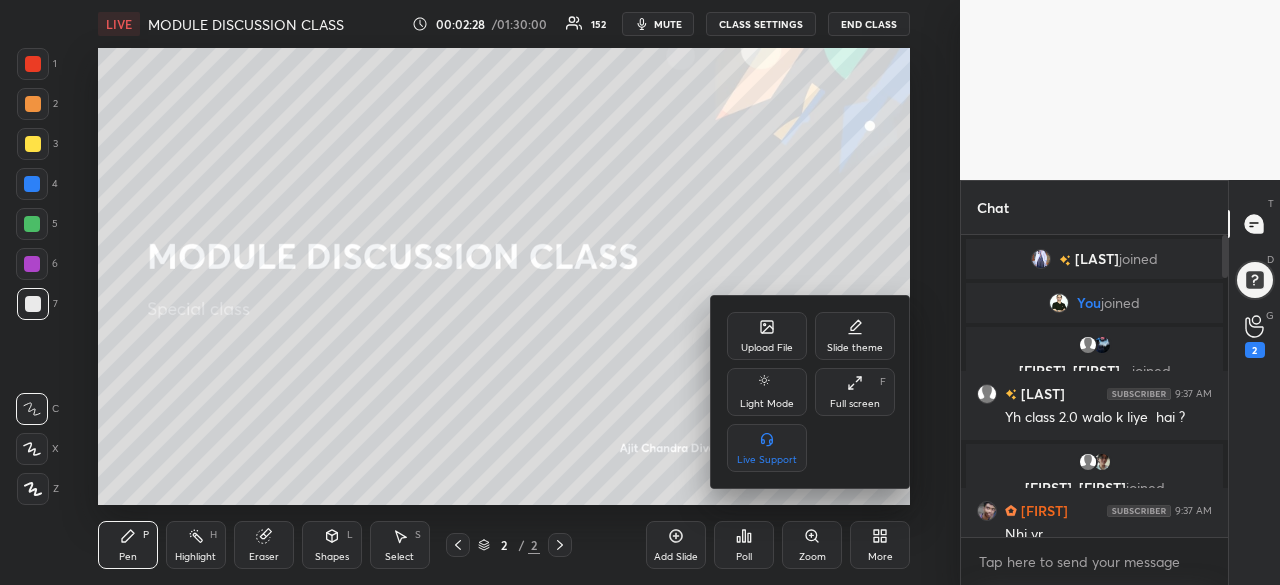 click on "Full screen F" at bounding box center [855, 392] 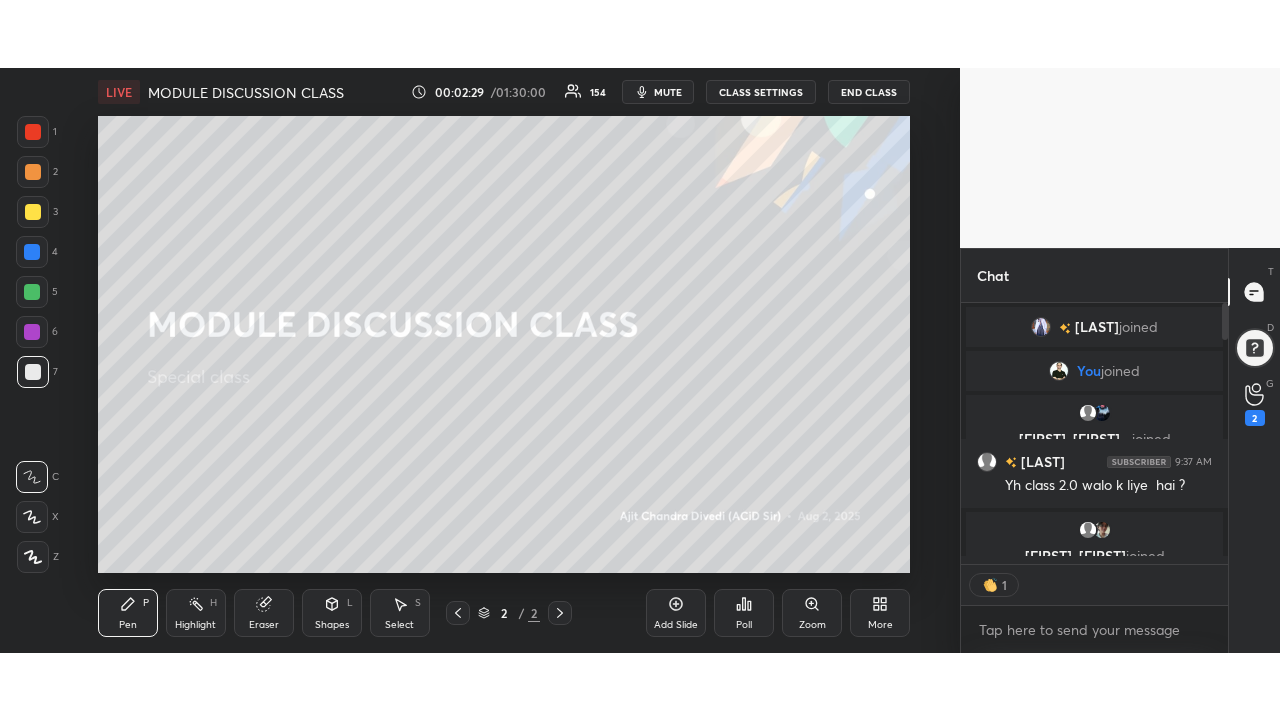 scroll, scrollTop: 390, scrollLeft: 261, axis: both 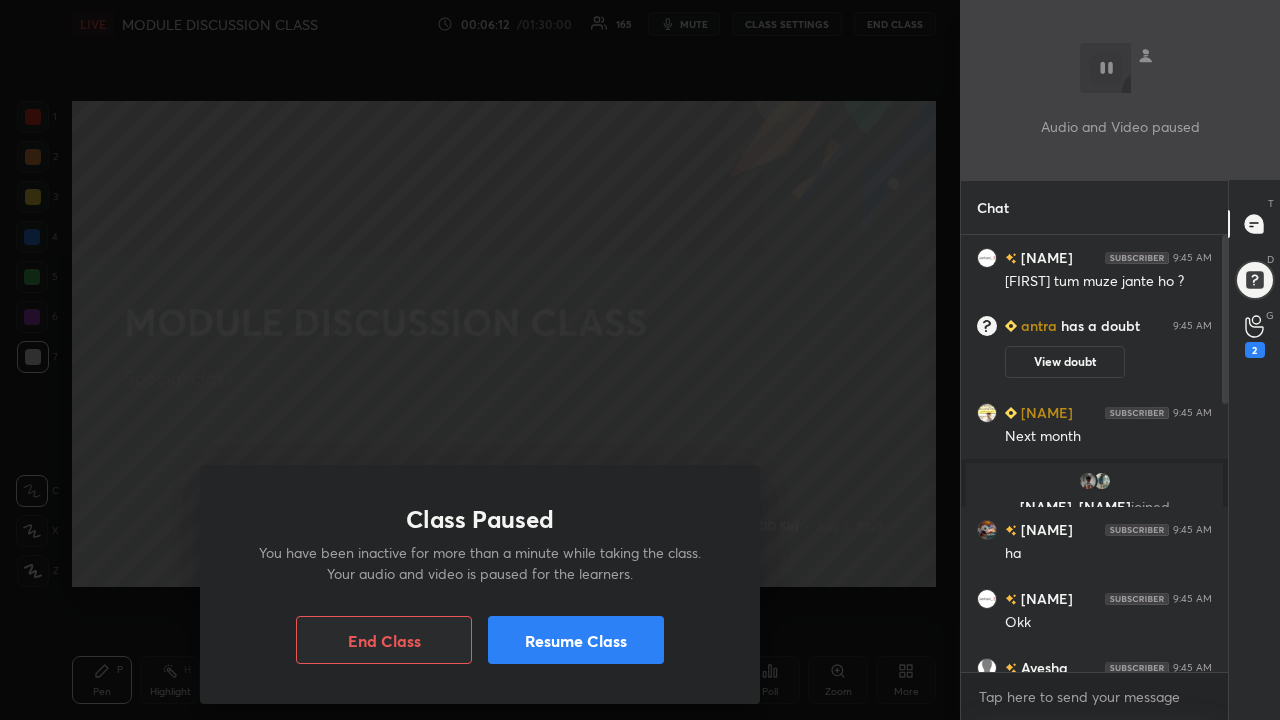 click on "Resume Class" at bounding box center (576, 640) 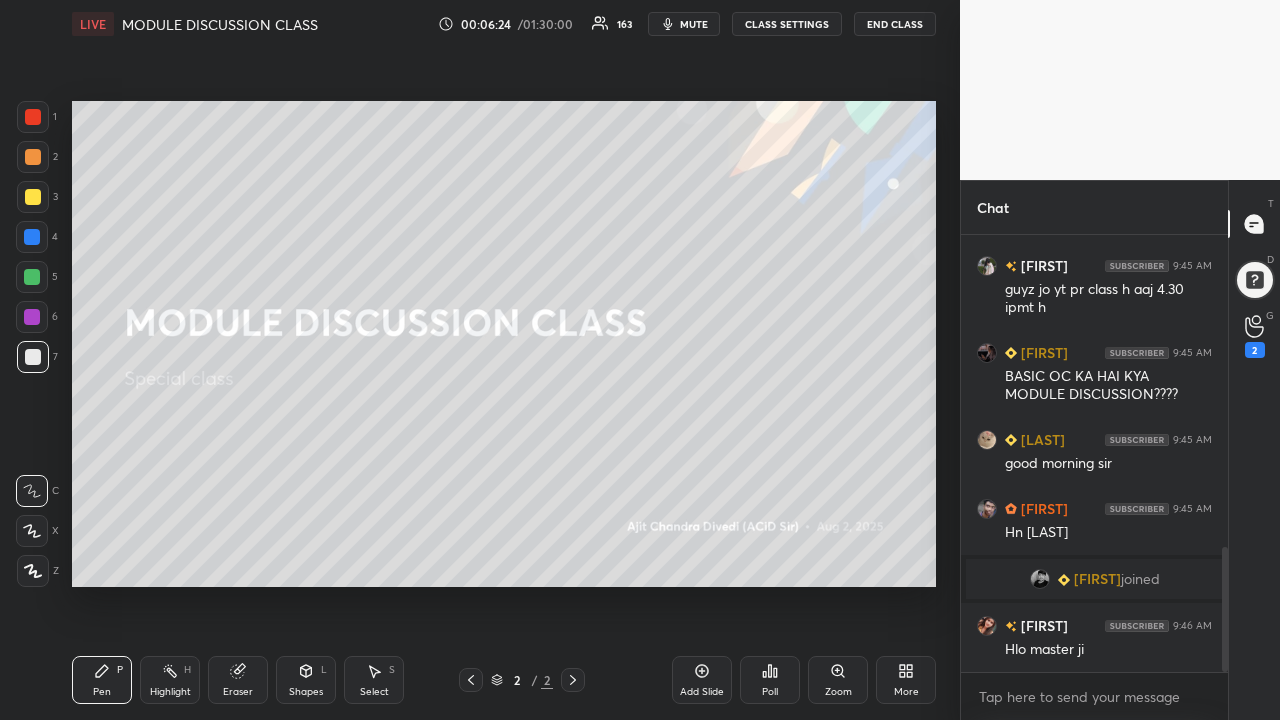 scroll, scrollTop: 1233, scrollLeft: 0, axis: vertical 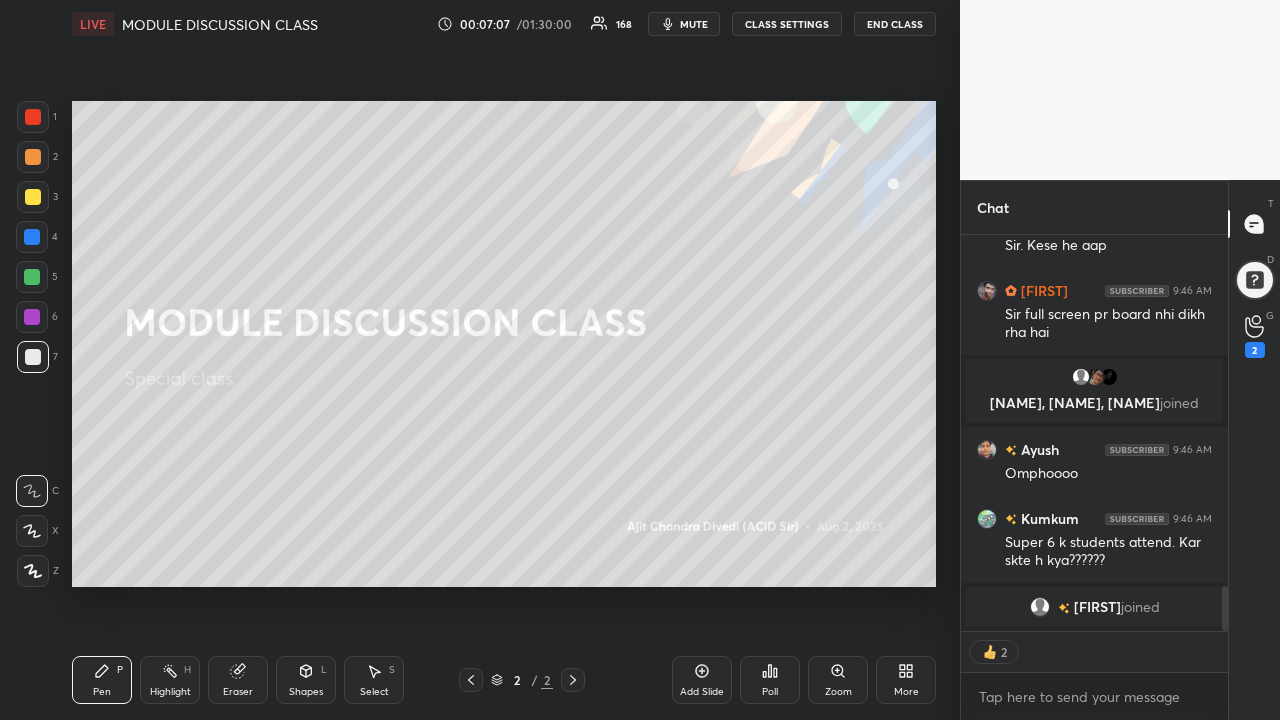 click 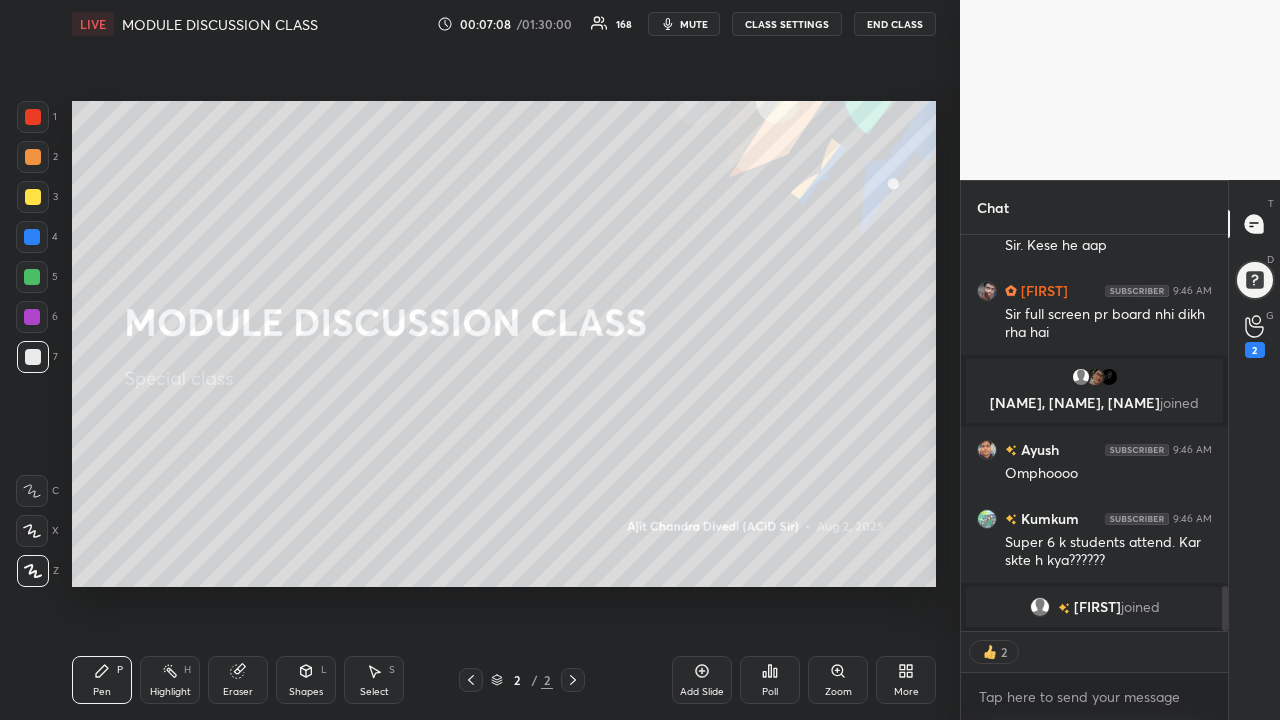 click at bounding box center [33, 117] 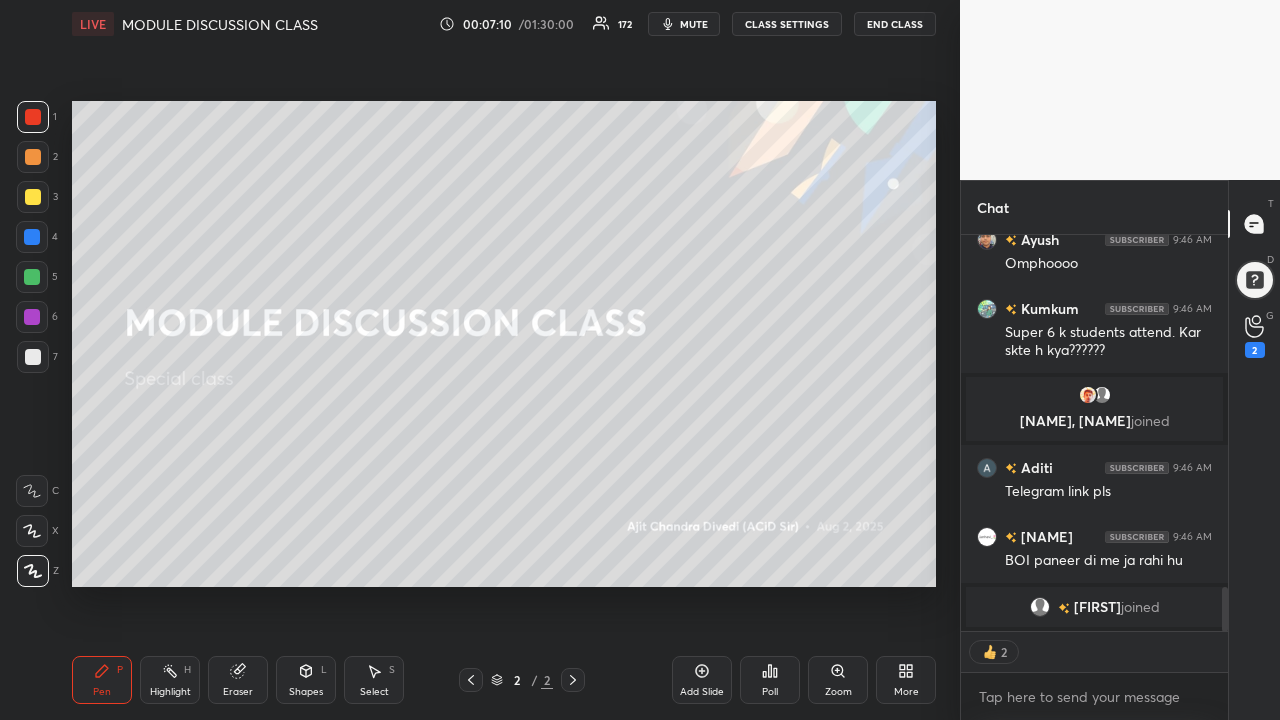 click on "More" at bounding box center (906, 680) 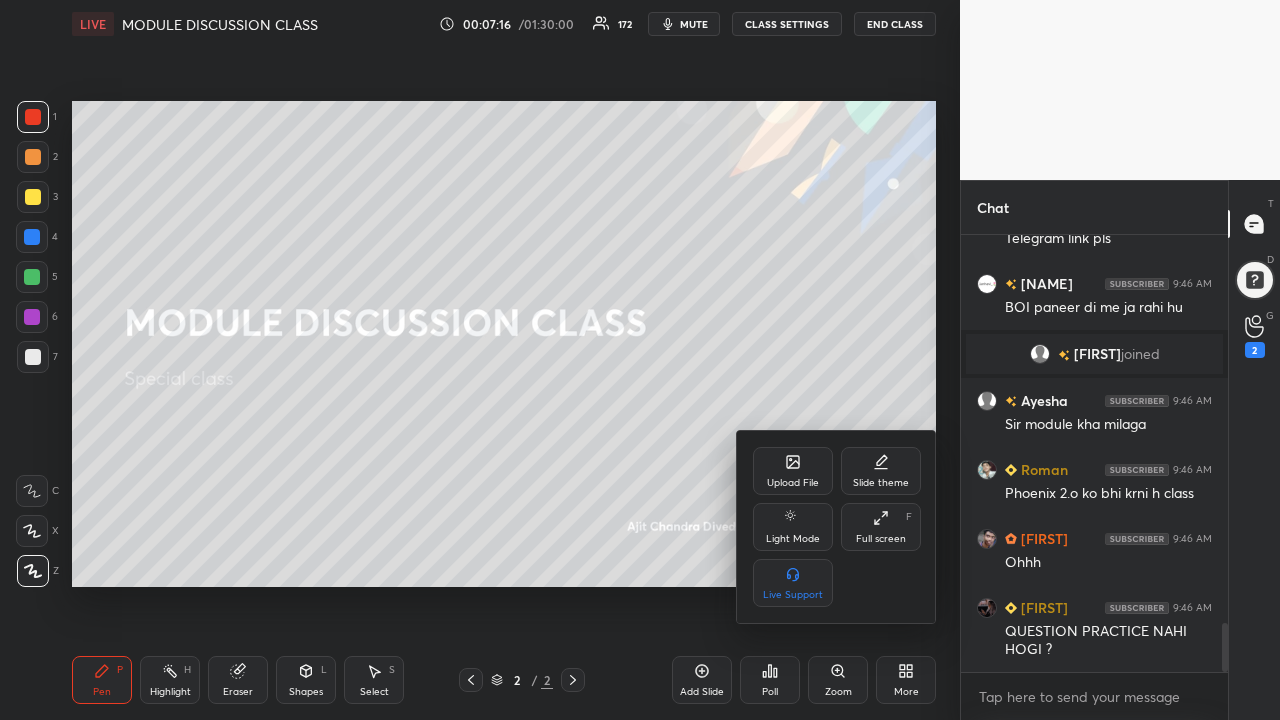 click on "Upload File" at bounding box center (793, 483) 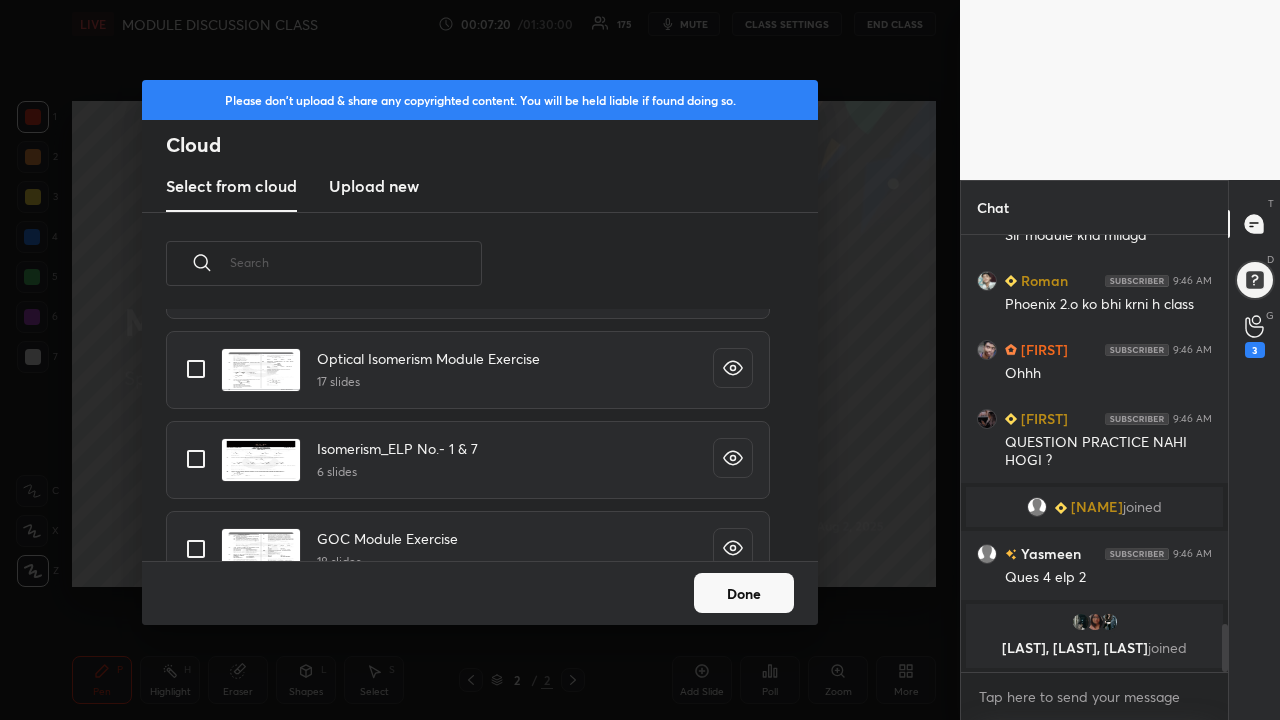 type on "x" 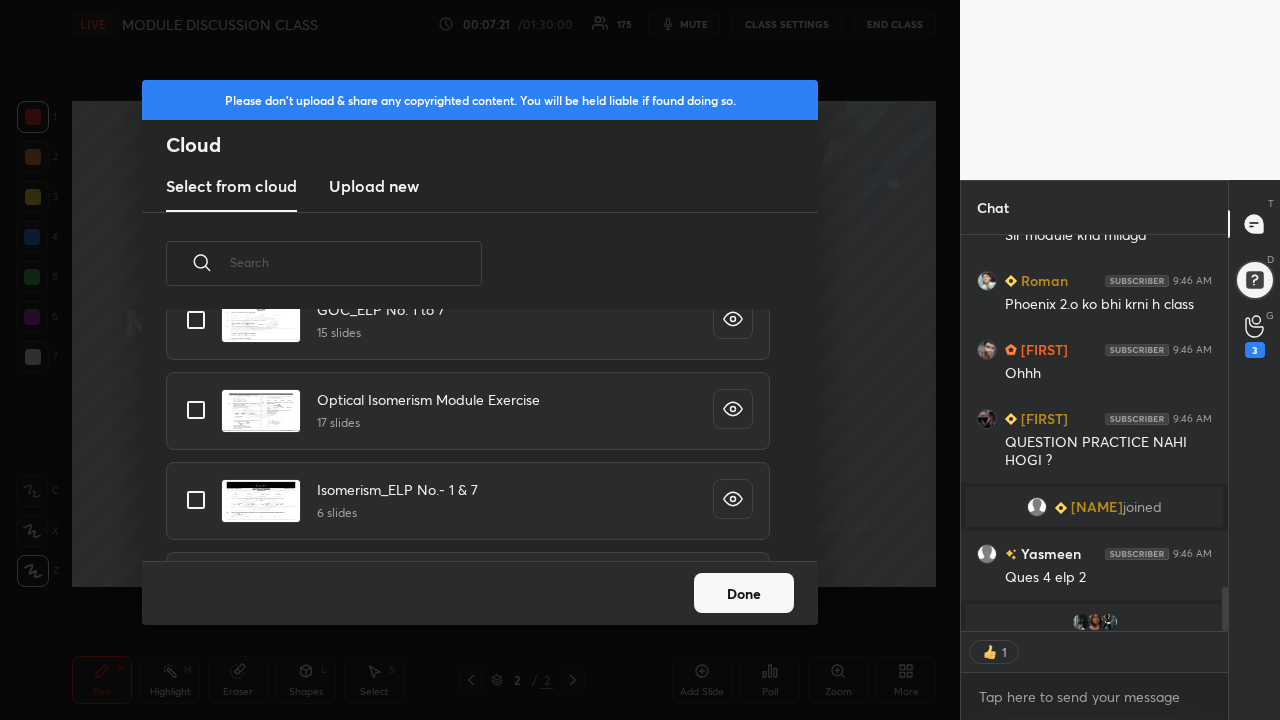 click at bounding box center (196, 410) 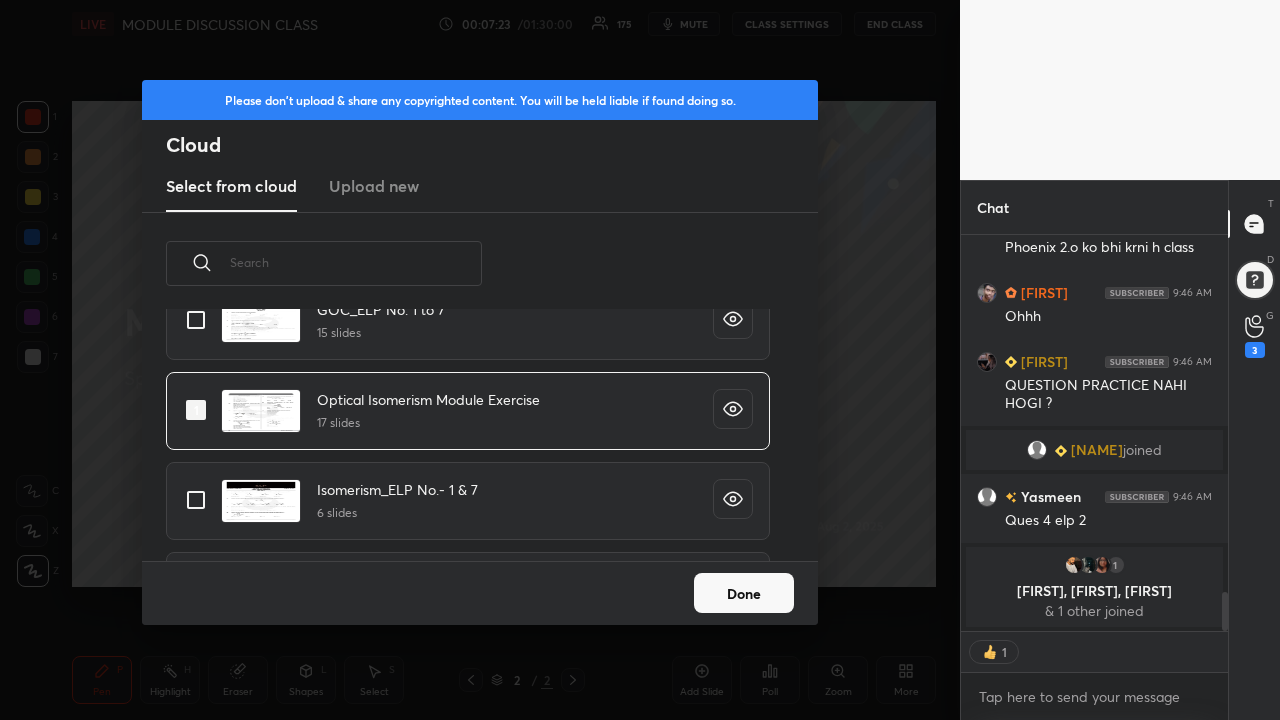 click on "Done" at bounding box center (744, 593) 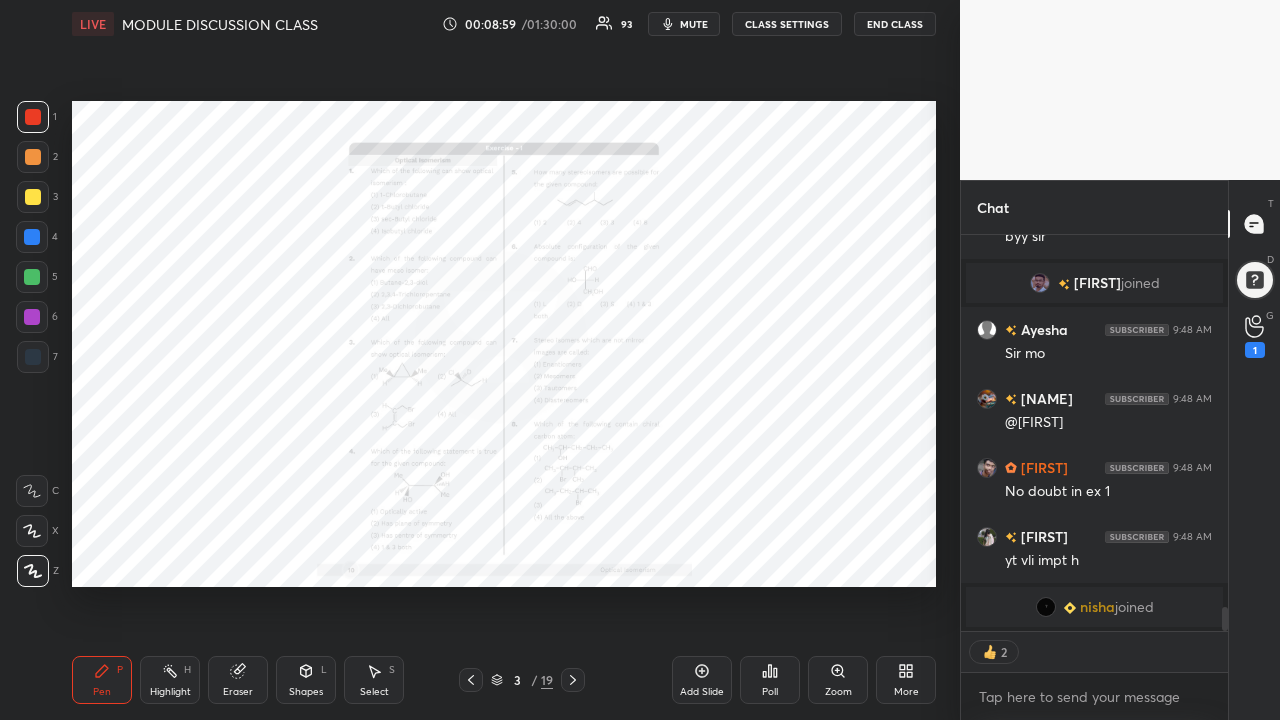 scroll, scrollTop: 6166, scrollLeft: 0, axis: vertical 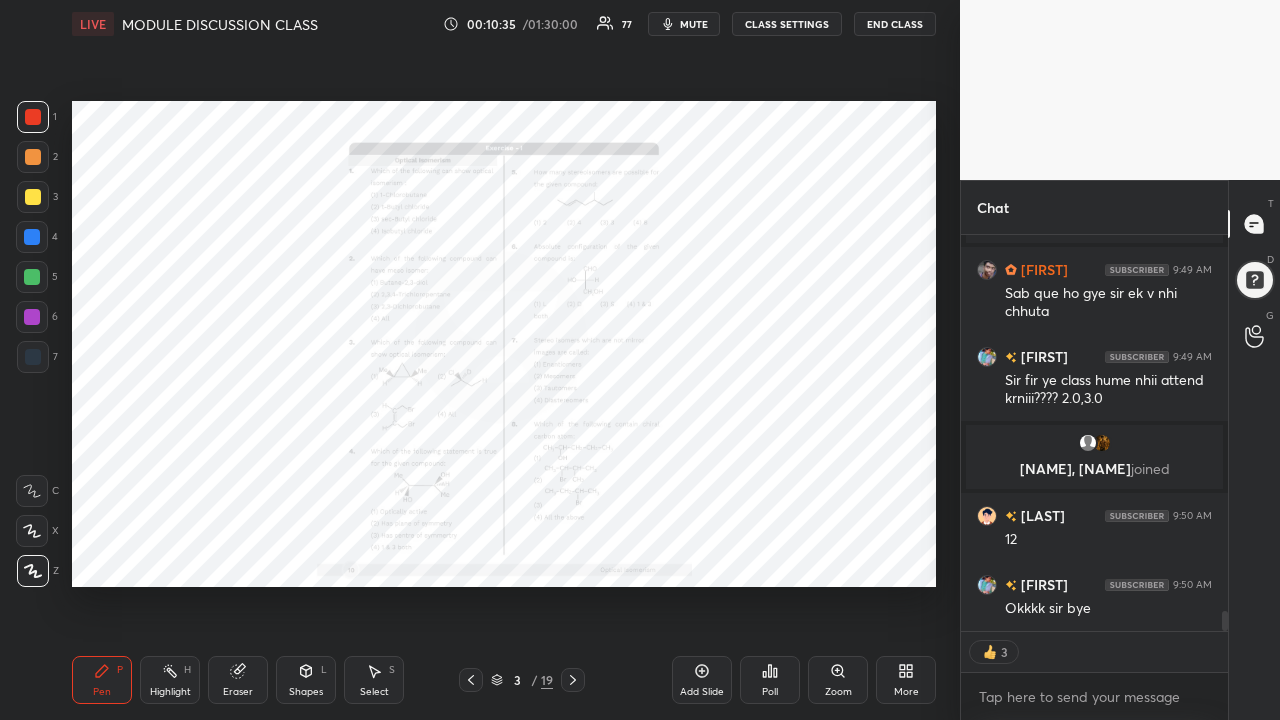 click at bounding box center (573, 680) 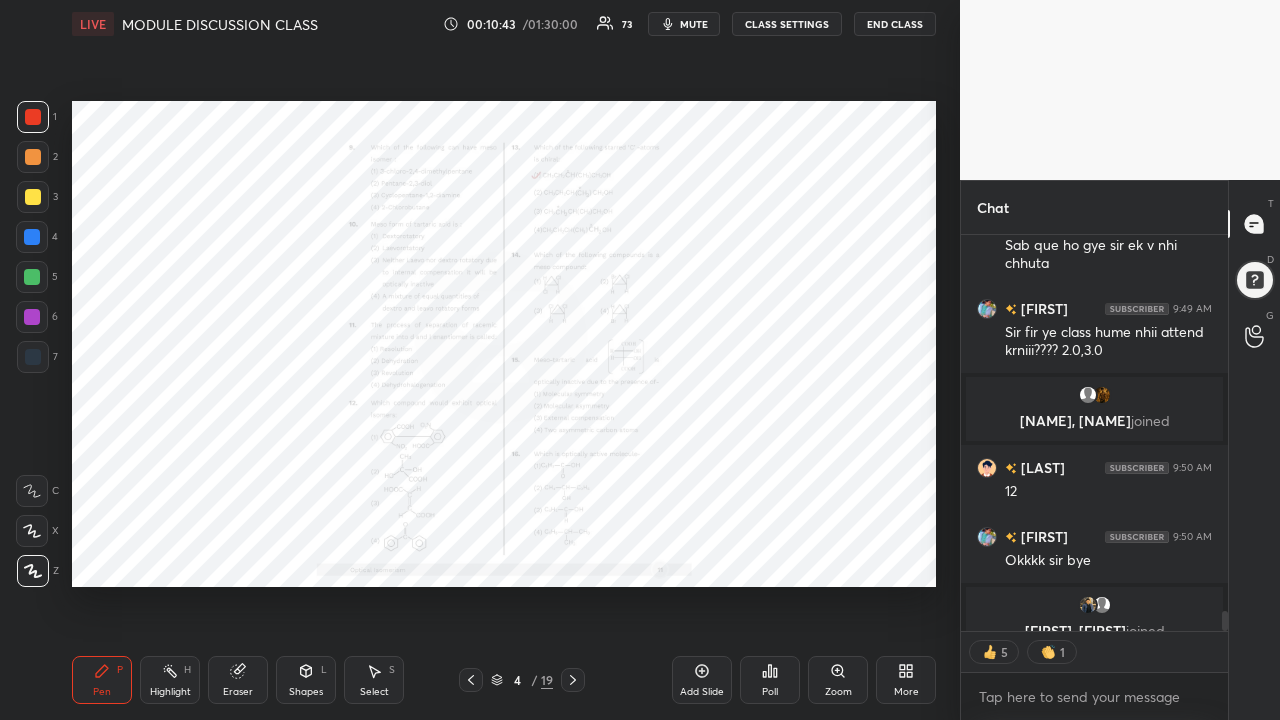 scroll, scrollTop: 7440, scrollLeft: 0, axis: vertical 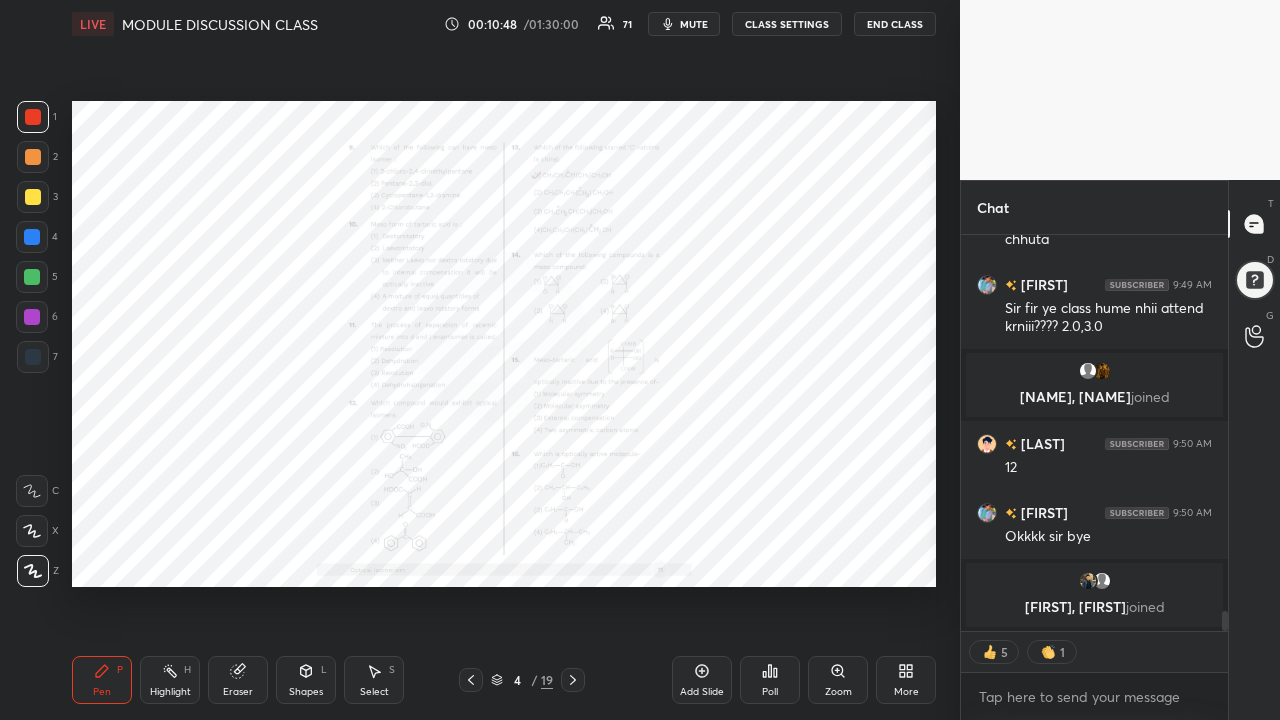 click 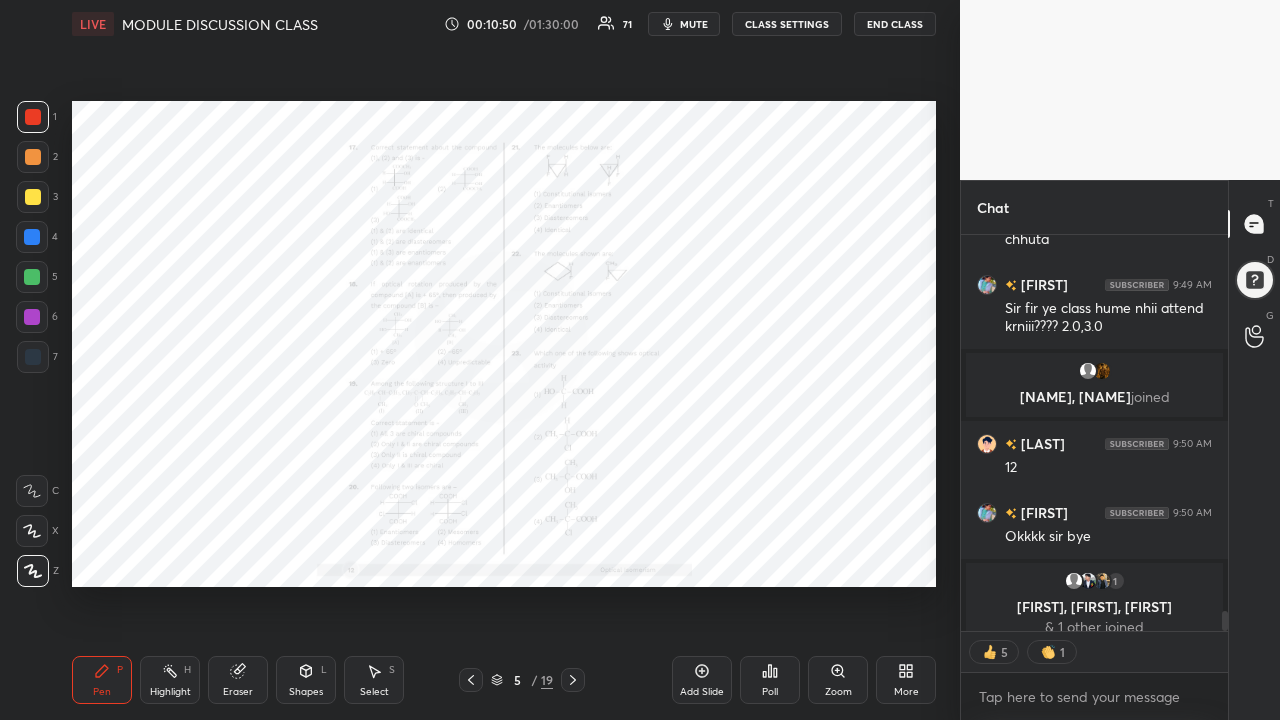 scroll, scrollTop: 7456, scrollLeft: 0, axis: vertical 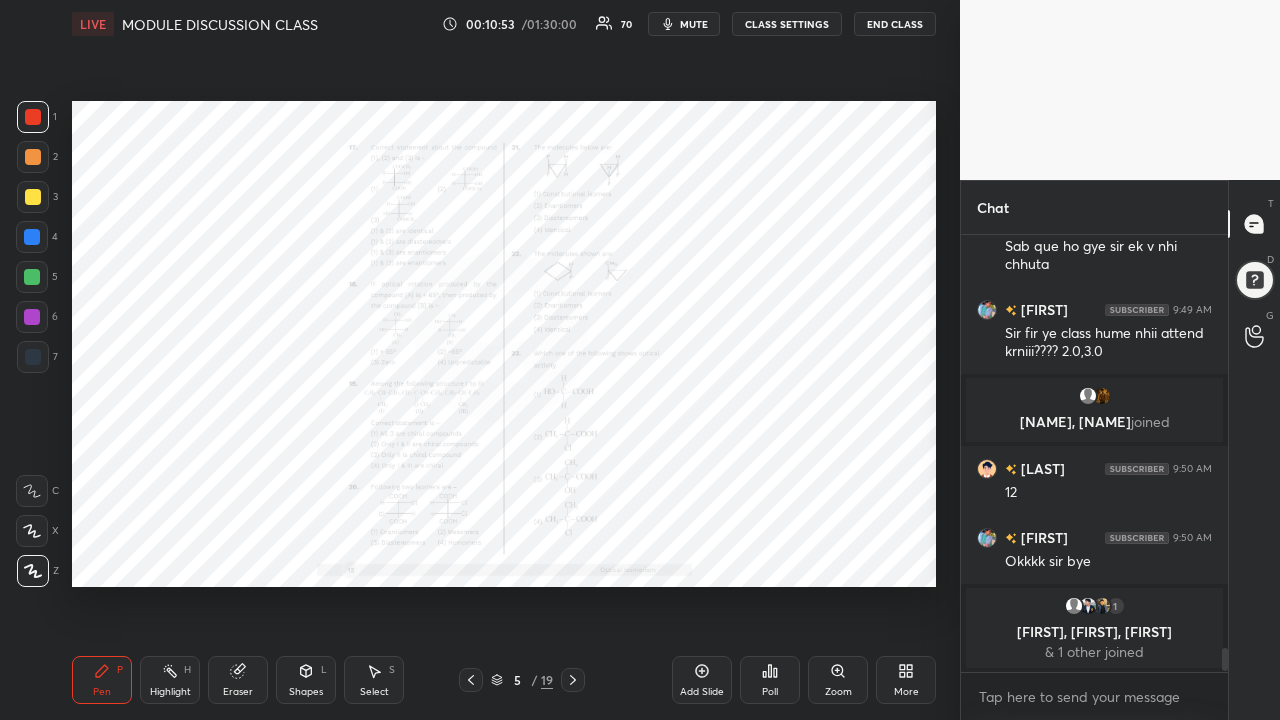 click 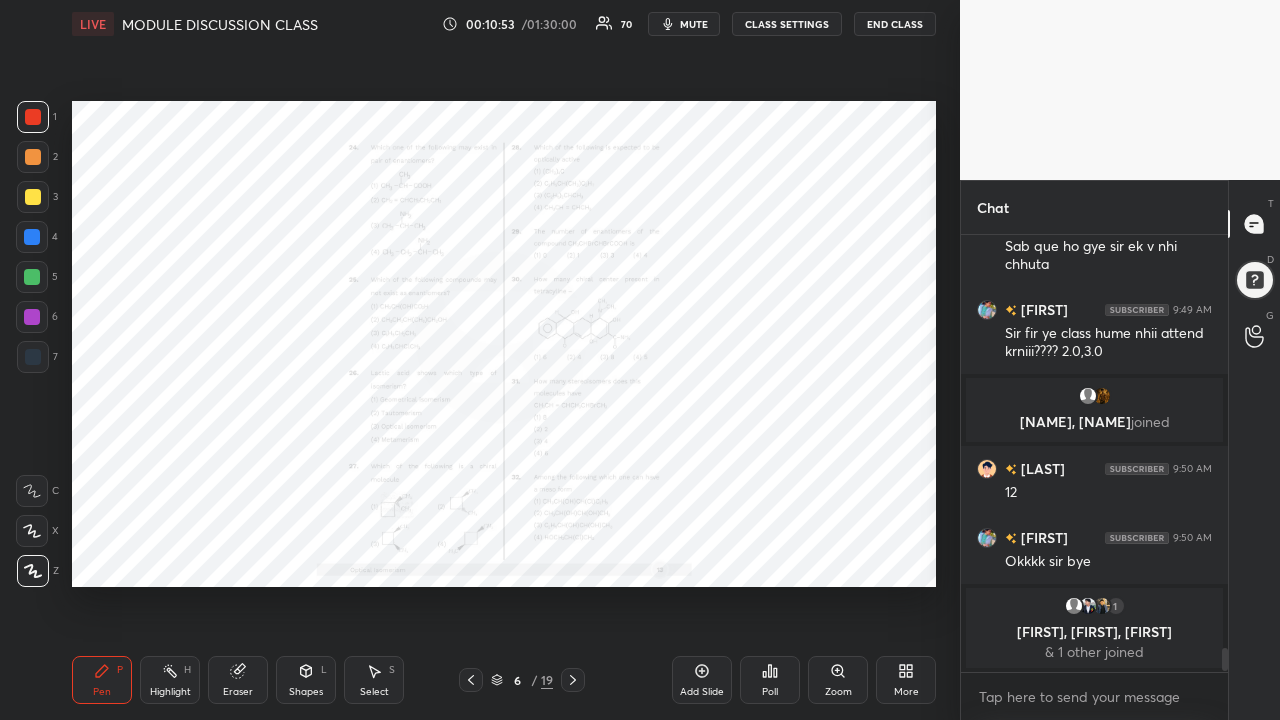click 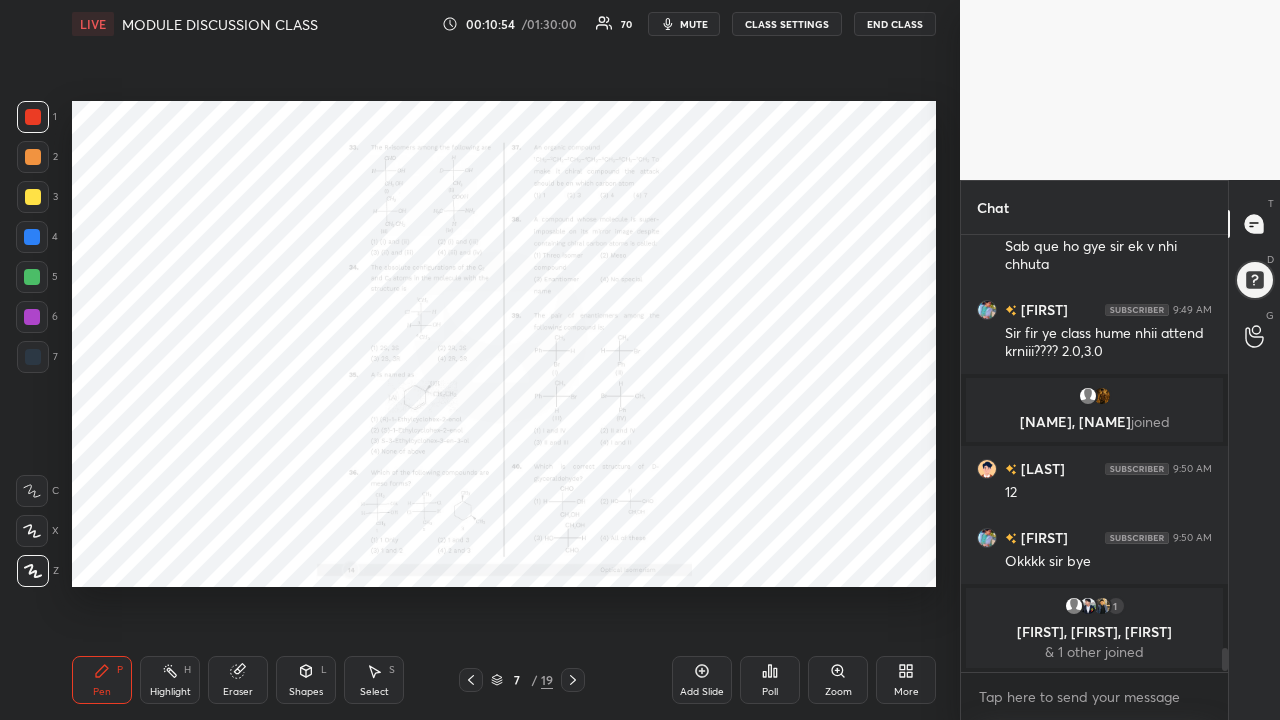 click 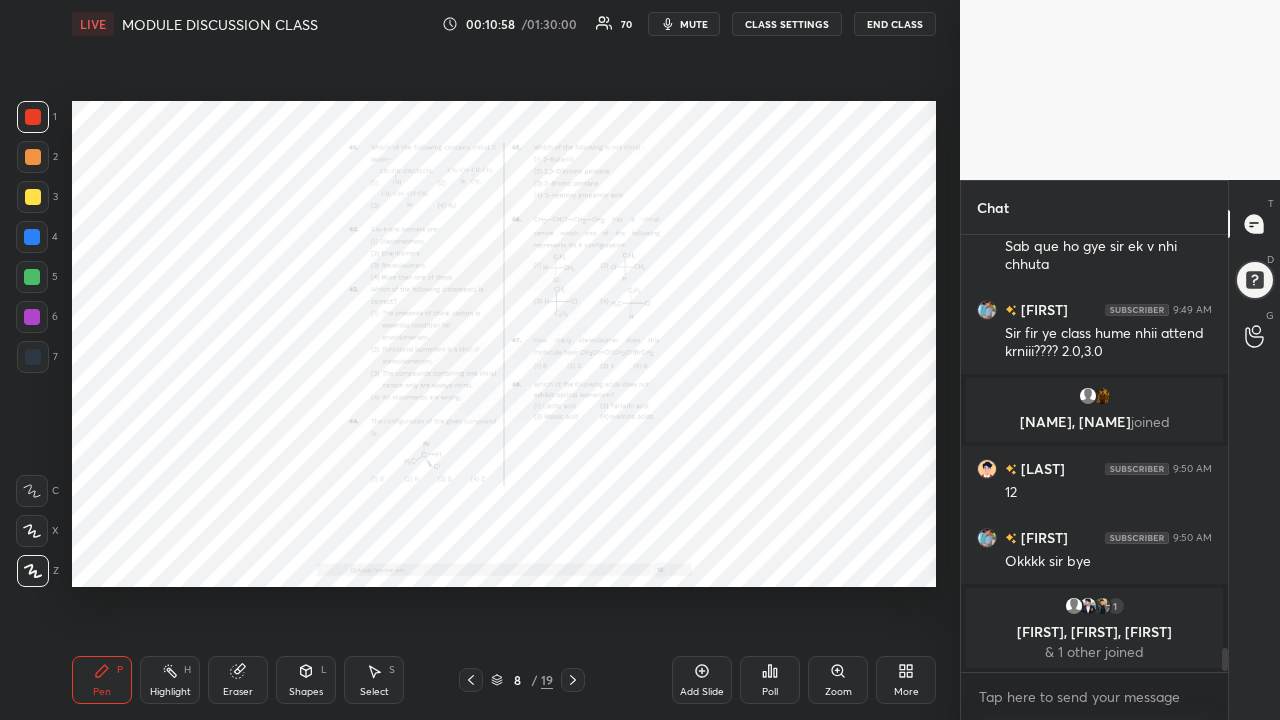 click 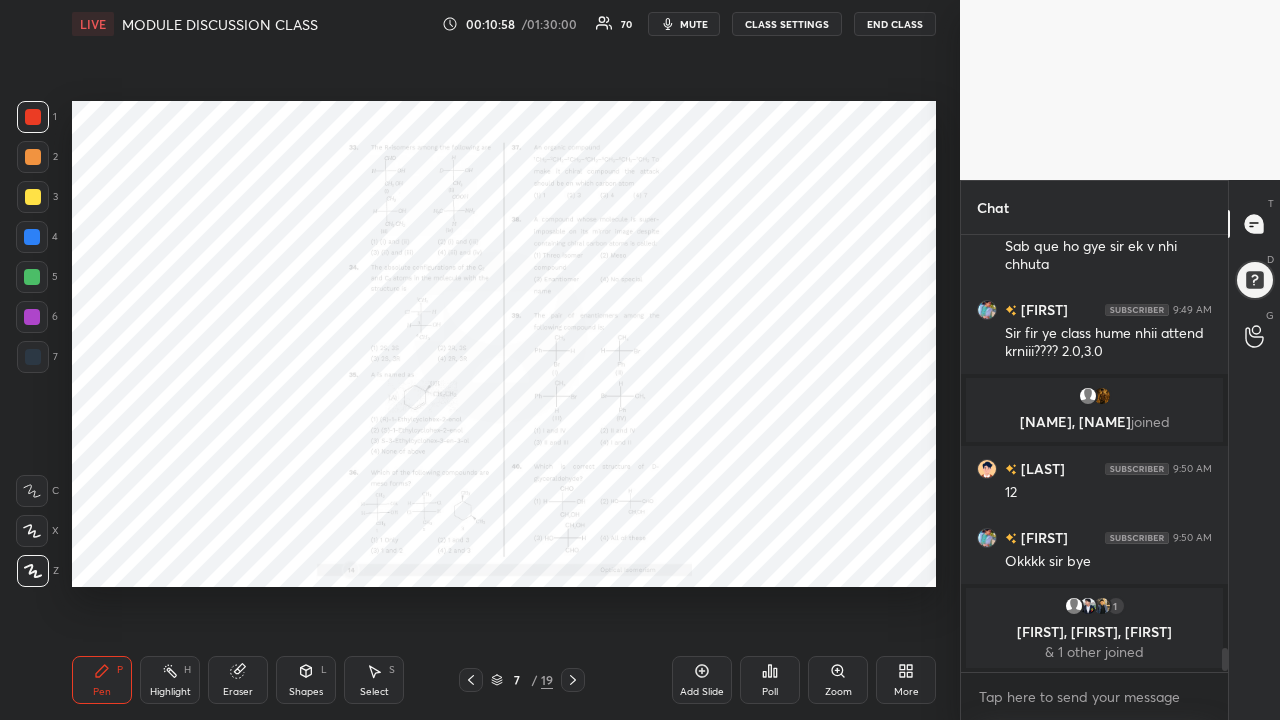 click at bounding box center [471, 680] 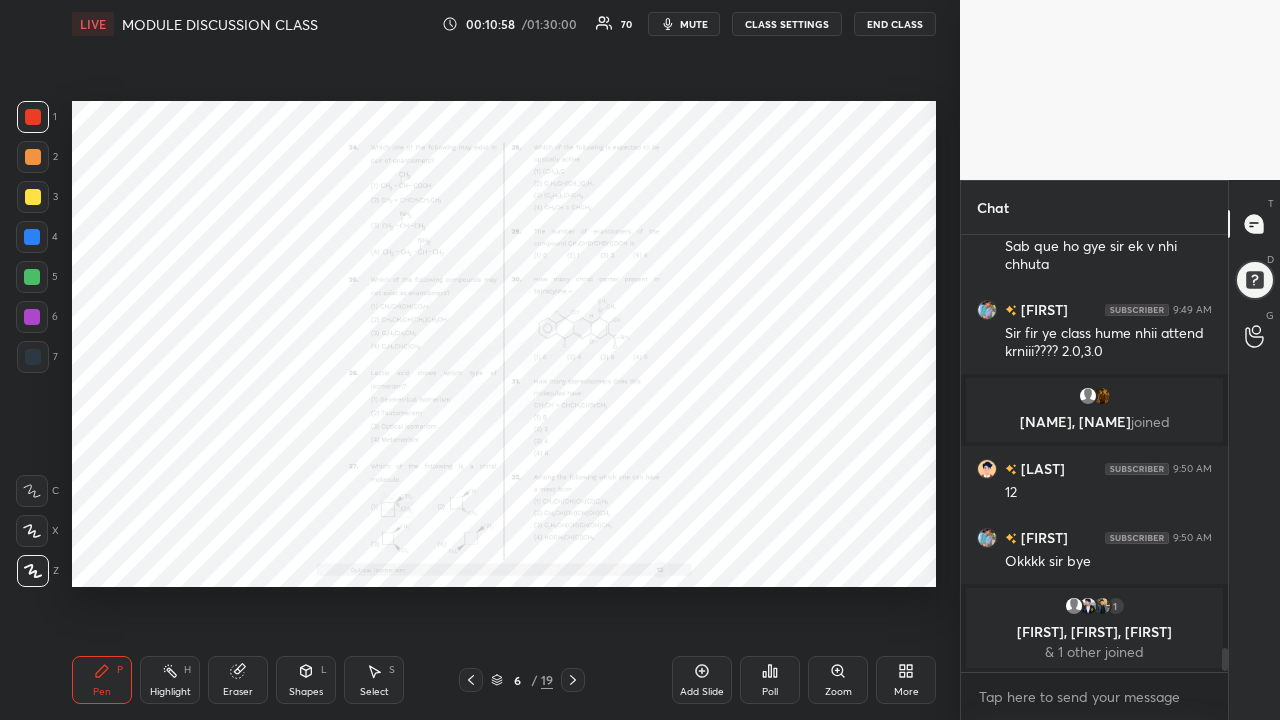 click at bounding box center (471, 680) 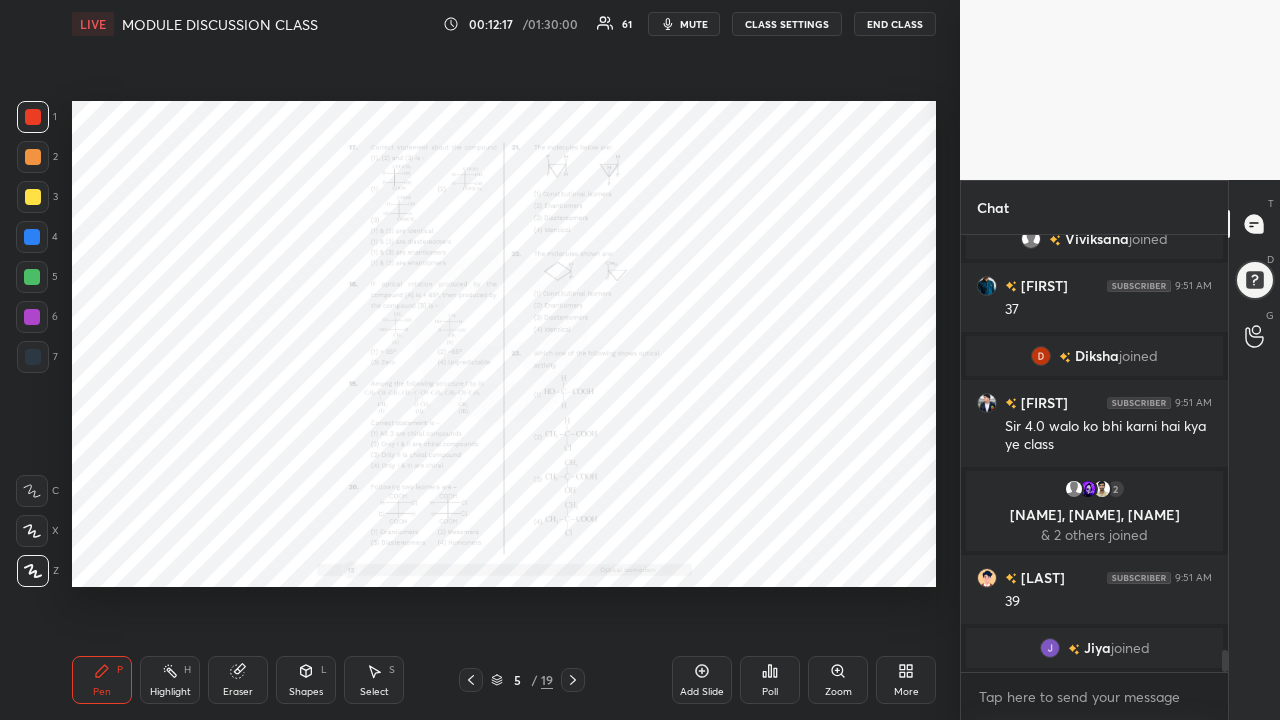 scroll, scrollTop: 8302, scrollLeft: 0, axis: vertical 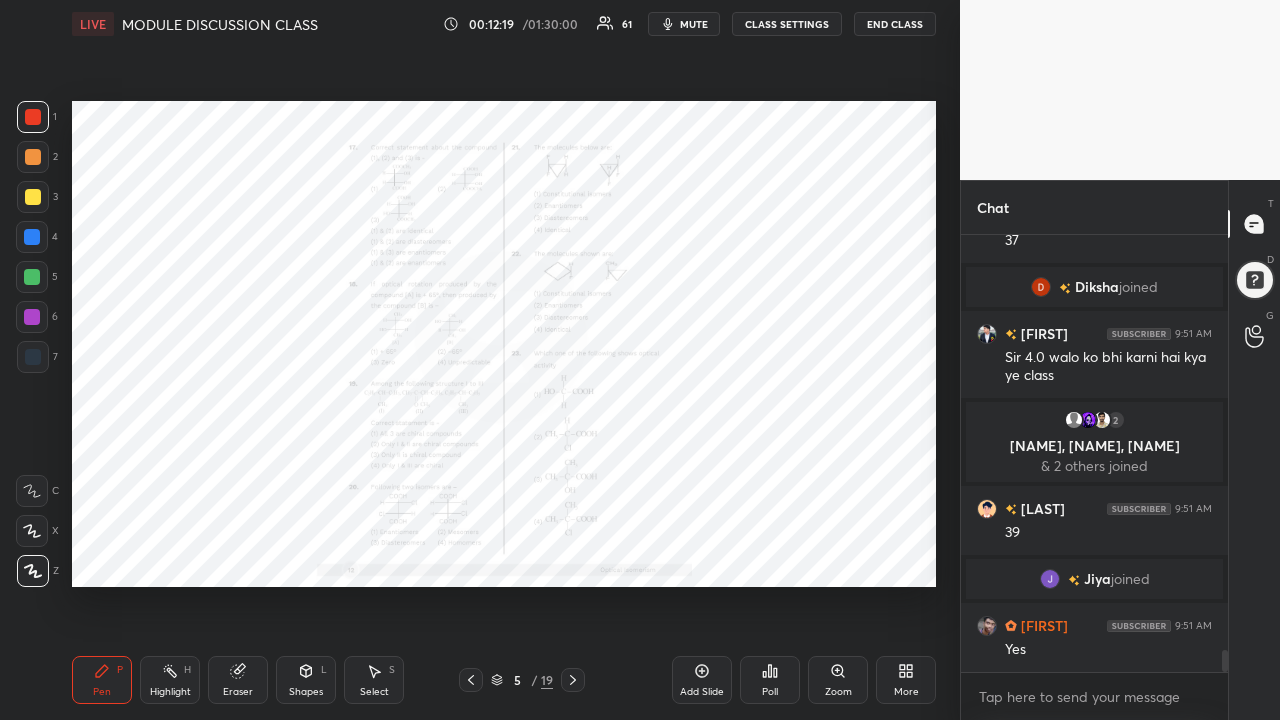 click 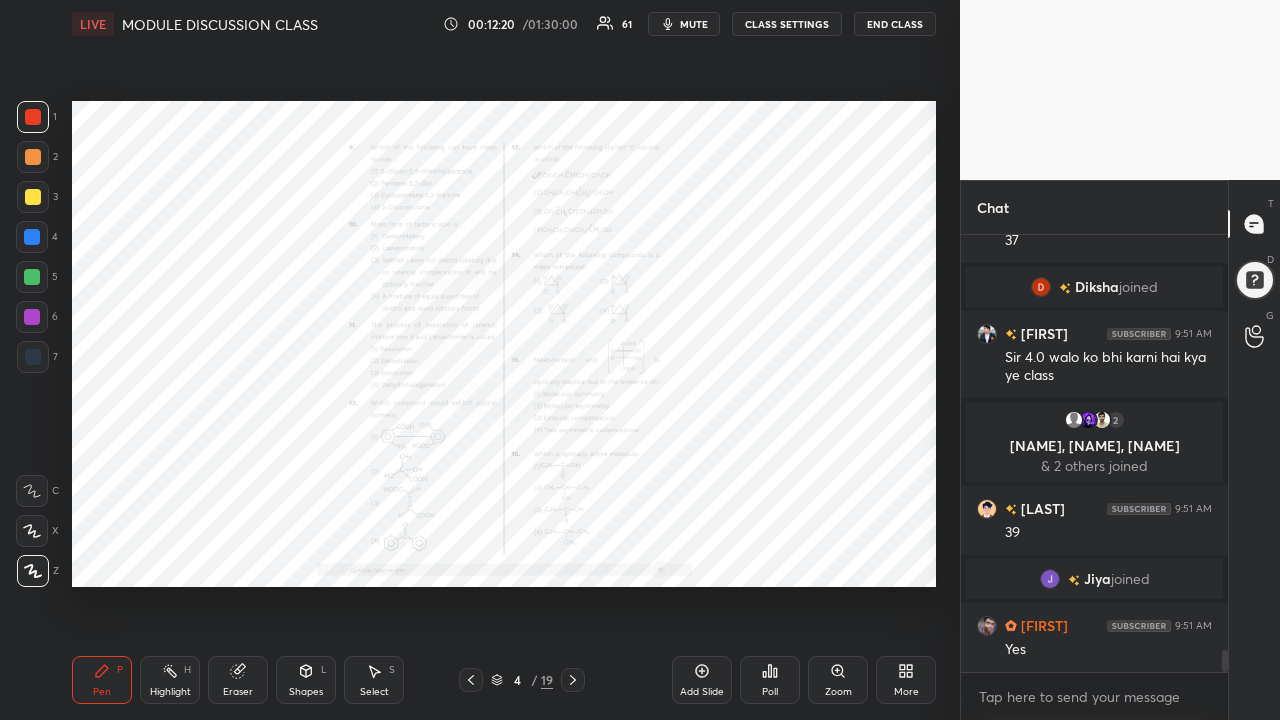 click 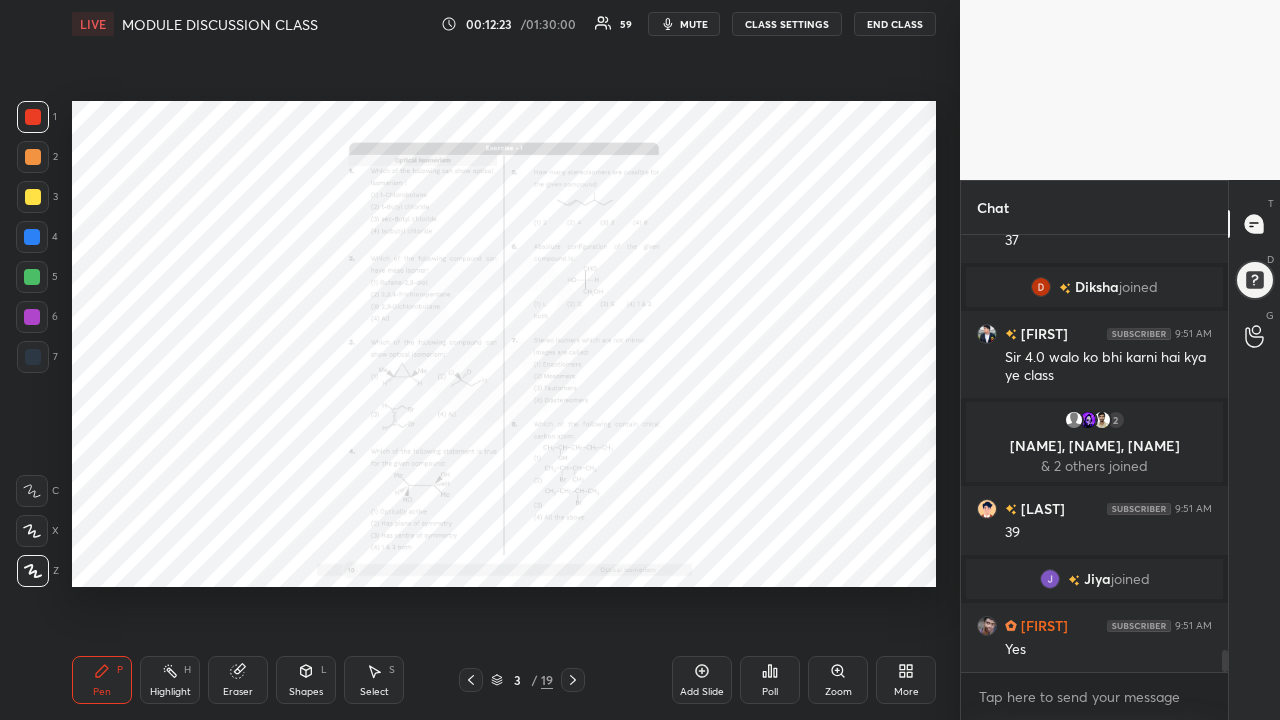 click 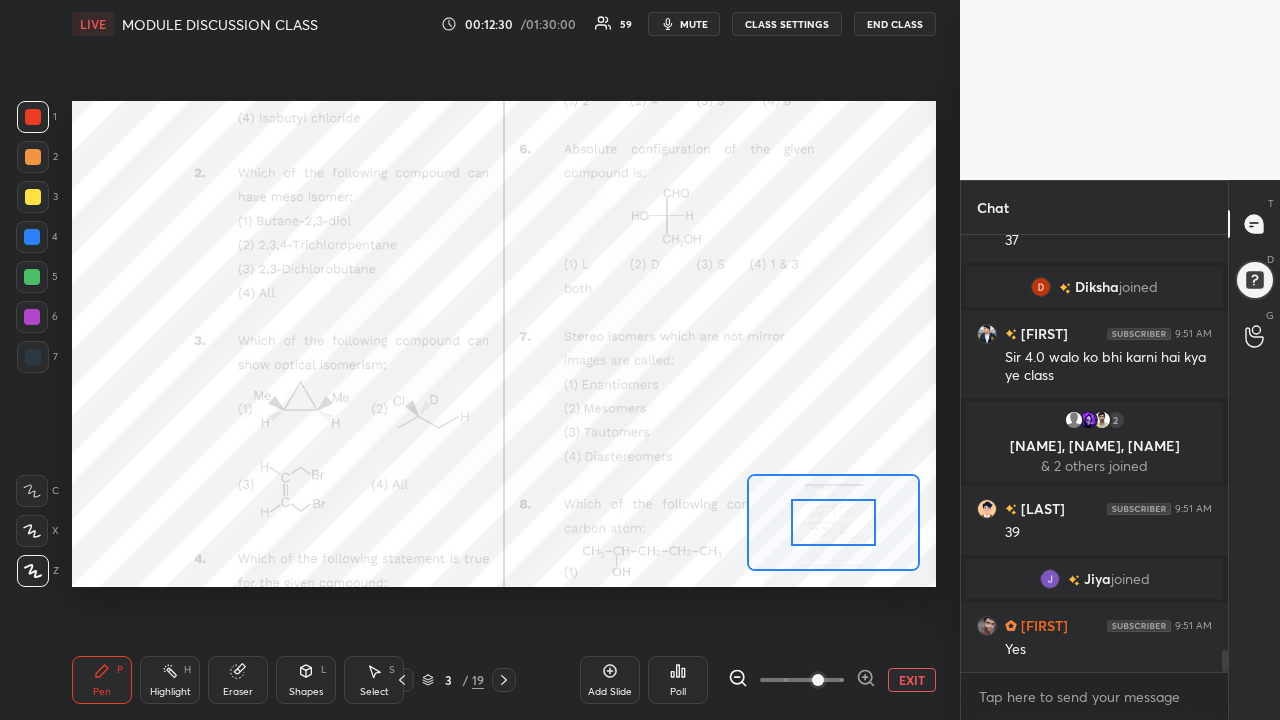 click 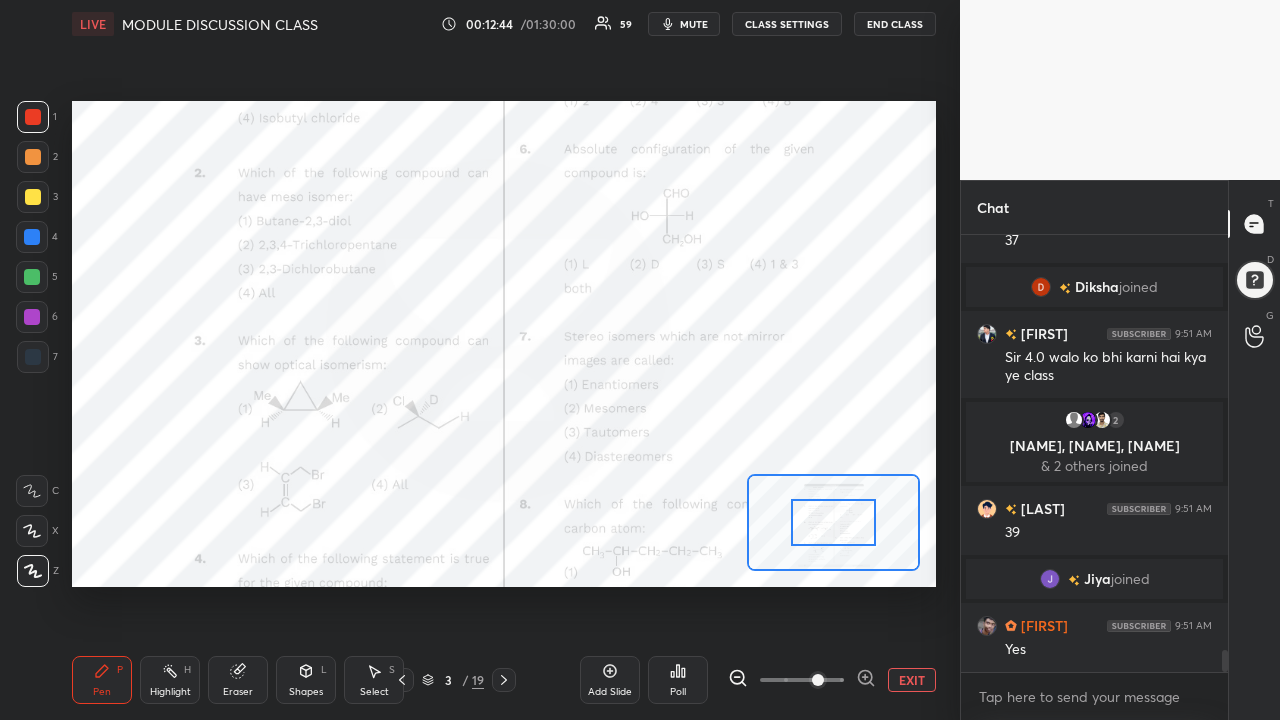 click on "Eraser" at bounding box center [238, 692] 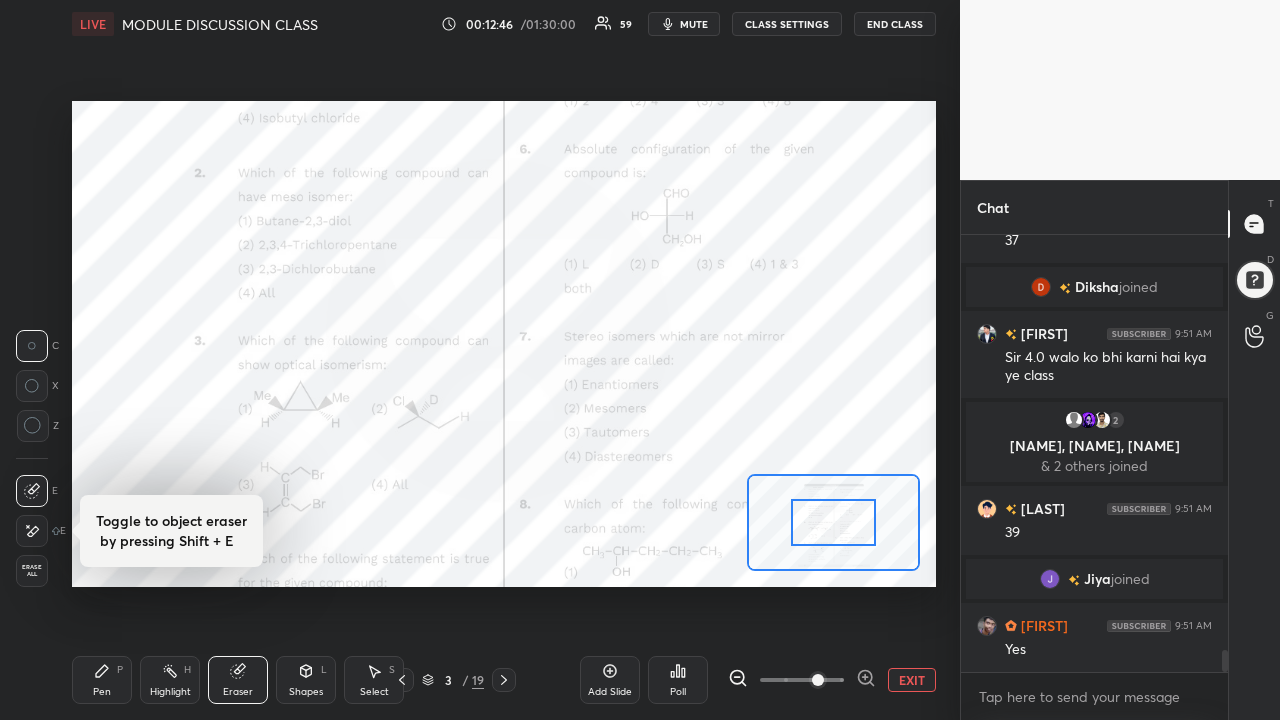 click on "Pen P" at bounding box center [102, 680] 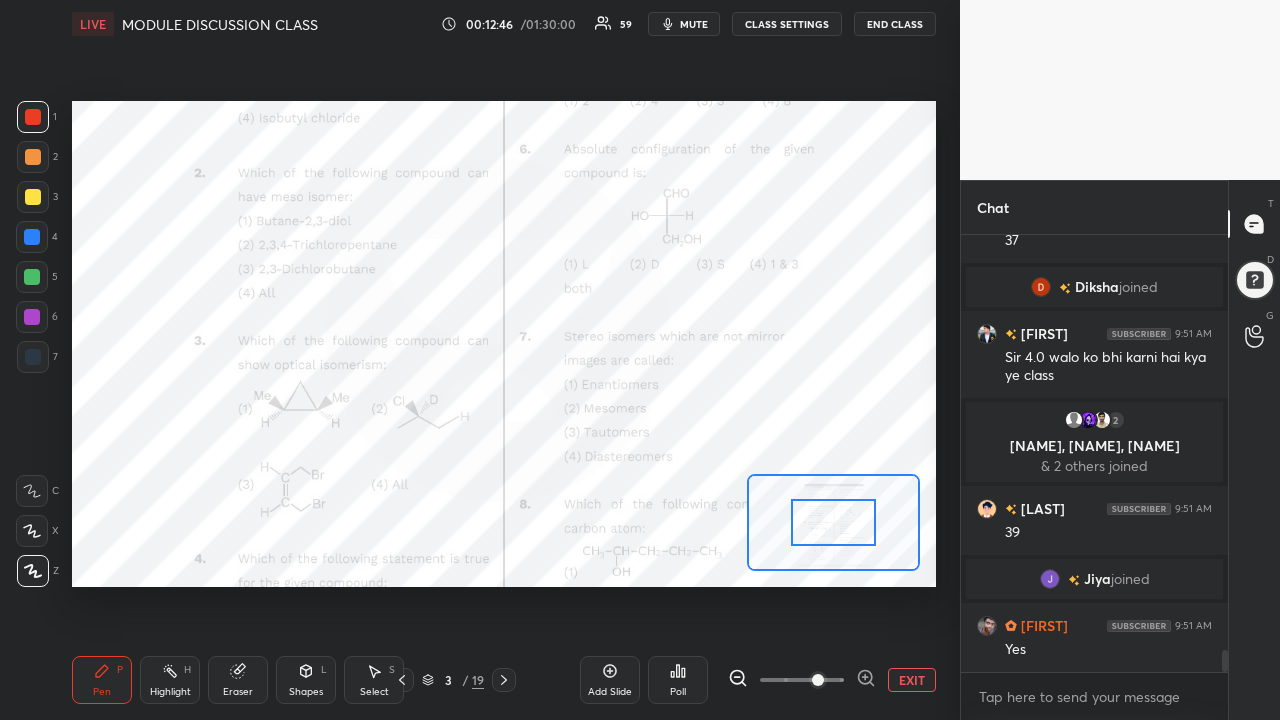scroll, scrollTop: 8371, scrollLeft: 0, axis: vertical 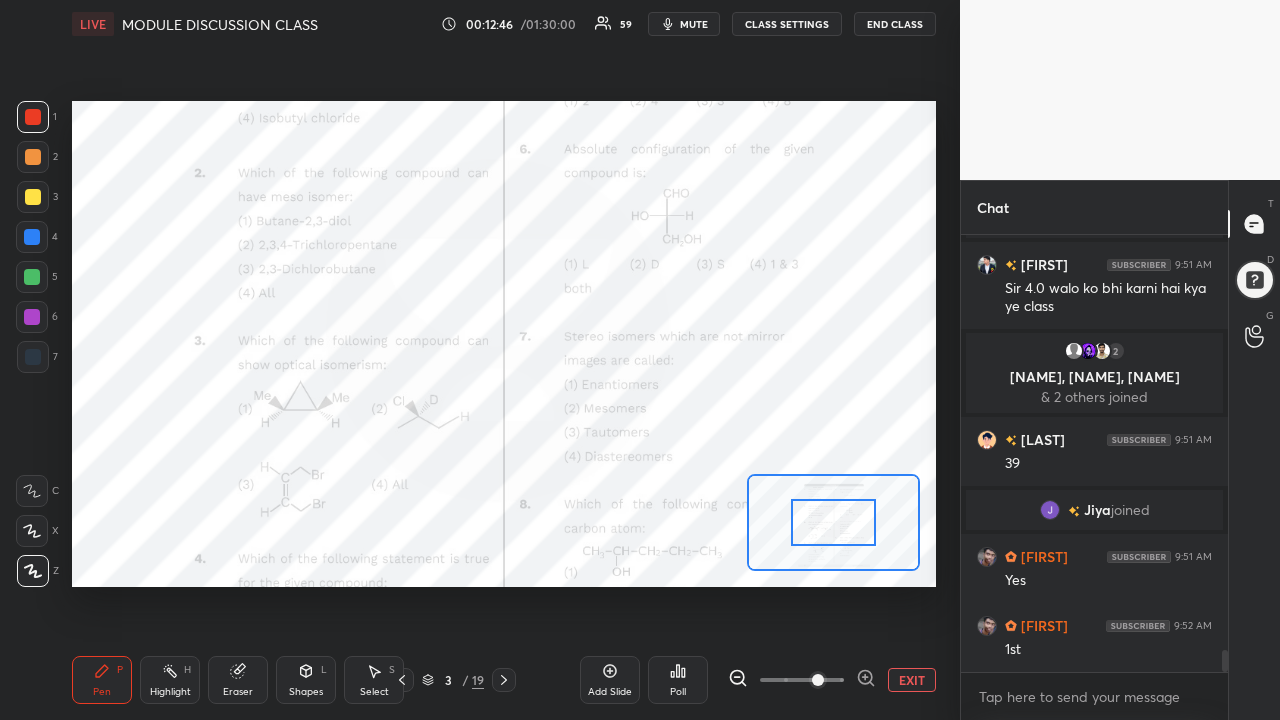 click 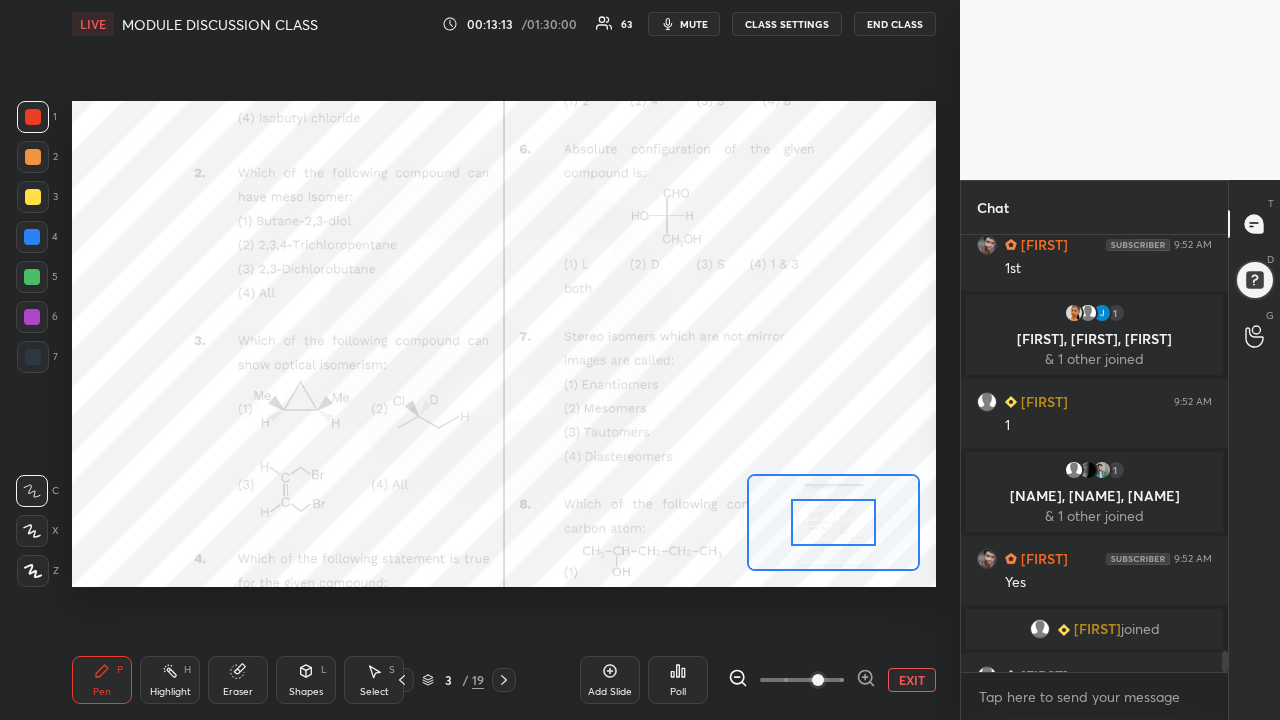 scroll, scrollTop: 8631, scrollLeft: 0, axis: vertical 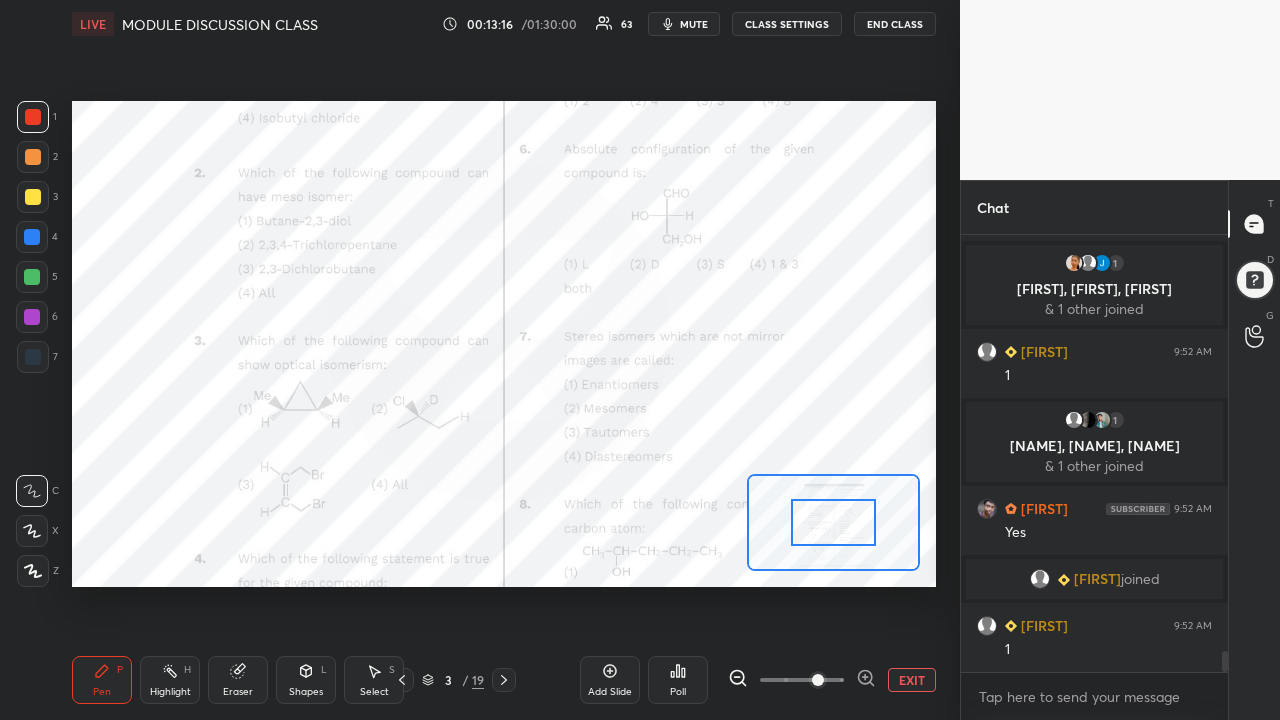 click 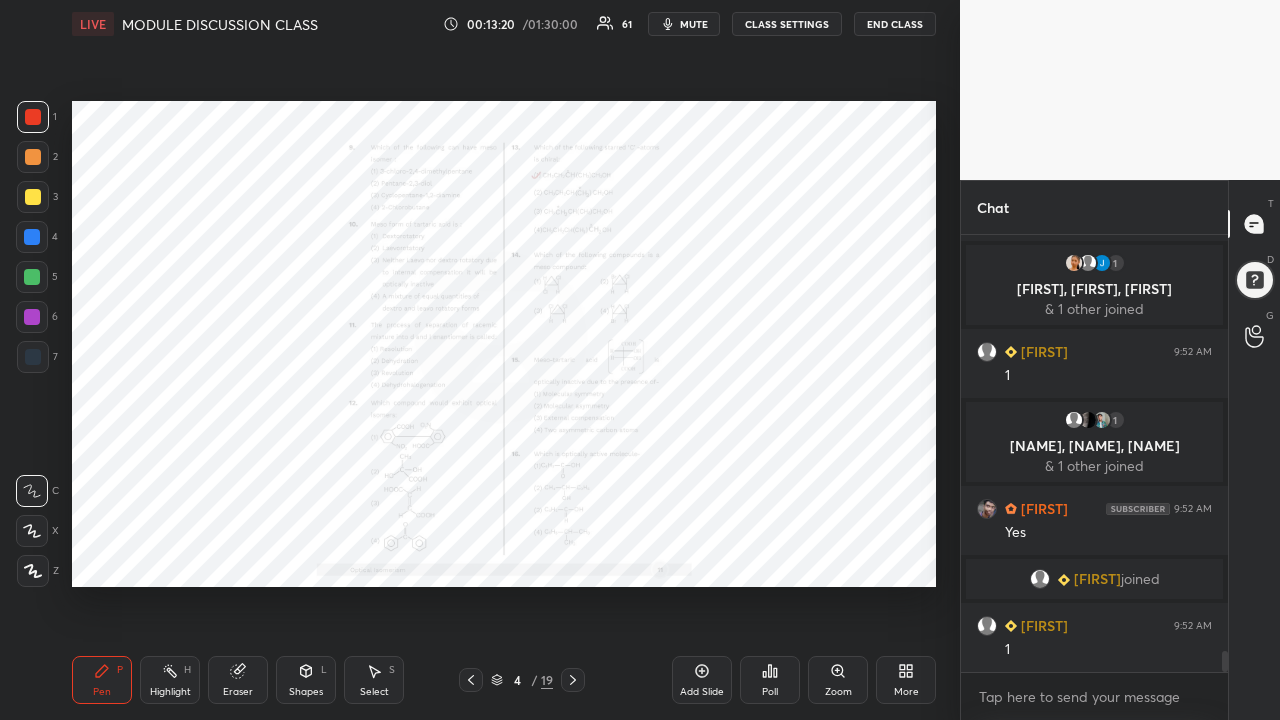 click on "Zoom" at bounding box center [838, 680] 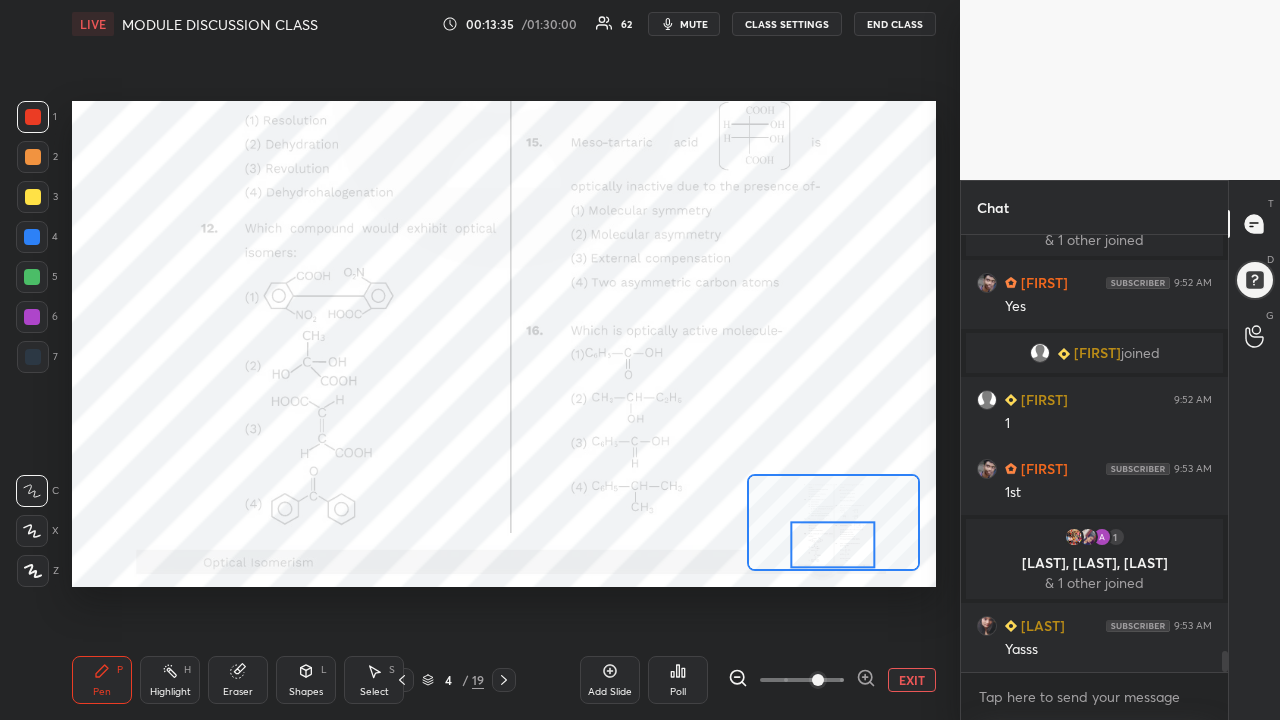 scroll, scrollTop: 8784, scrollLeft: 0, axis: vertical 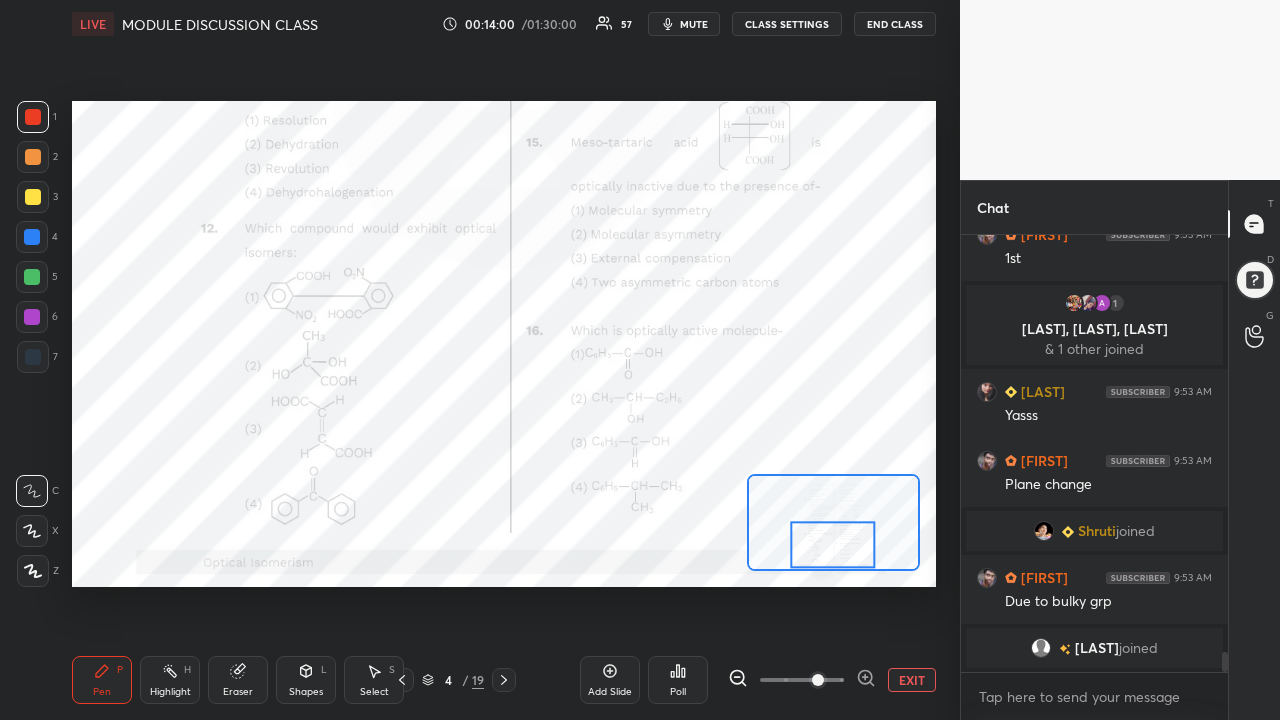 click 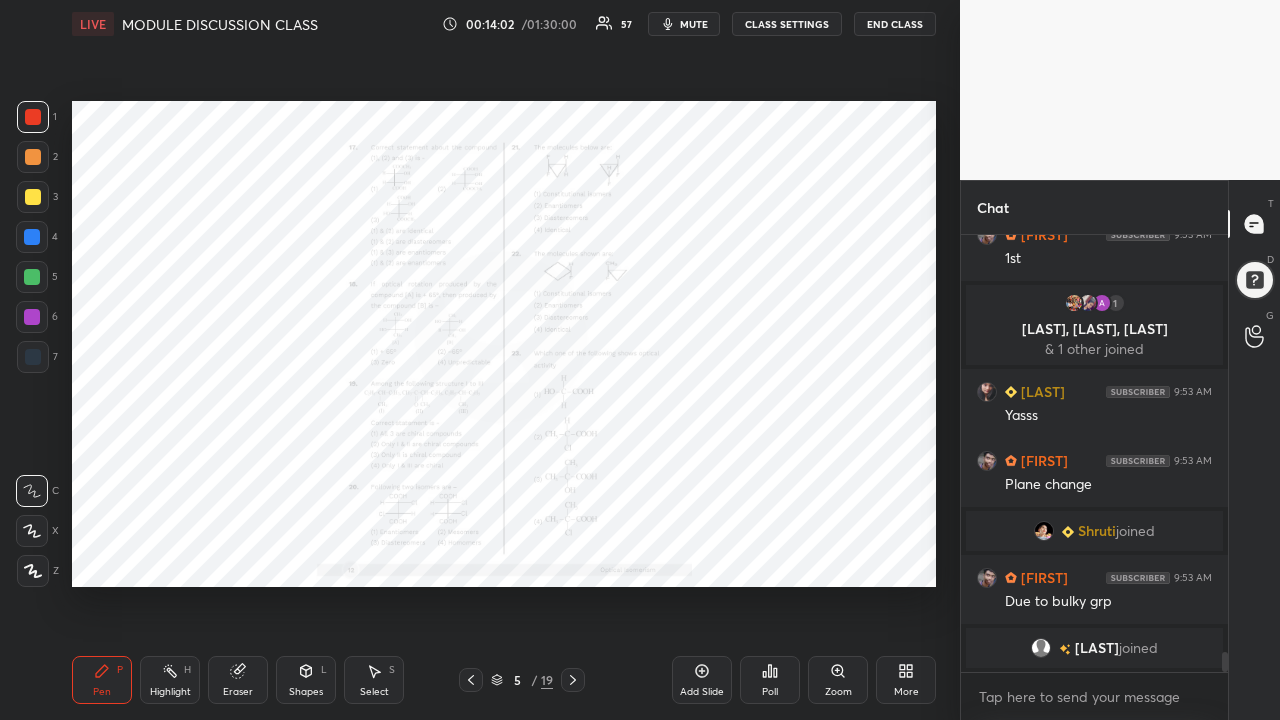 click 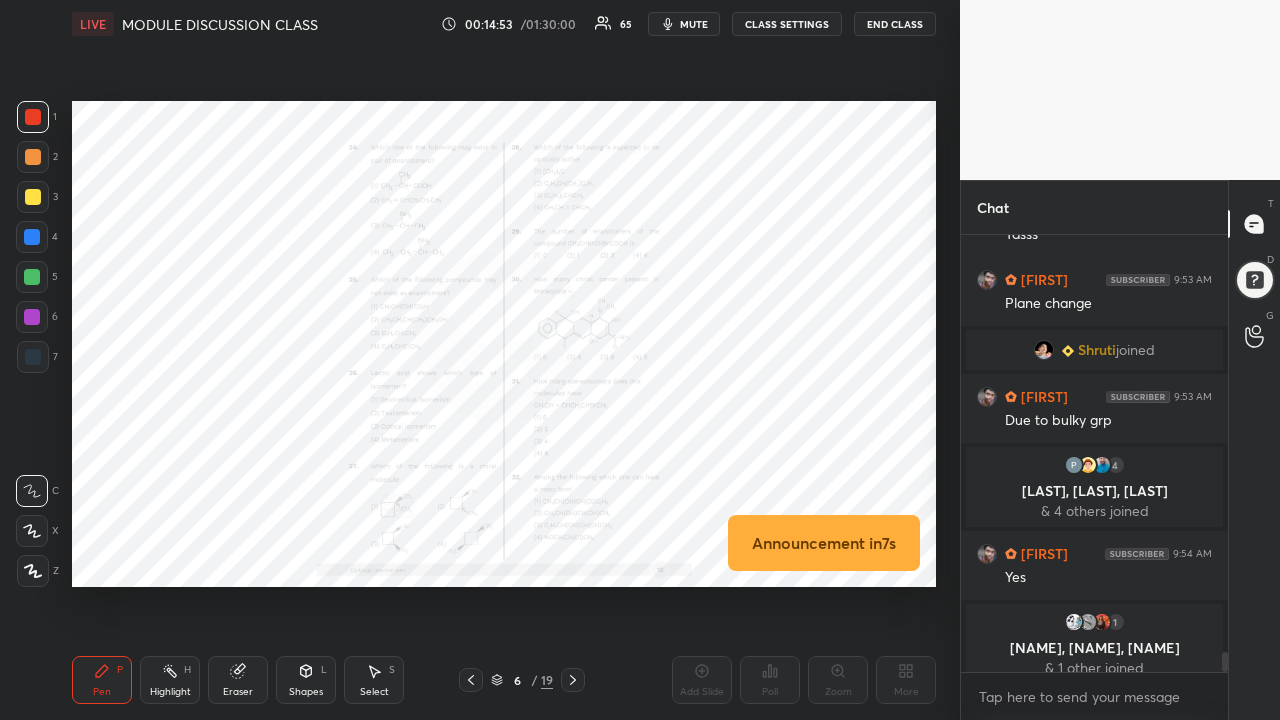 scroll, scrollTop: 9181, scrollLeft: 0, axis: vertical 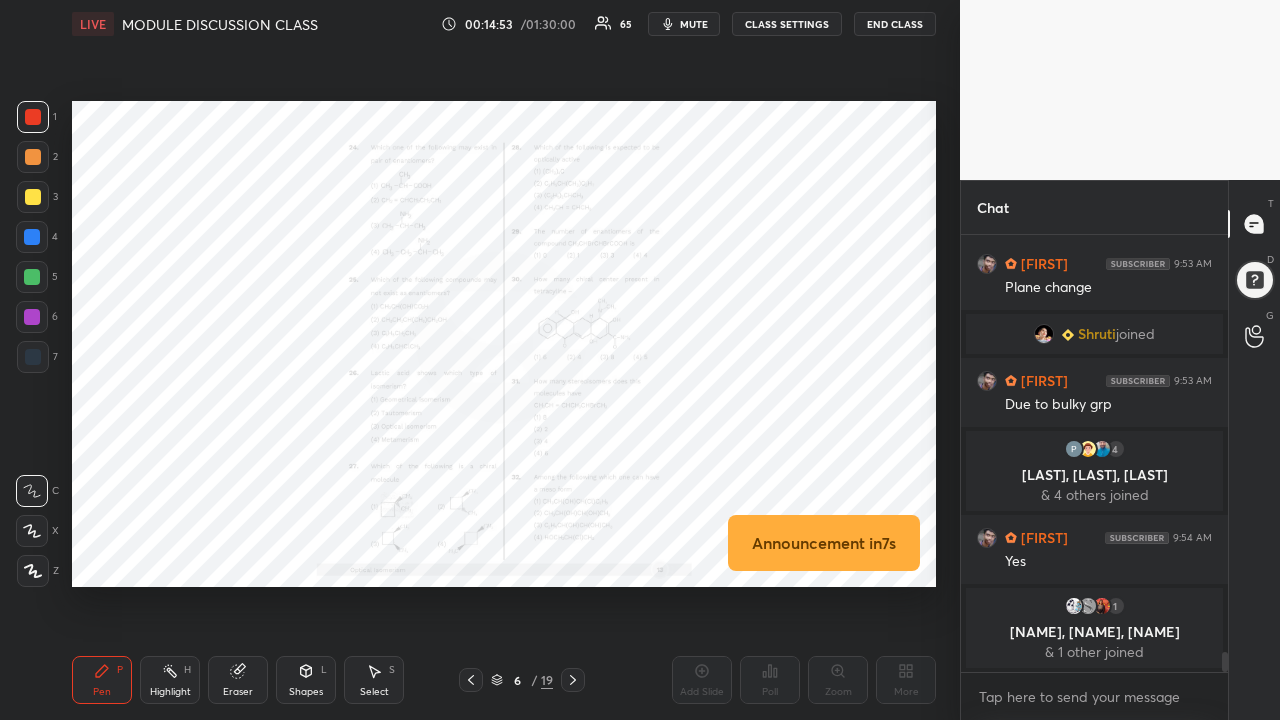 click 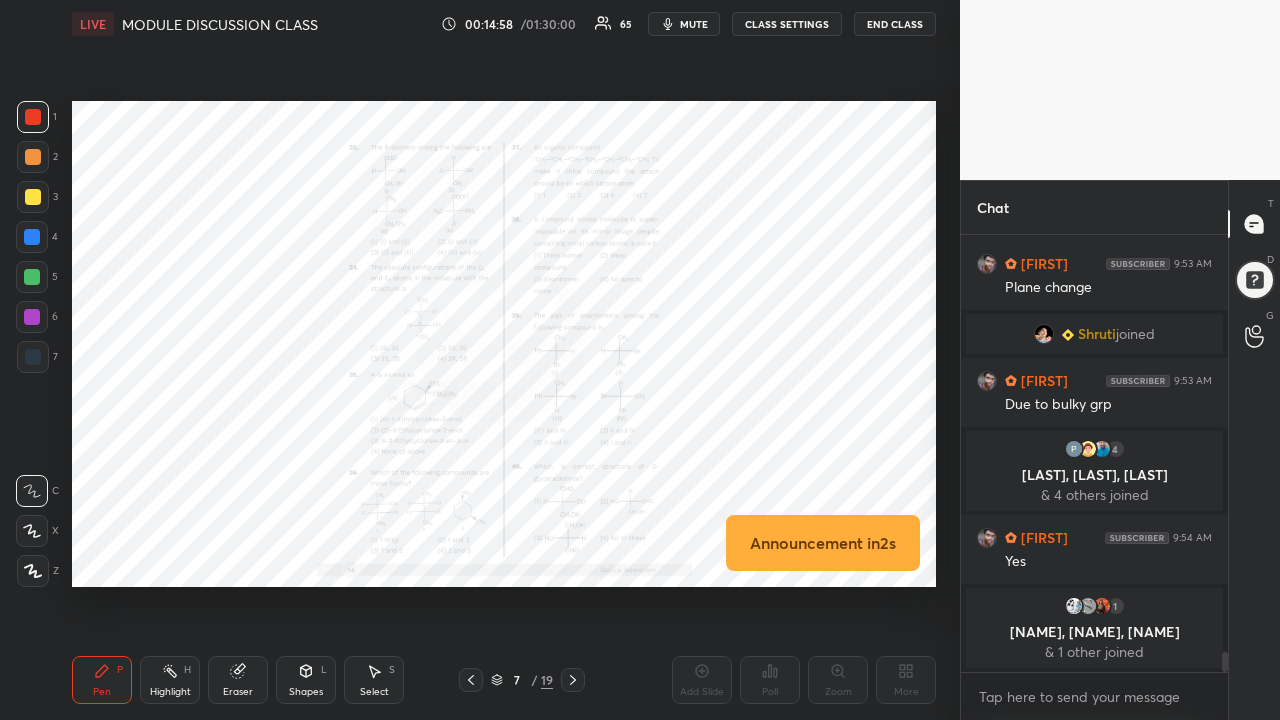 click 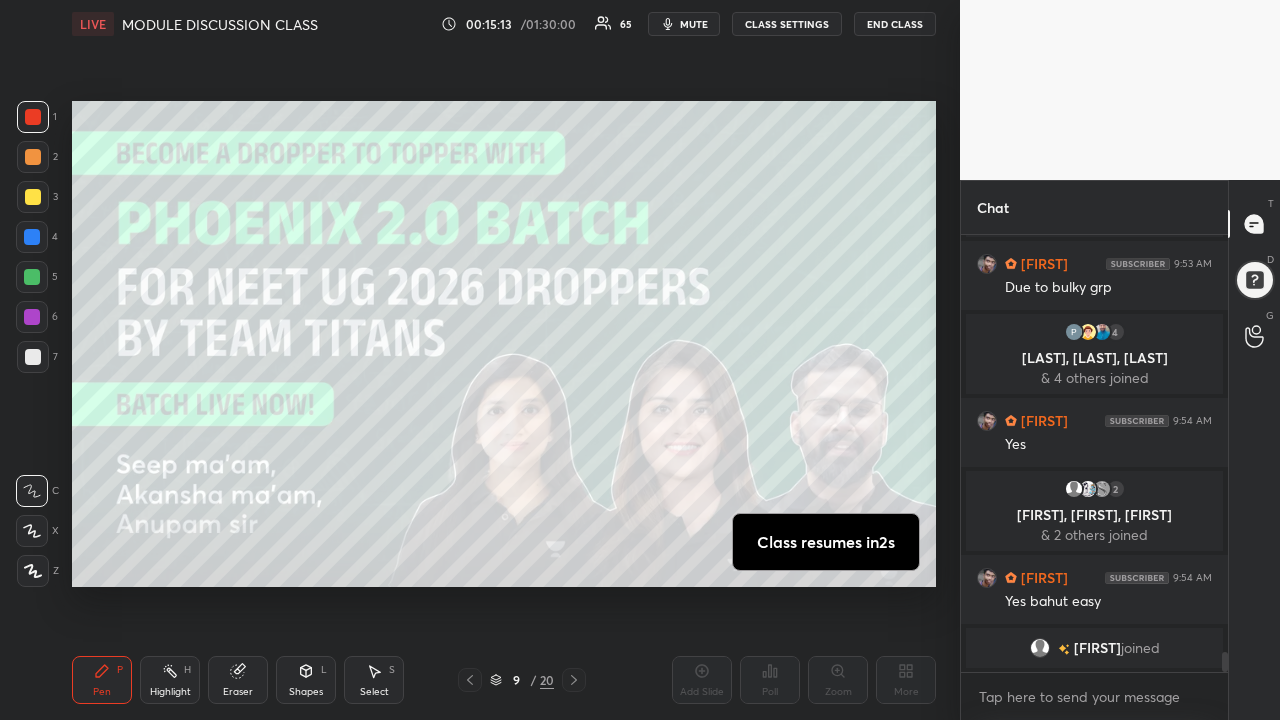 scroll, scrollTop: 9228, scrollLeft: 0, axis: vertical 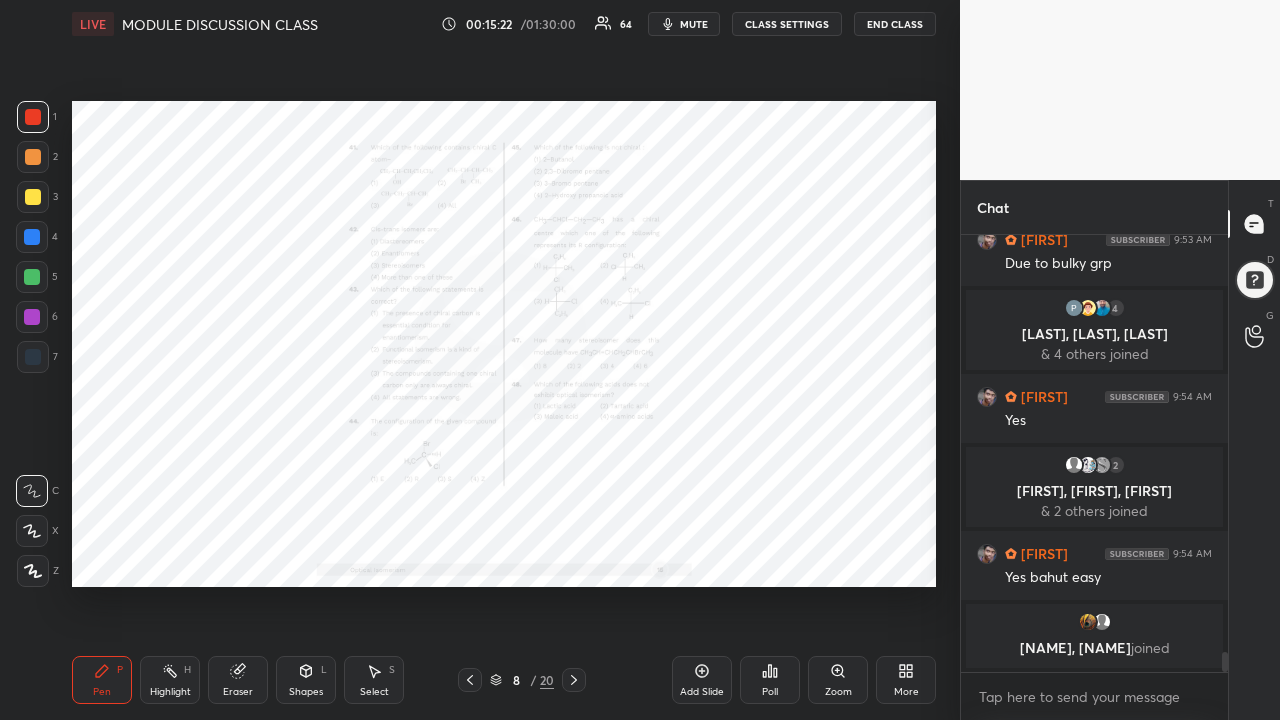 click 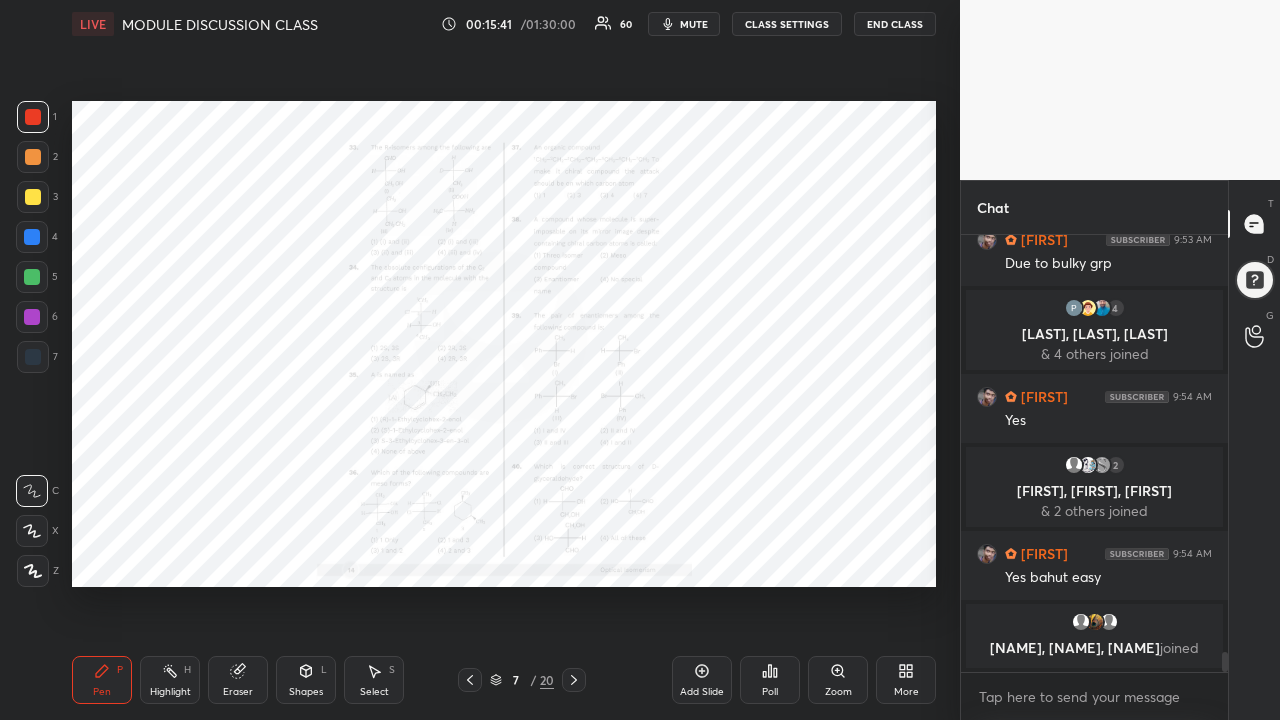 click on "Eraser" at bounding box center [238, 692] 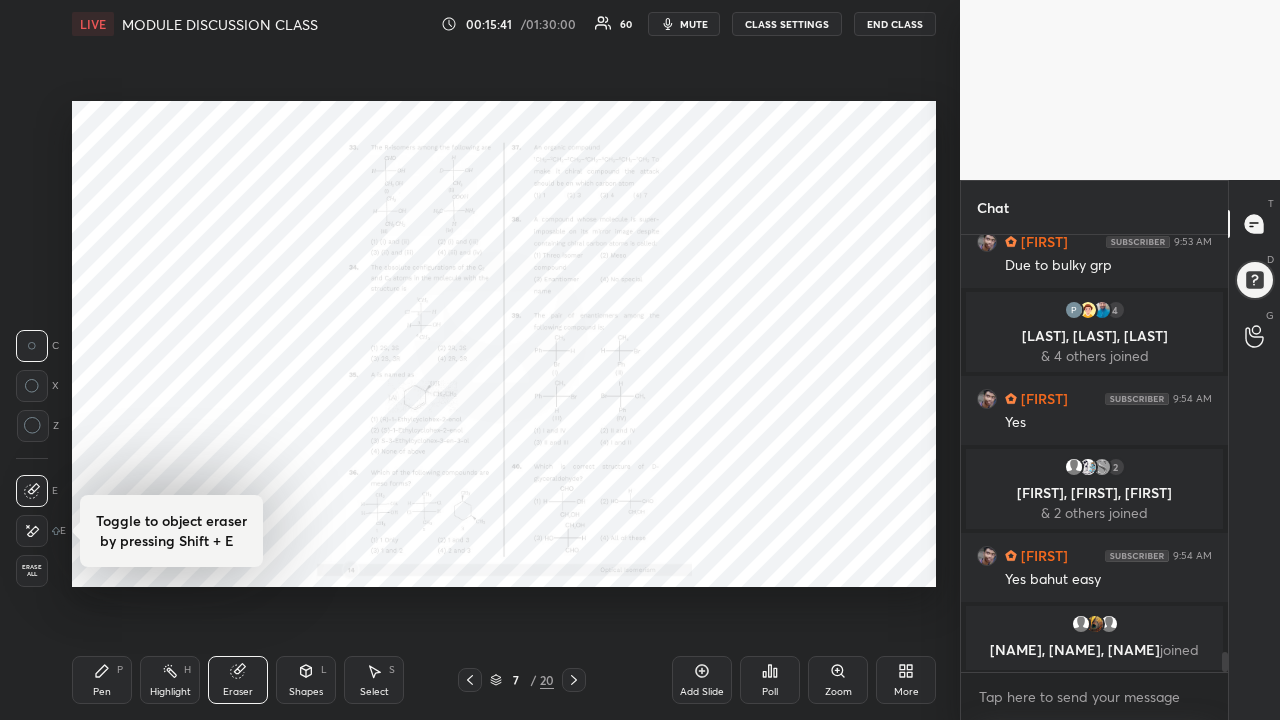 scroll, scrollTop: 9299, scrollLeft: 0, axis: vertical 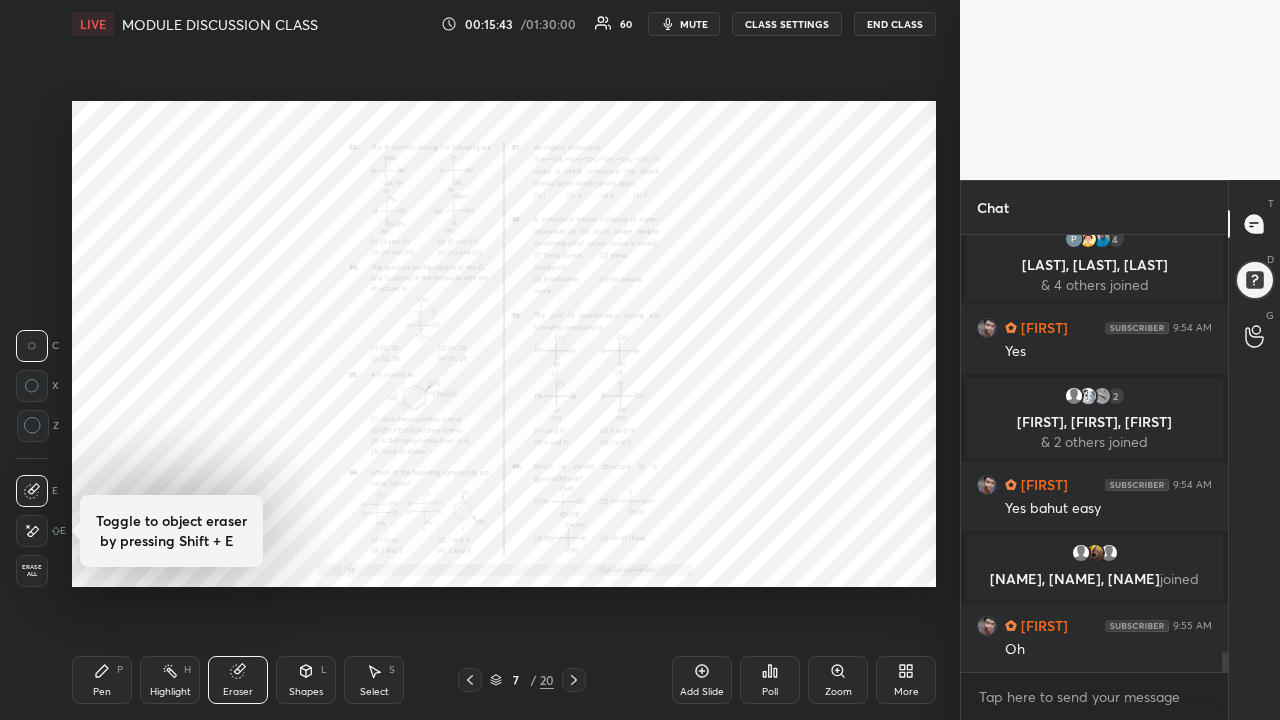 click on "Zoom" at bounding box center (838, 680) 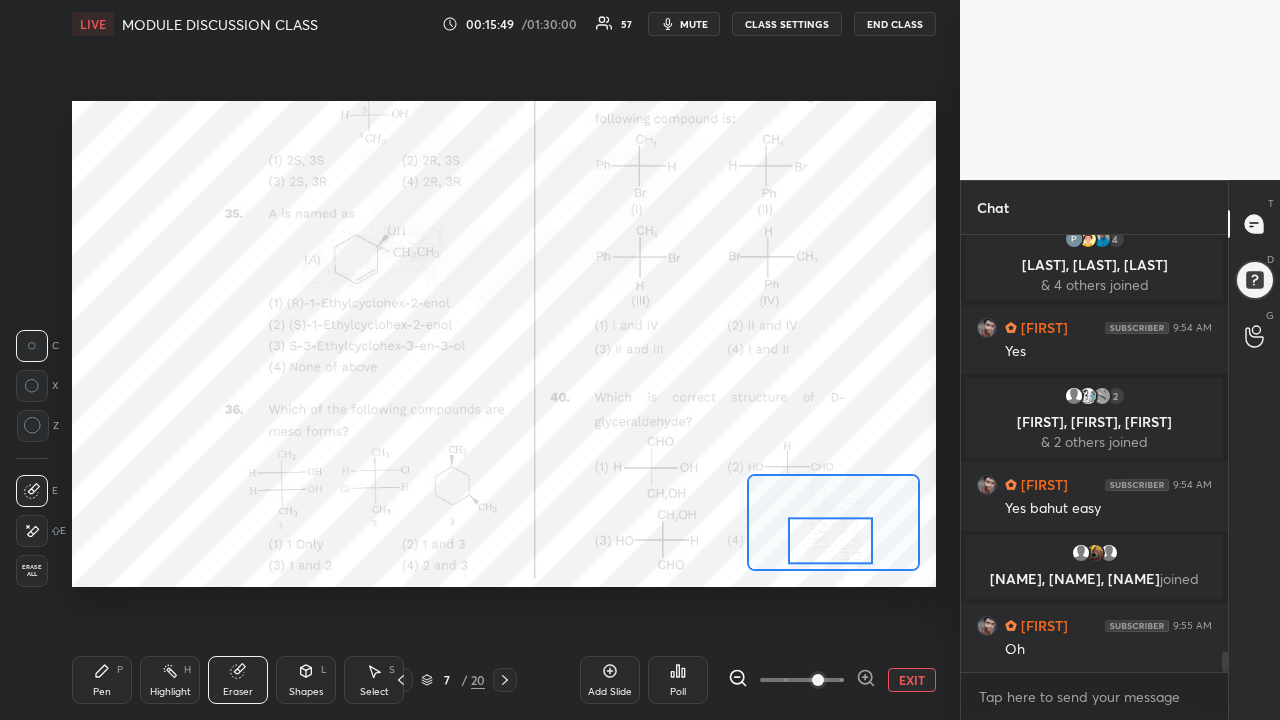 click on "Pen" at bounding box center [102, 692] 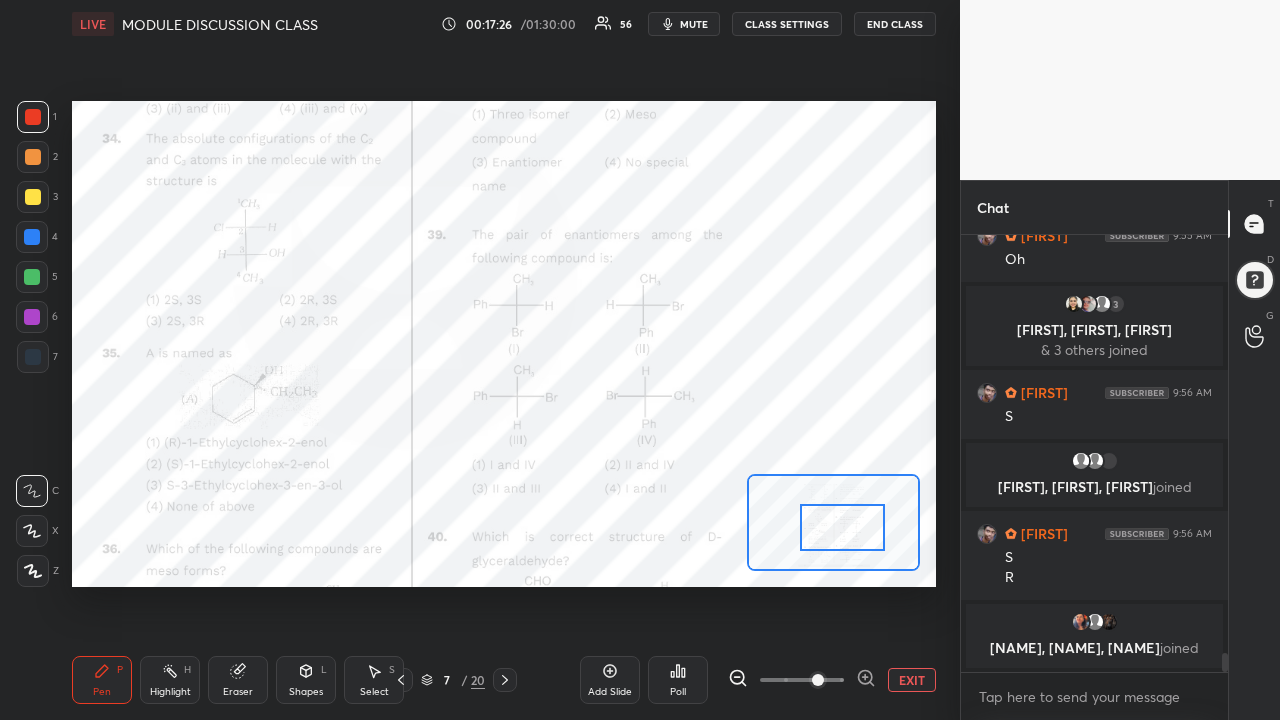 scroll, scrollTop: 9608, scrollLeft: 0, axis: vertical 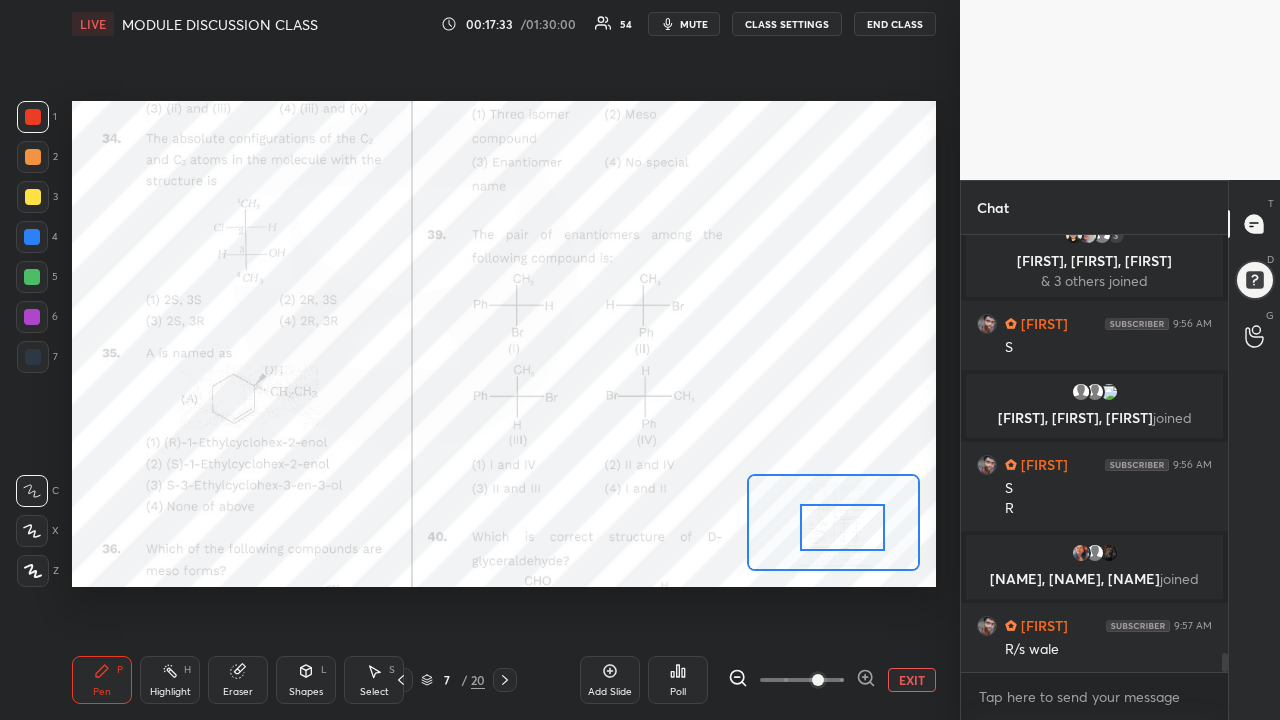 click 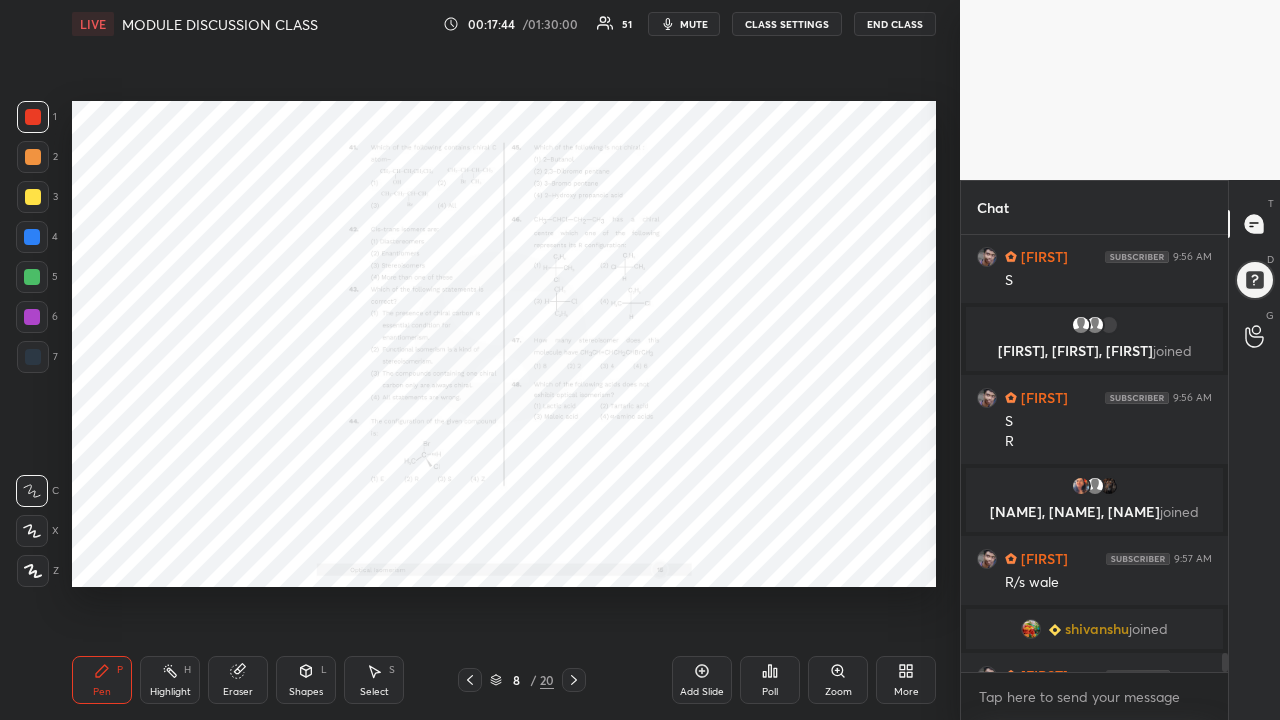 scroll, scrollTop: 9706, scrollLeft: 0, axis: vertical 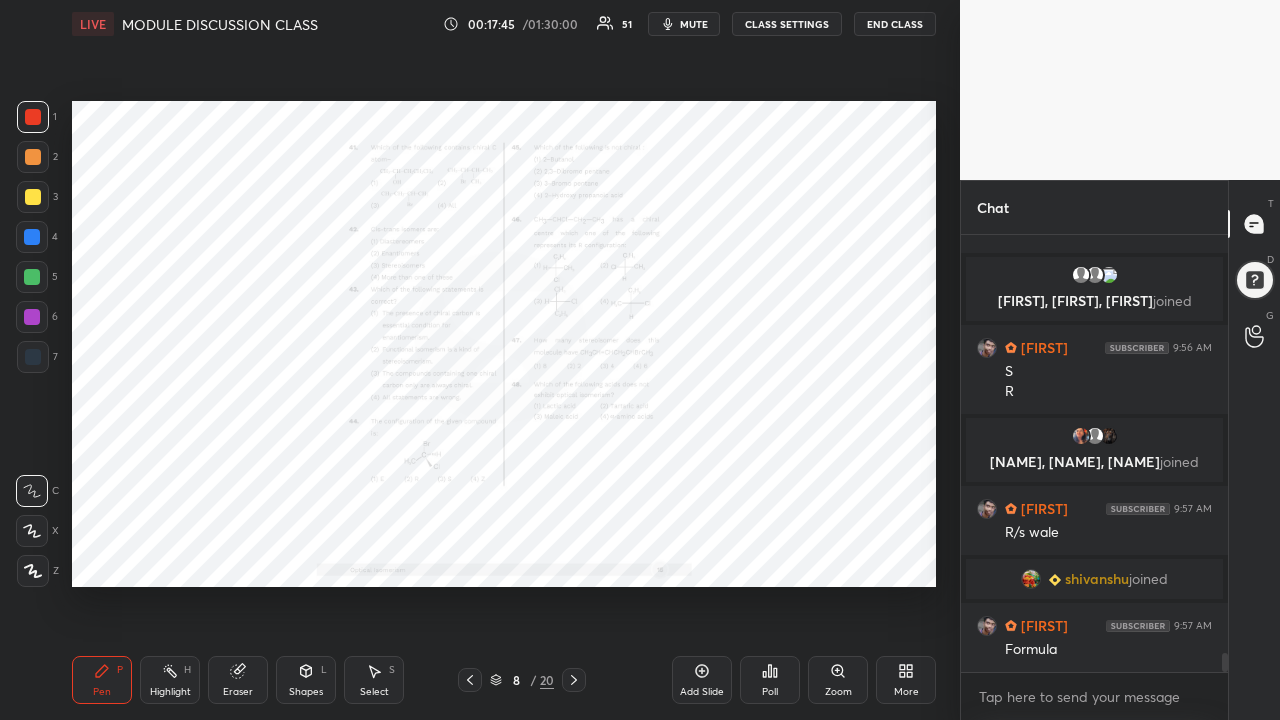 click on "Zoom" at bounding box center (838, 680) 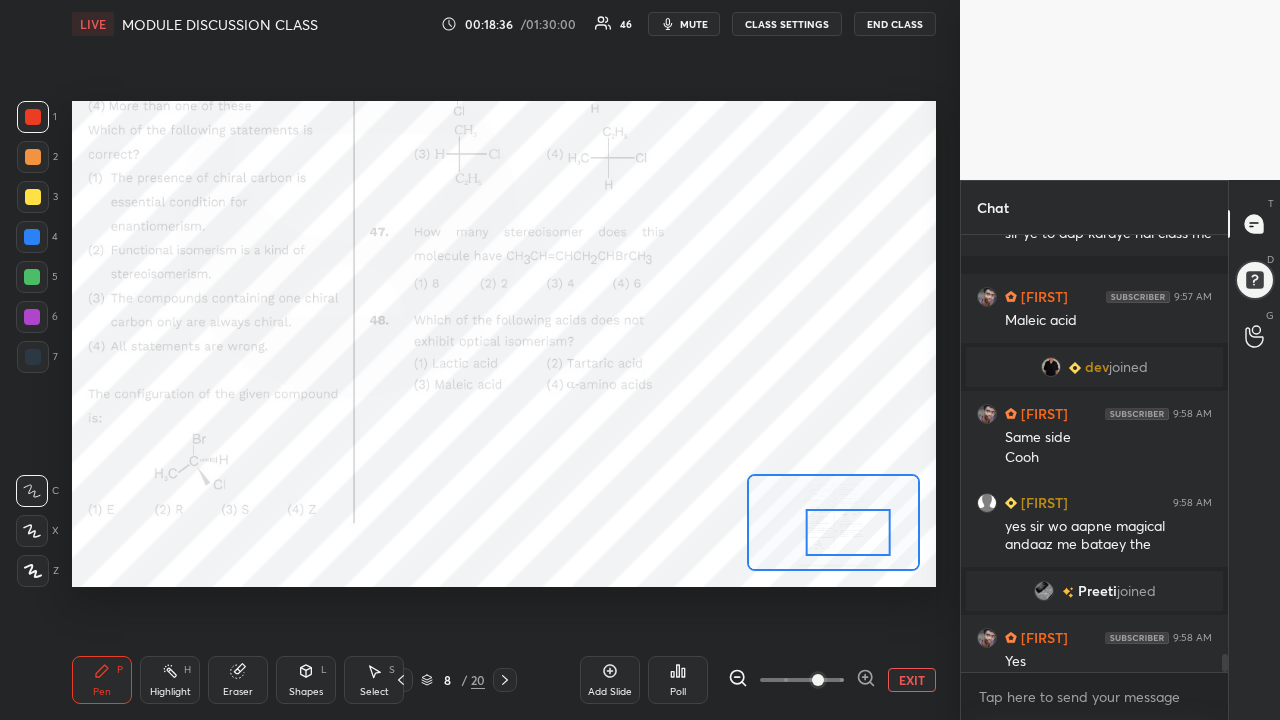 scroll, scrollTop: 10125, scrollLeft: 0, axis: vertical 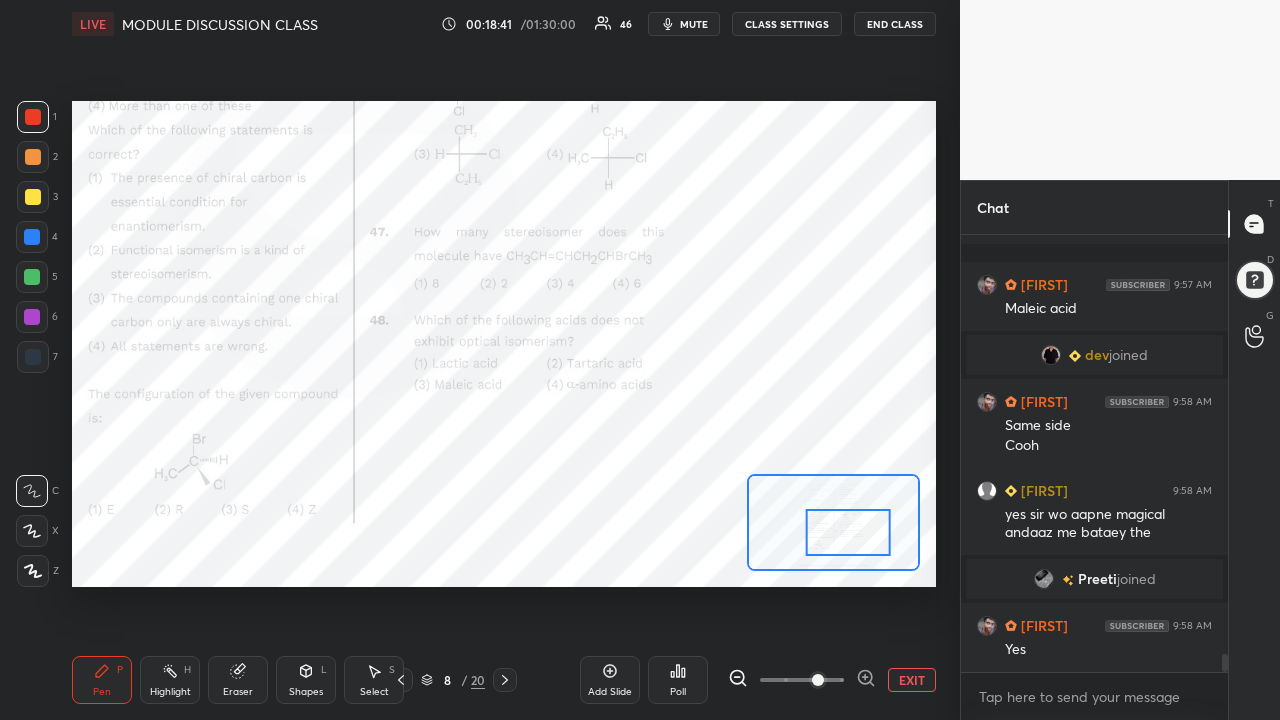 click 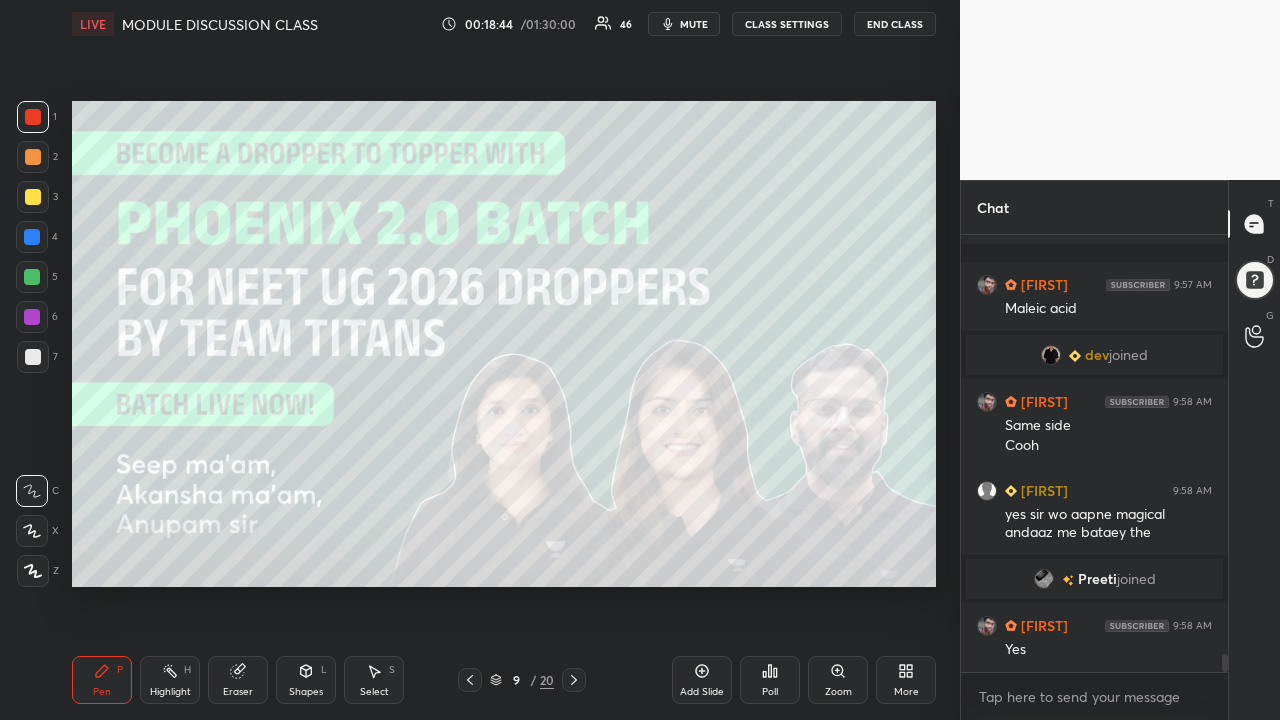 click 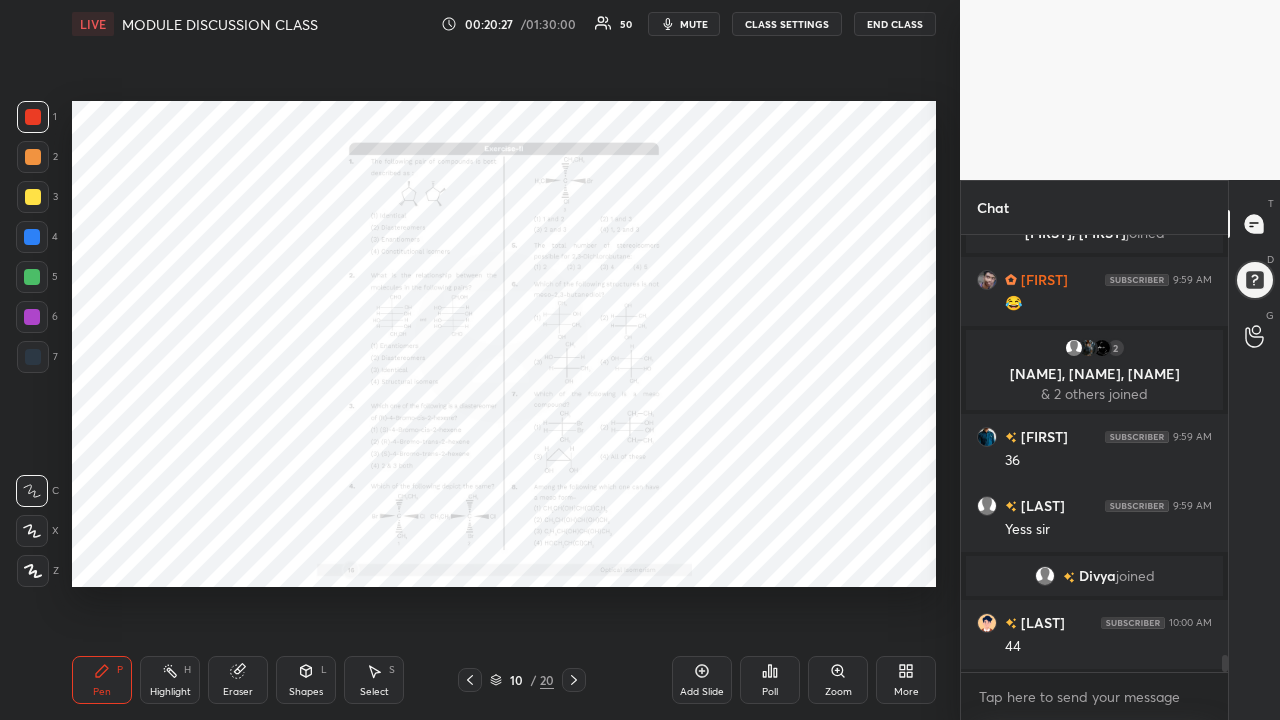 scroll, scrollTop: 11021, scrollLeft: 0, axis: vertical 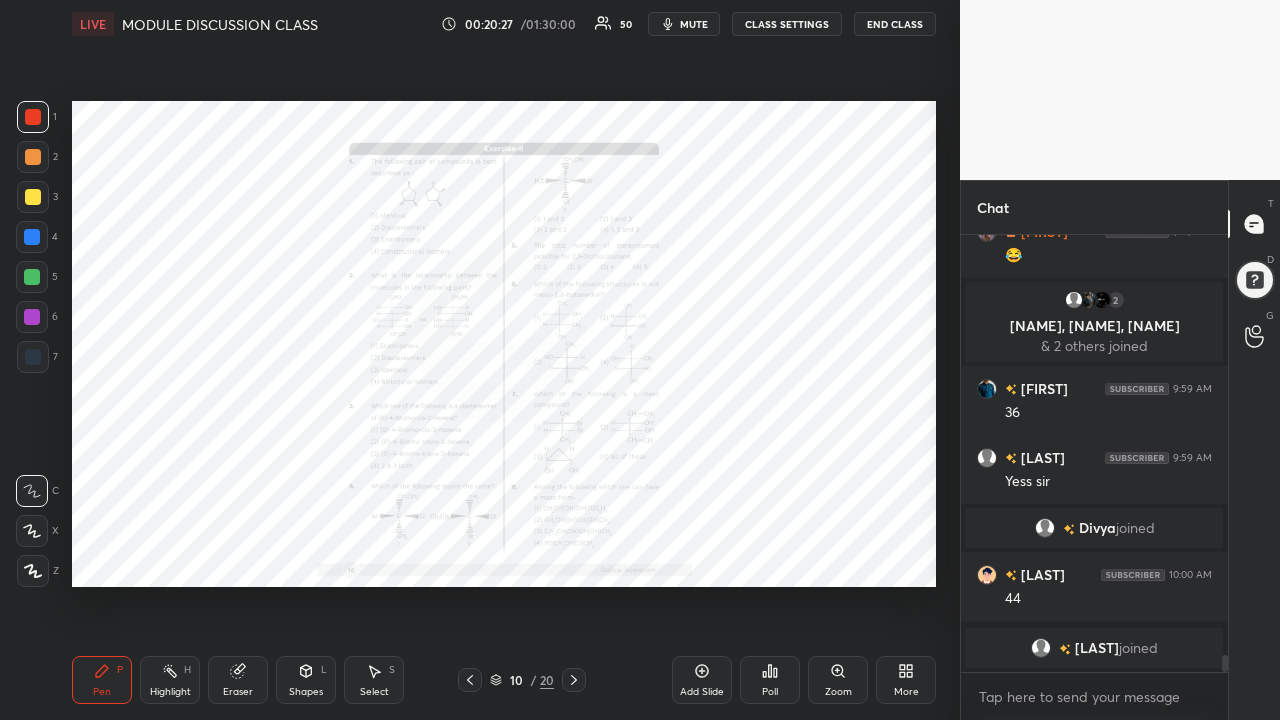 click on "Zoom" at bounding box center (838, 680) 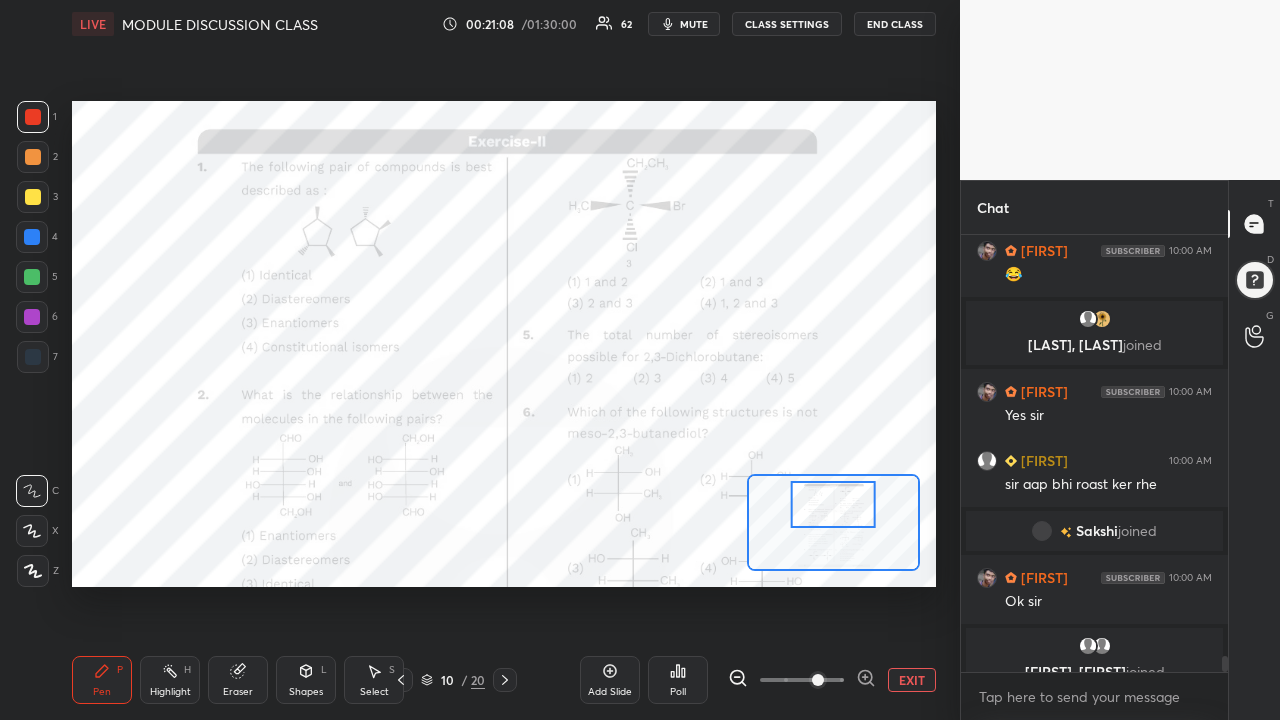 scroll, scrollTop: 11777, scrollLeft: 0, axis: vertical 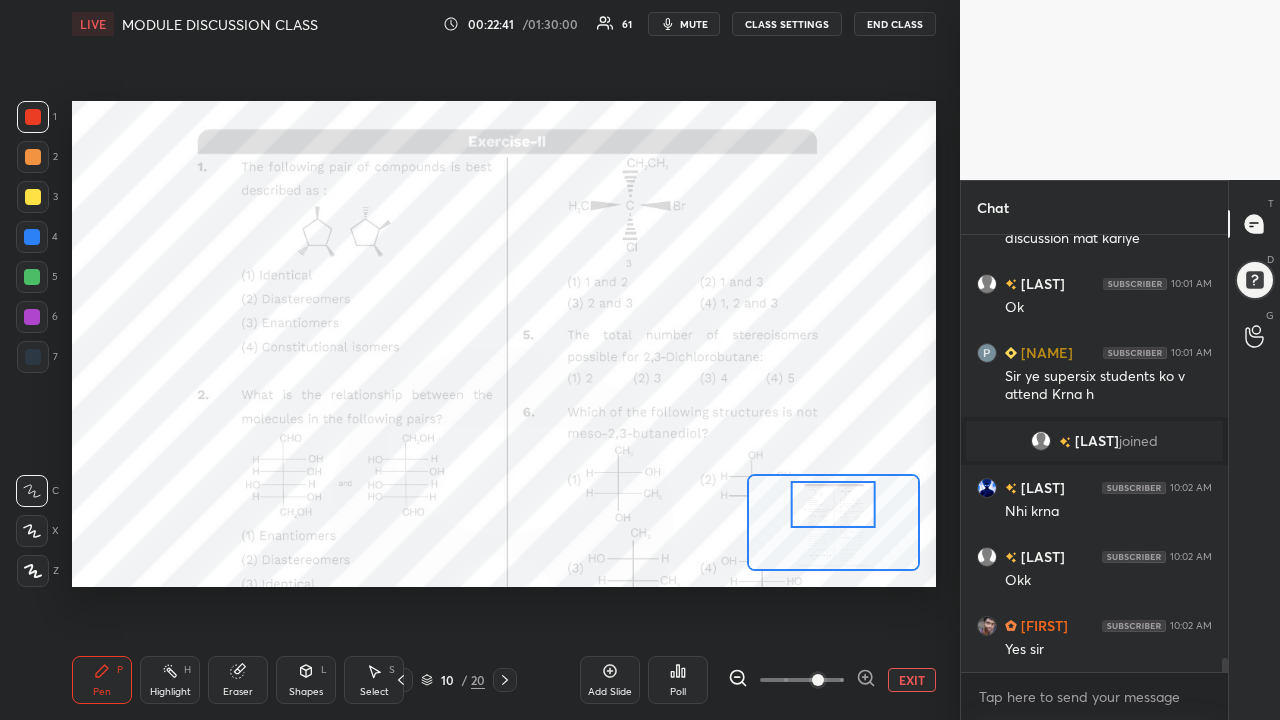 click 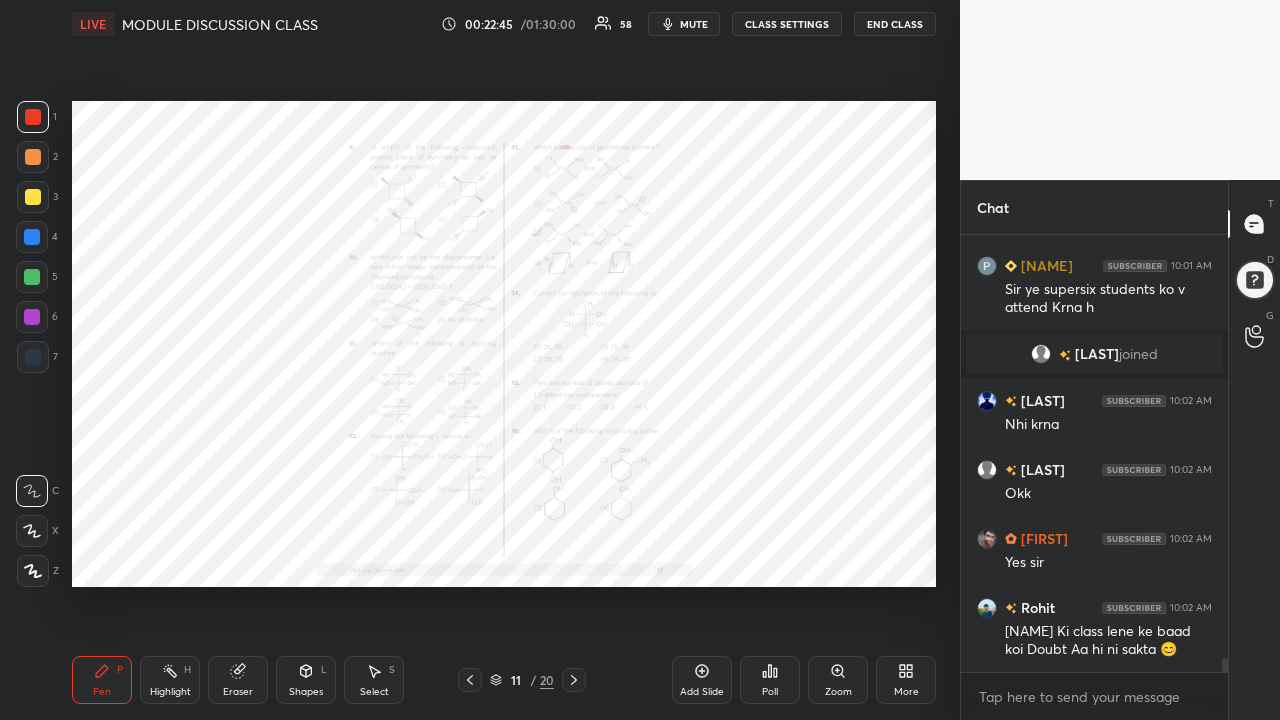 scroll, scrollTop: 12923, scrollLeft: 0, axis: vertical 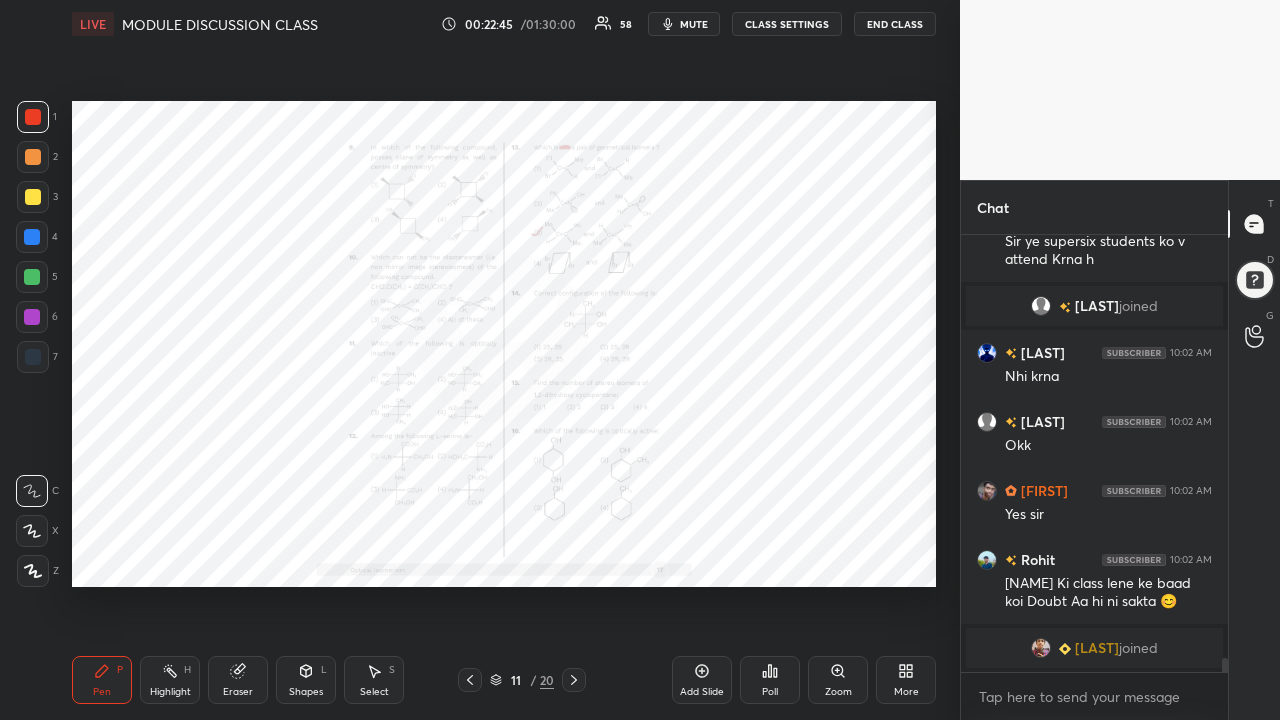 click 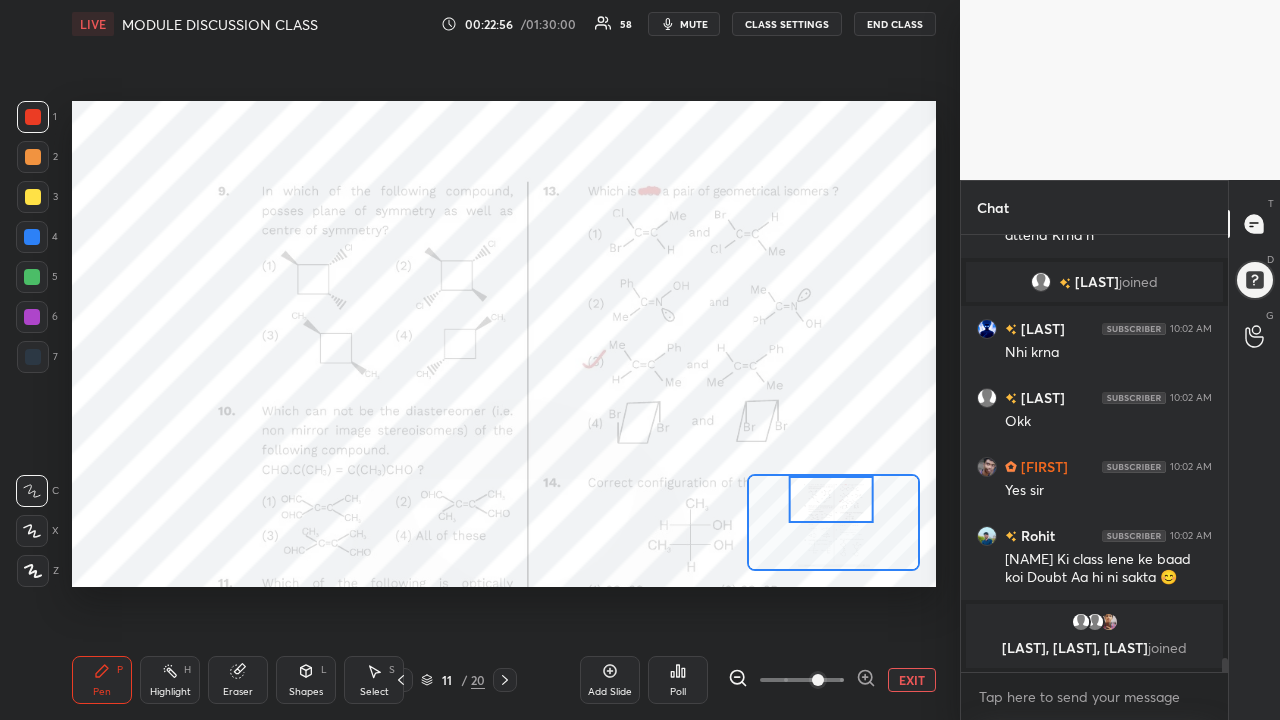 scroll, scrollTop: 12963, scrollLeft: 0, axis: vertical 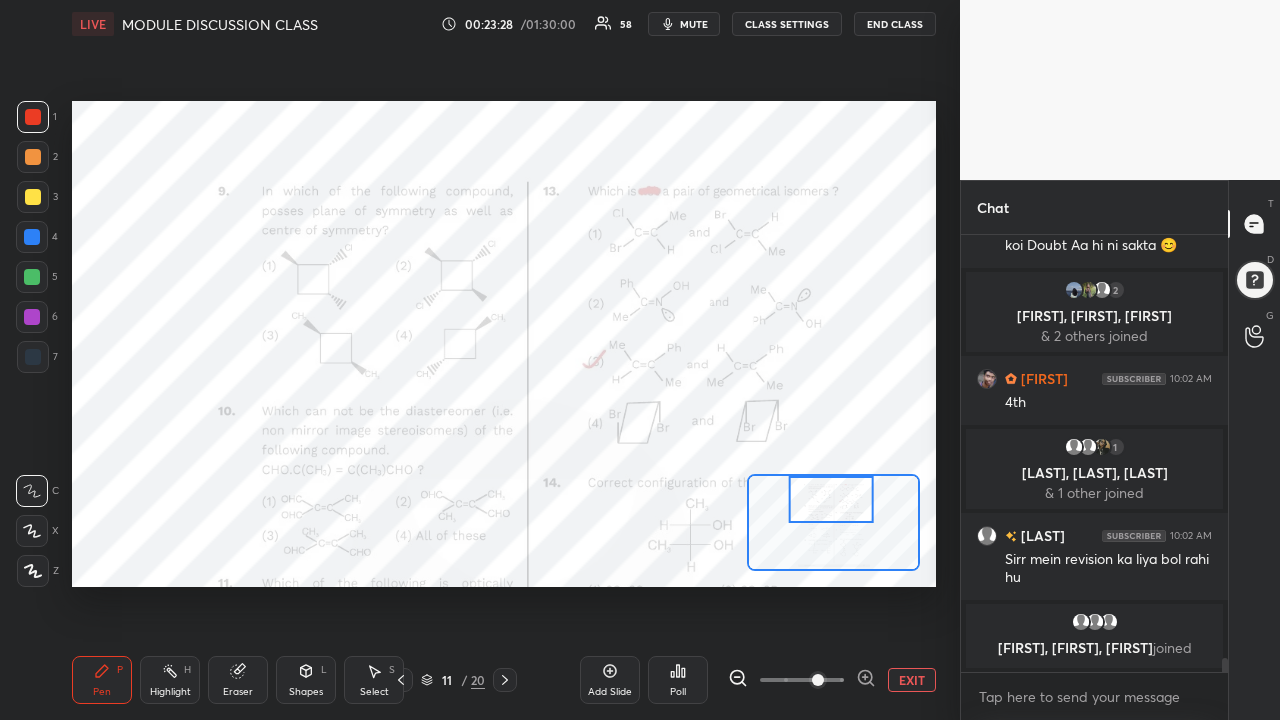 click at bounding box center [32, 317] 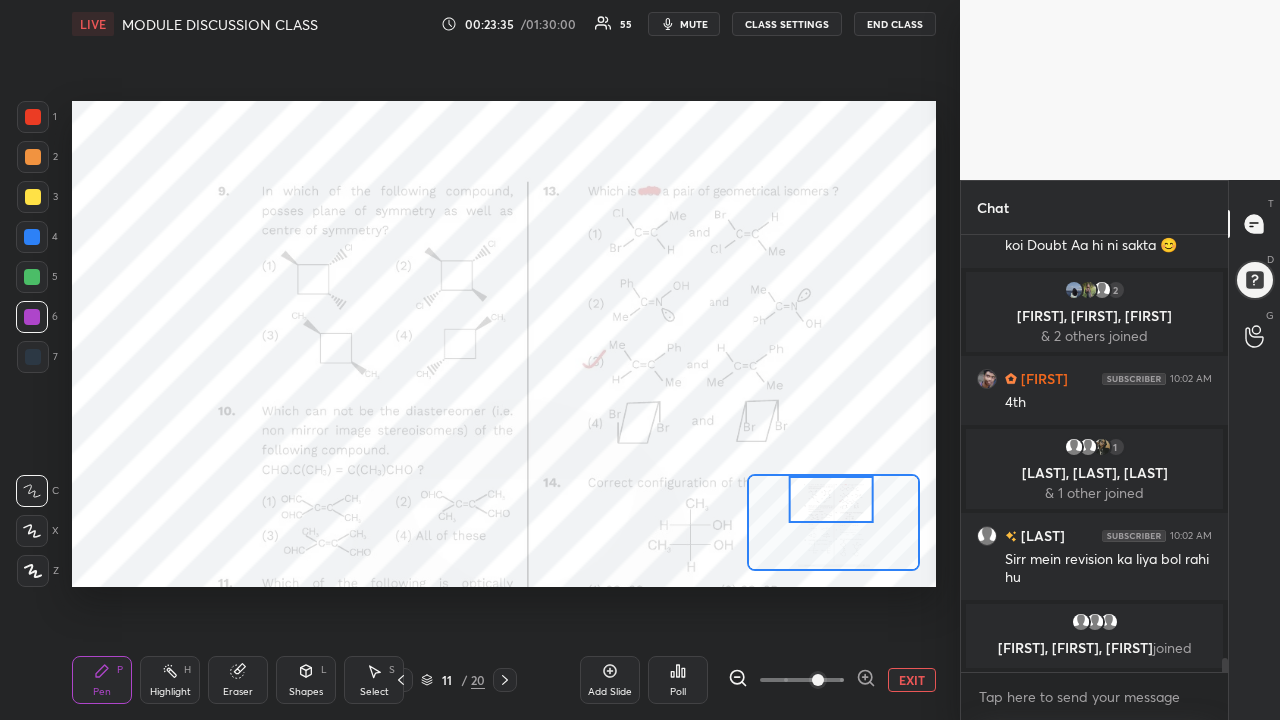 scroll, scrollTop: 13141, scrollLeft: 0, axis: vertical 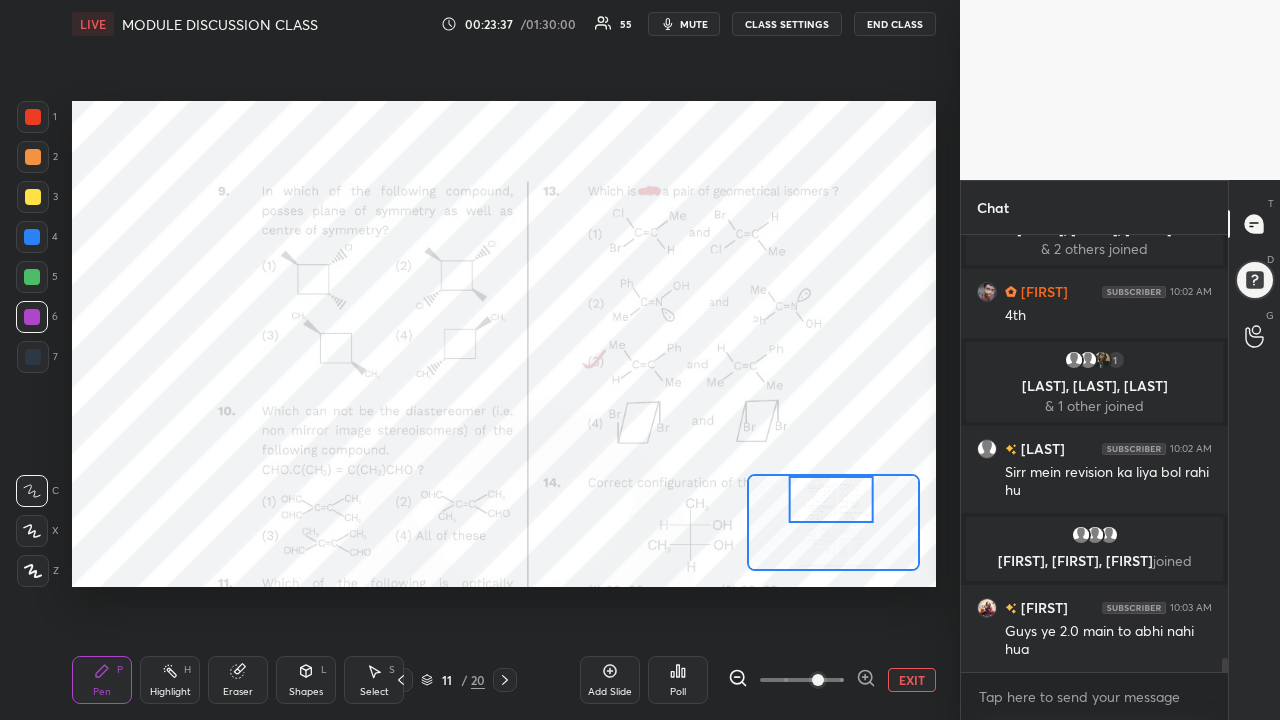 click at bounding box center [32, 277] 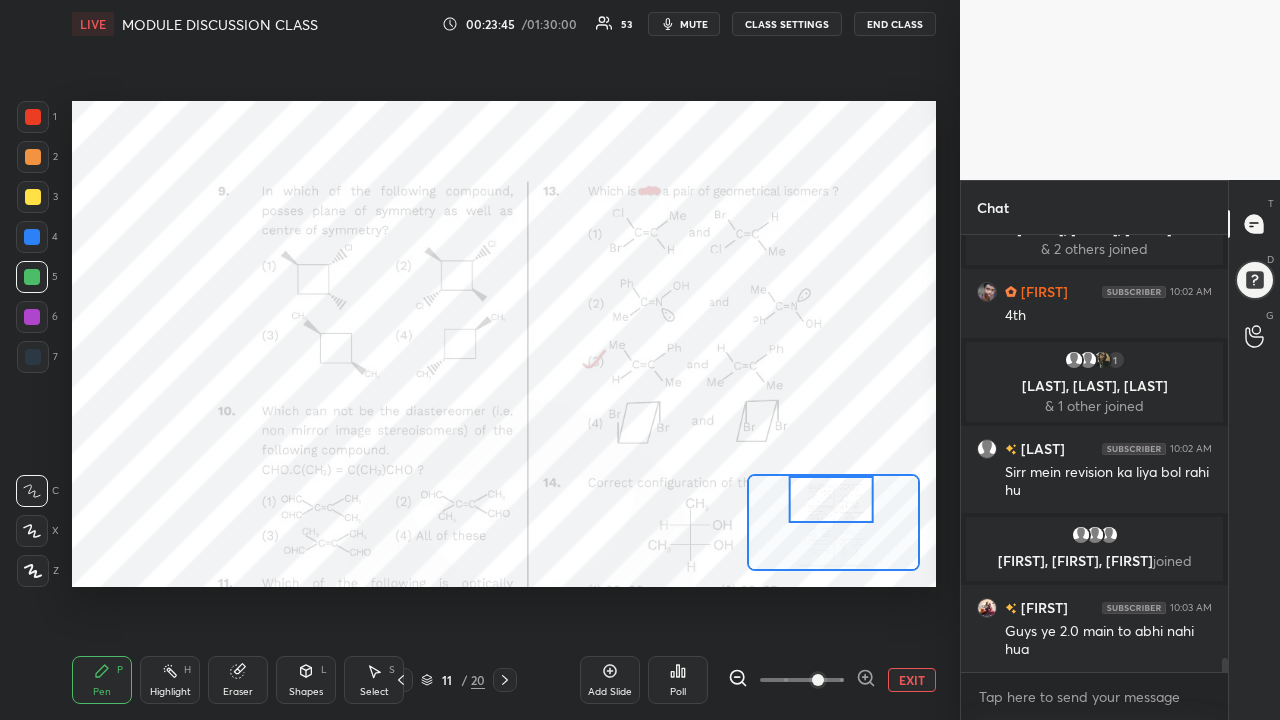 scroll, scrollTop: 13189, scrollLeft: 0, axis: vertical 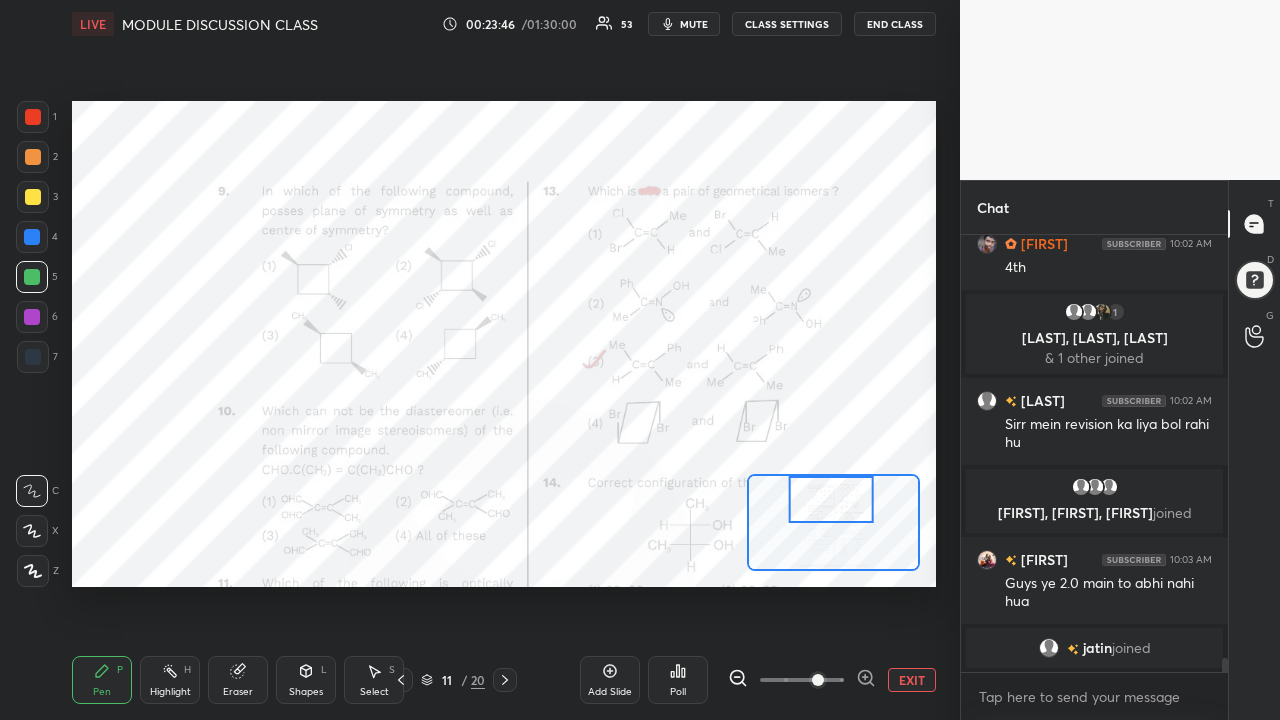 click at bounding box center [32, 237] 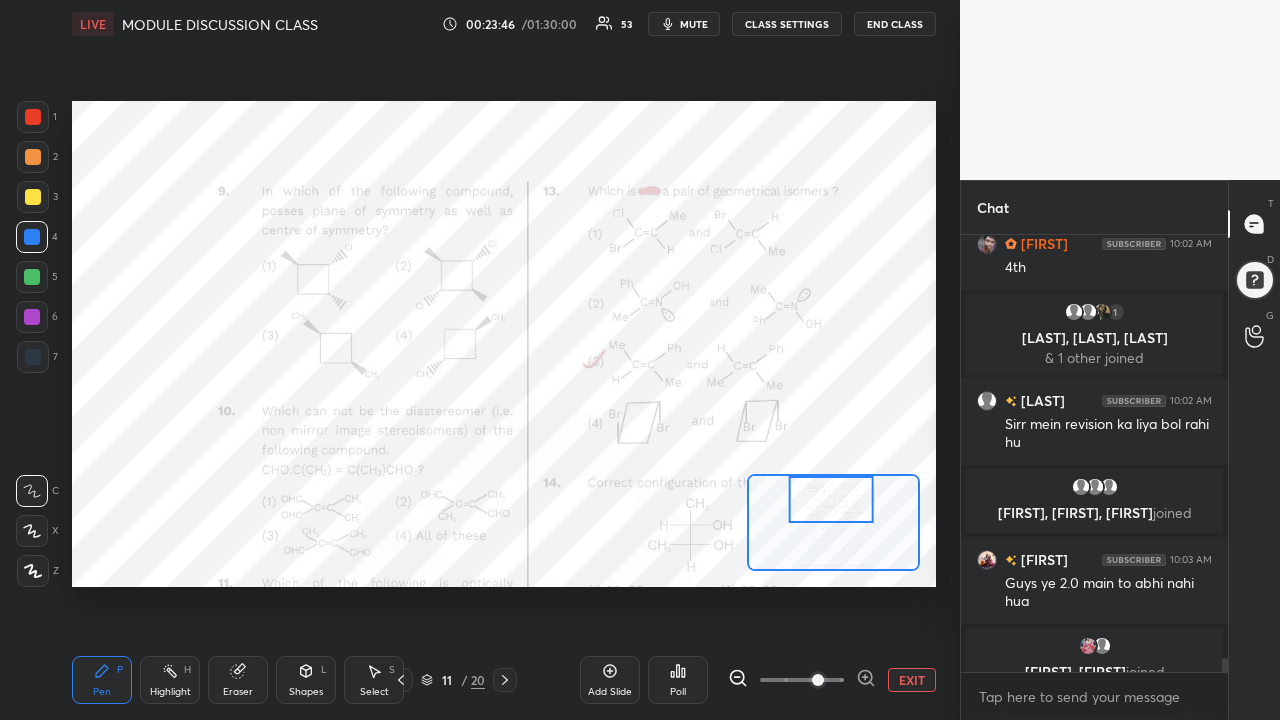 scroll, scrollTop: 13213, scrollLeft: 0, axis: vertical 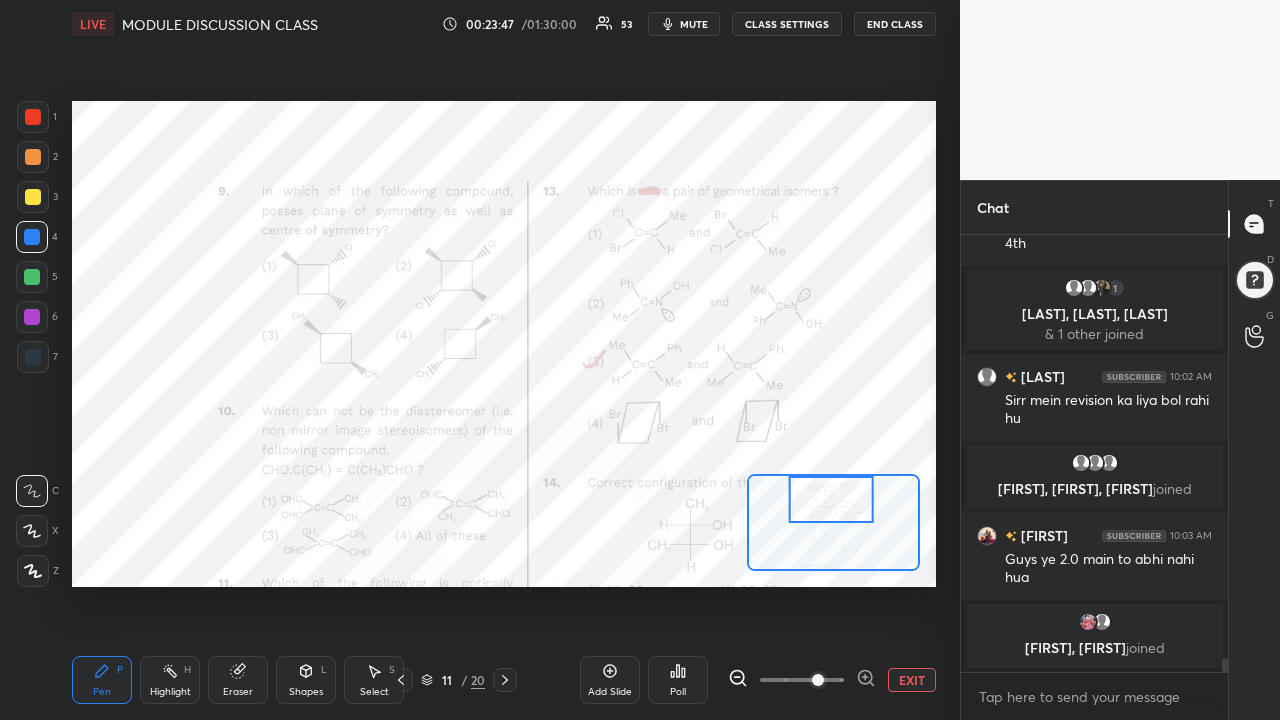 click at bounding box center (33, 117) 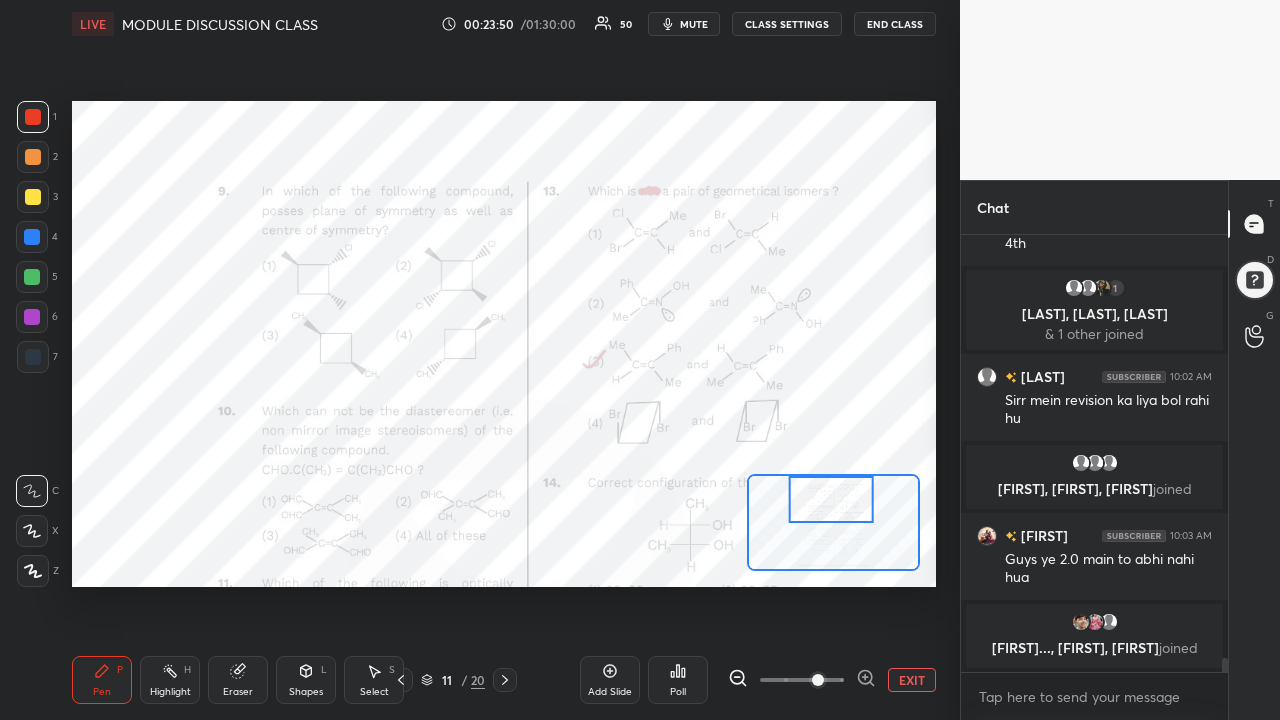 scroll, scrollTop: 13229, scrollLeft: 0, axis: vertical 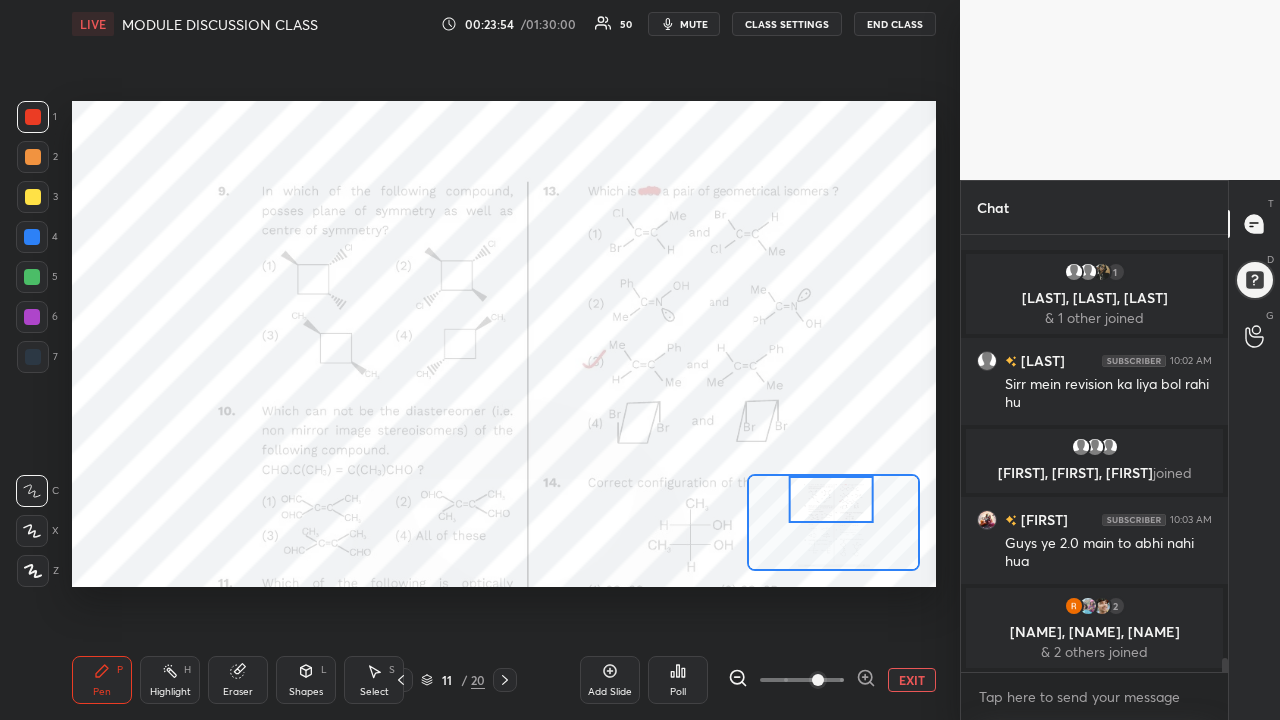click at bounding box center (32, 277) 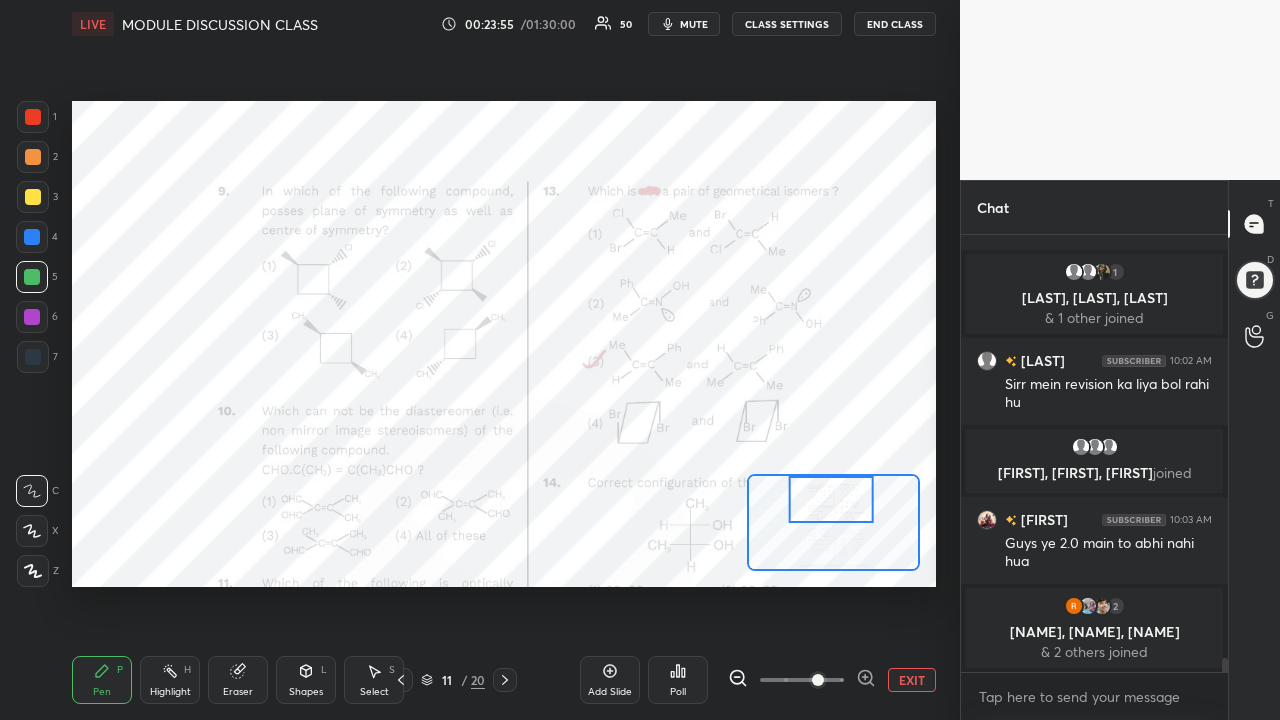 click at bounding box center (32, 237) 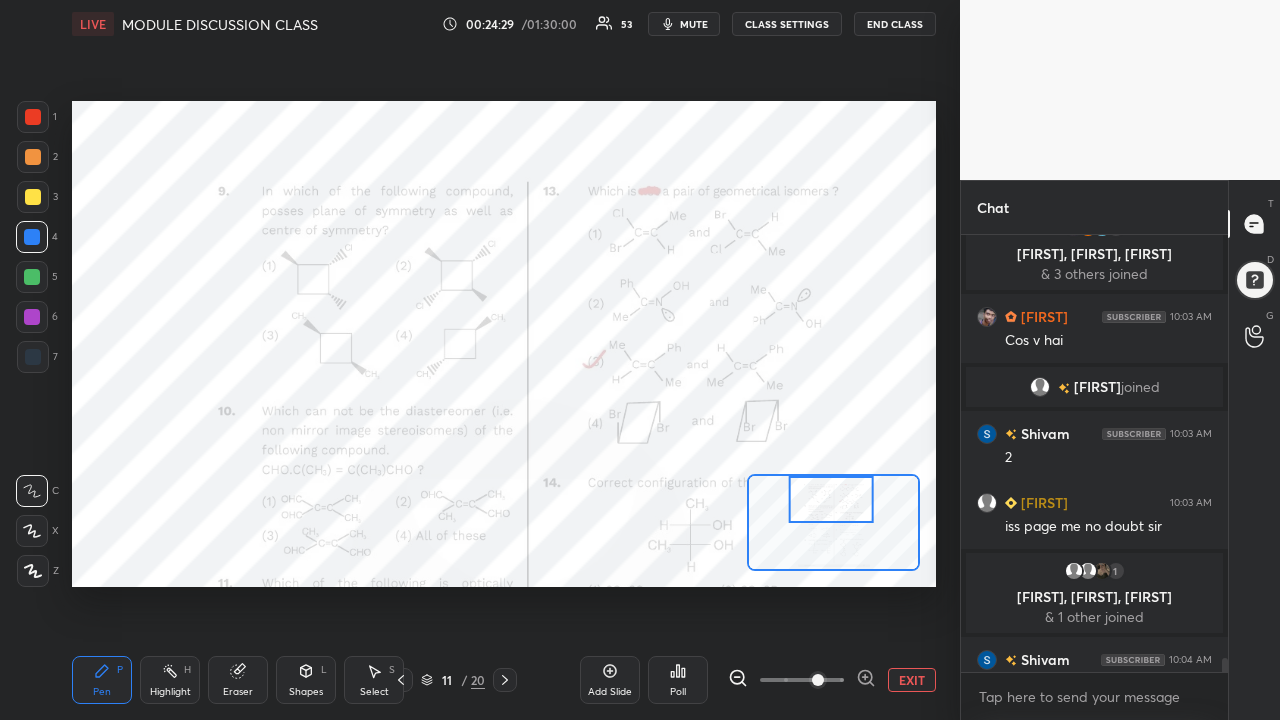 scroll, scrollTop: 13552, scrollLeft: 0, axis: vertical 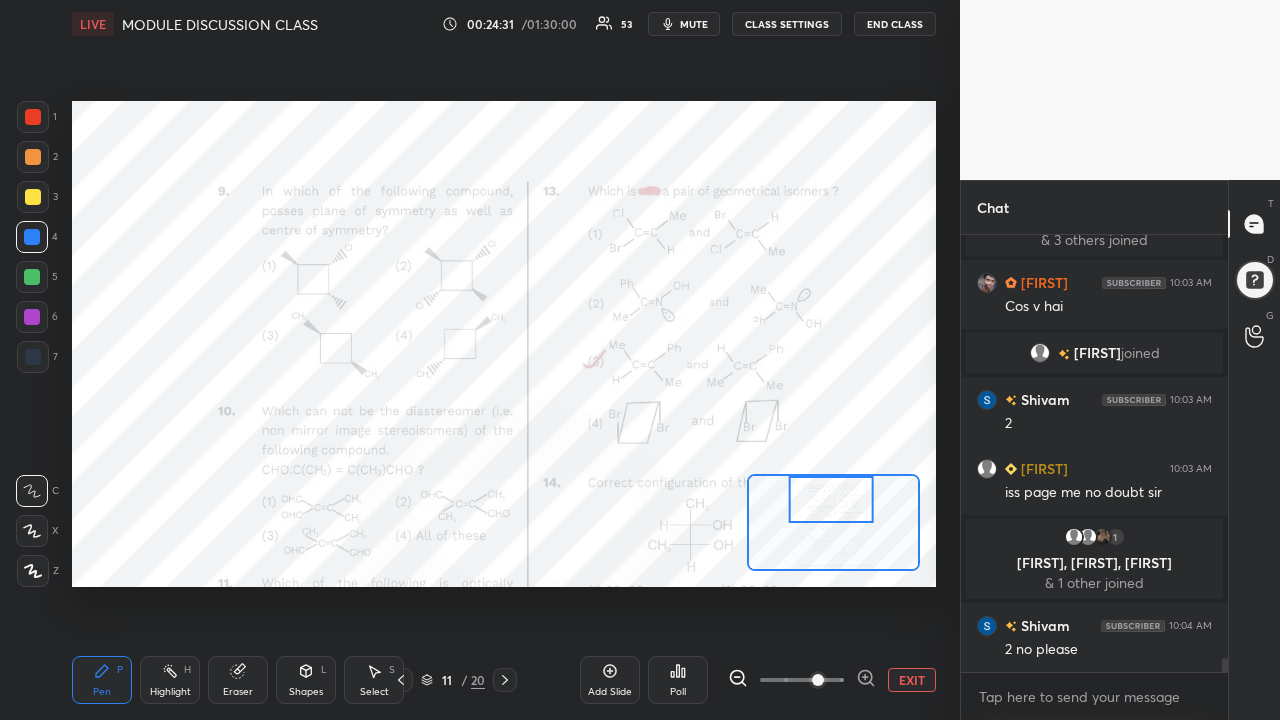 click at bounding box center (33, 117) 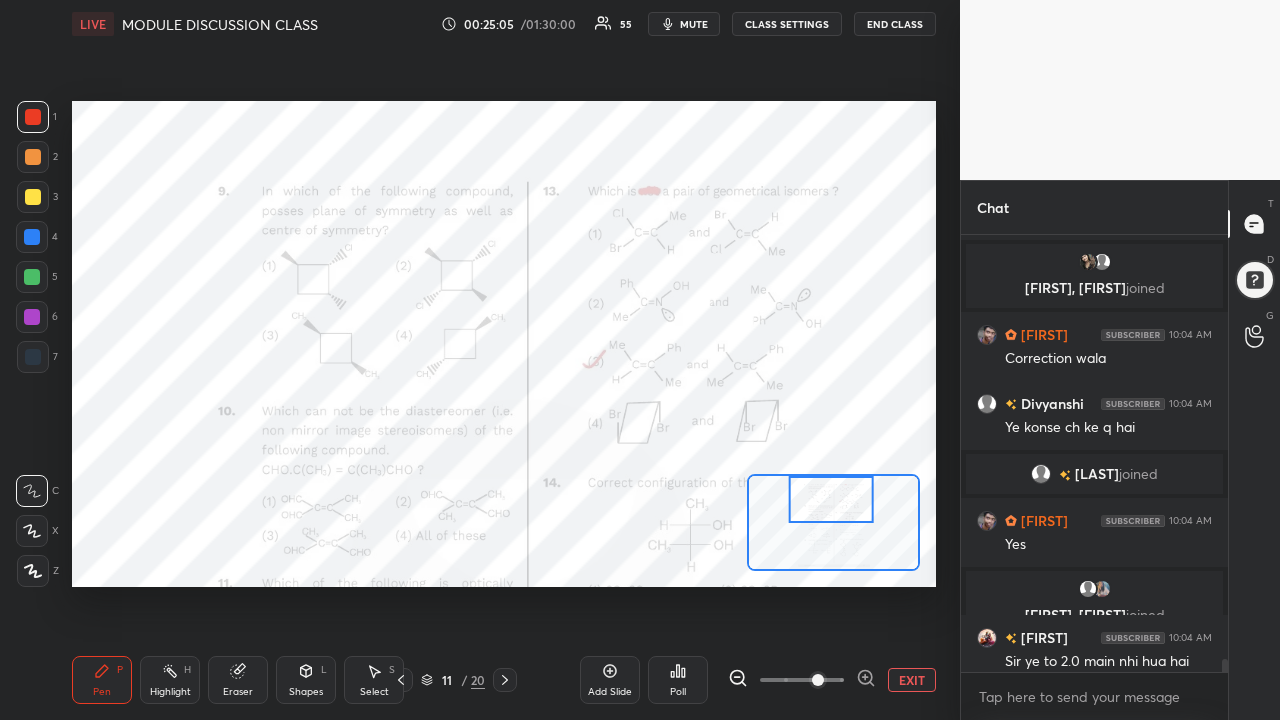 scroll, scrollTop: 13885, scrollLeft: 0, axis: vertical 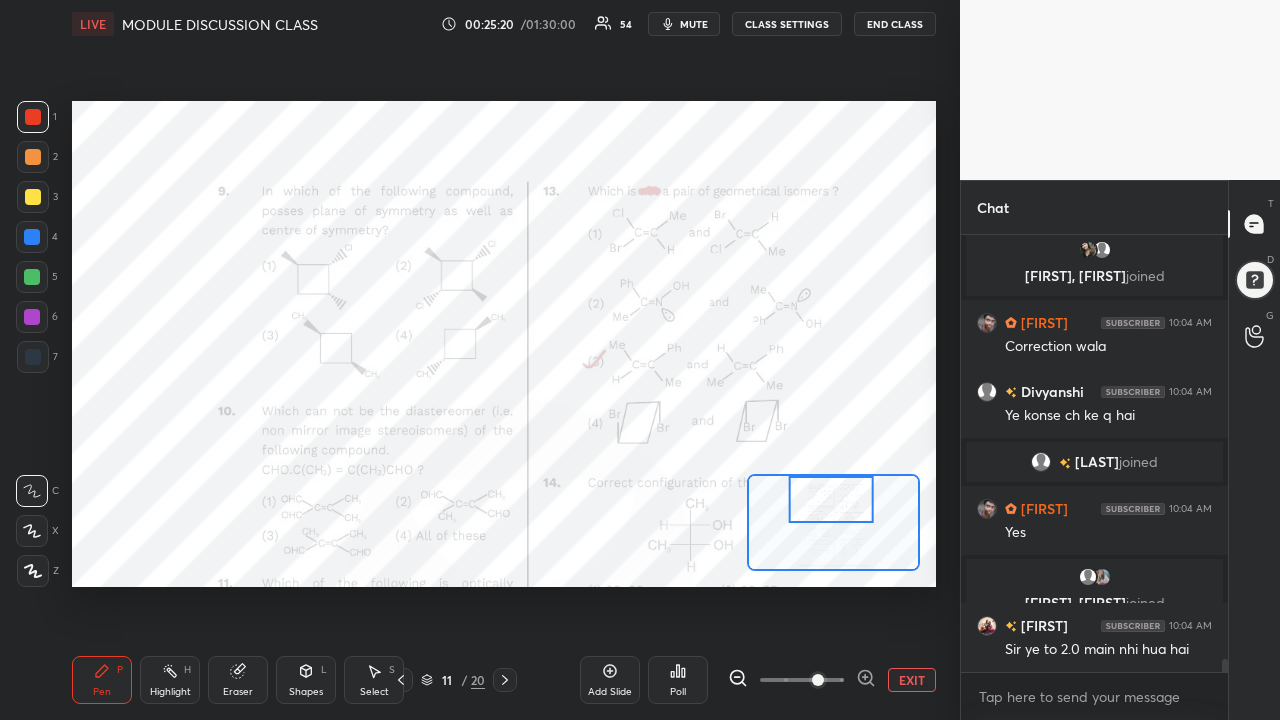 click at bounding box center (32, 277) 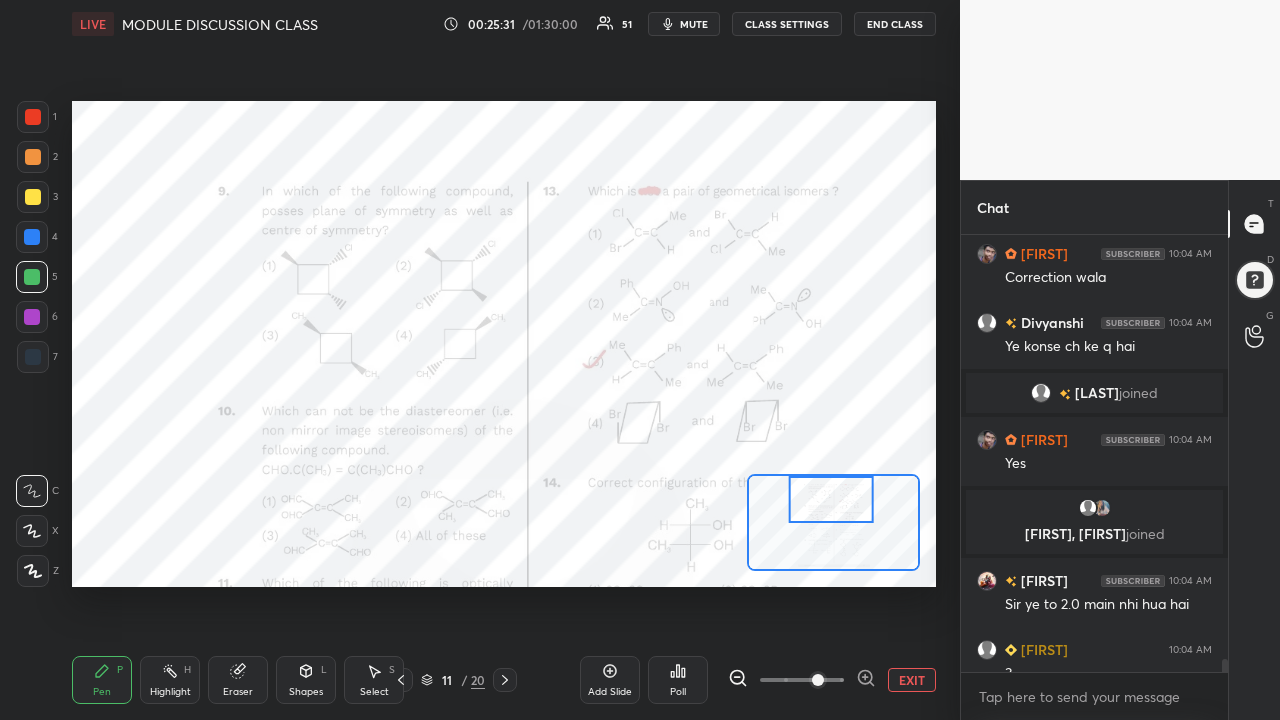 scroll, scrollTop: 14026, scrollLeft: 0, axis: vertical 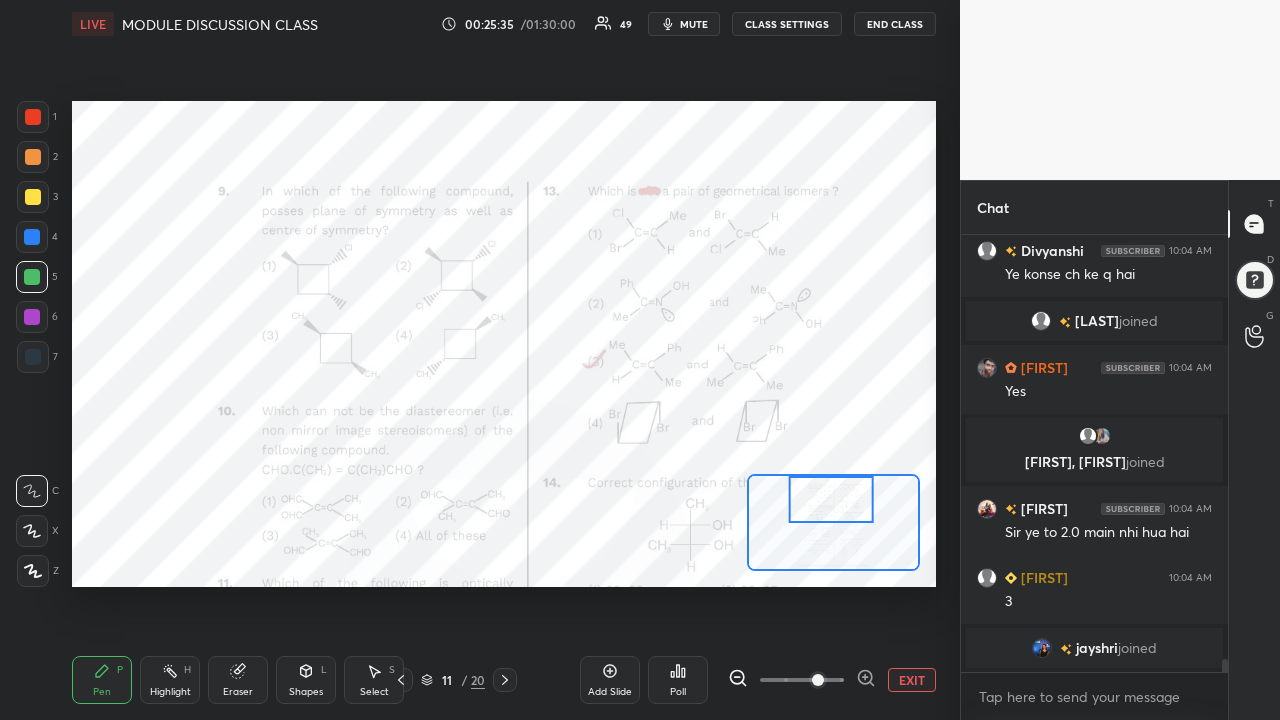 click 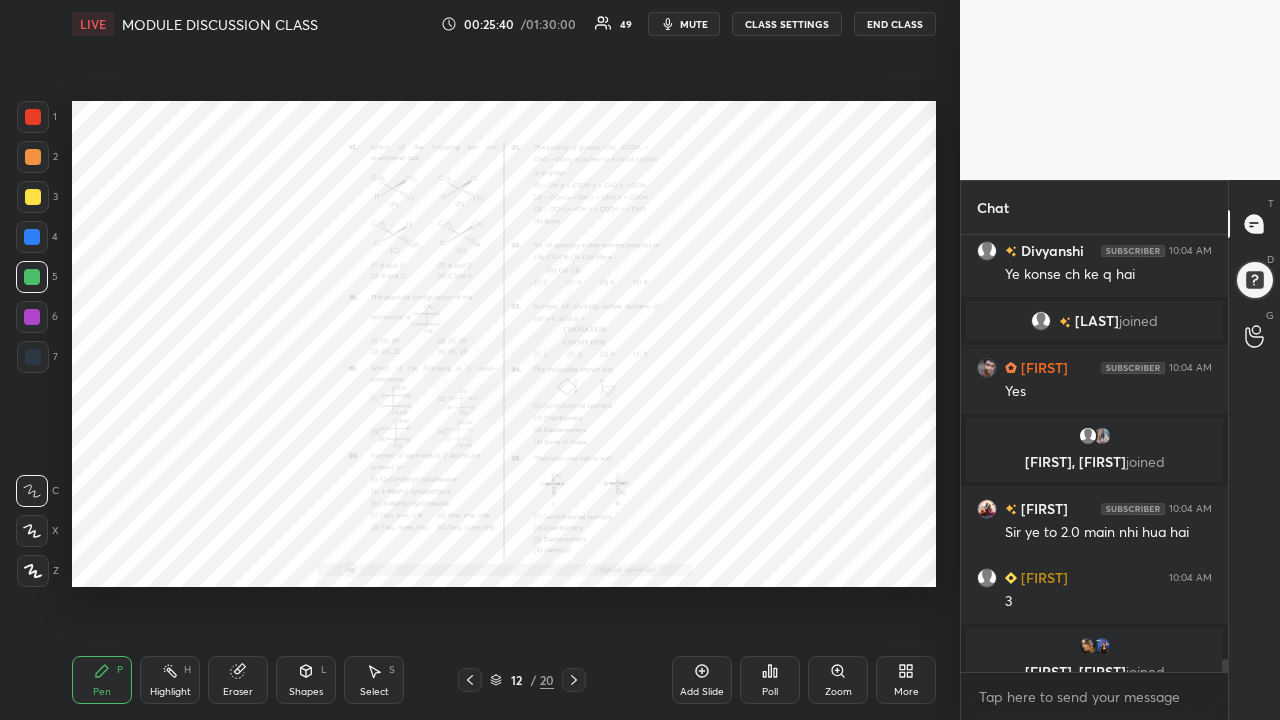 scroll, scrollTop: 14050, scrollLeft: 0, axis: vertical 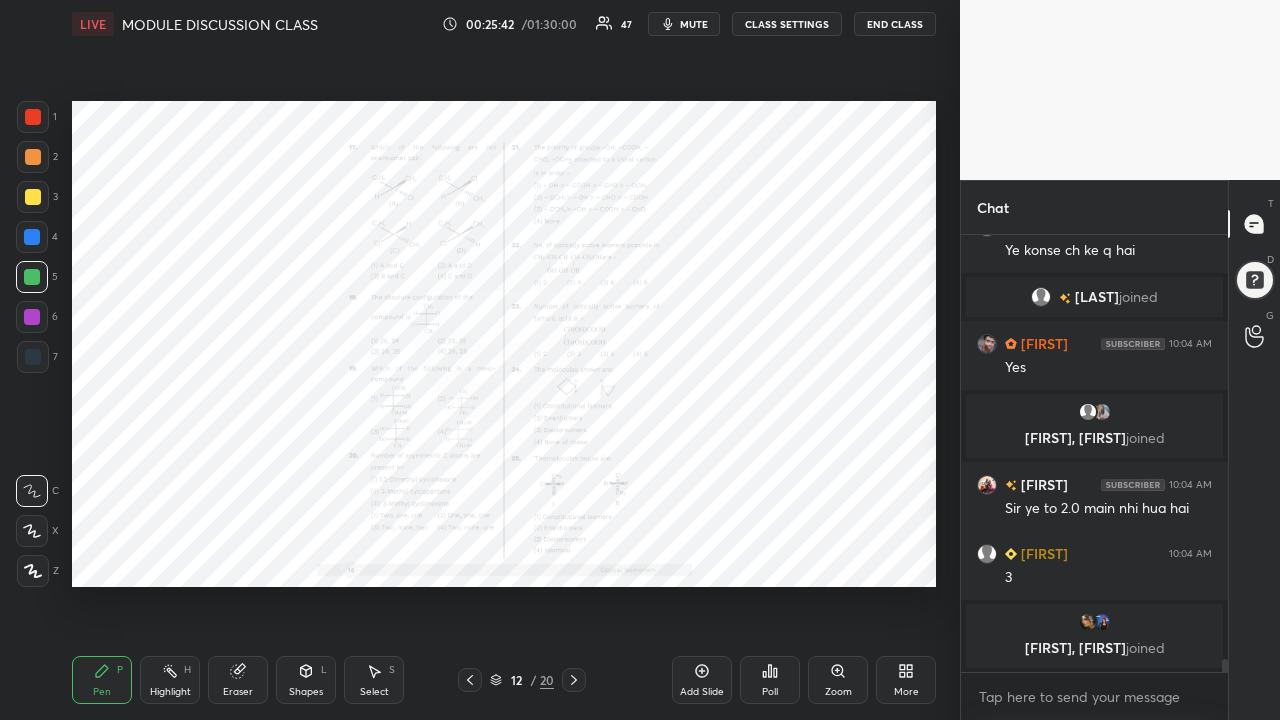click at bounding box center (33, 117) 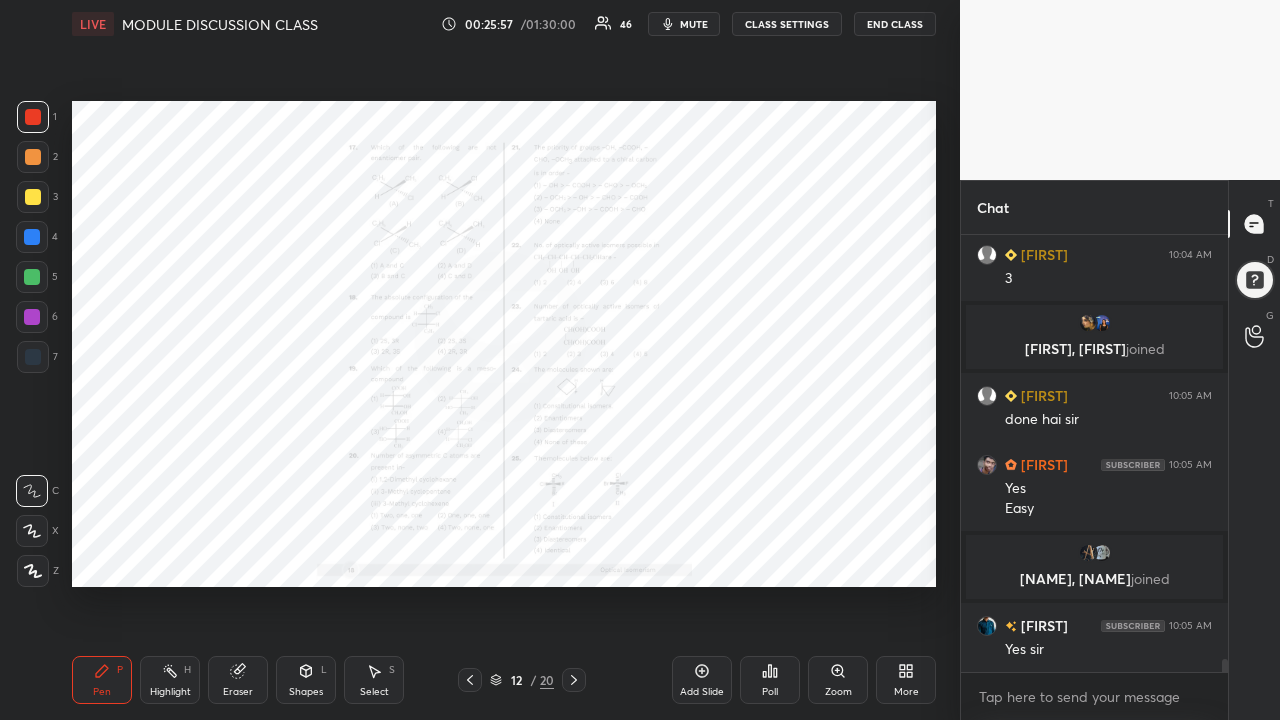 scroll, scrollTop: 14152, scrollLeft: 0, axis: vertical 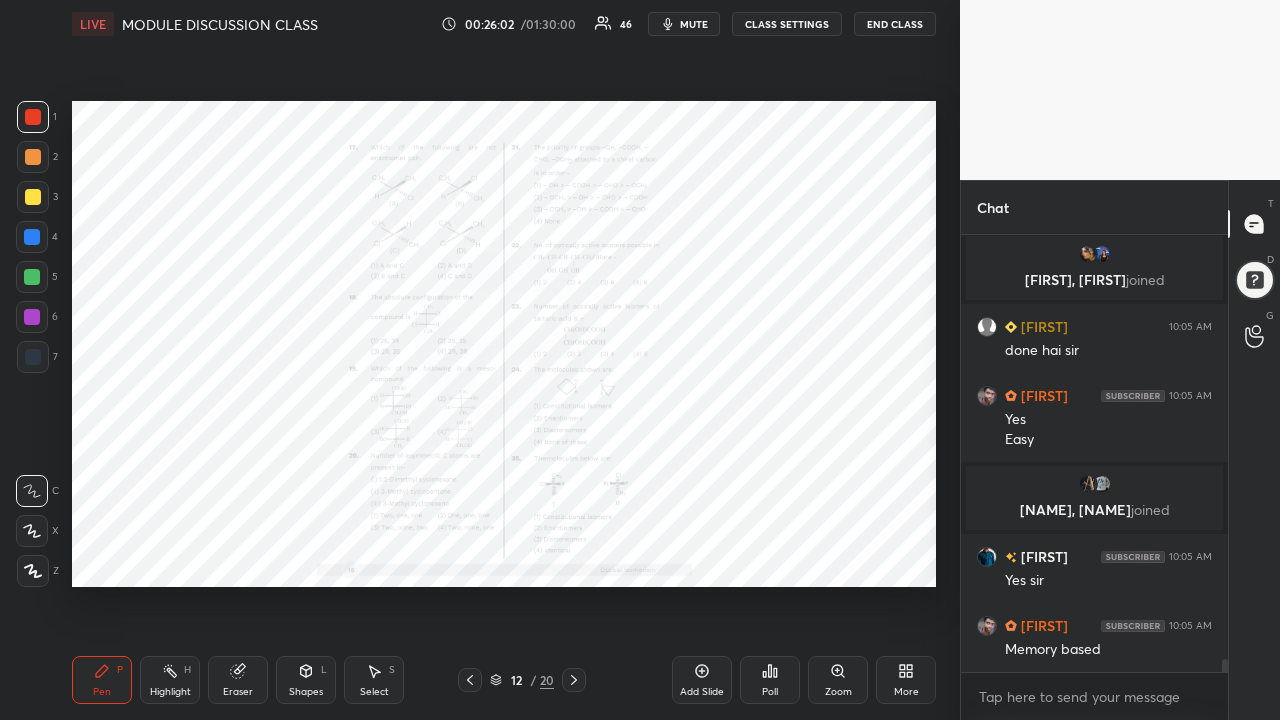 click on "Eraser" at bounding box center (238, 692) 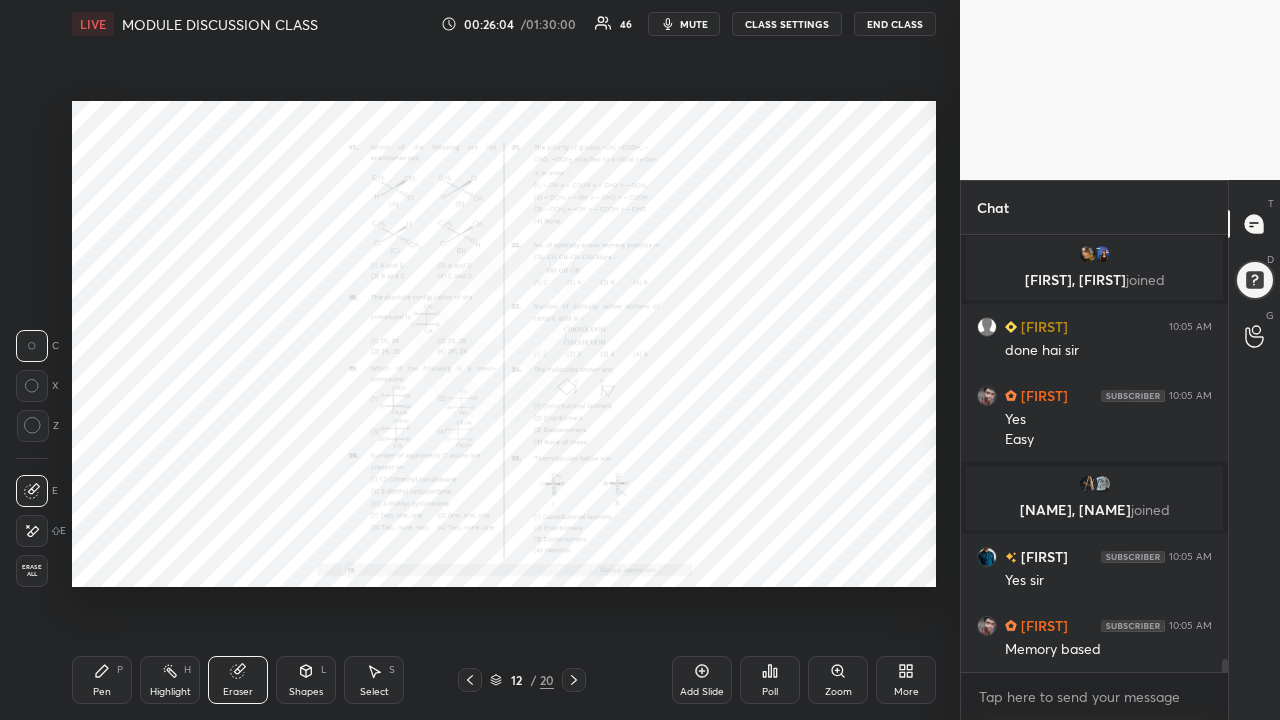 click on "Pen" at bounding box center [102, 692] 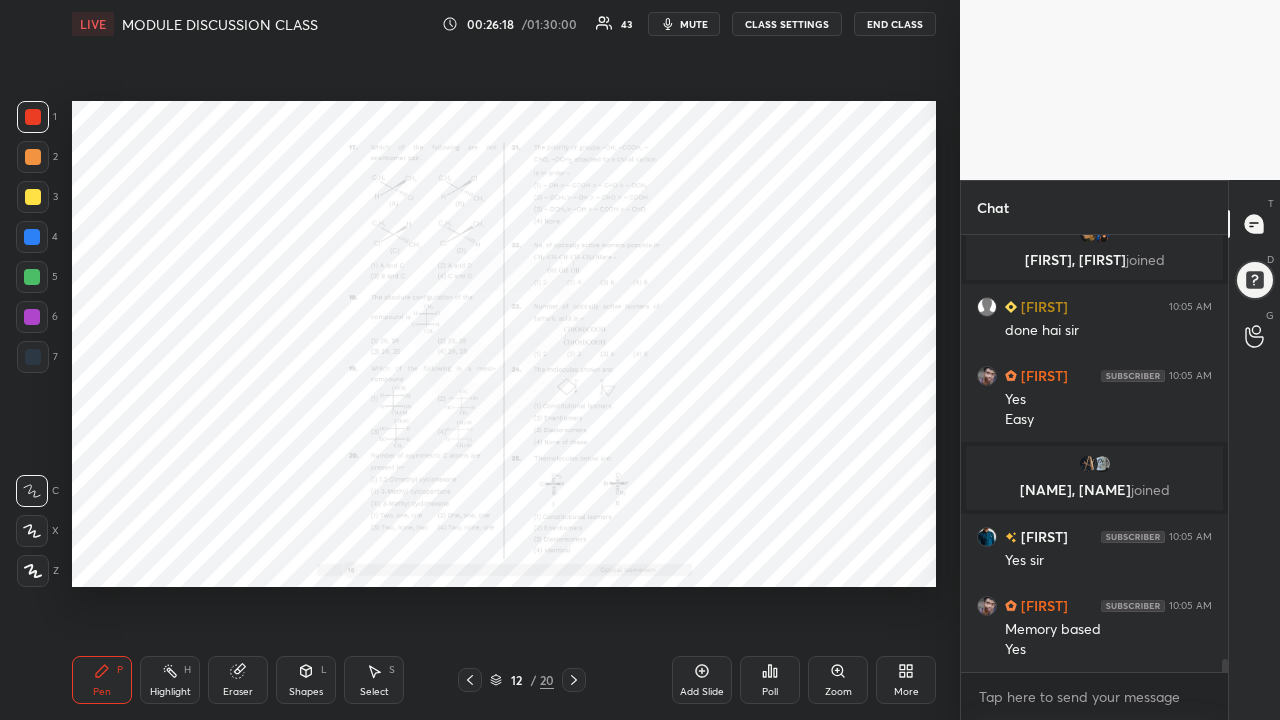 scroll, scrollTop: 14241, scrollLeft: 0, axis: vertical 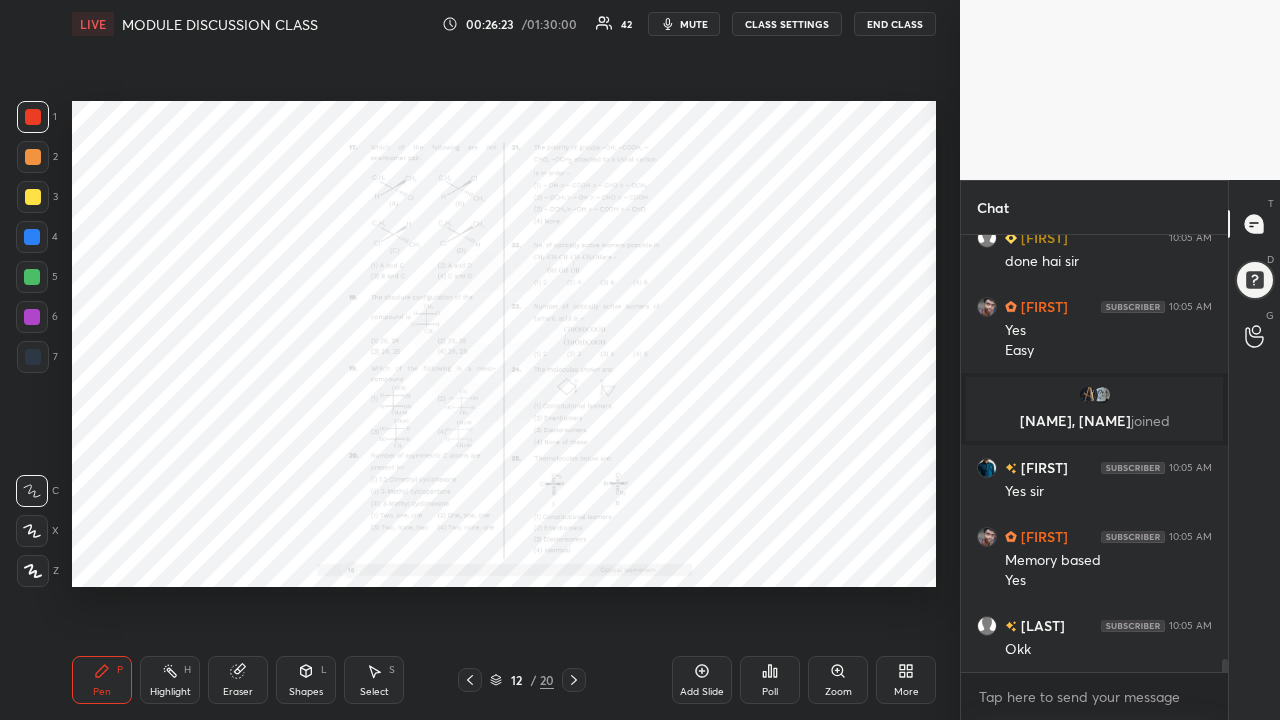 click on "Zoom" at bounding box center [838, 680] 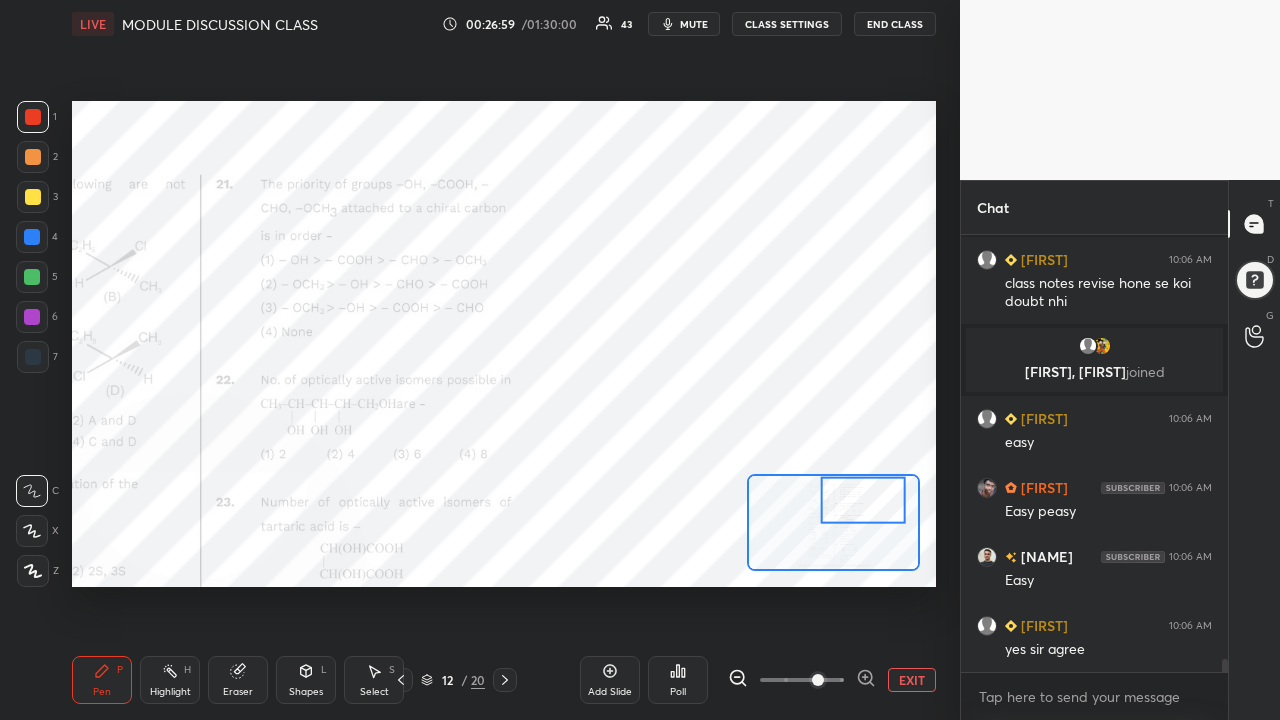 scroll, scrollTop: 14800, scrollLeft: 0, axis: vertical 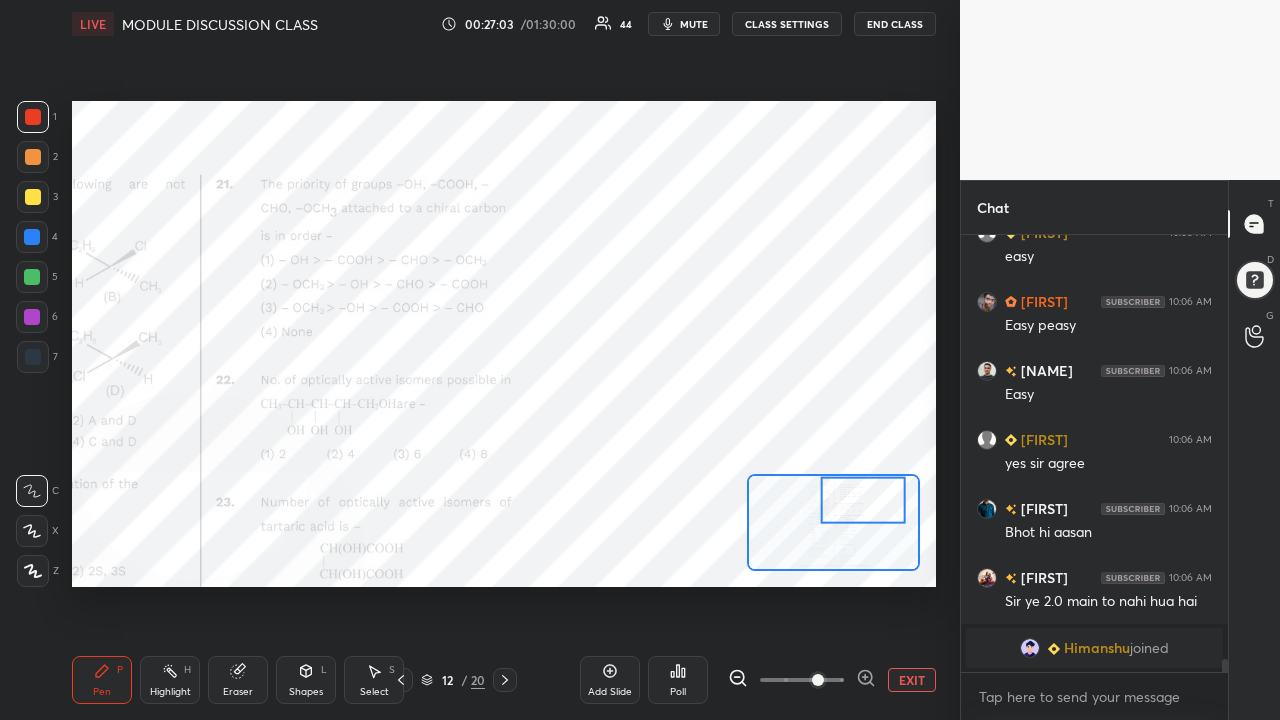 click 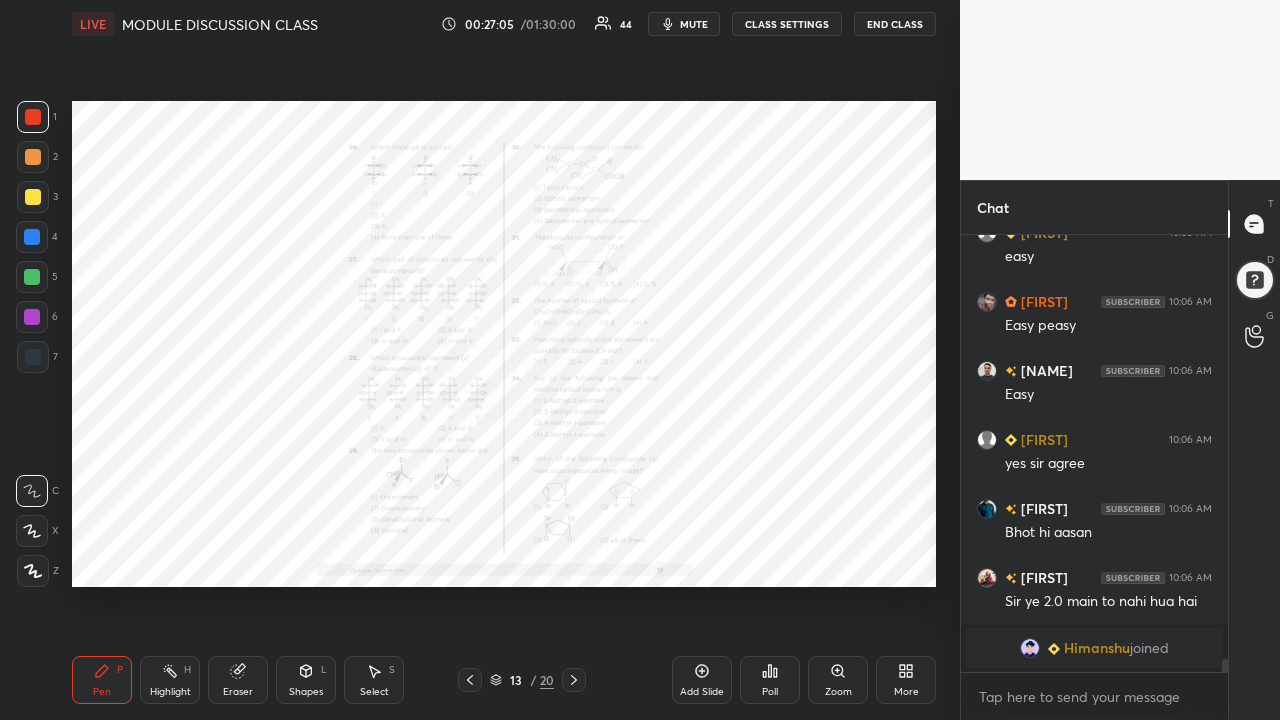 click 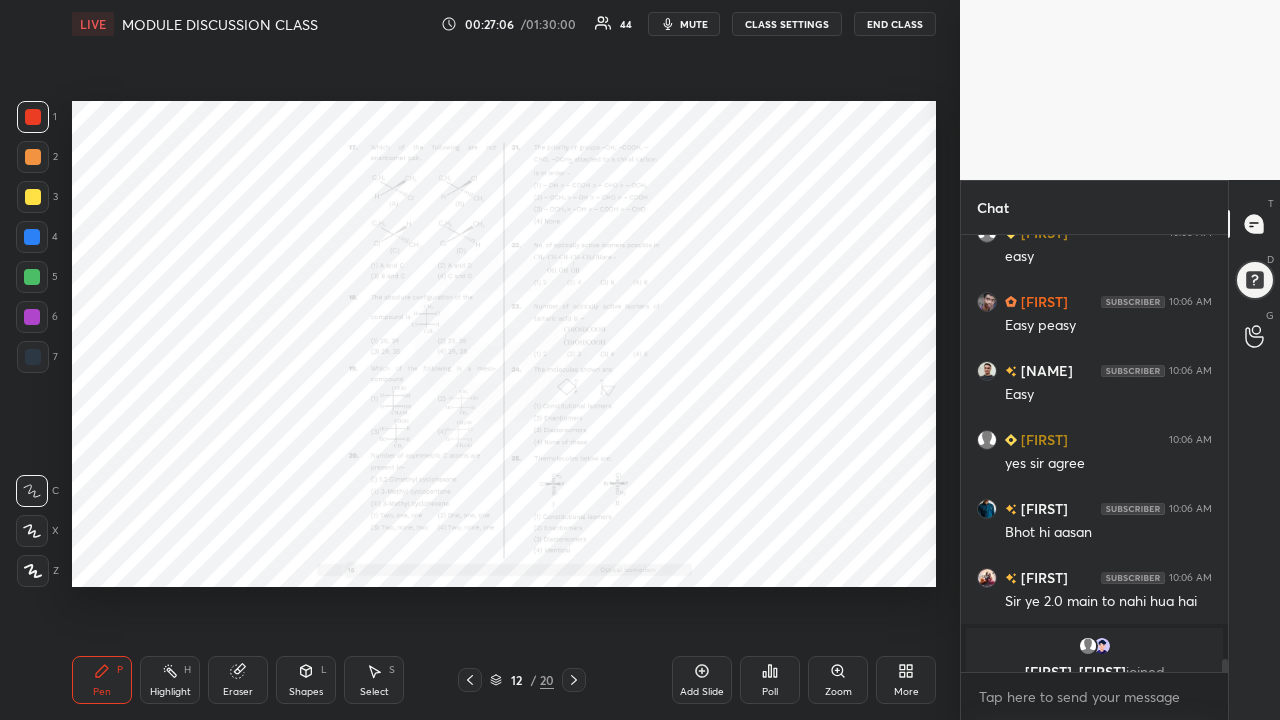 scroll, scrollTop: 14824, scrollLeft: 0, axis: vertical 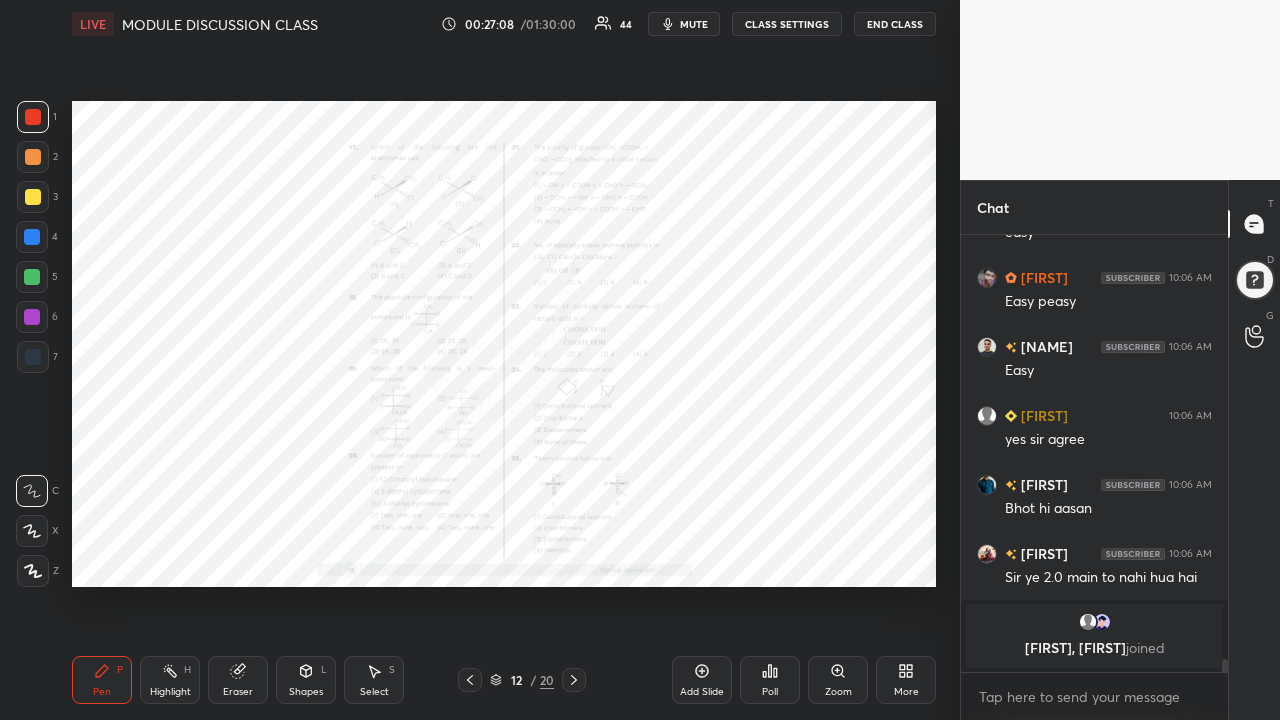 click 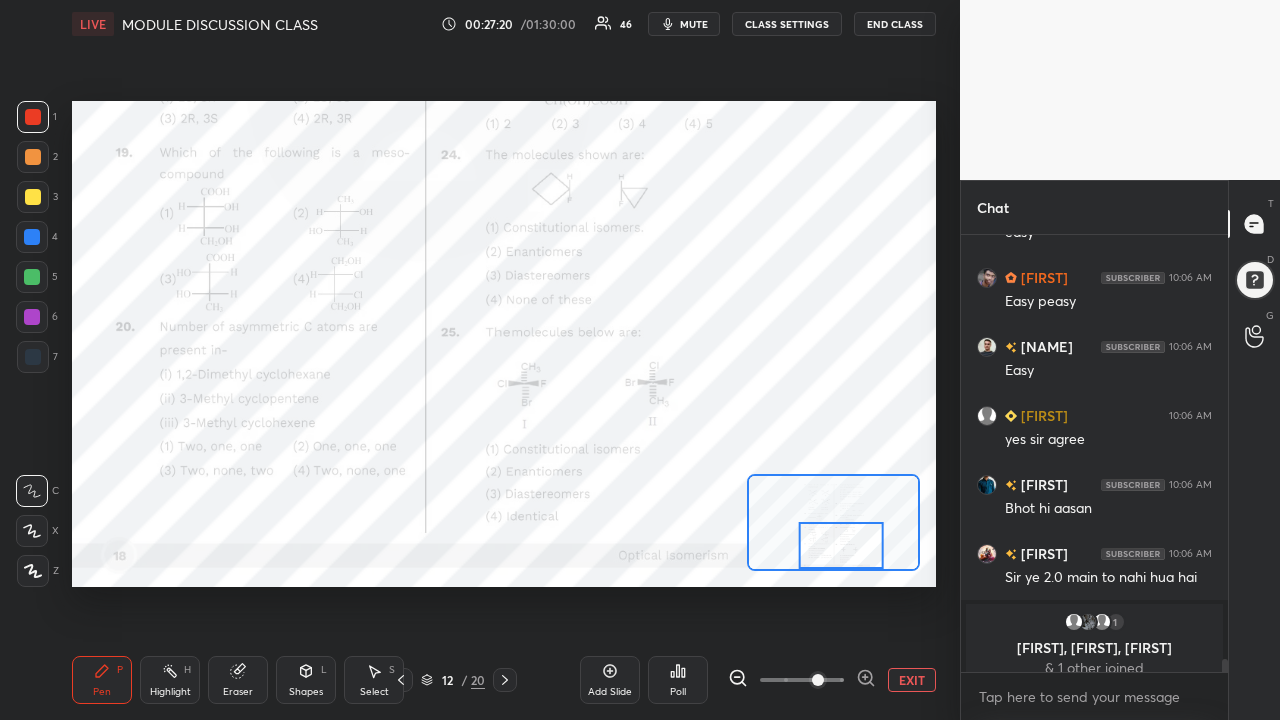 scroll, scrollTop: 14840, scrollLeft: 0, axis: vertical 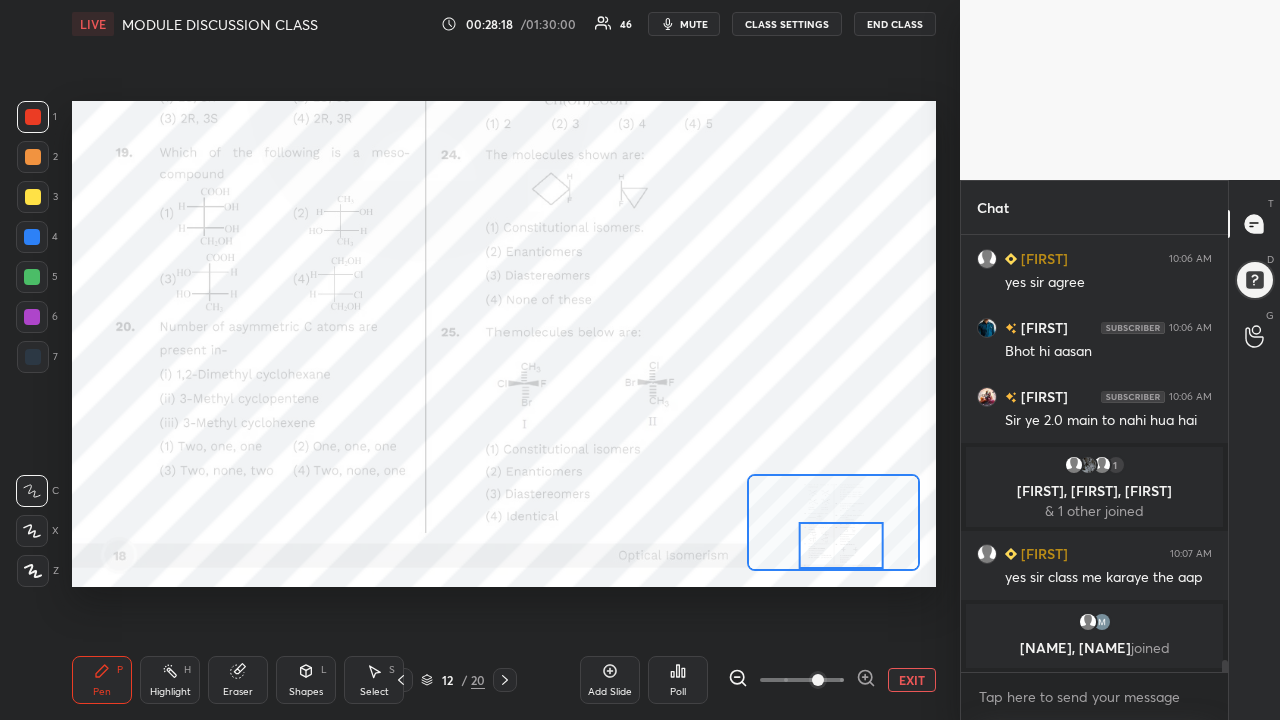 click at bounding box center [32, 277] 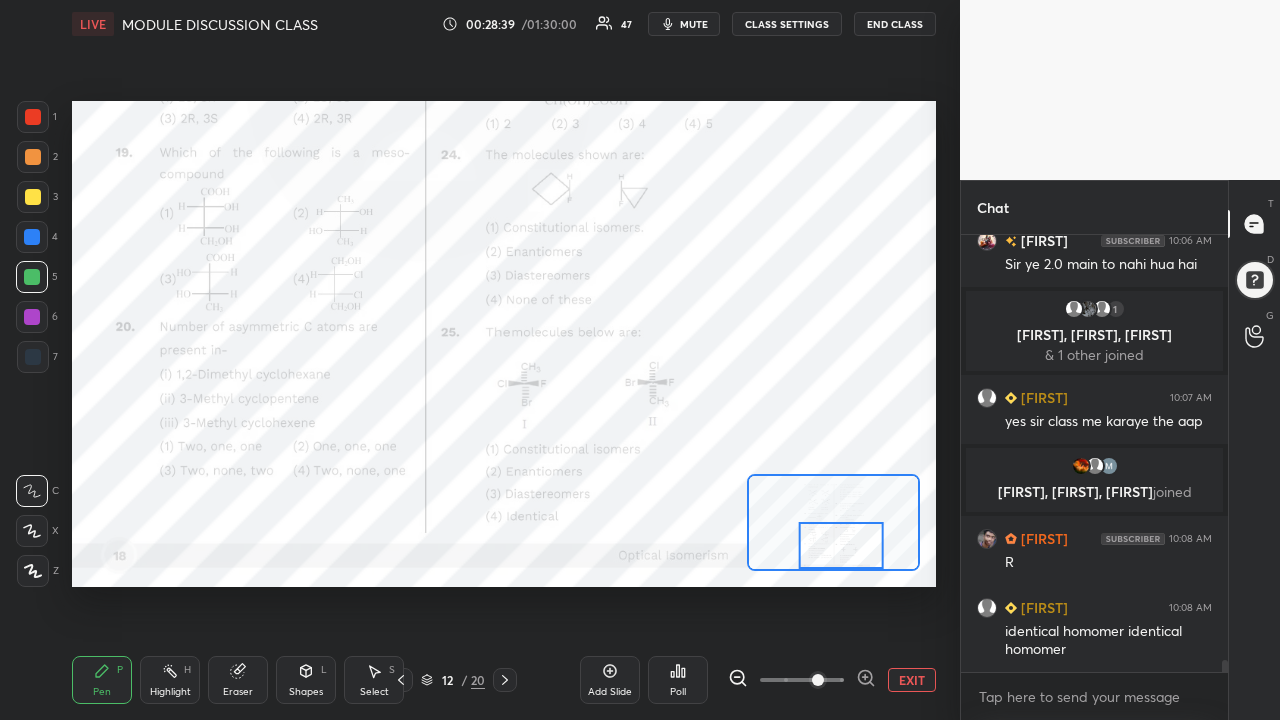 scroll, scrollTop: 15089, scrollLeft: 0, axis: vertical 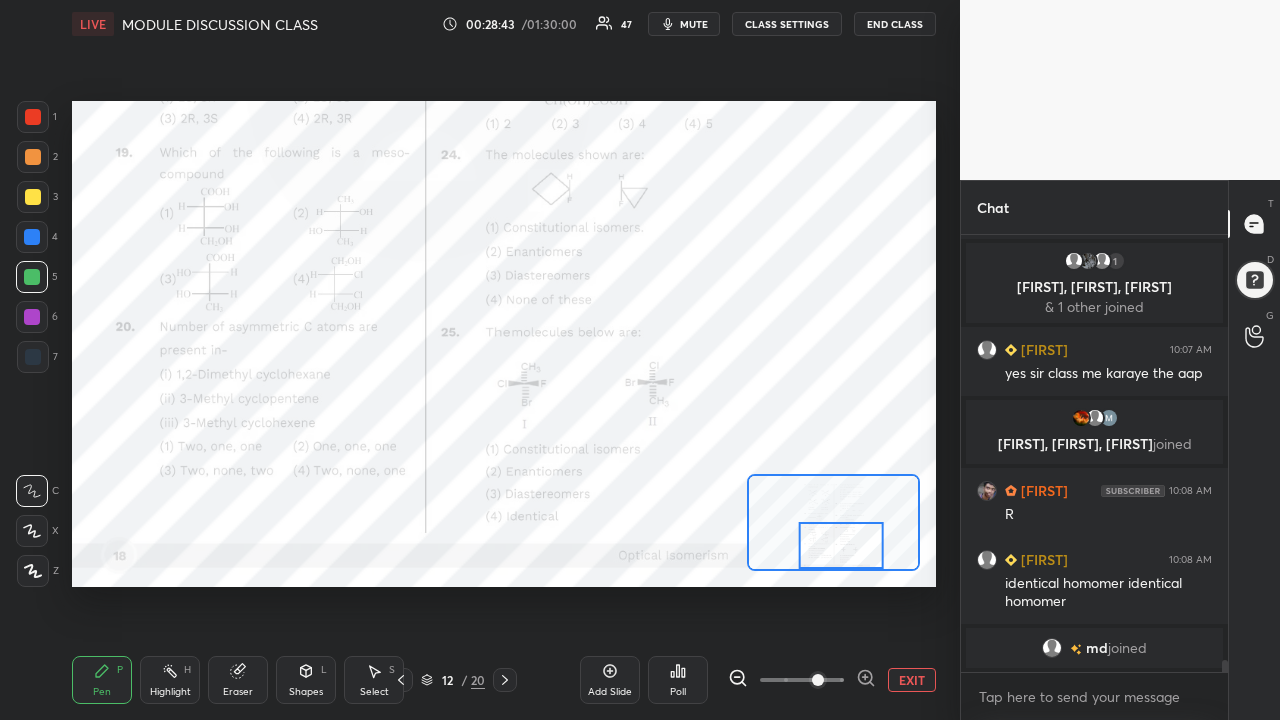 click 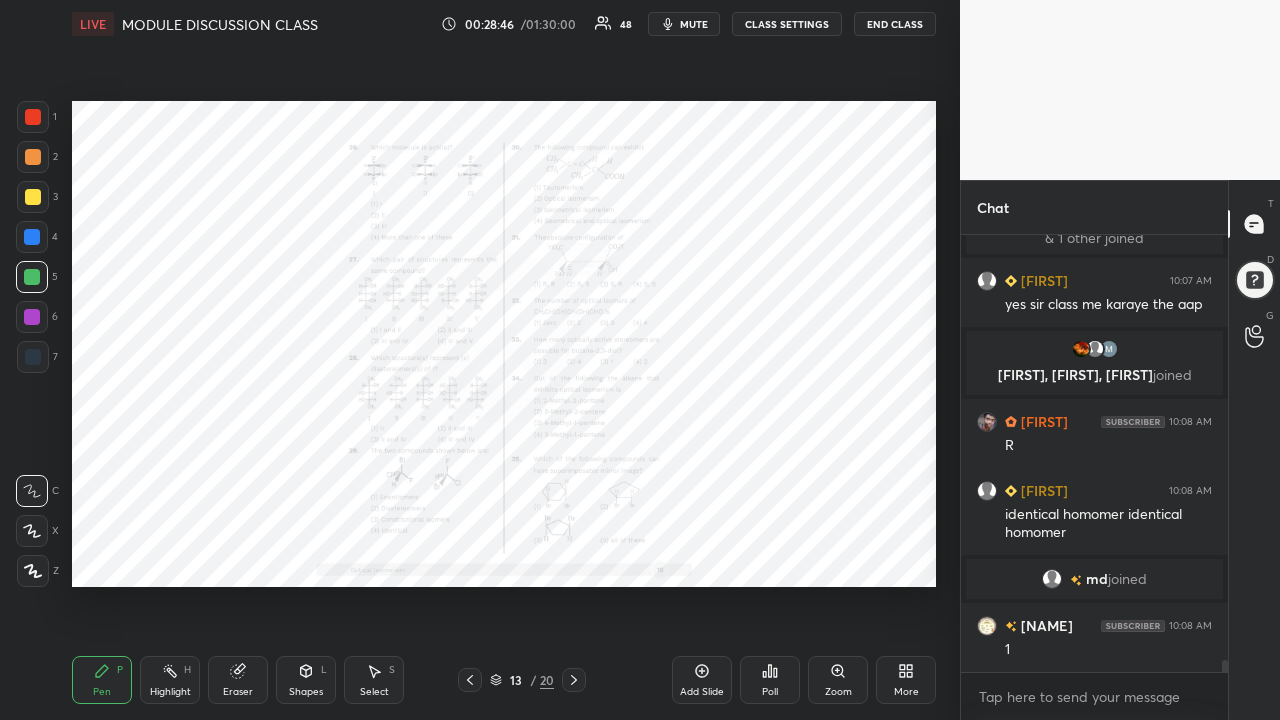 scroll, scrollTop: 15128, scrollLeft: 0, axis: vertical 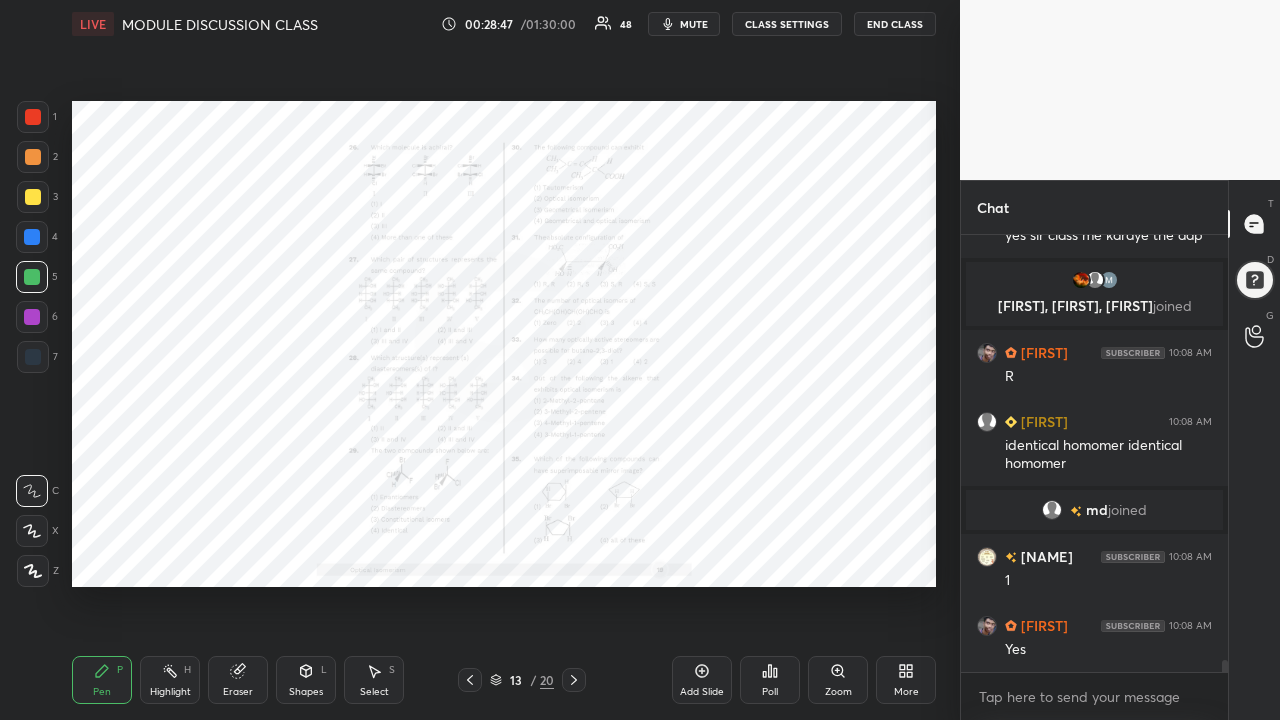 click on "Zoom" at bounding box center (838, 680) 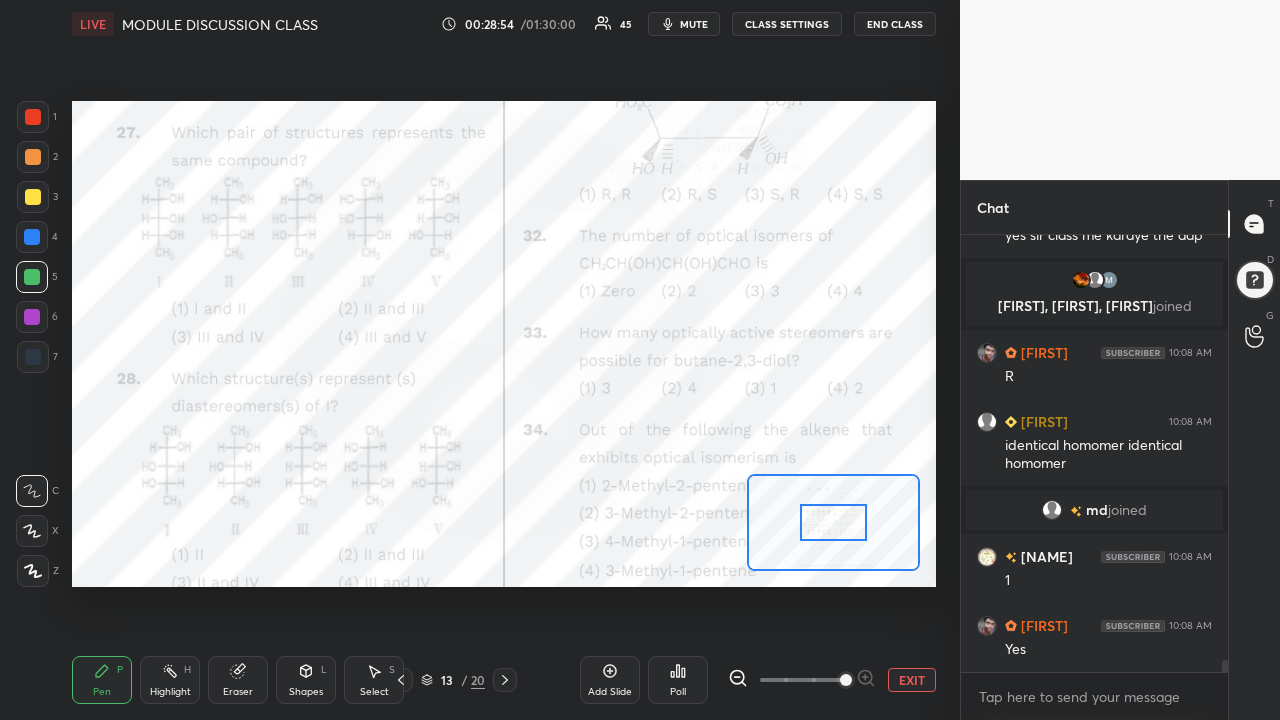 scroll, scrollTop: 15197, scrollLeft: 0, axis: vertical 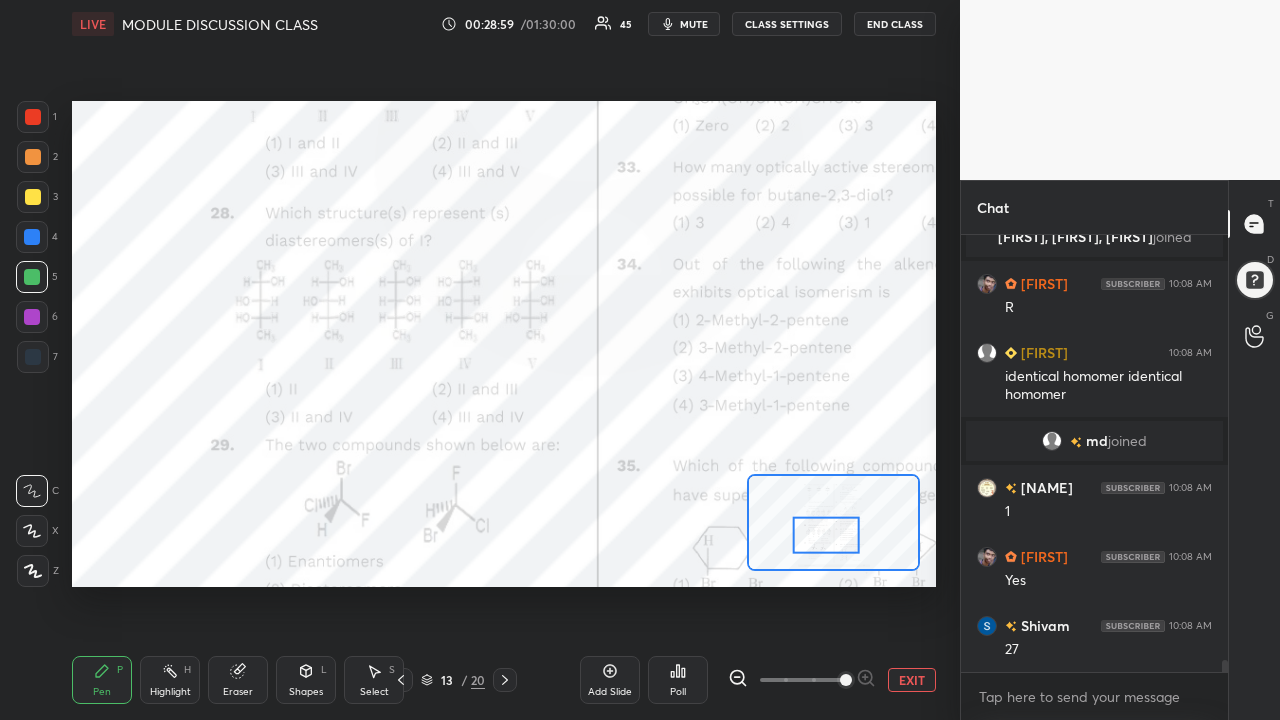 click at bounding box center [33, 117] 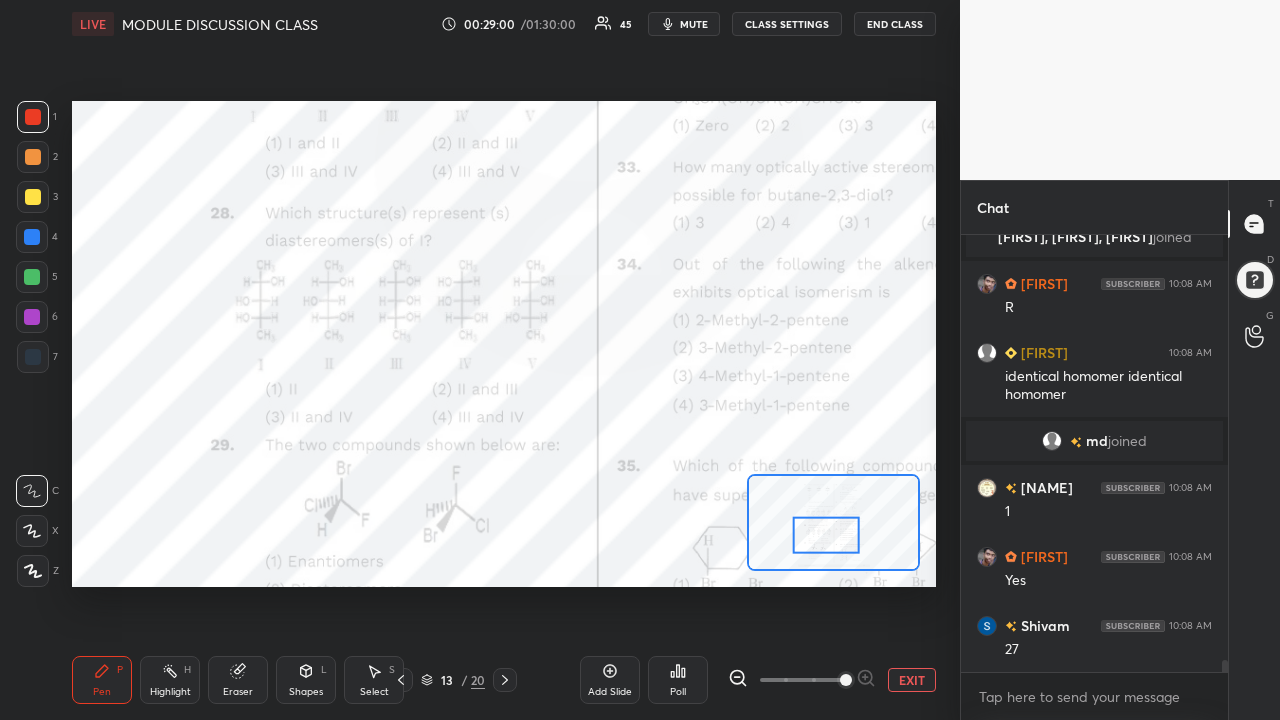 click 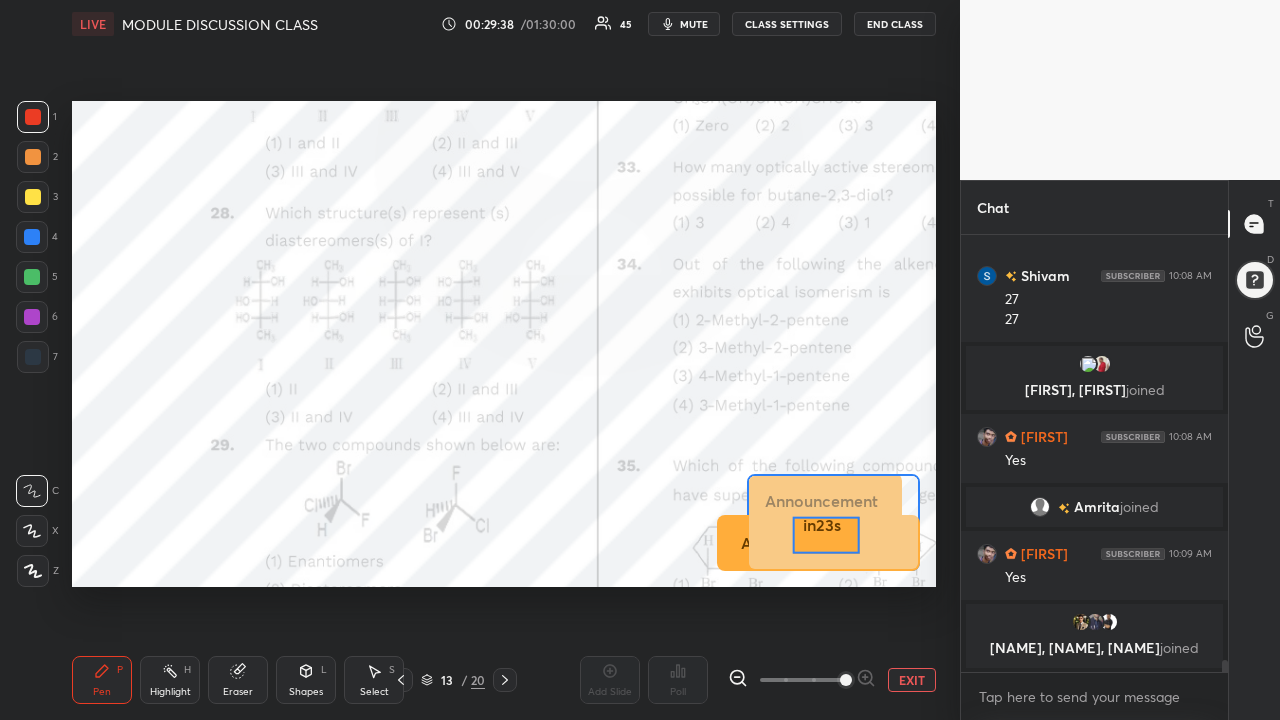 scroll, scrollTop: 15405, scrollLeft: 0, axis: vertical 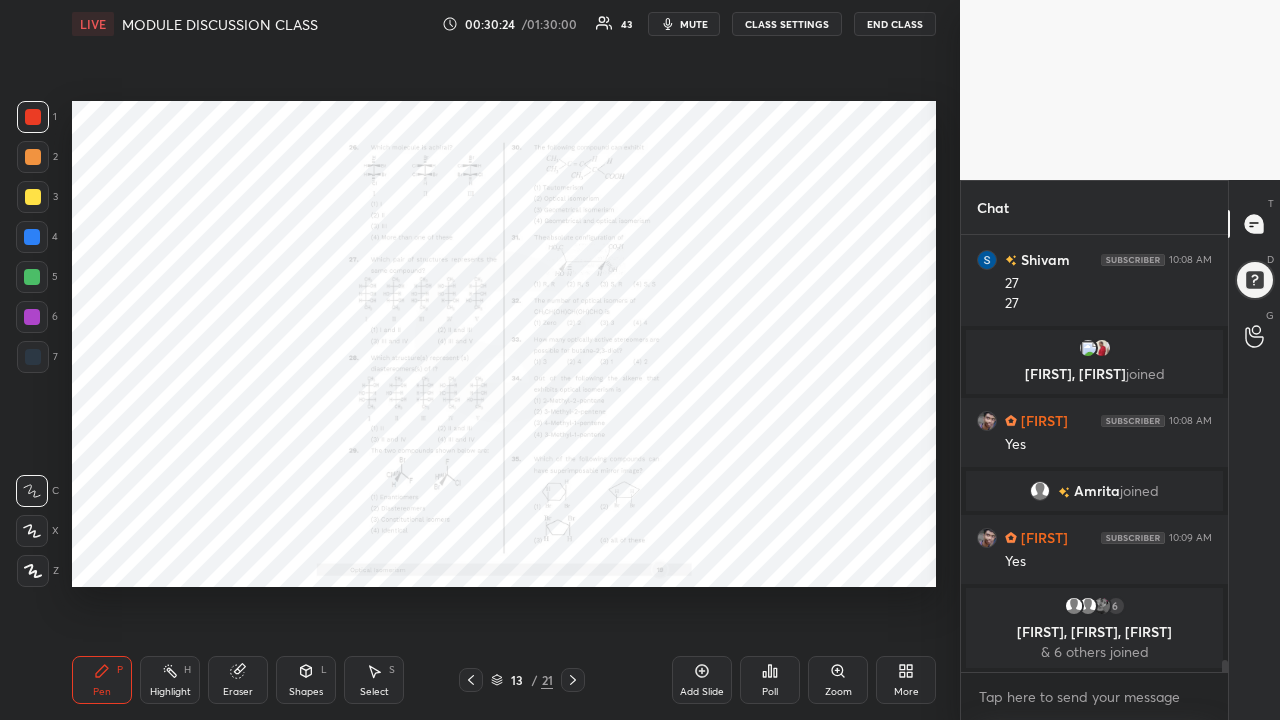 click 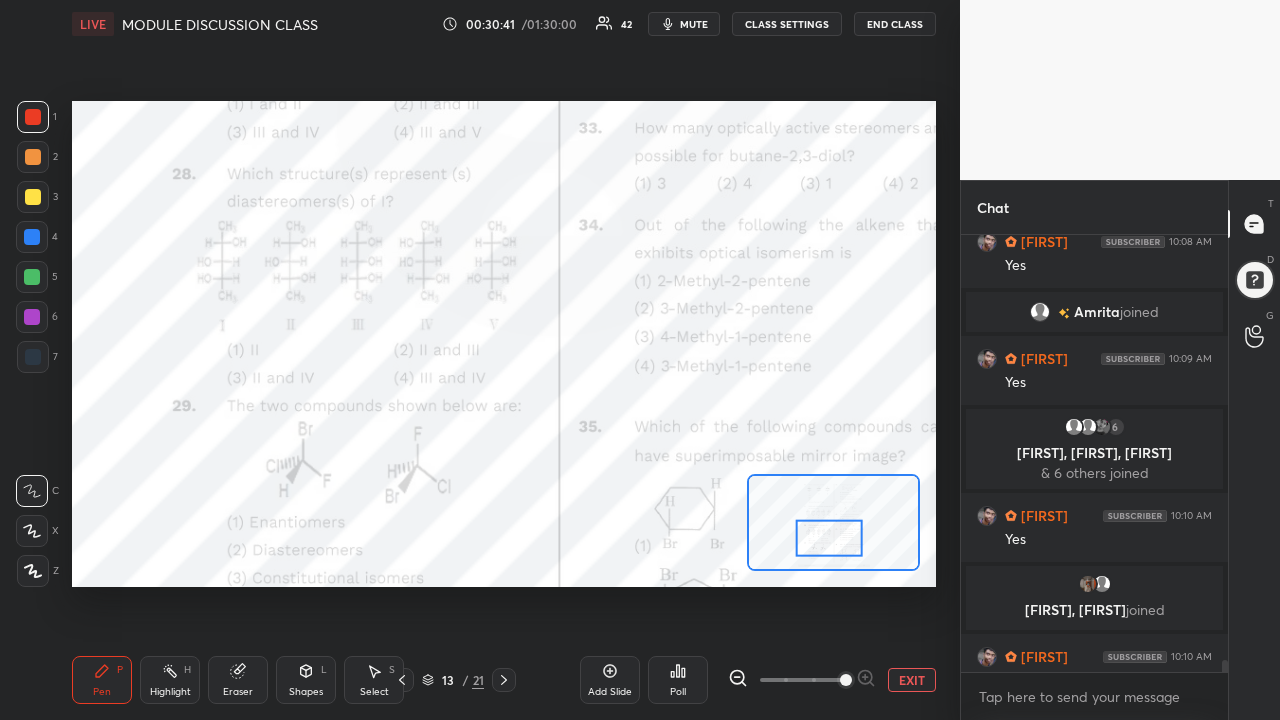 scroll, scrollTop: 15536, scrollLeft: 0, axis: vertical 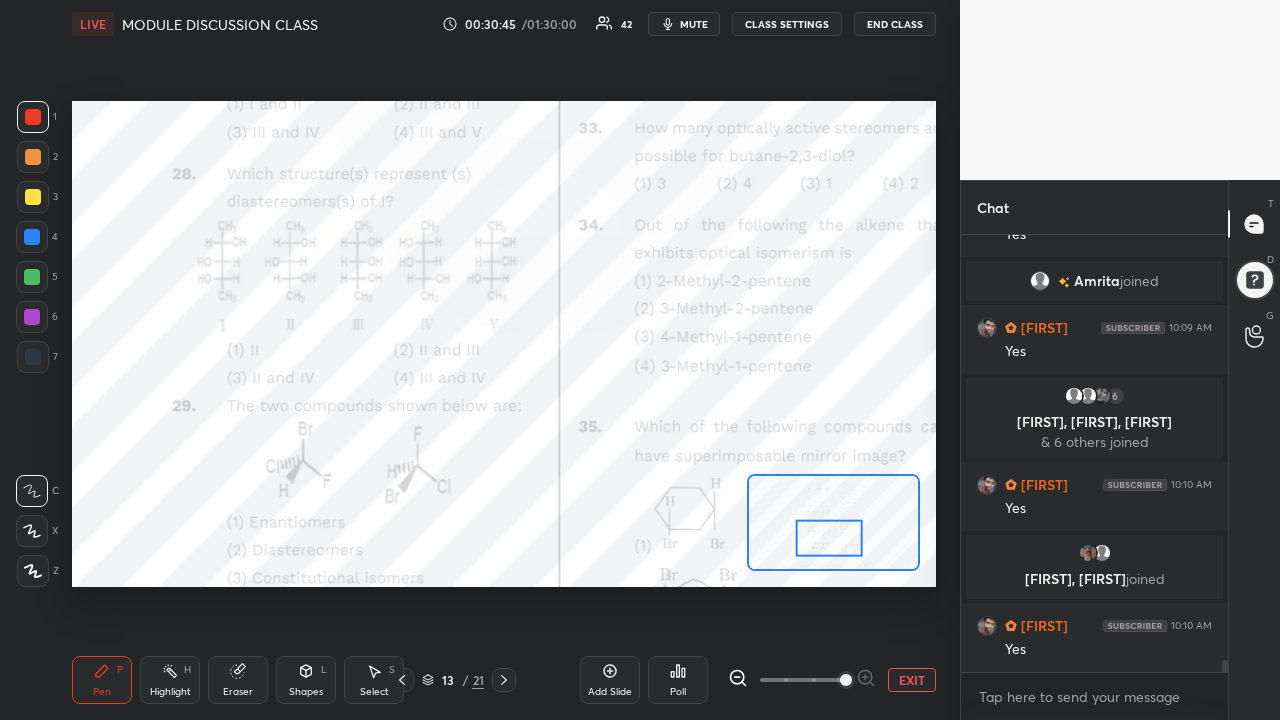 click on "Eraser" at bounding box center [238, 680] 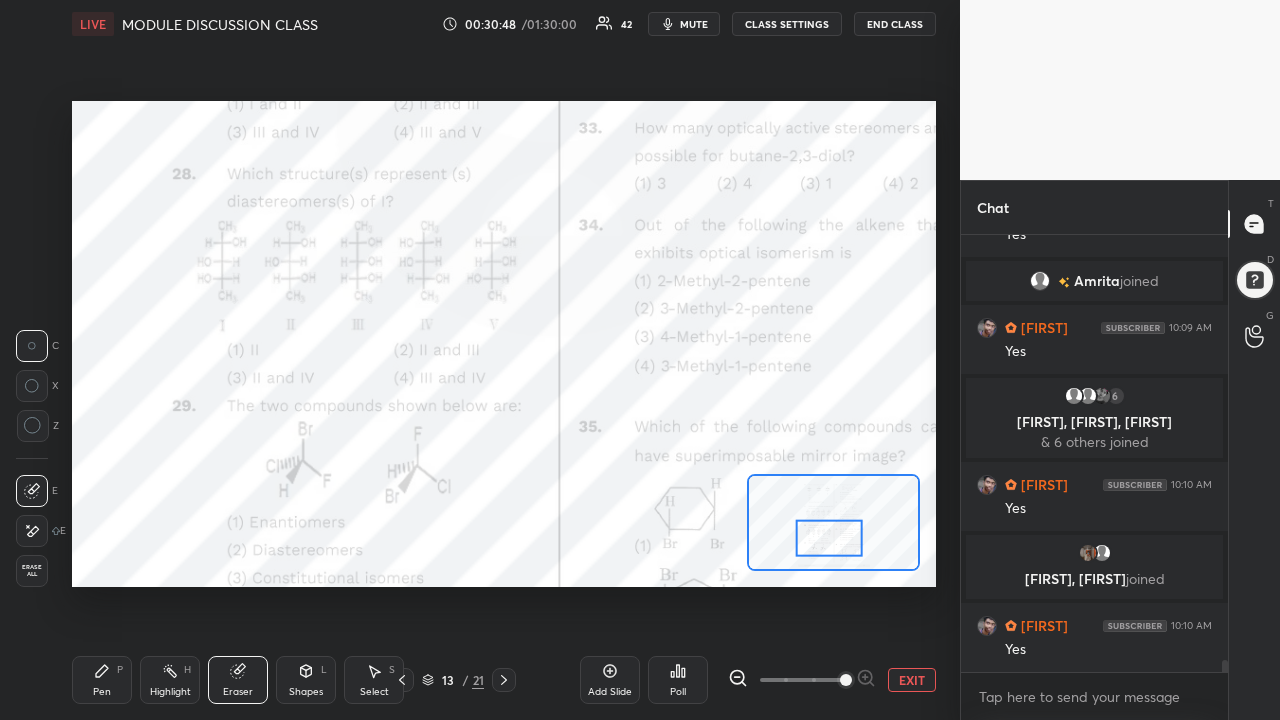 click on "Pen" at bounding box center [102, 692] 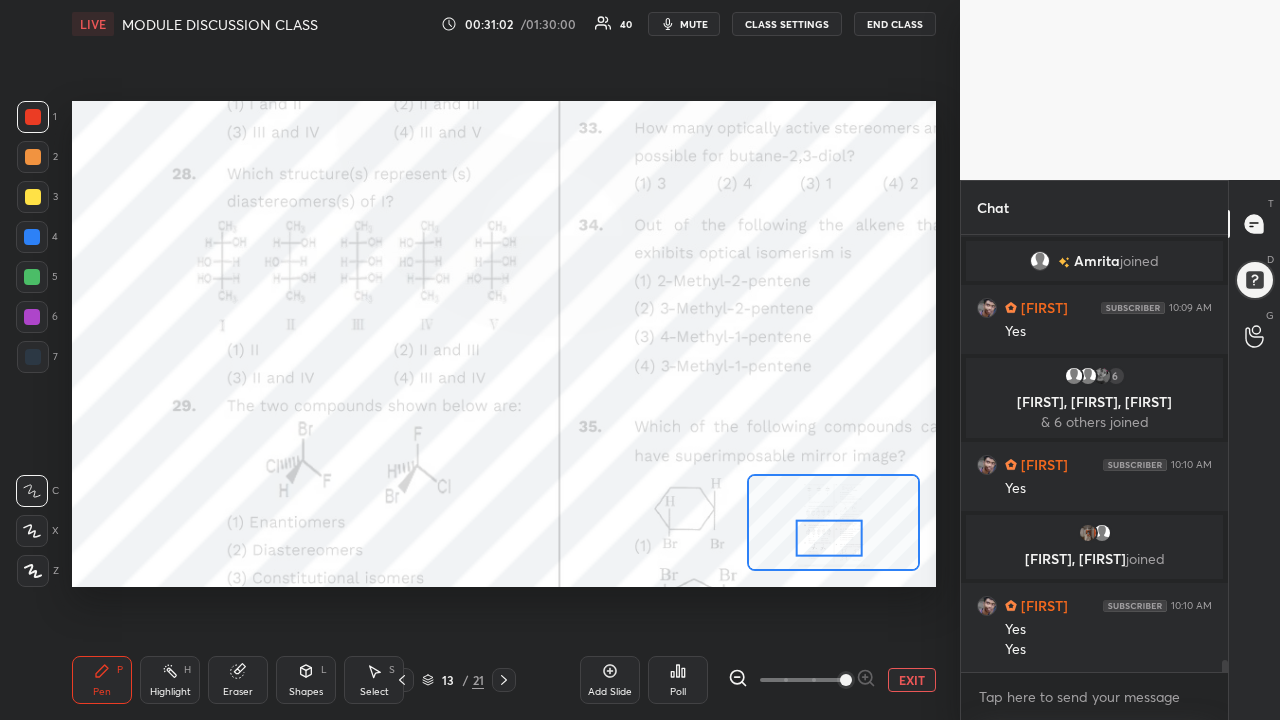 scroll, scrollTop: 15576, scrollLeft: 0, axis: vertical 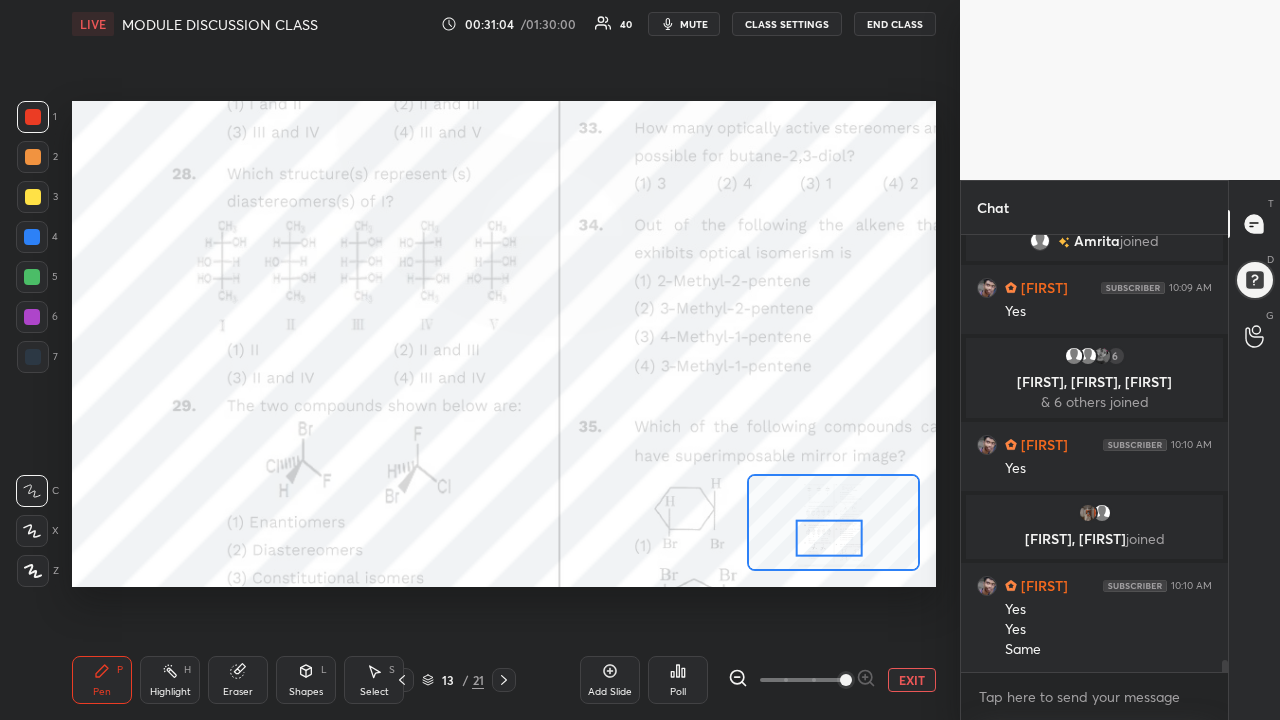 click on "Eraser" at bounding box center (238, 692) 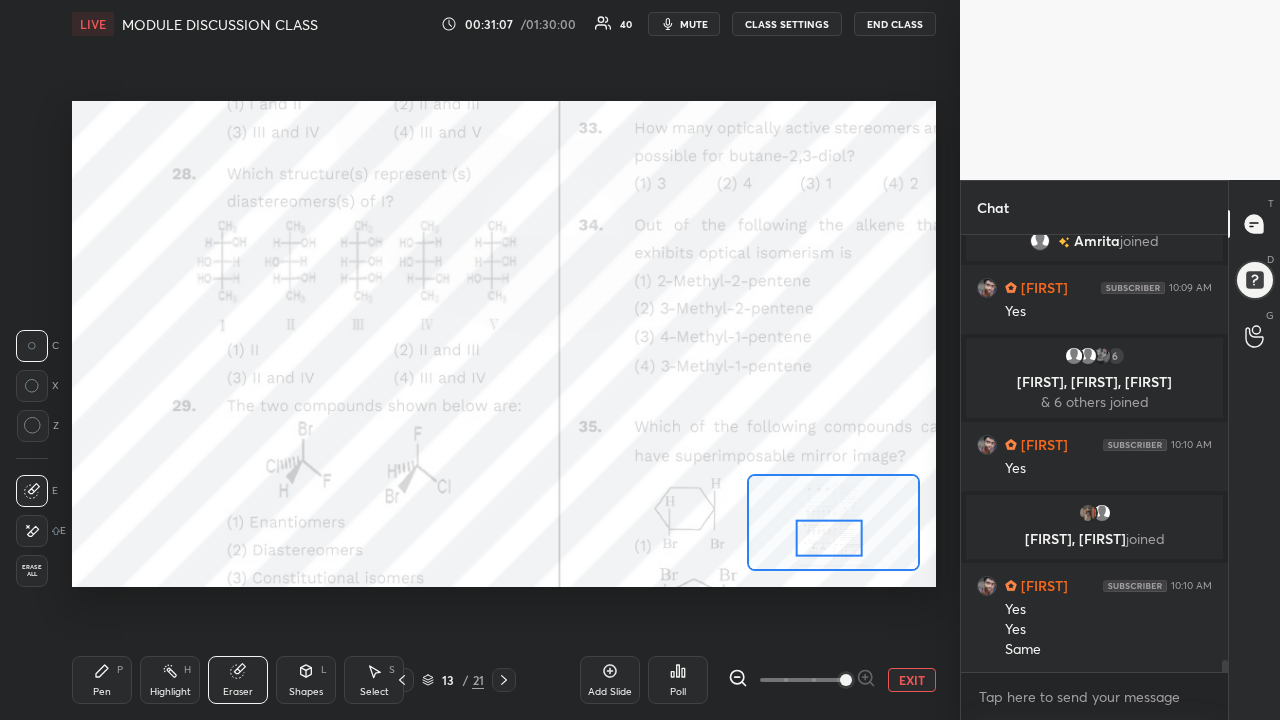 click on "Pen" at bounding box center [102, 692] 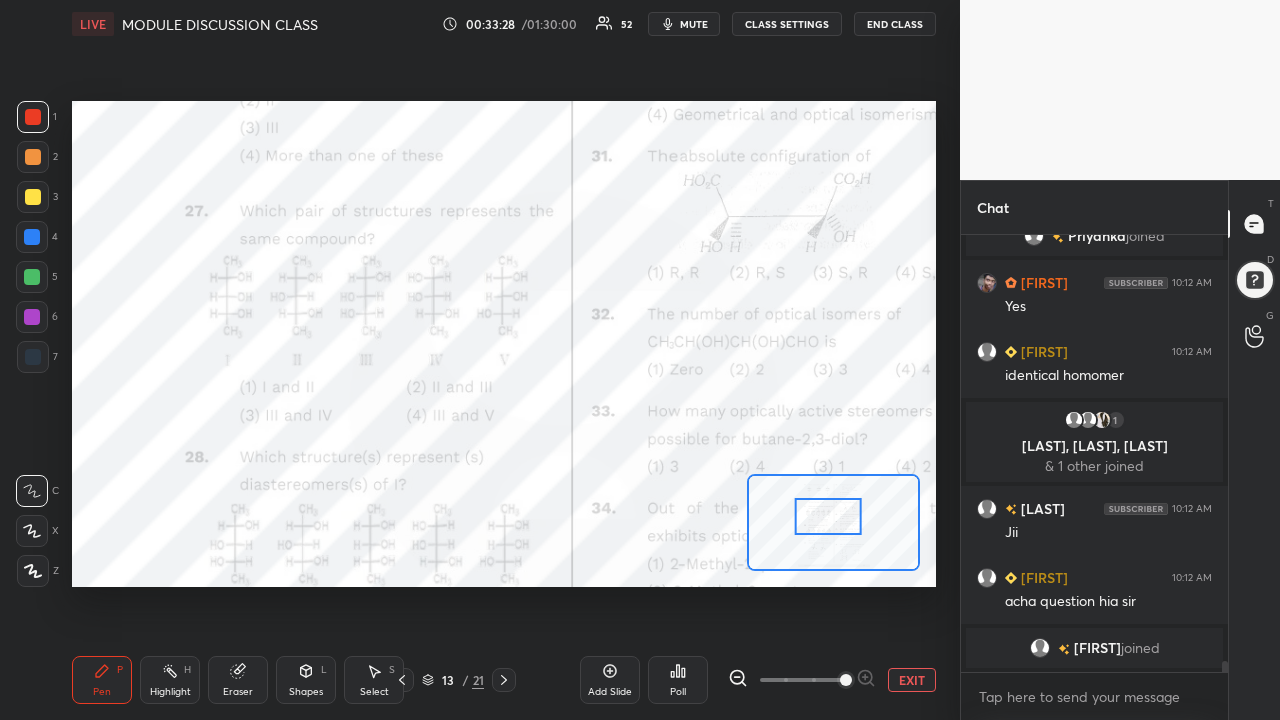 scroll, scrollTop: 16476, scrollLeft: 0, axis: vertical 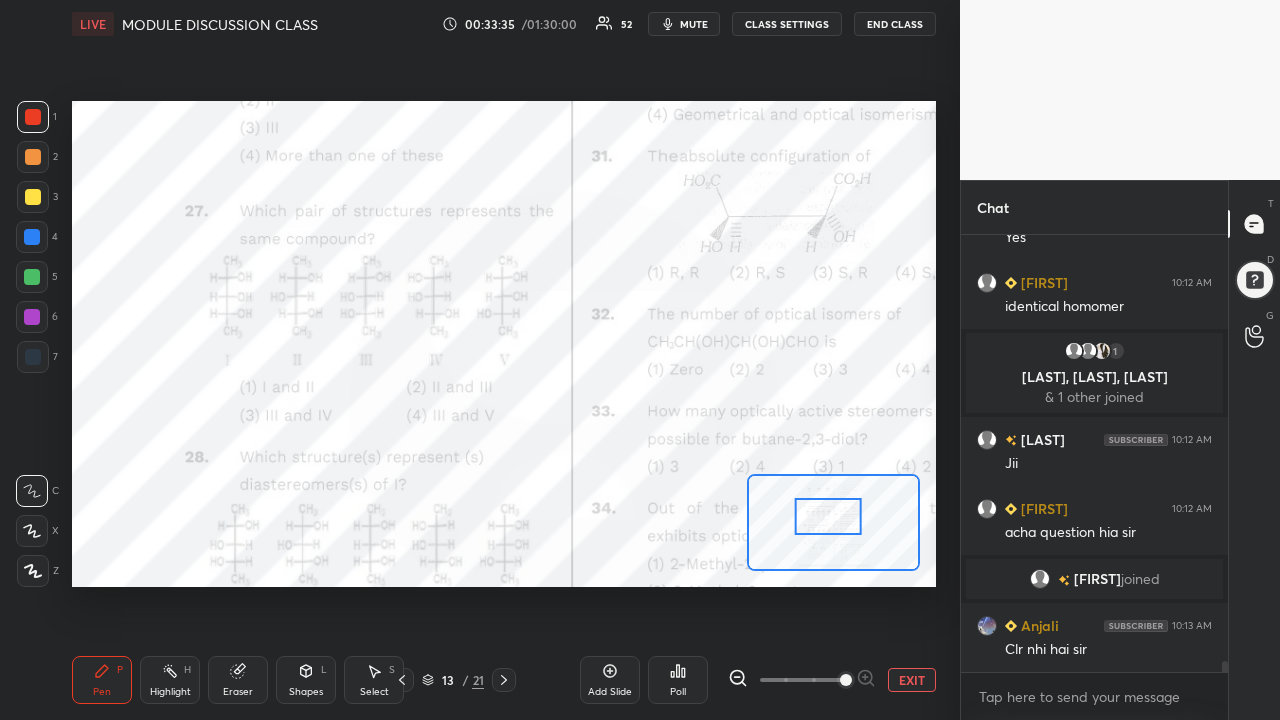 click on "Eraser" at bounding box center (238, 680) 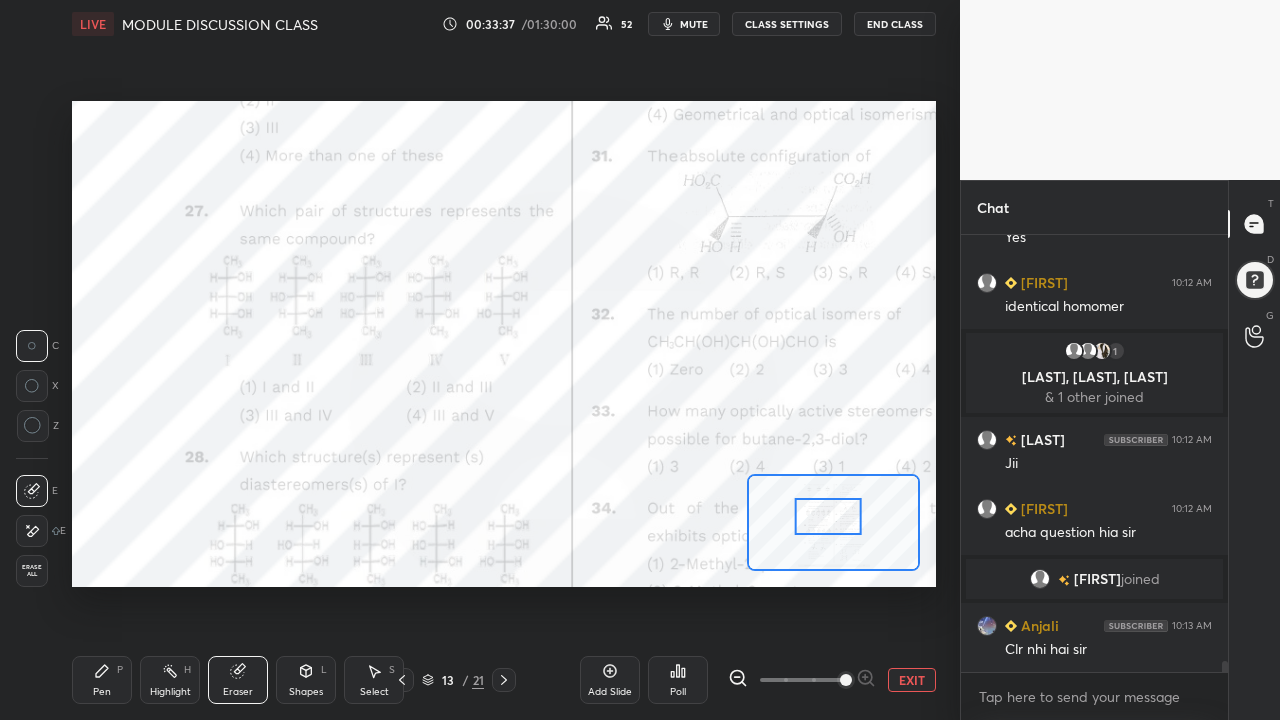 click on "Pen" at bounding box center (102, 692) 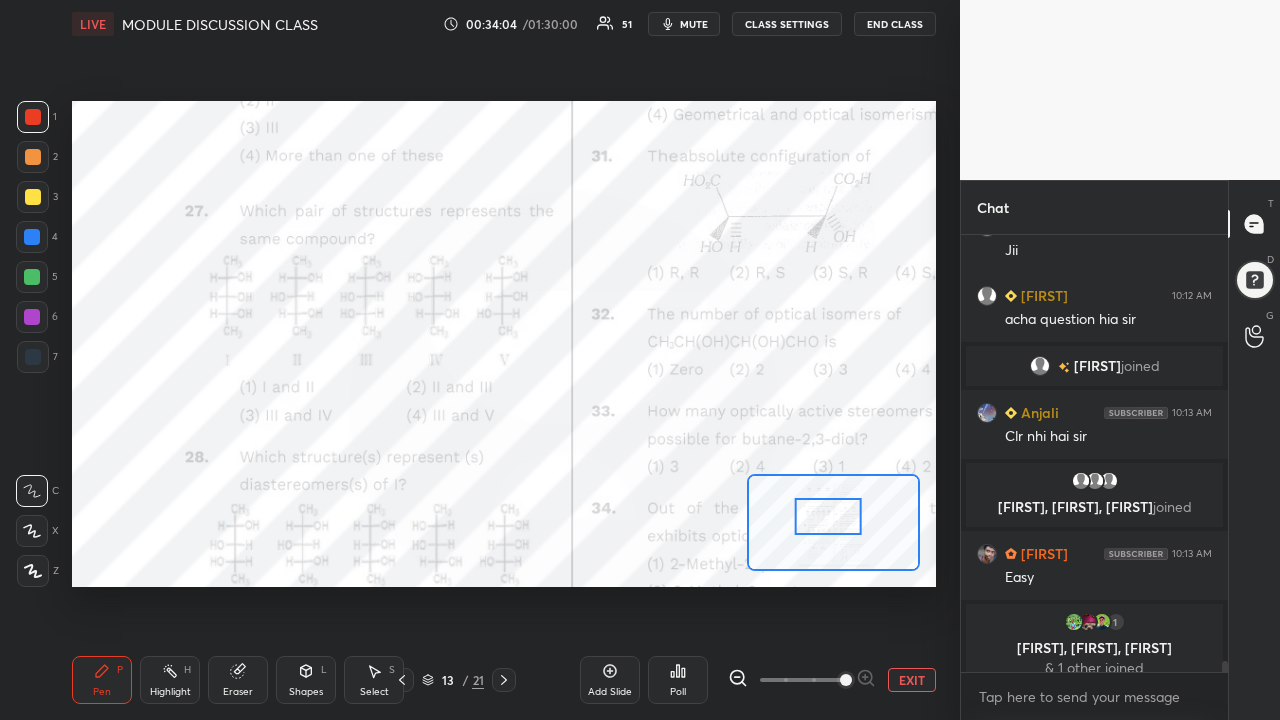 scroll, scrollTop: 16683, scrollLeft: 0, axis: vertical 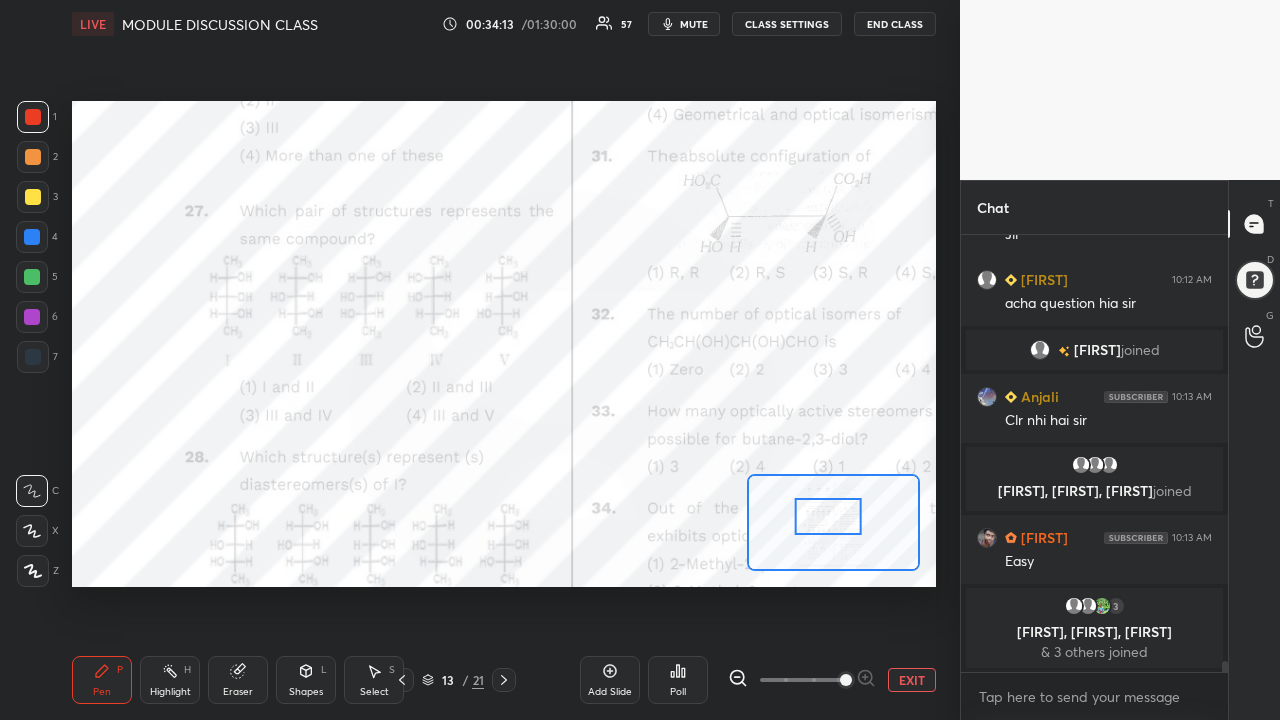 click on "Eraser" at bounding box center (238, 692) 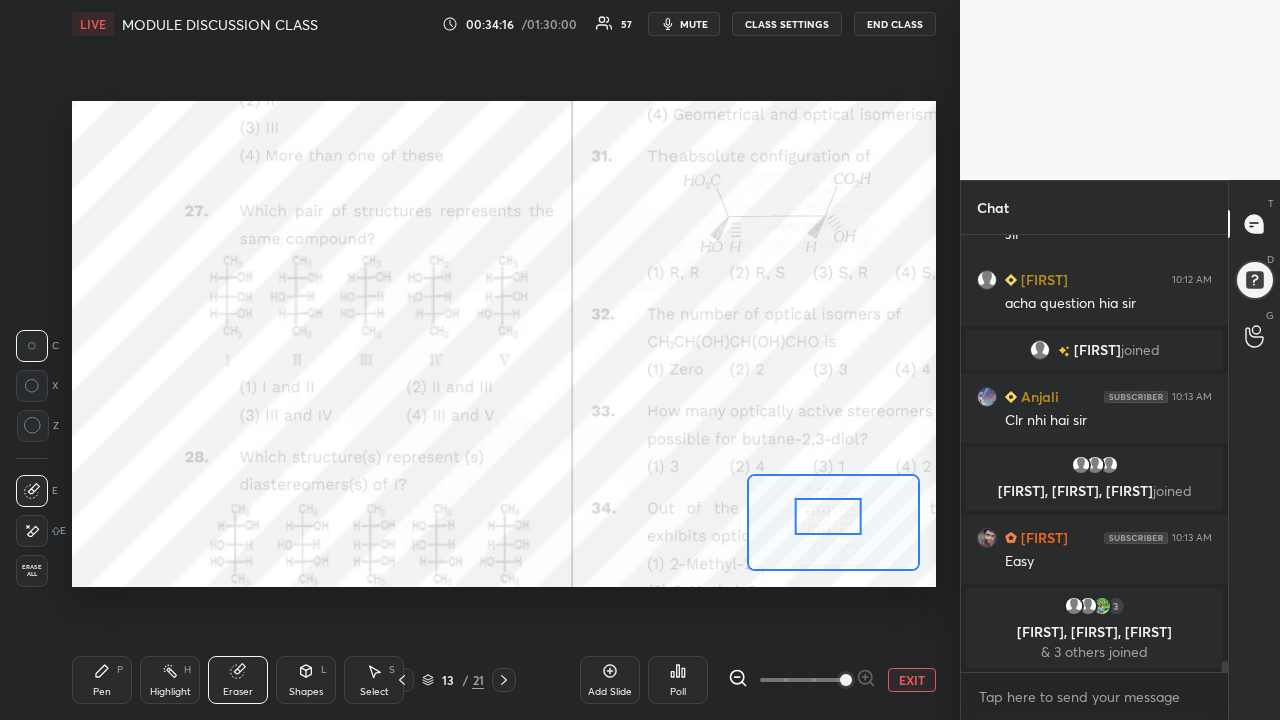 click on "Pen P" at bounding box center [102, 680] 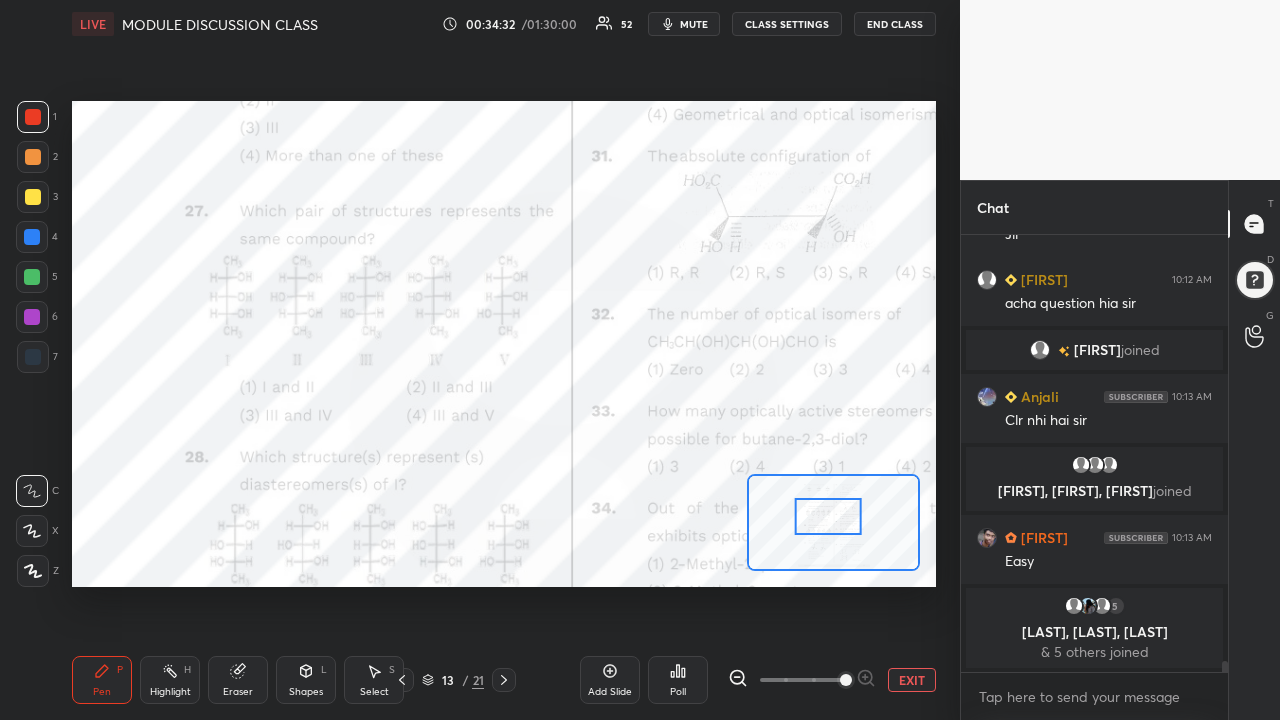 click on "Eraser" at bounding box center [238, 692] 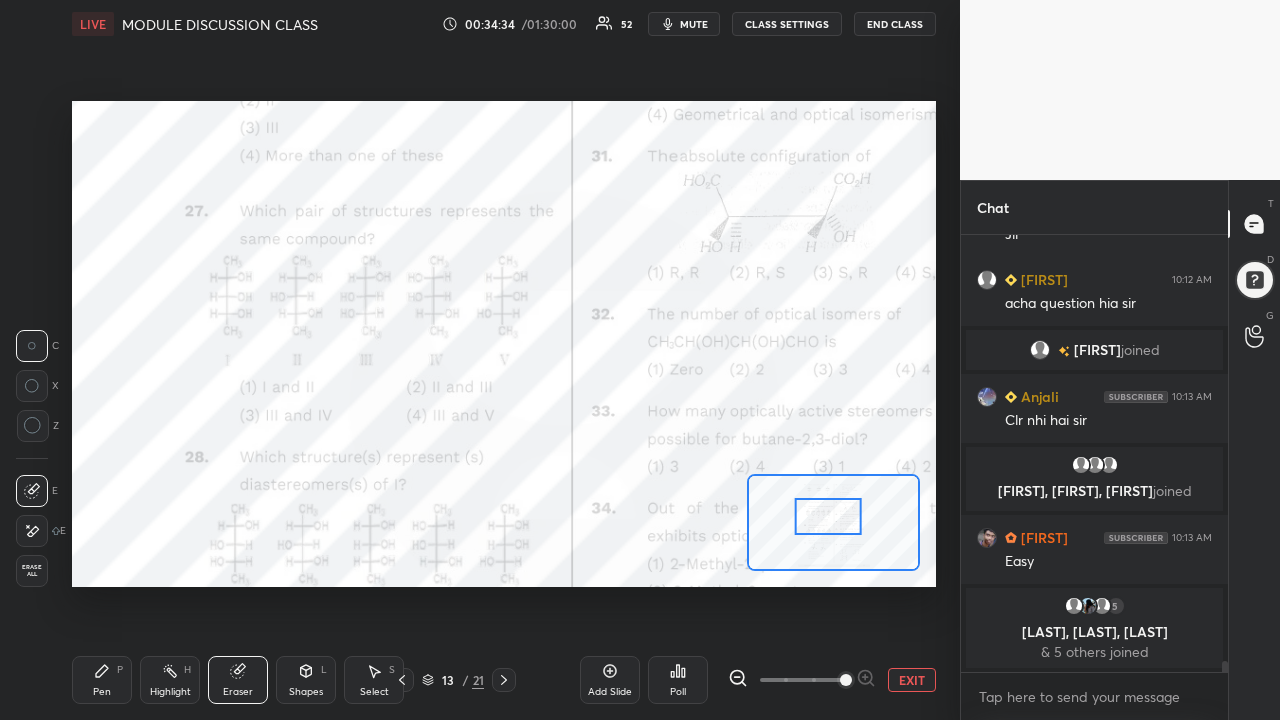 click on "Pen P" at bounding box center [102, 680] 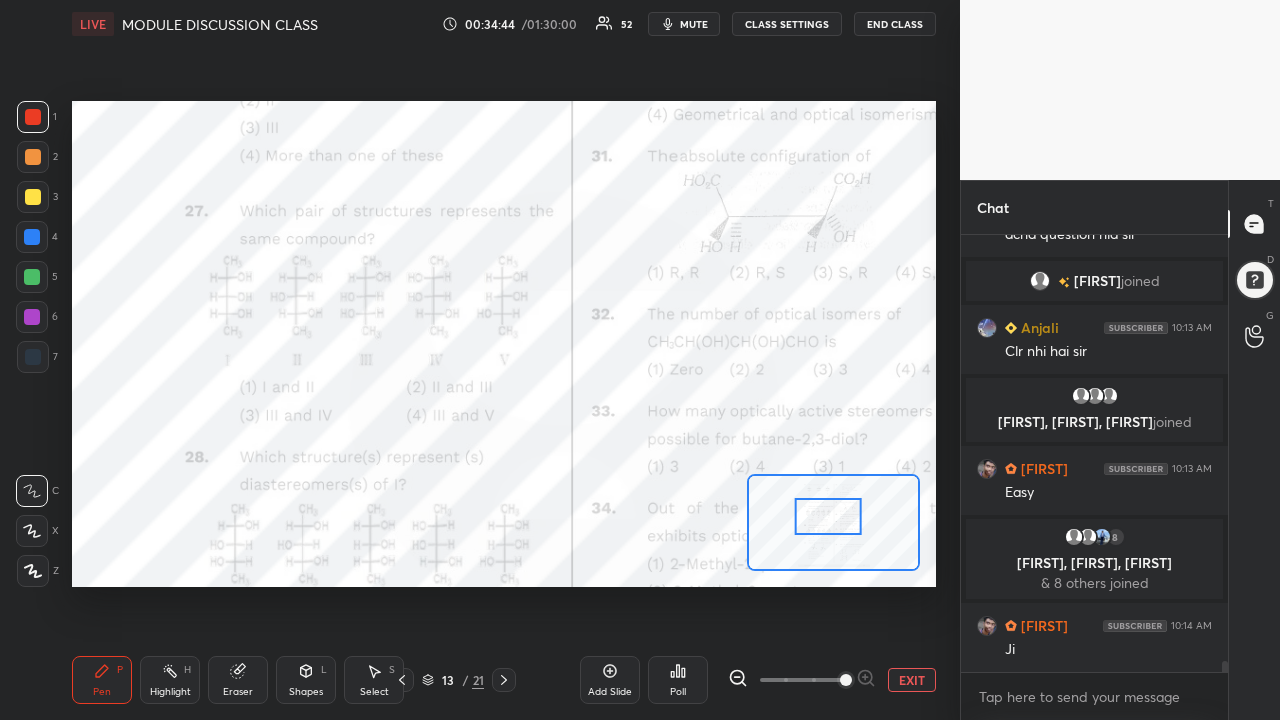 scroll, scrollTop: 16652, scrollLeft: 0, axis: vertical 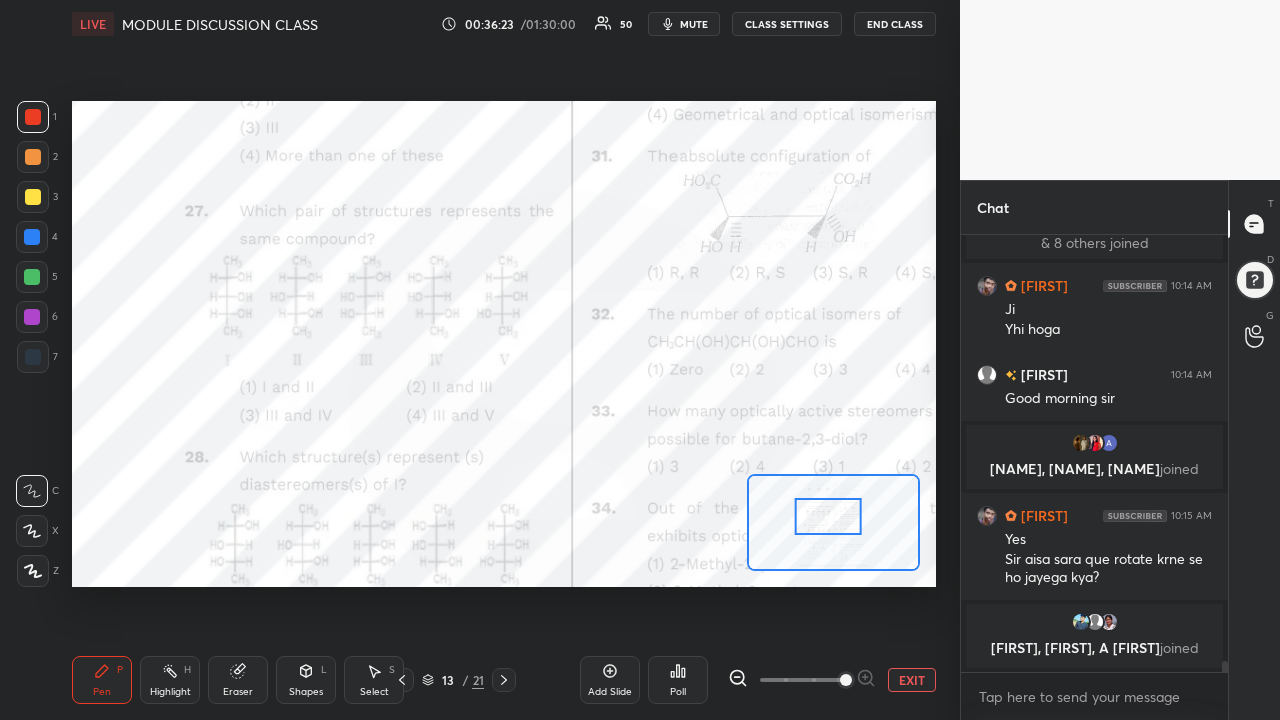 click 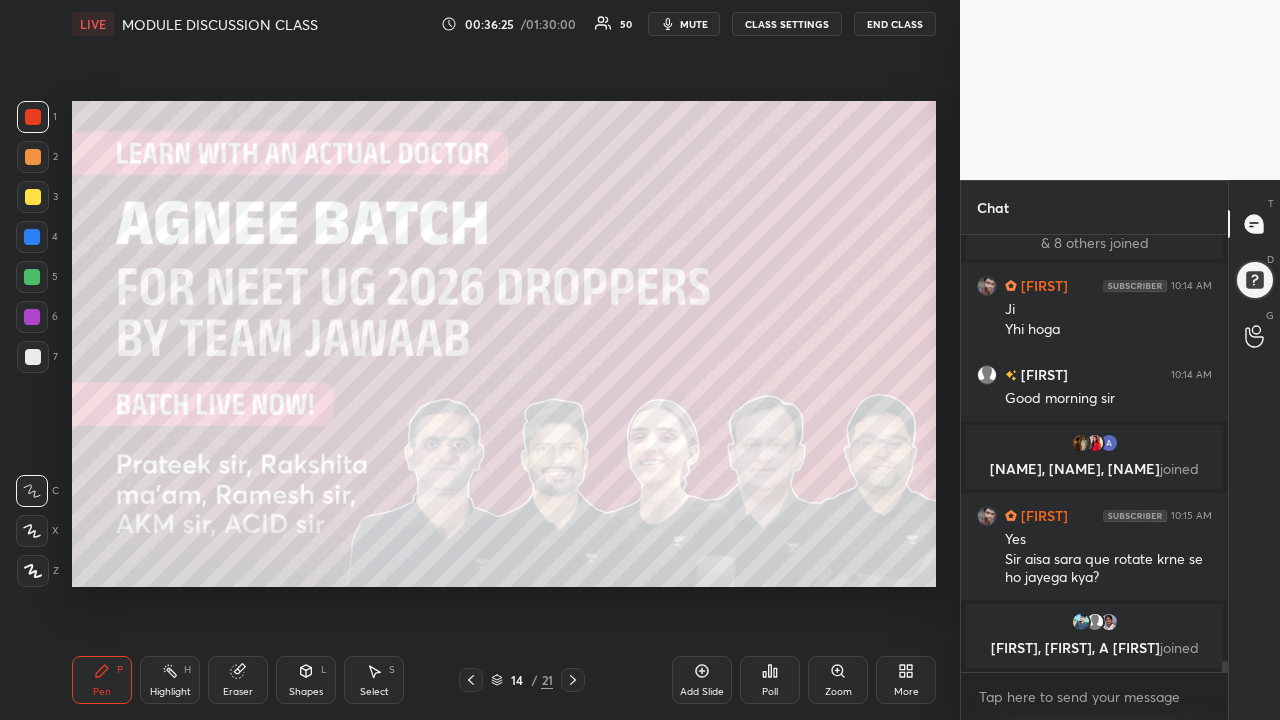 click 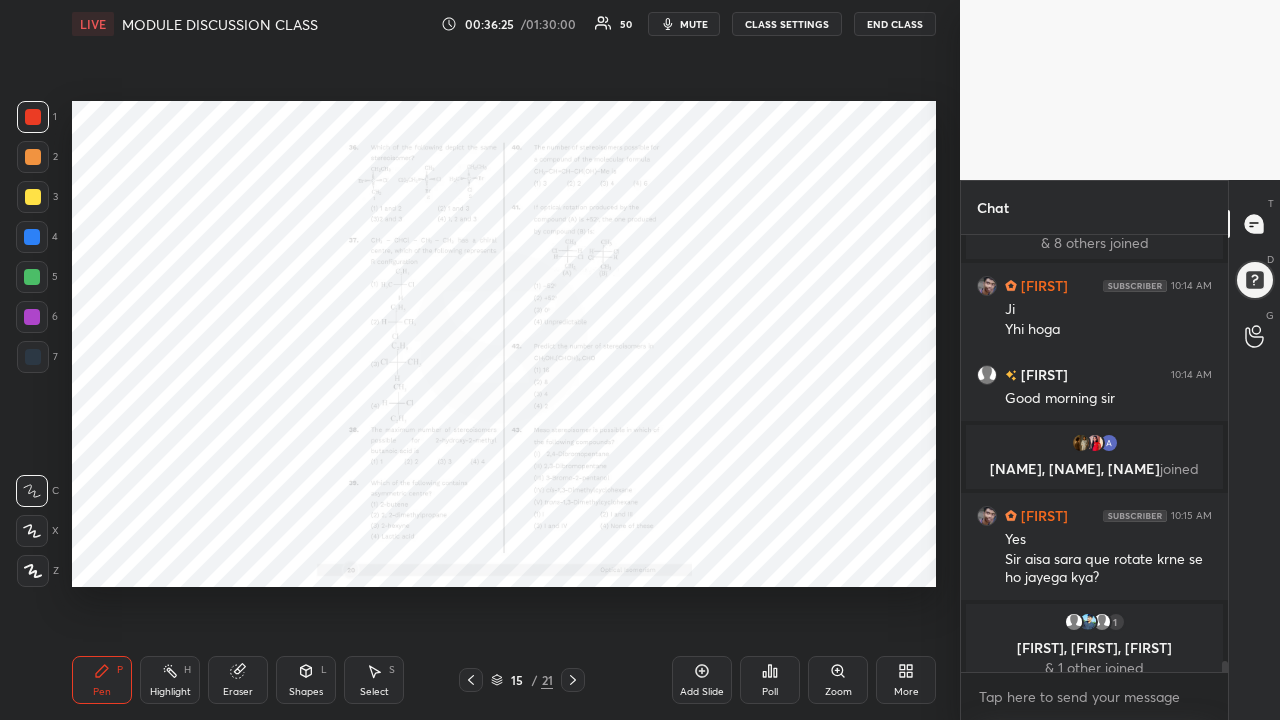scroll, scrollTop: 16991, scrollLeft: 0, axis: vertical 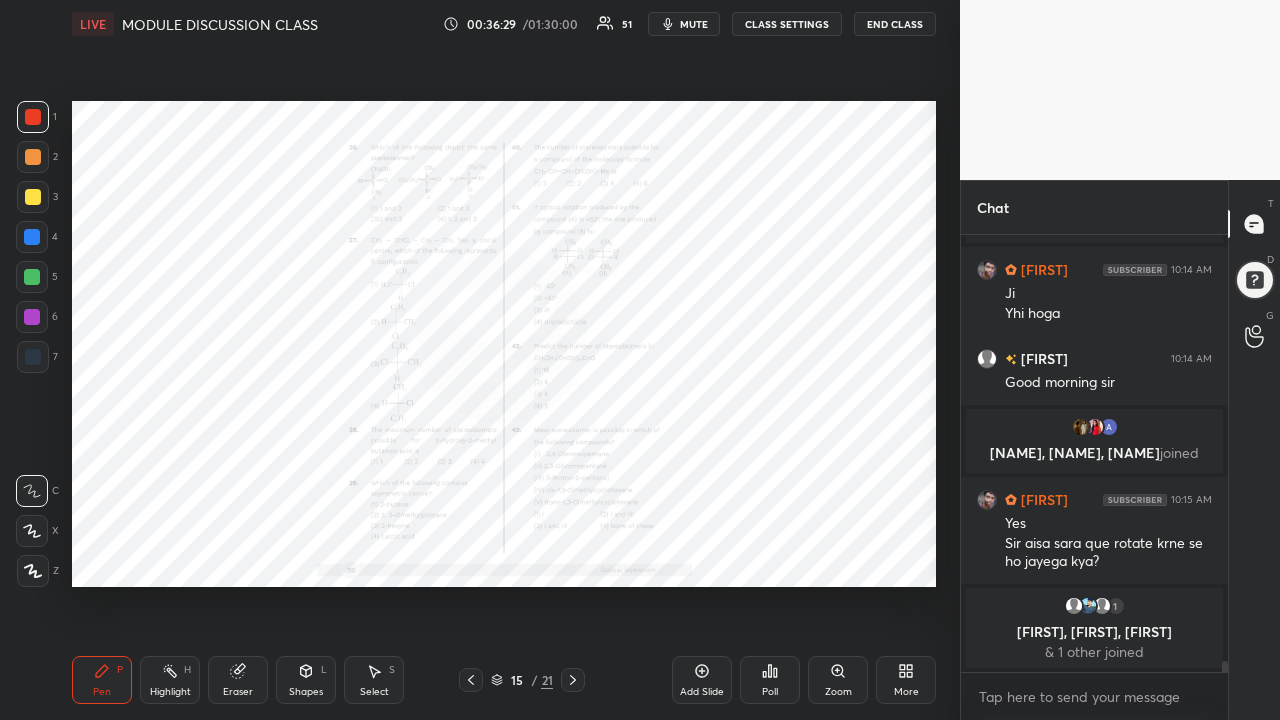 click 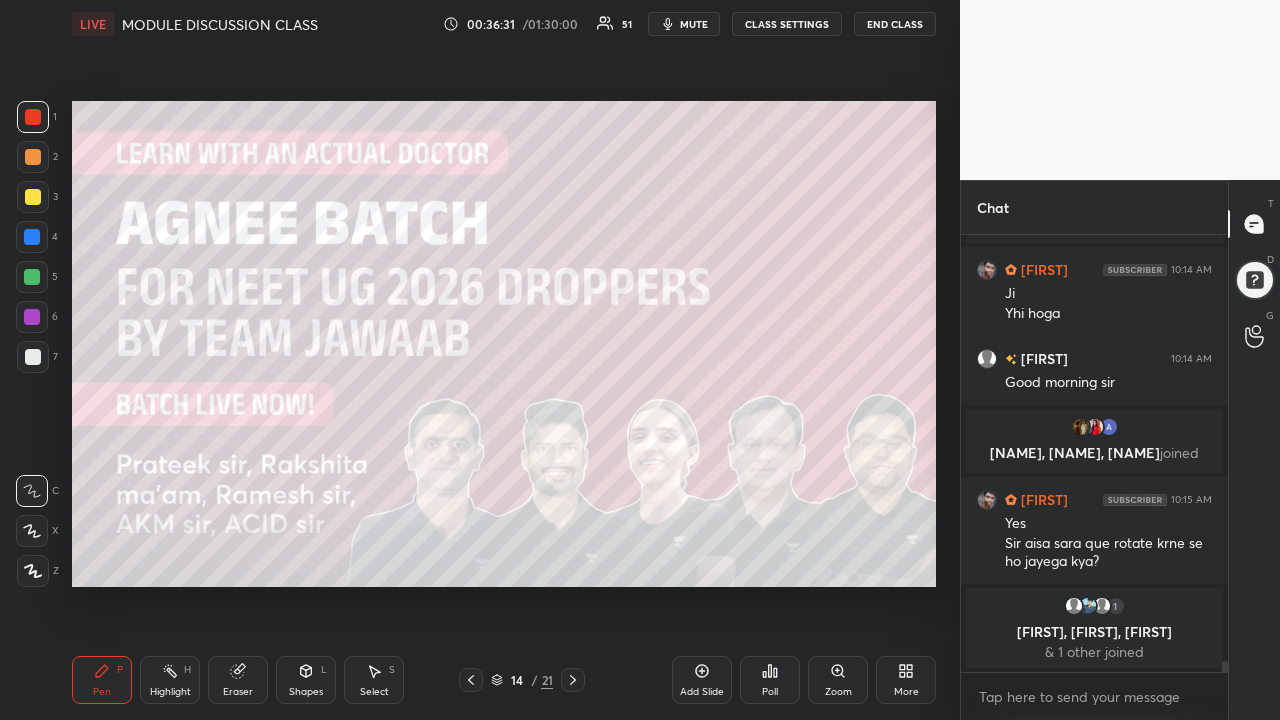 click 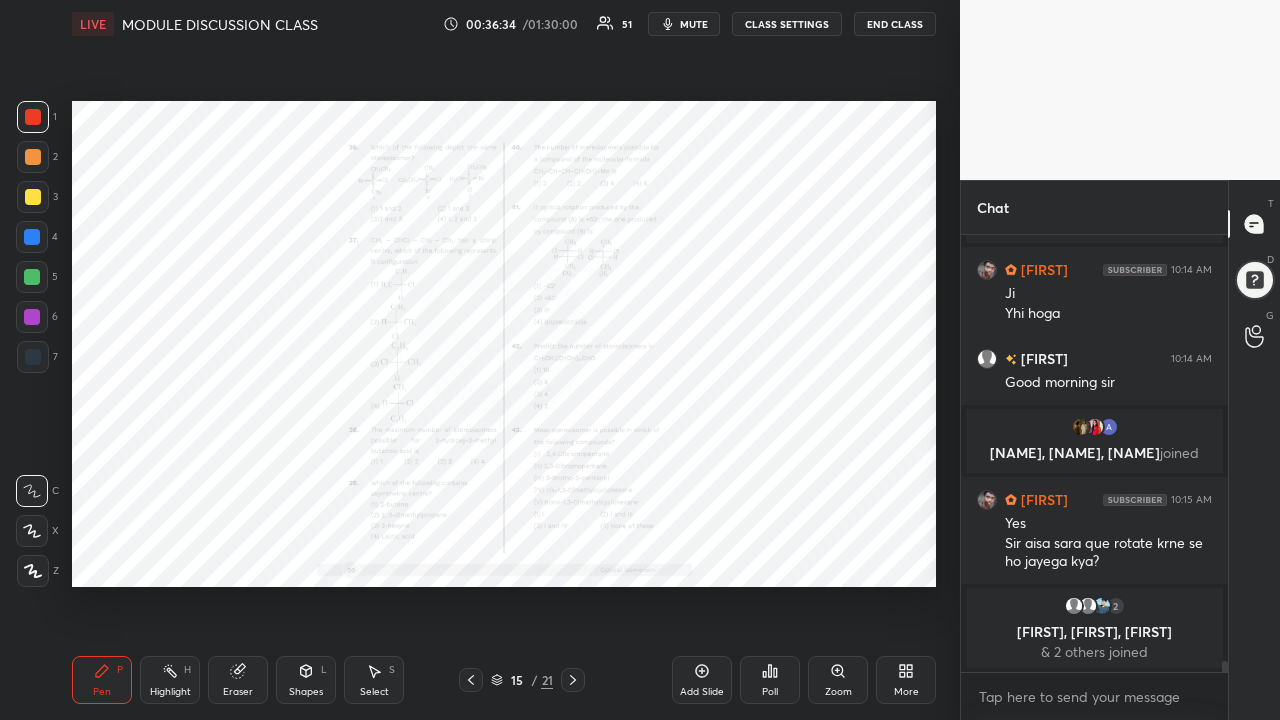 click 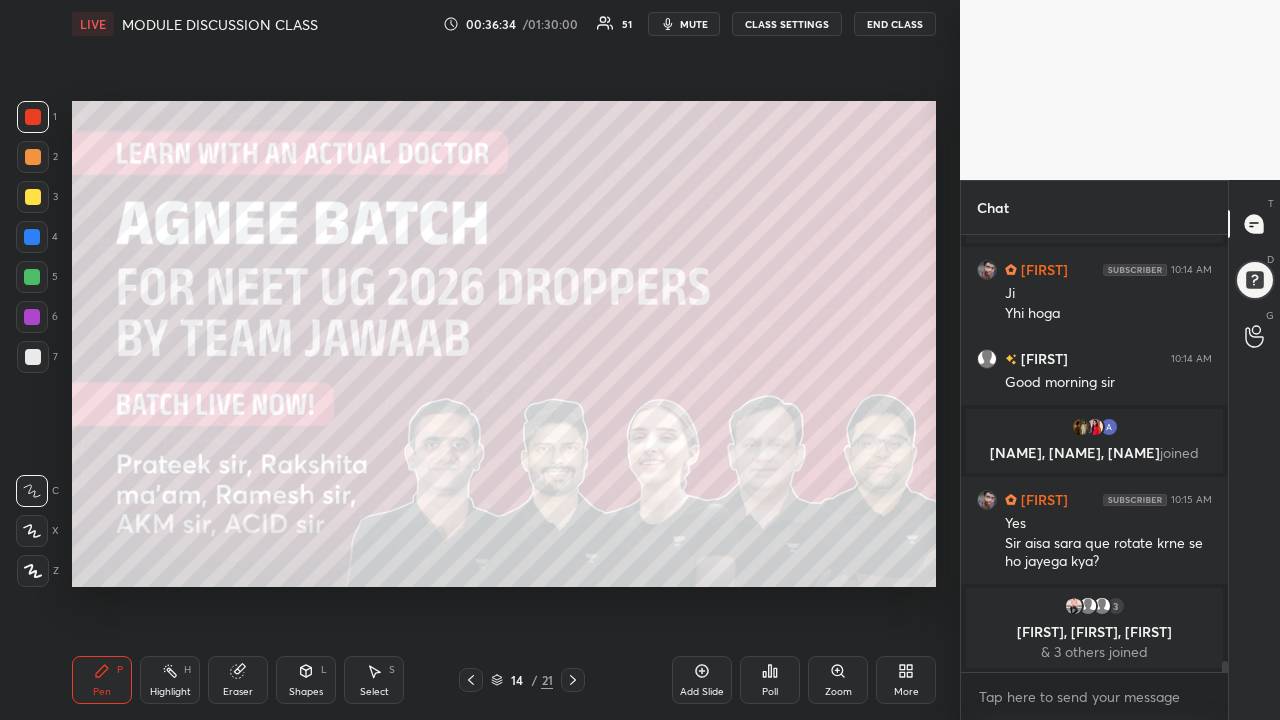 click 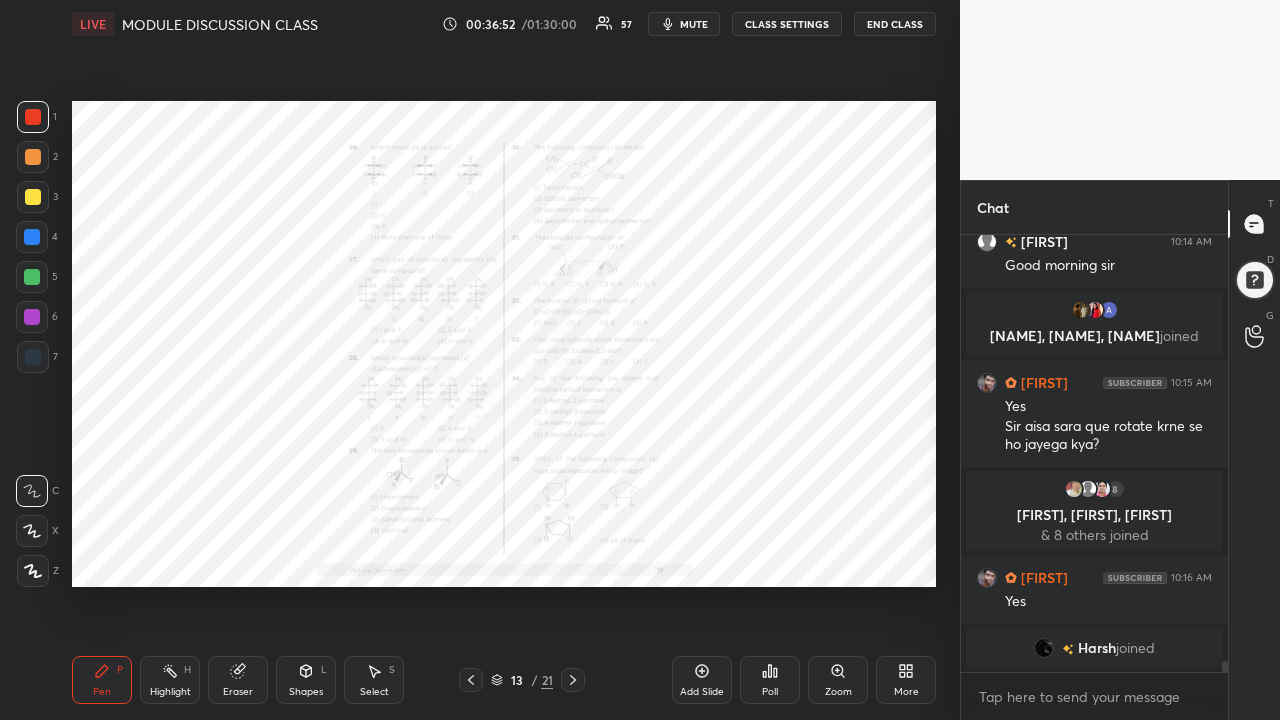 scroll, scrollTop: 16996, scrollLeft: 0, axis: vertical 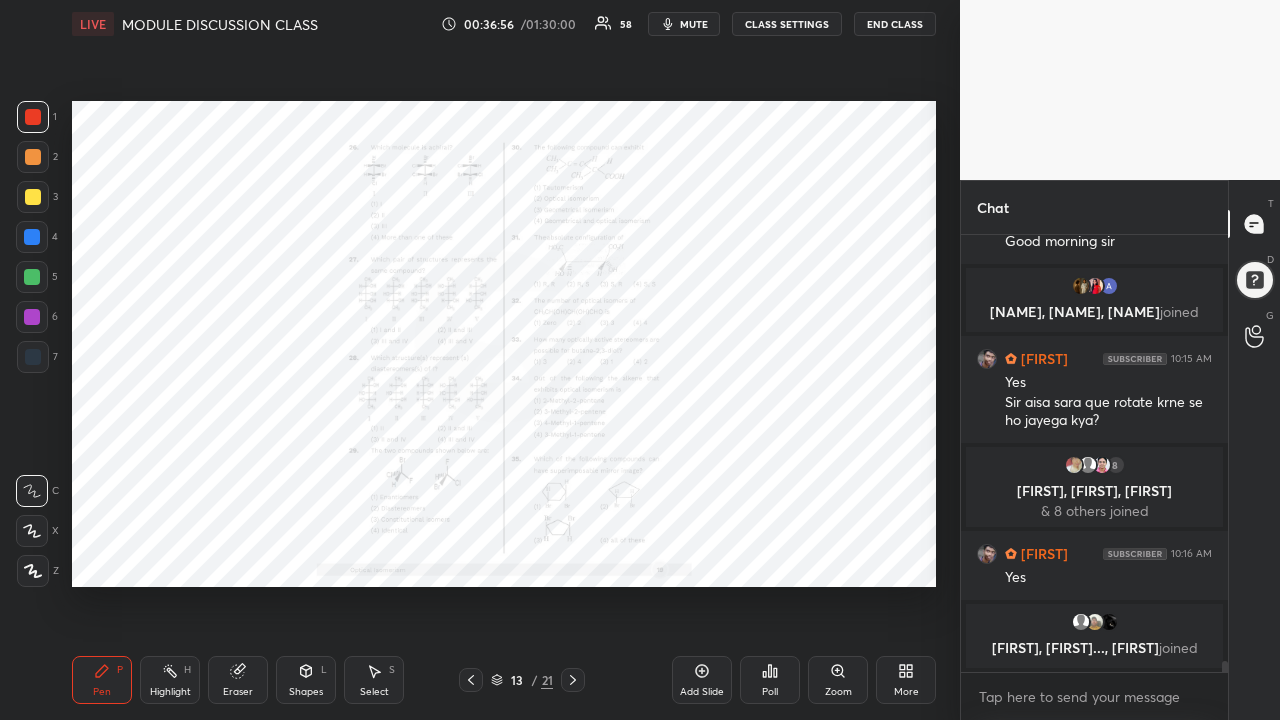 click on "Eraser" at bounding box center (238, 692) 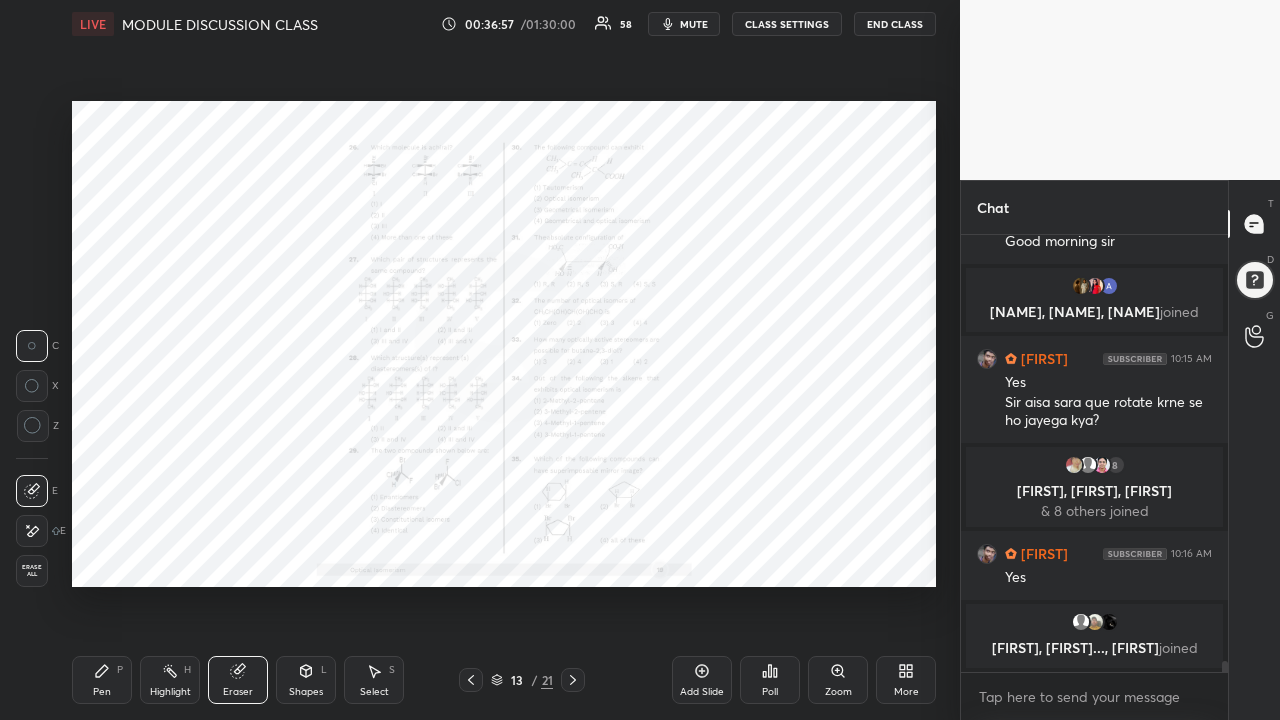 scroll, scrollTop: 17012, scrollLeft: 0, axis: vertical 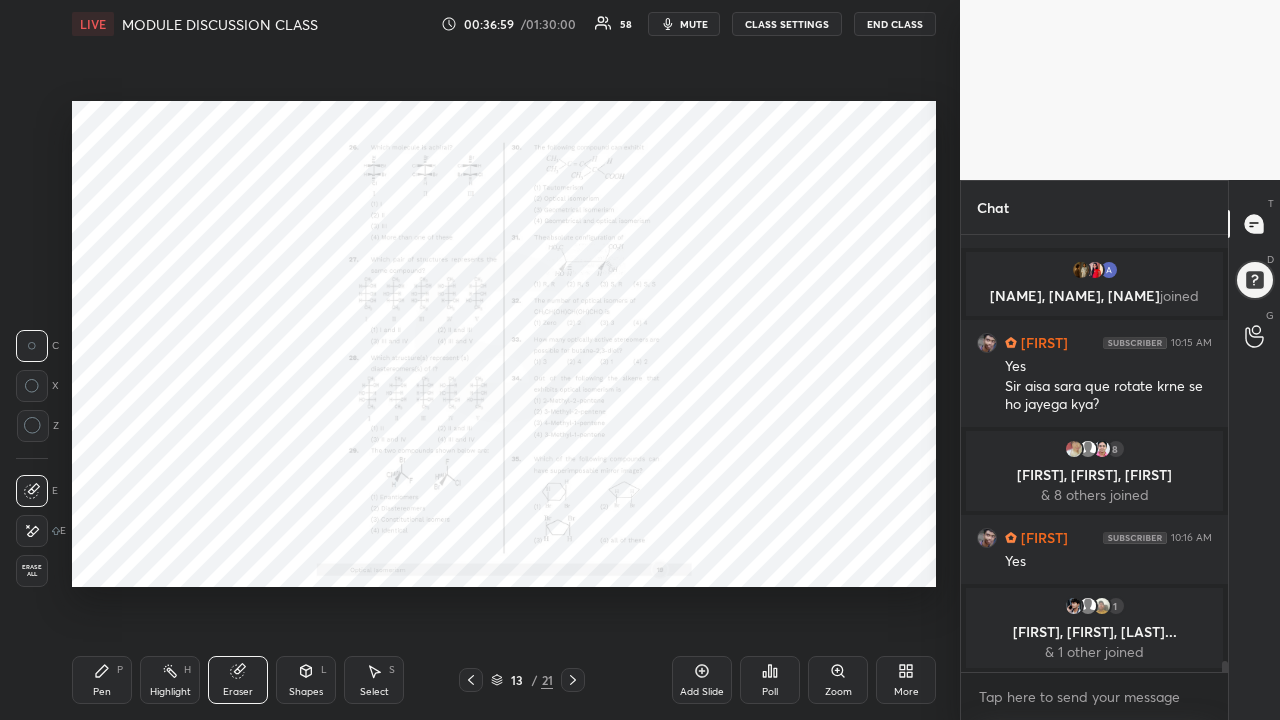 click on "Zoom" at bounding box center [838, 680] 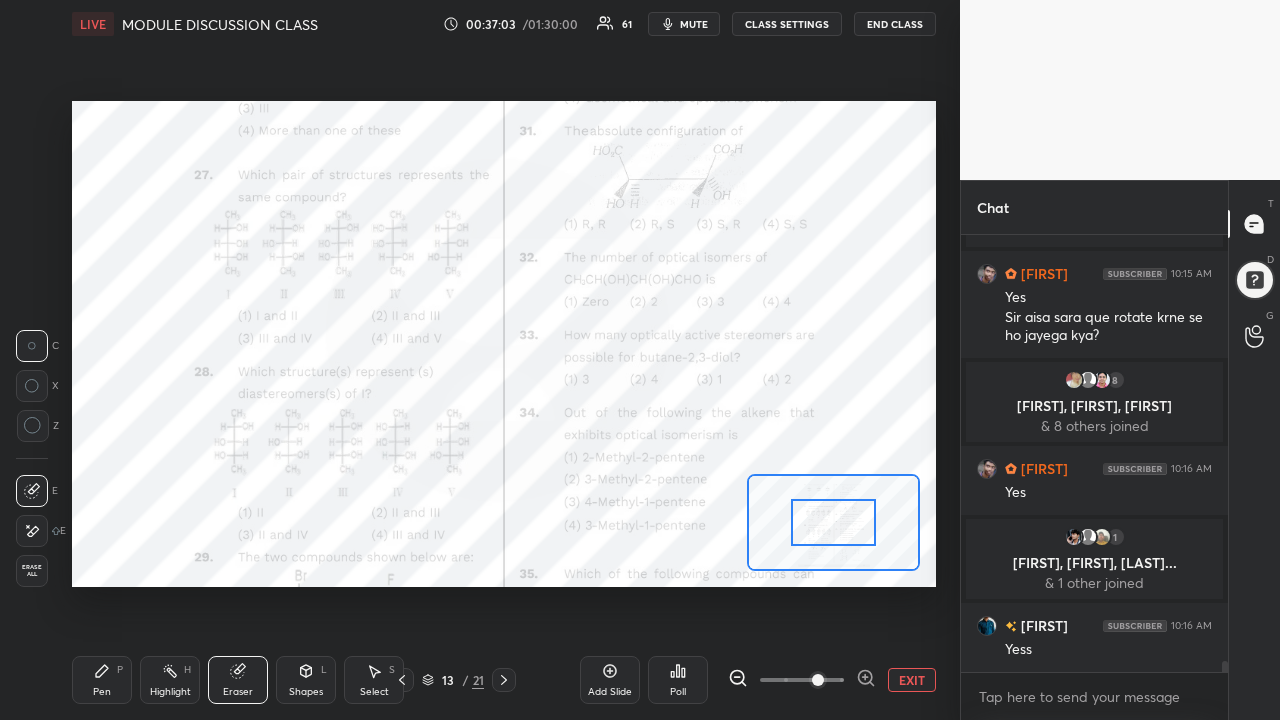 scroll, scrollTop: 17093, scrollLeft: 0, axis: vertical 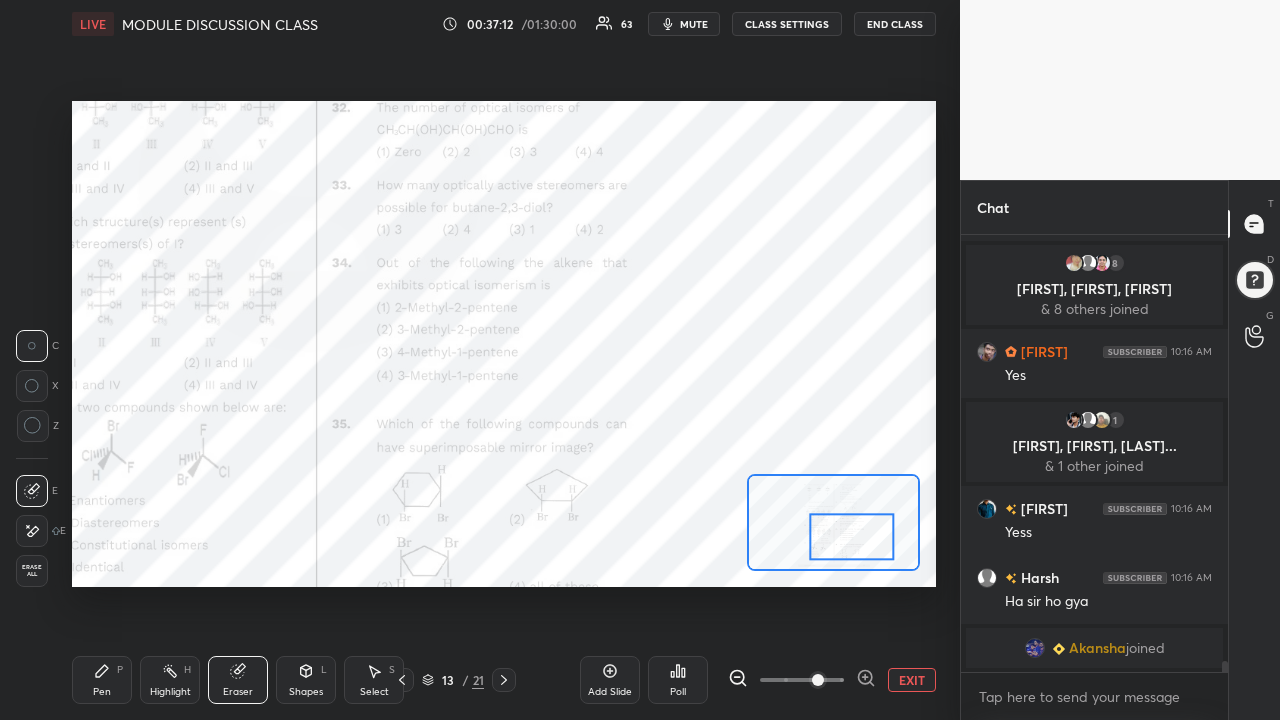 click on "Pen P" at bounding box center (102, 680) 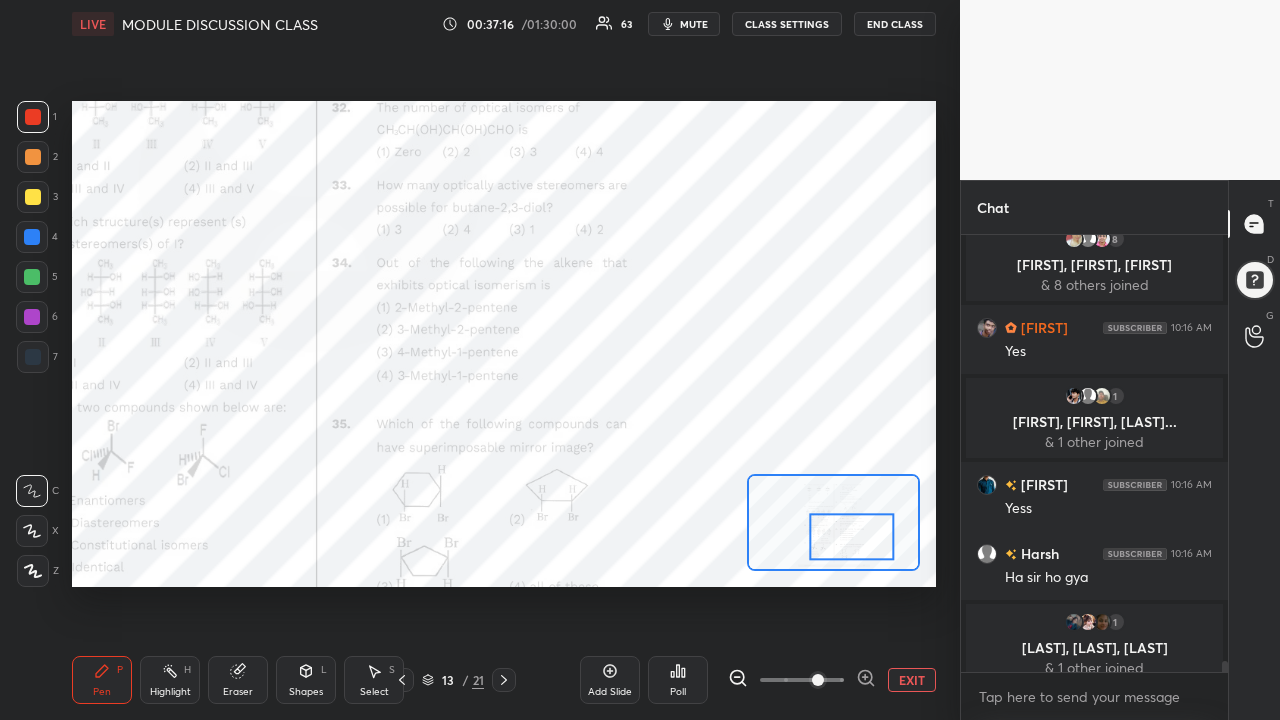 scroll, scrollTop: 17181, scrollLeft: 0, axis: vertical 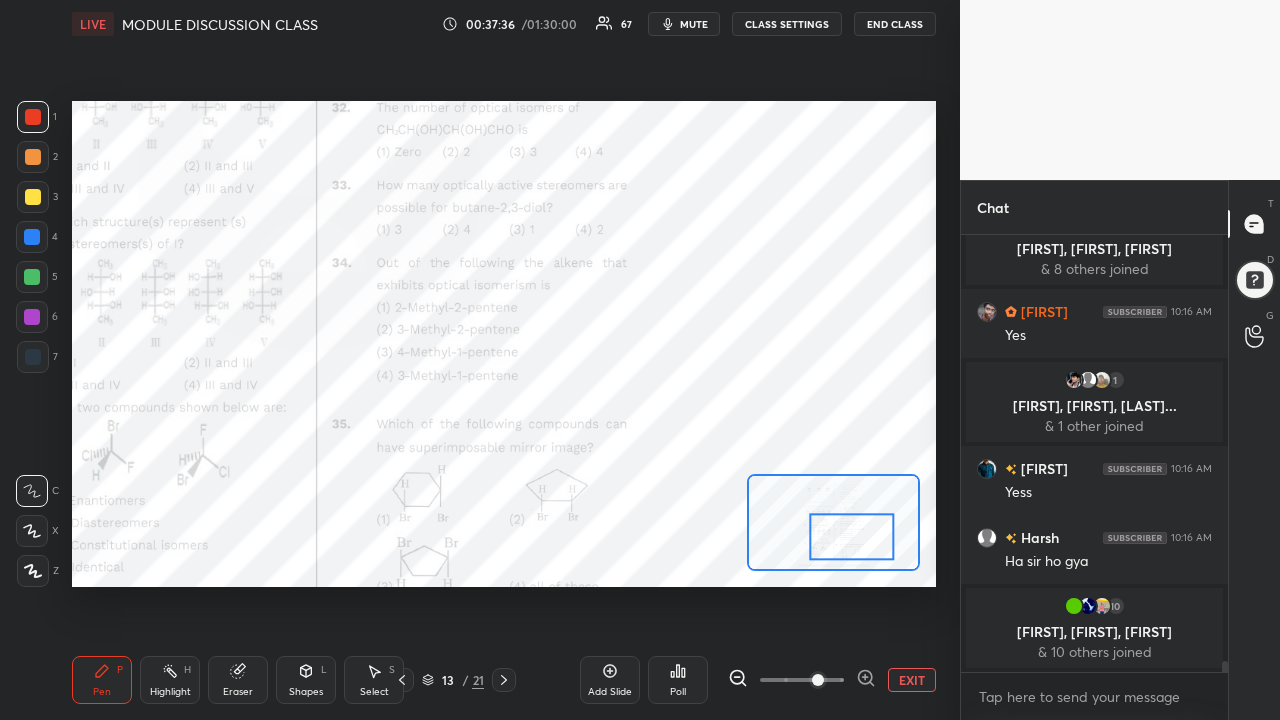 click at bounding box center (833, 522) 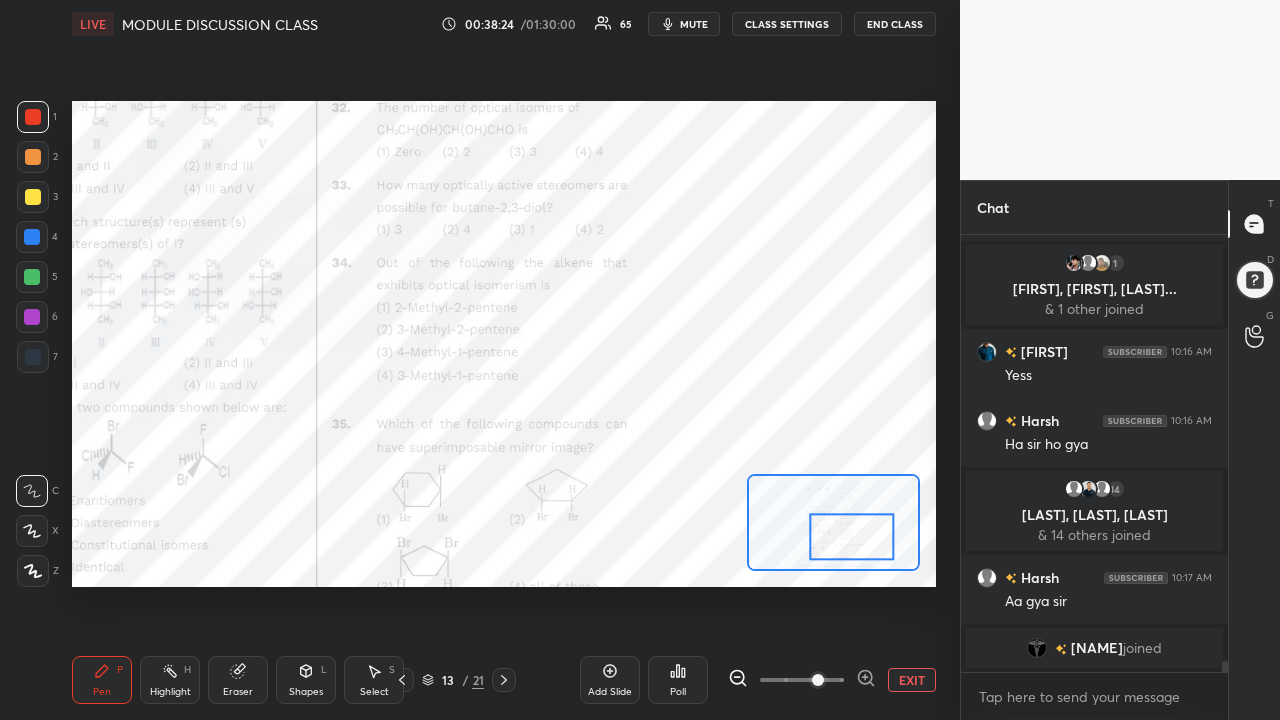 scroll, scrollTop: 17284, scrollLeft: 0, axis: vertical 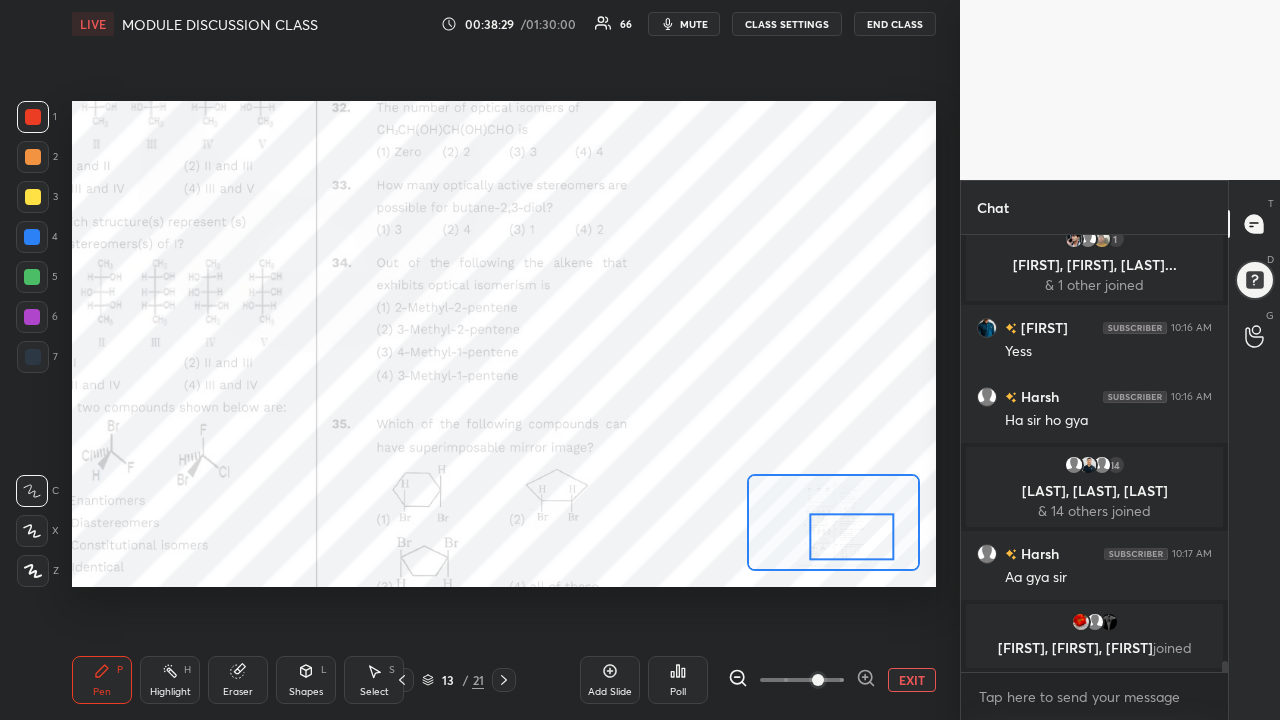 click 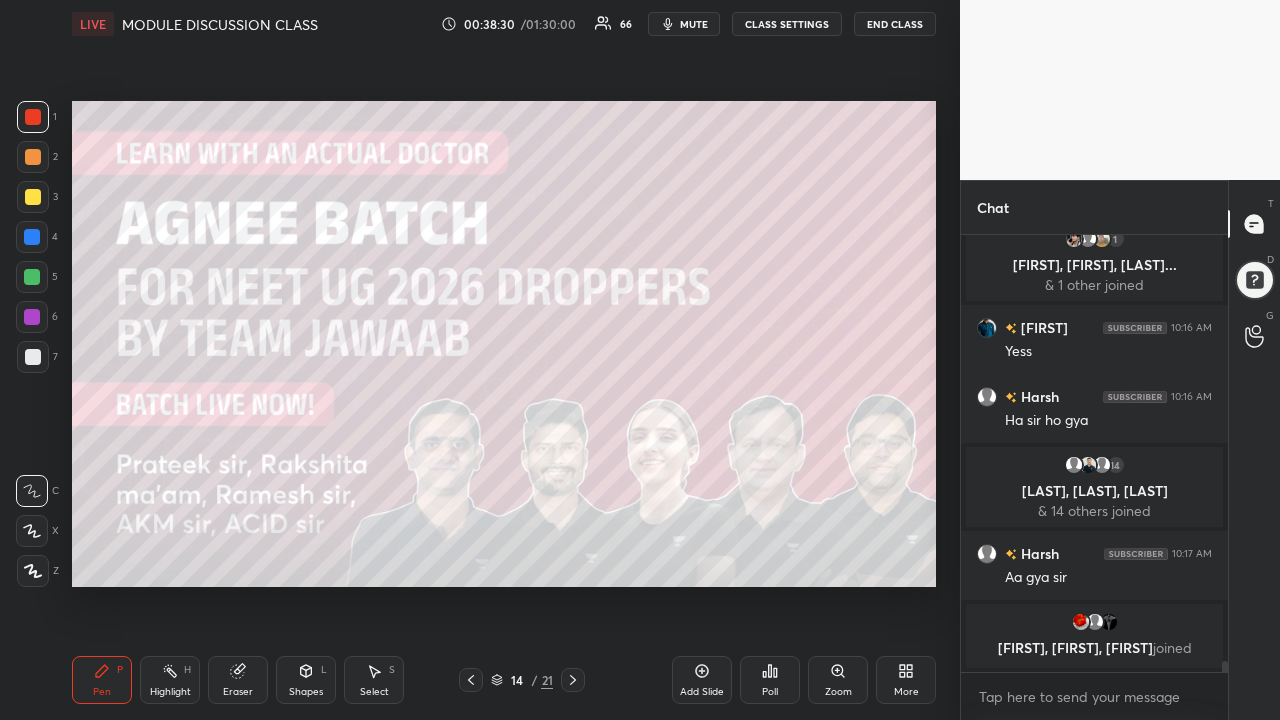 click 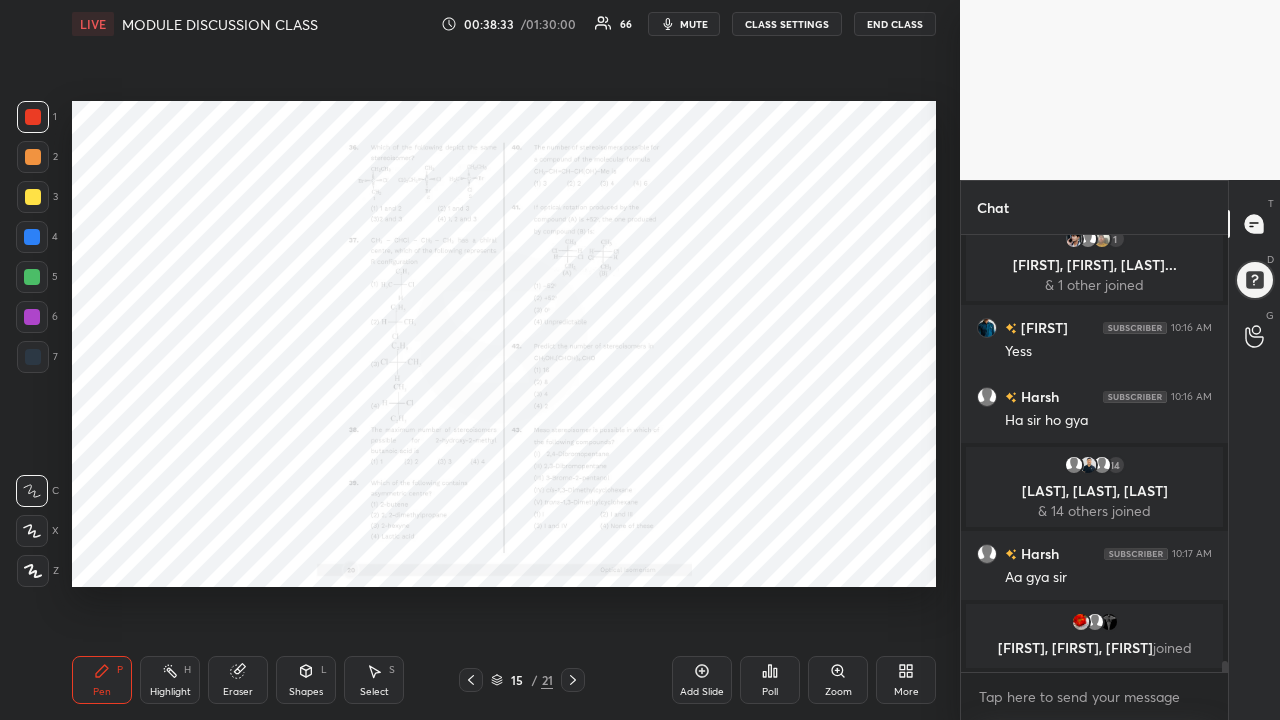 click on "Zoom" at bounding box center [838, 680] 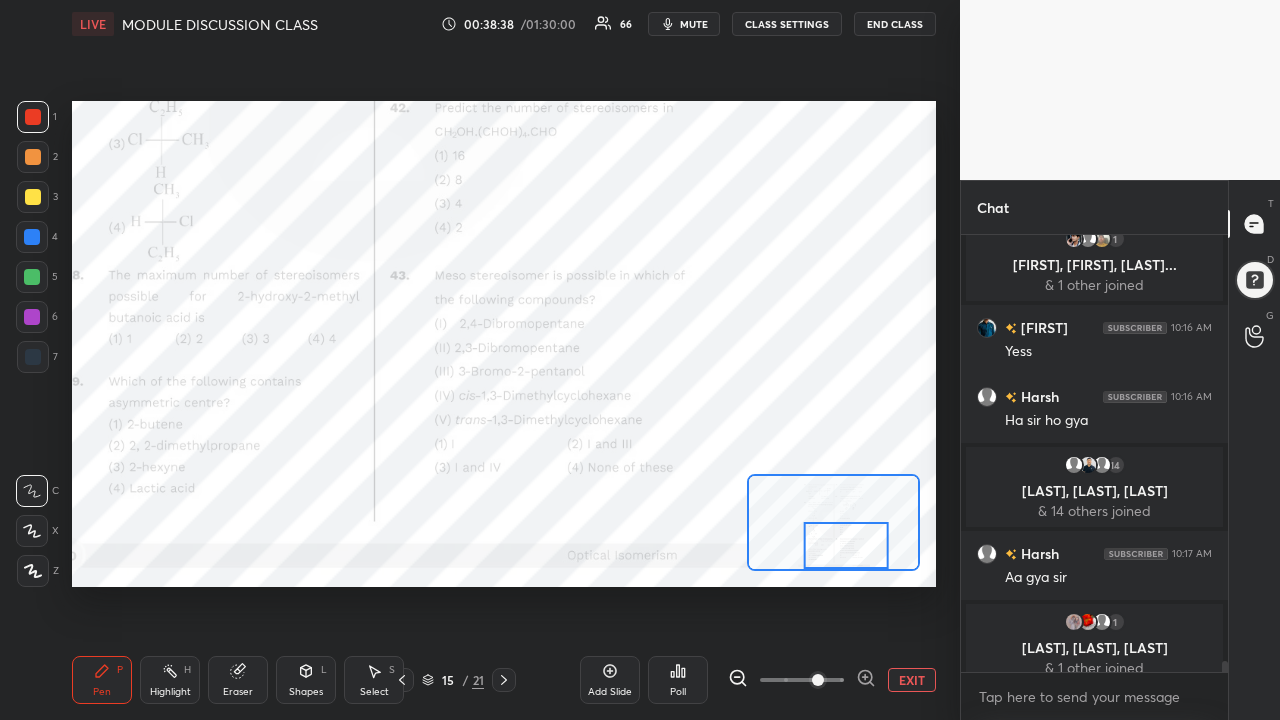 scroll, scrollTop: 17300, scrollLeft: 0, axis: vertical 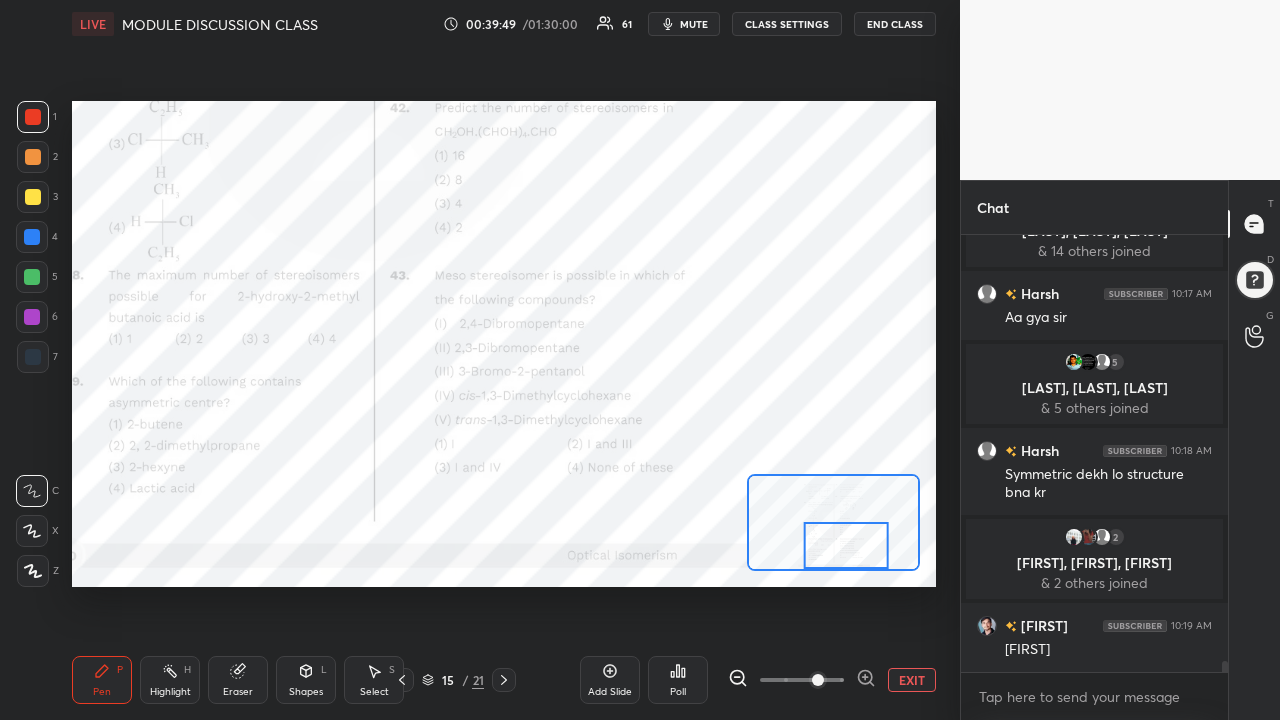 click 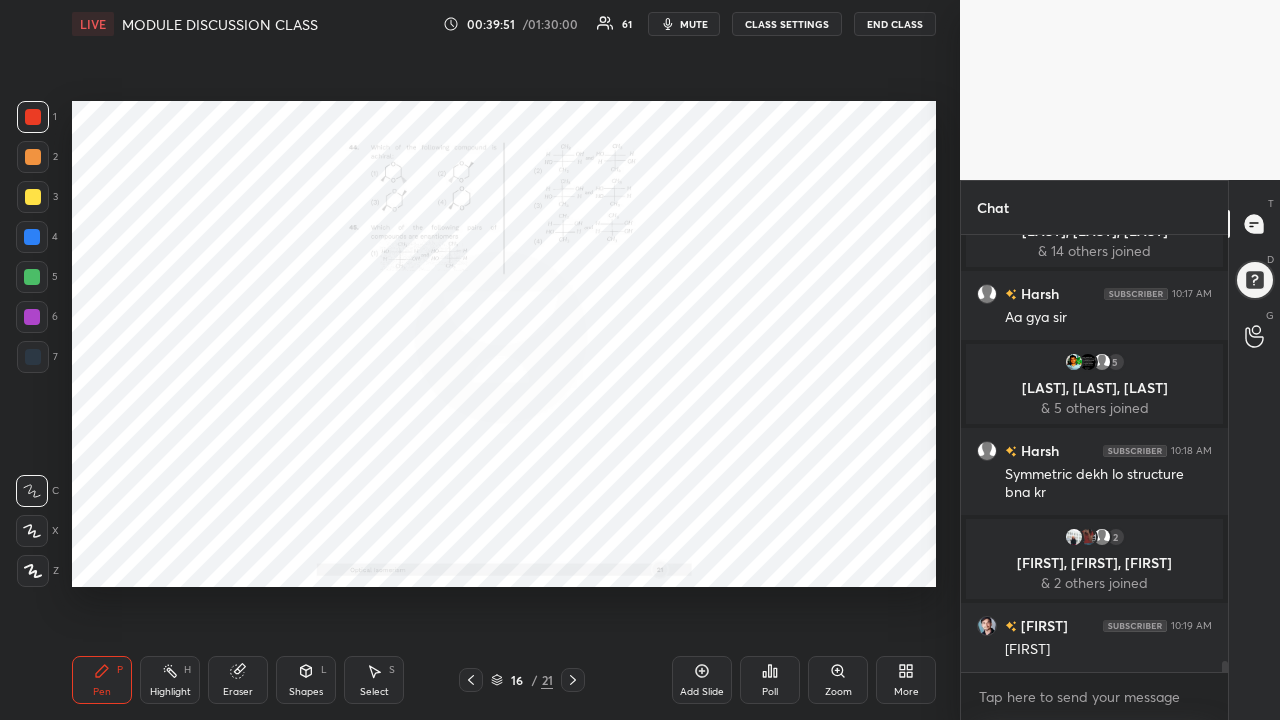 click on "Zoom" at bounding box center [838, 680] 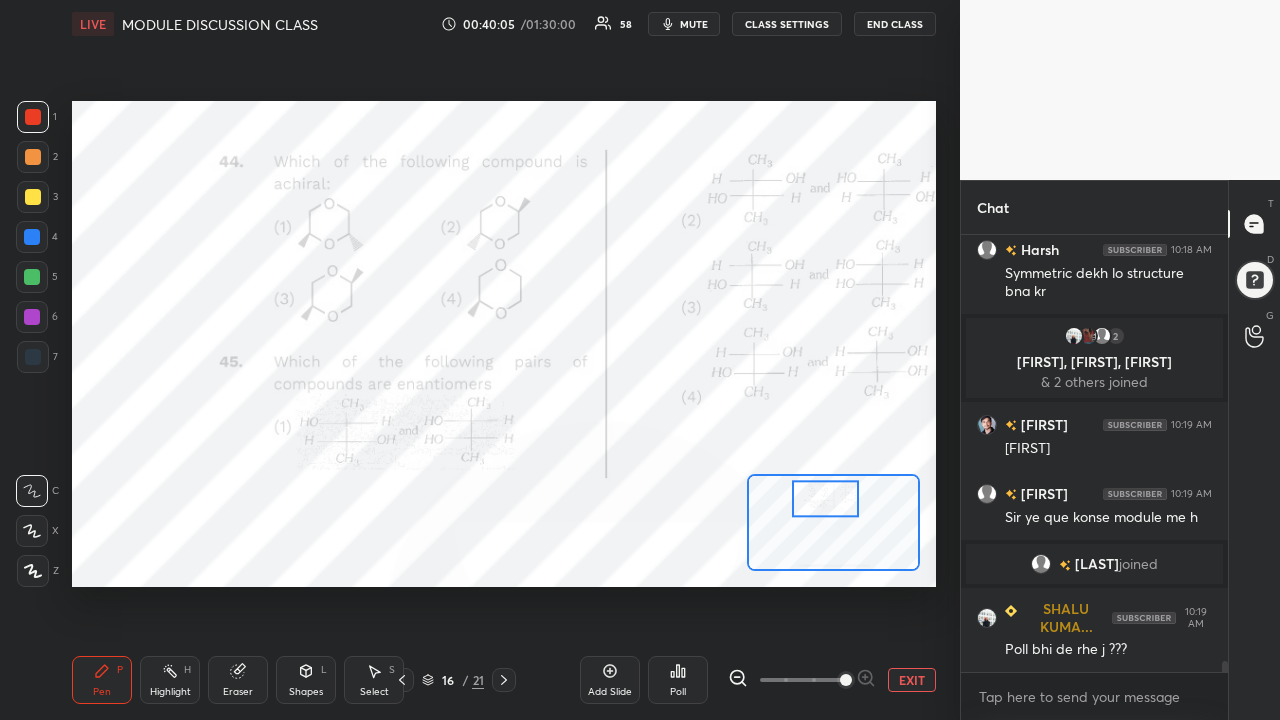 scroll, scrollTop: 17721, scrollLeft: 0, axis: vertical 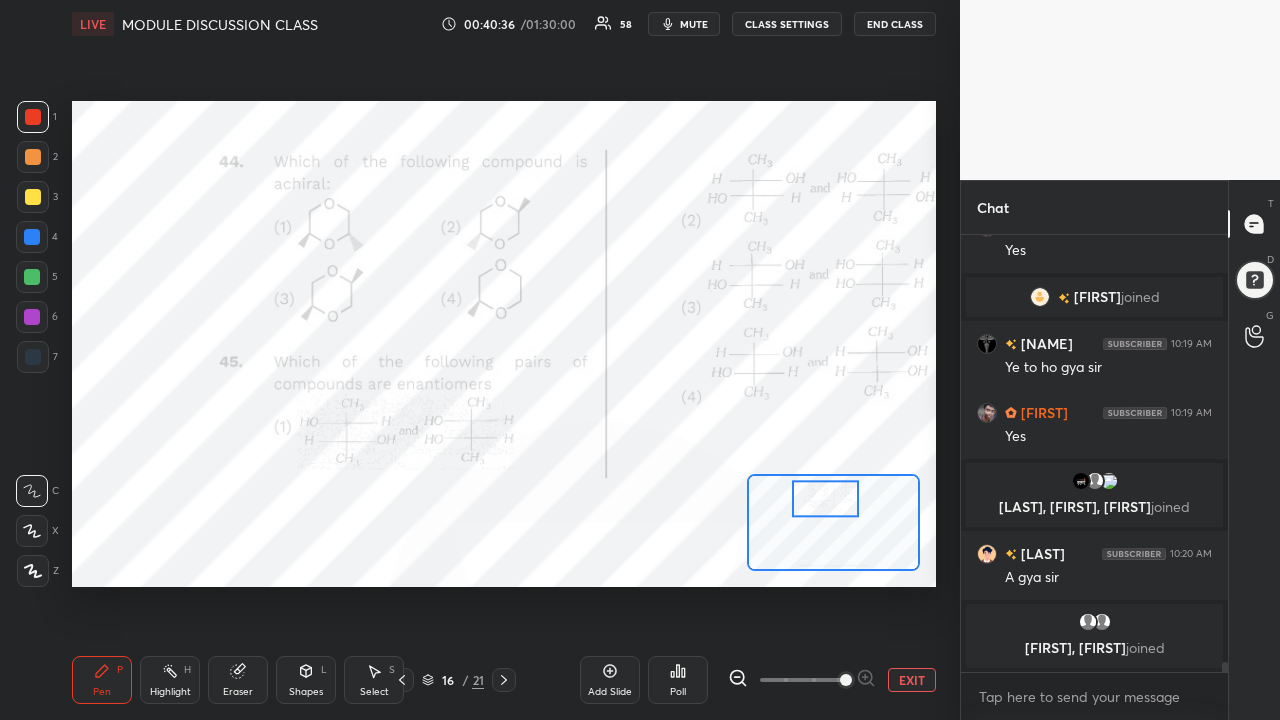 click 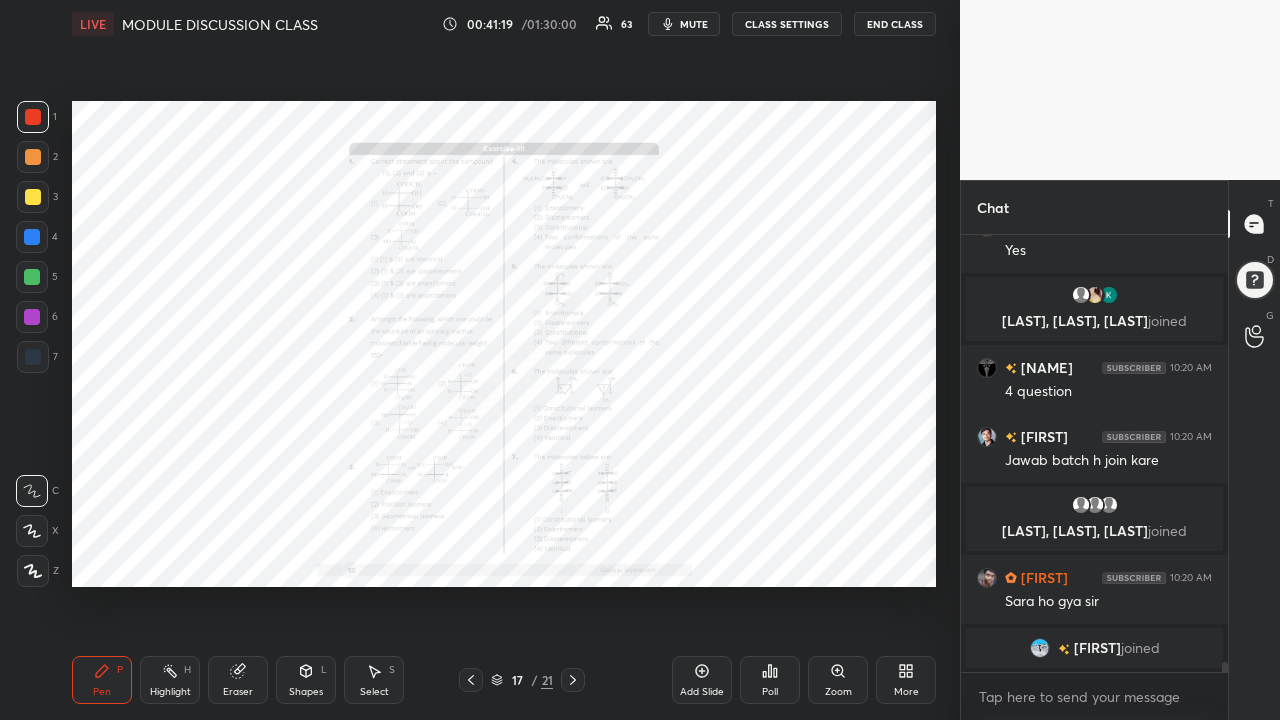 scroll, scrollTop: 18154, scrollLeft: 0, axis: vertical 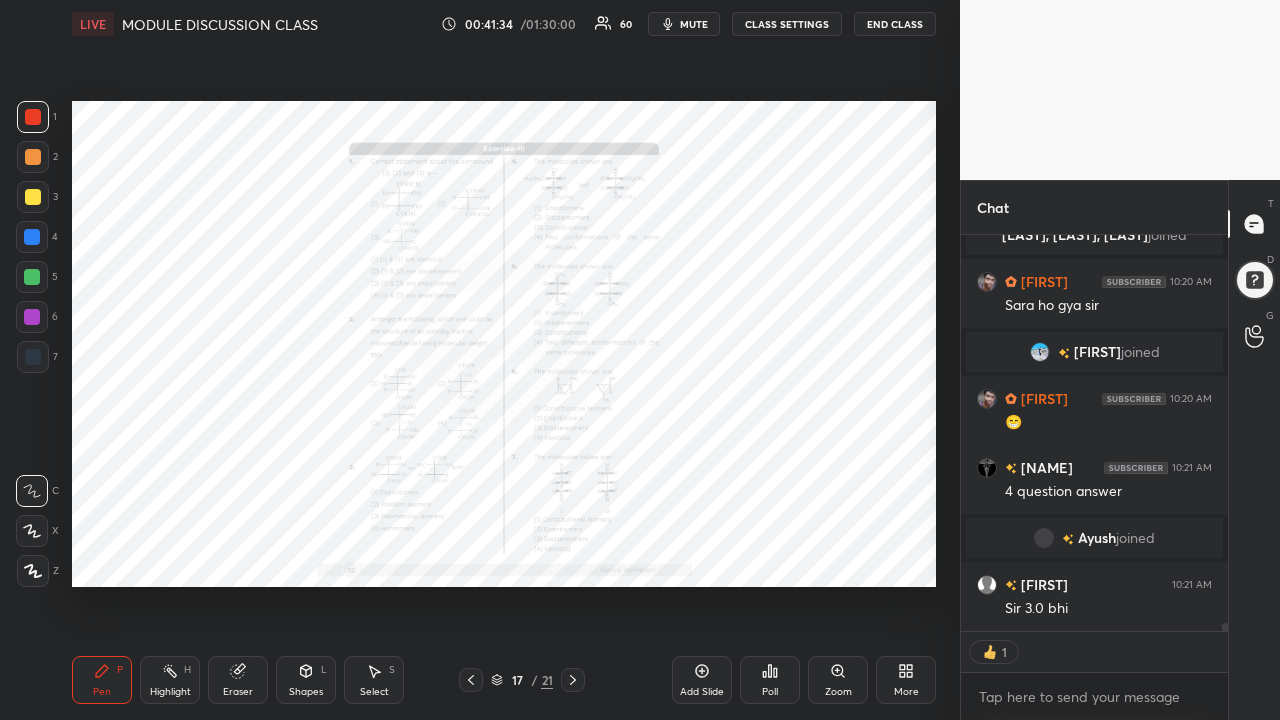 type on "x" 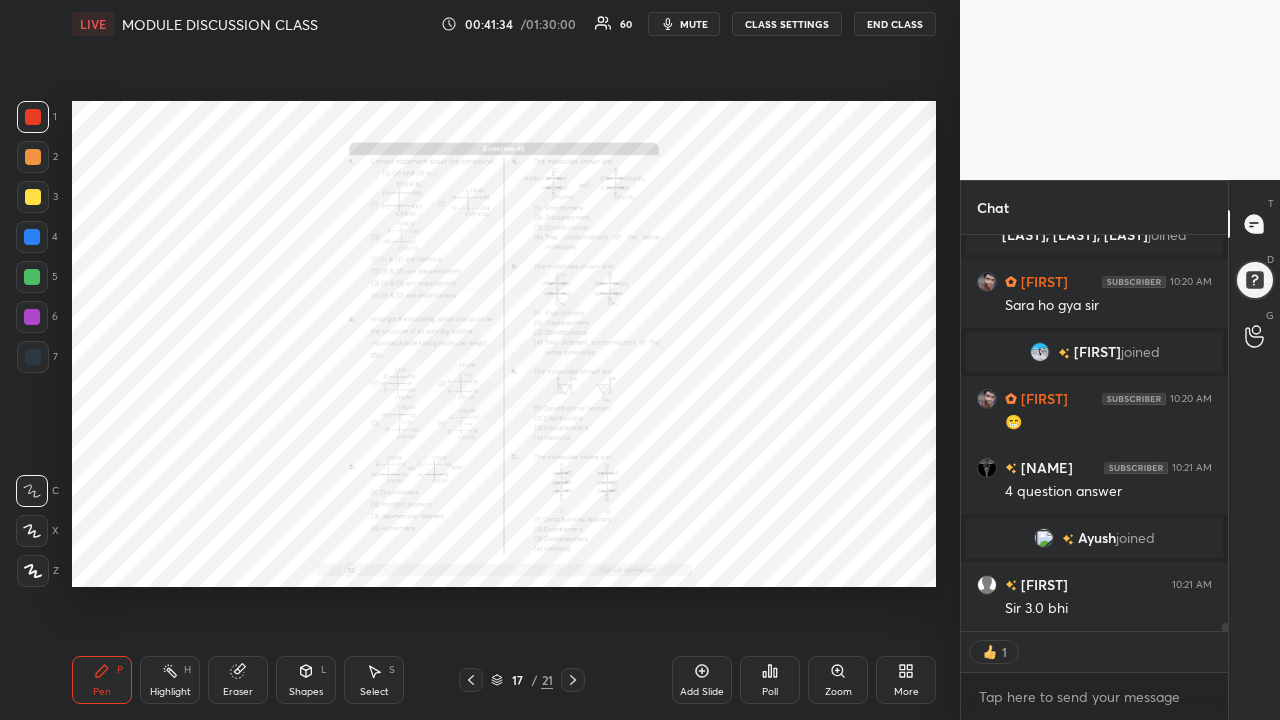 scroll, scrollTop: 7, scrollLeft: 7, axis: both 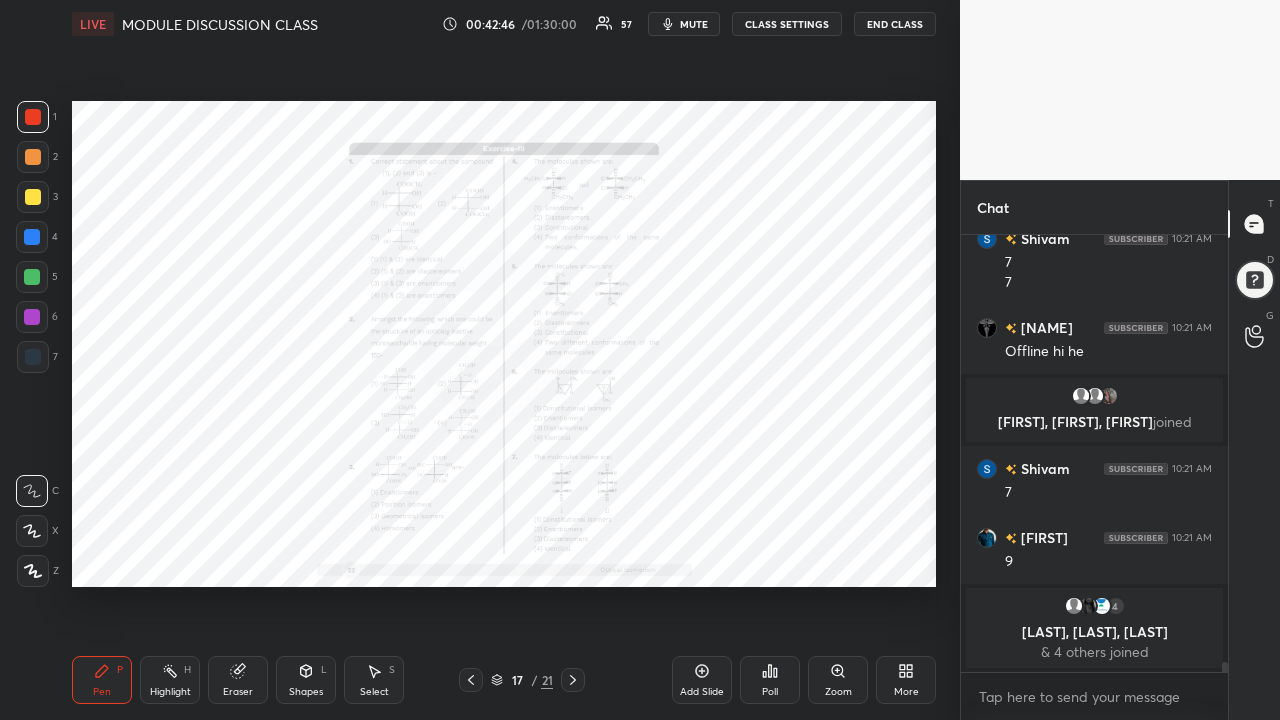 click on "Zoom" at bounding box center (838, 680) 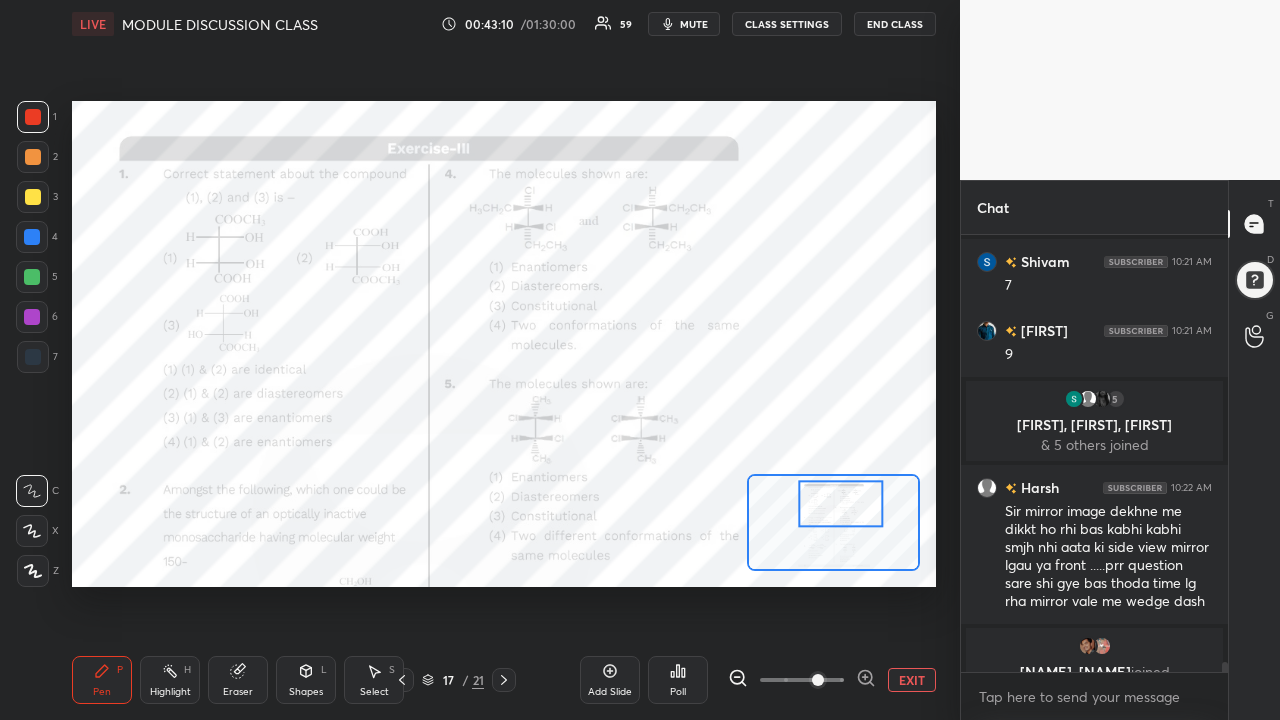 scroll, scrollTop: 18954, scrollLeft: 0, axis: vertical 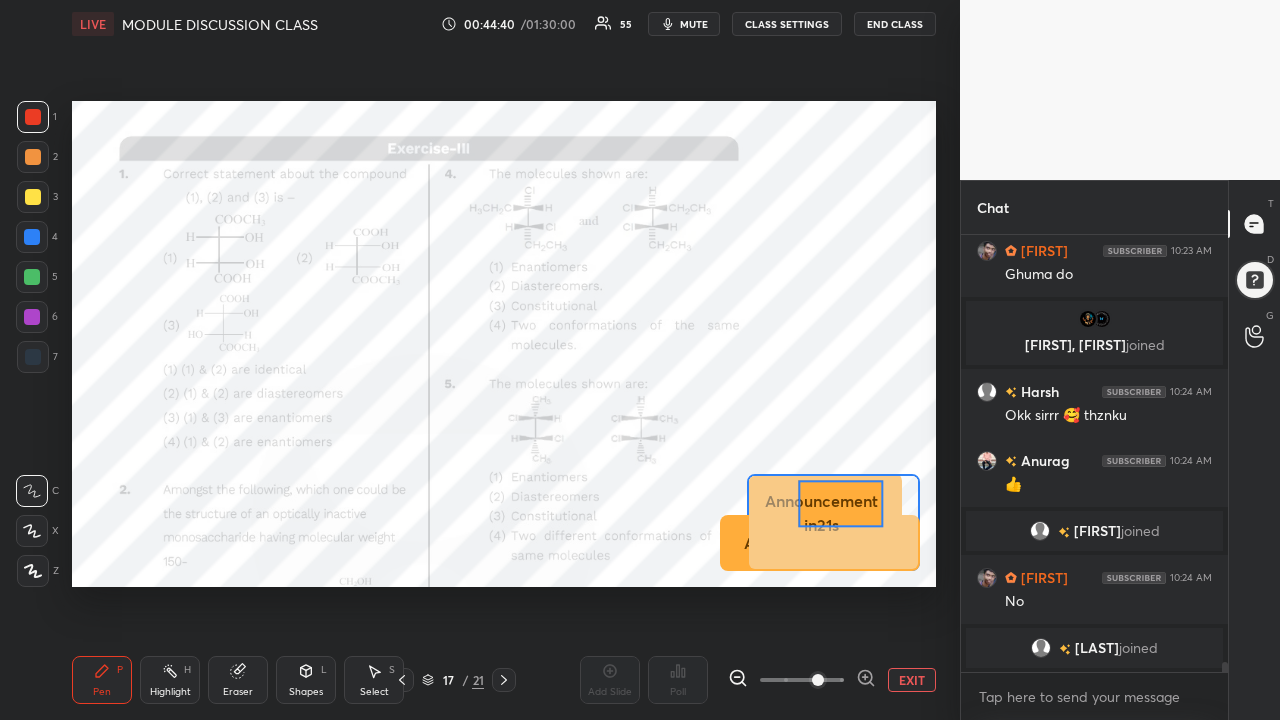 click 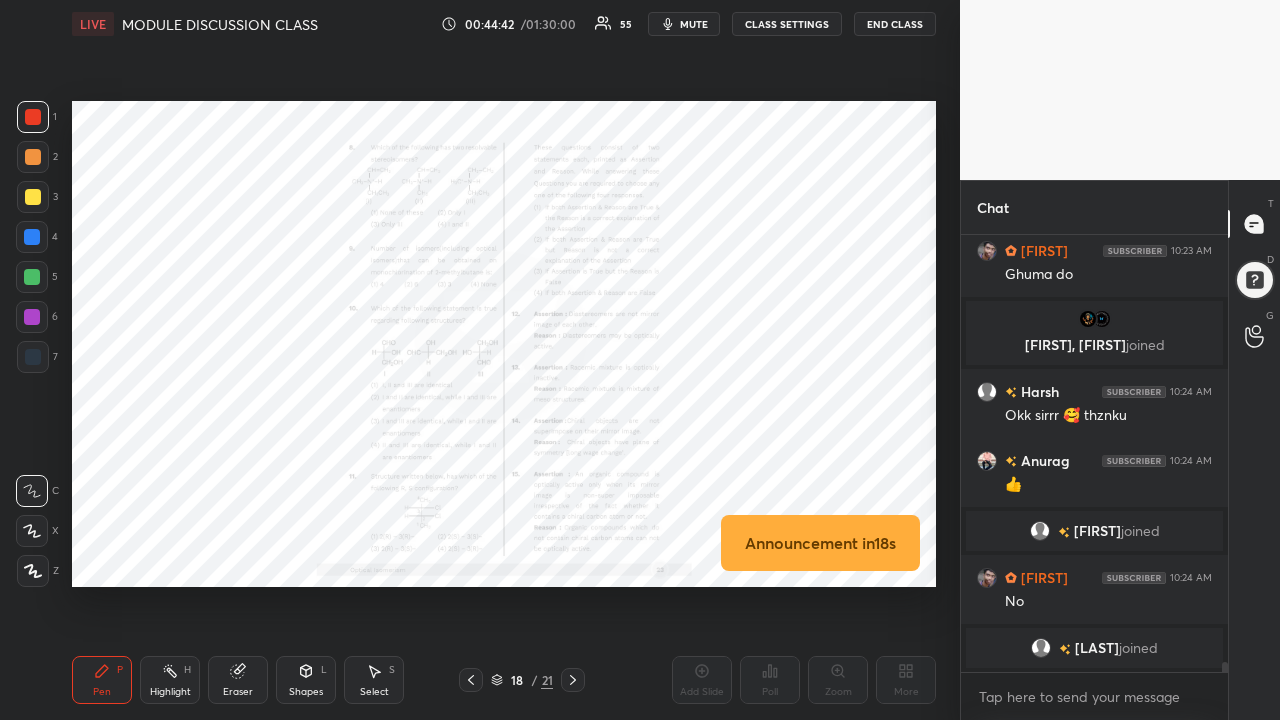 click 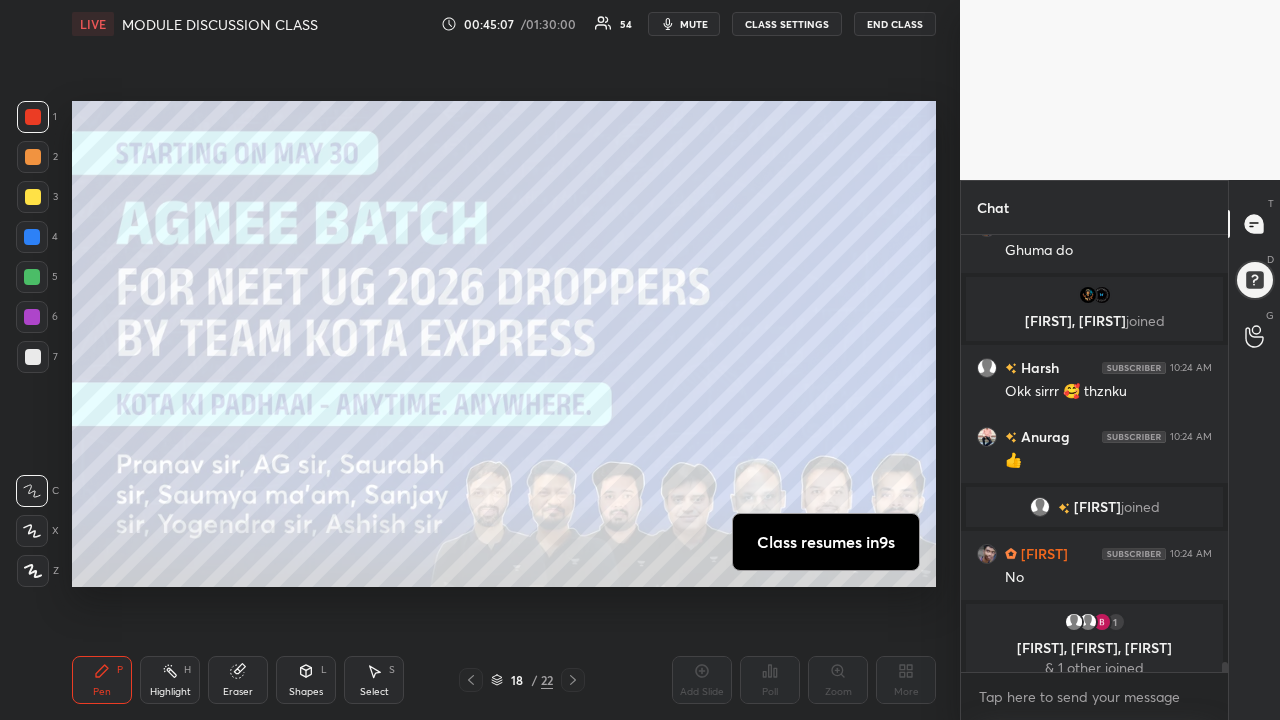 scroll, scrollTop: 19653, scrollLeft: 0, axis: vertical 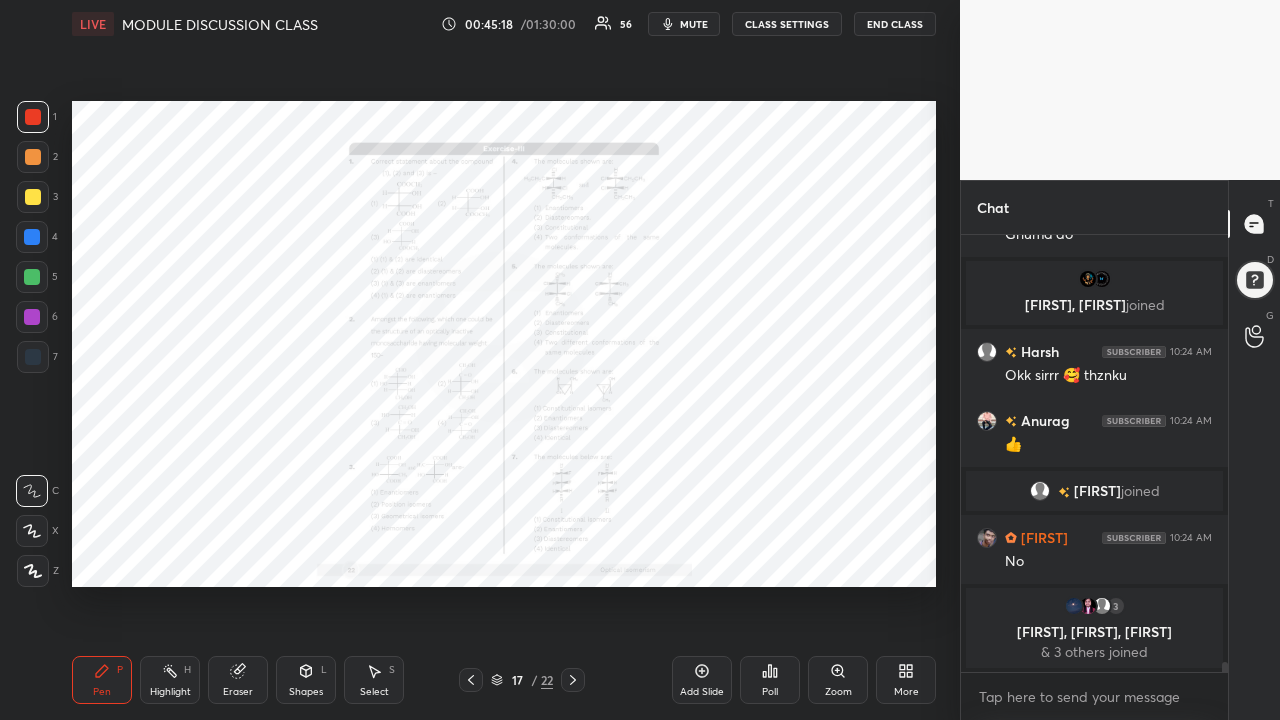 click on "Zoom" at bounding box center (838, 680) 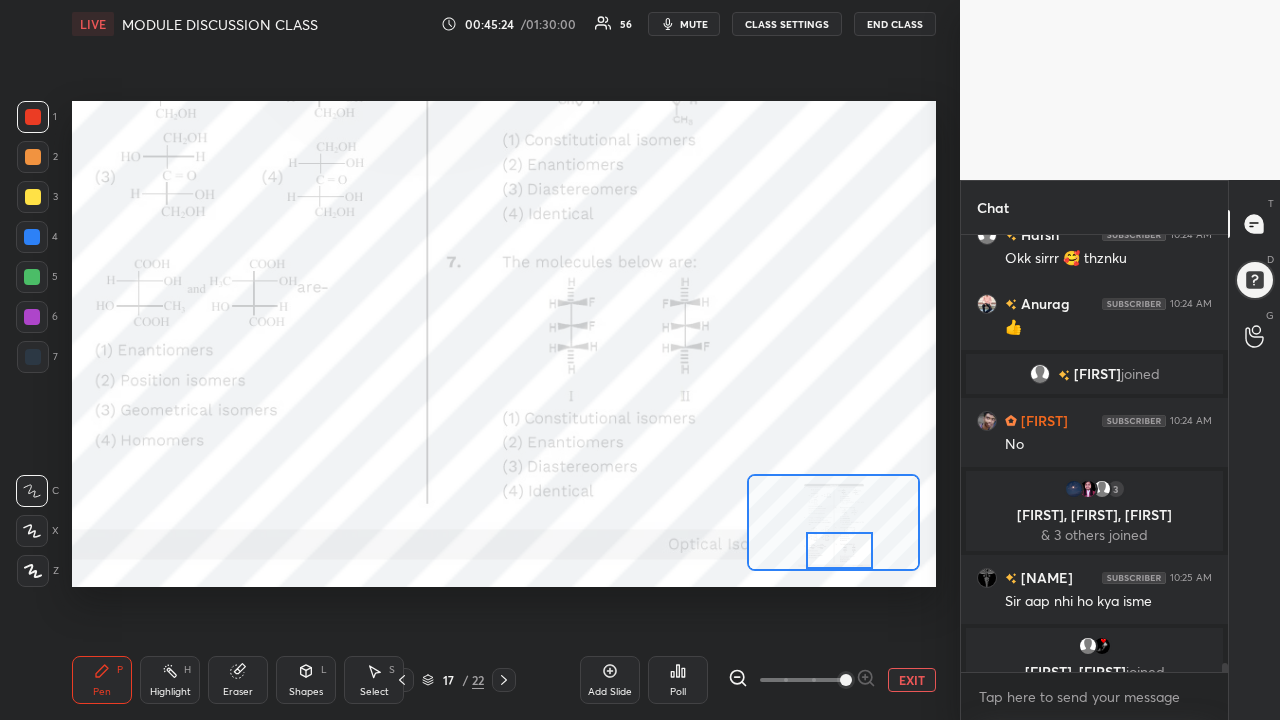 scroll, scrollTop: 19756, scrollLeft: 0, axis: vertical 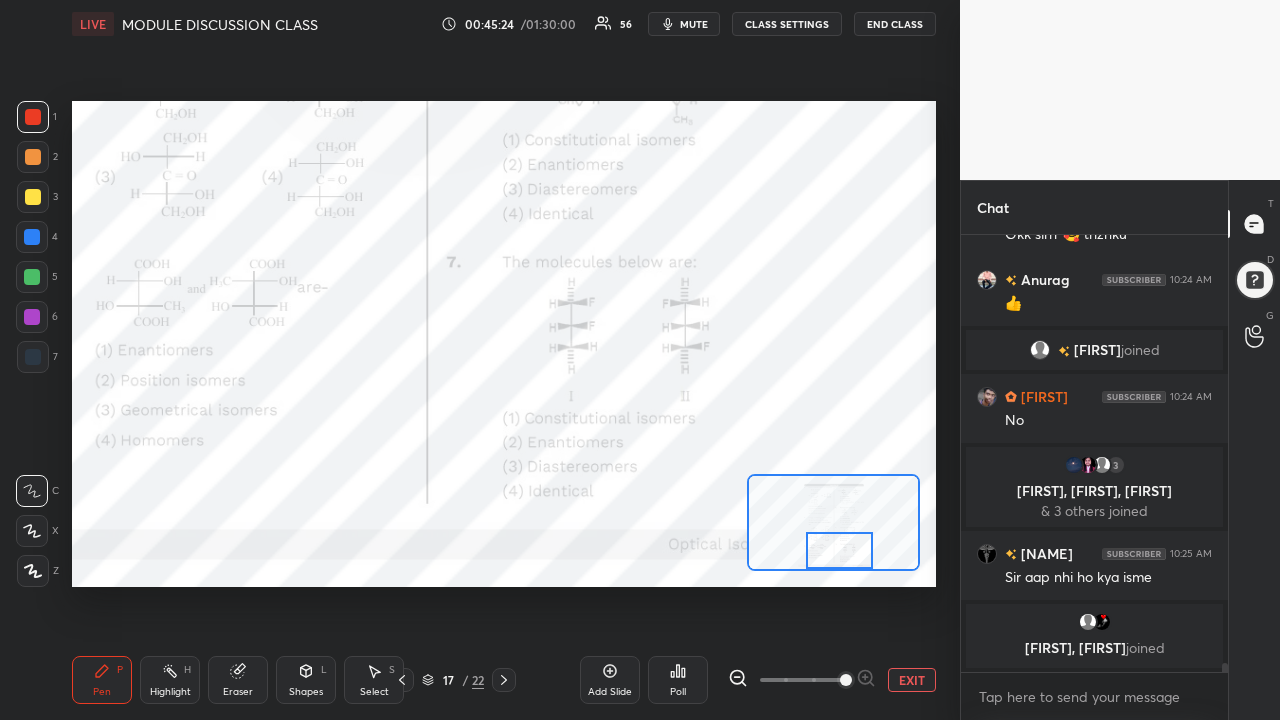 click 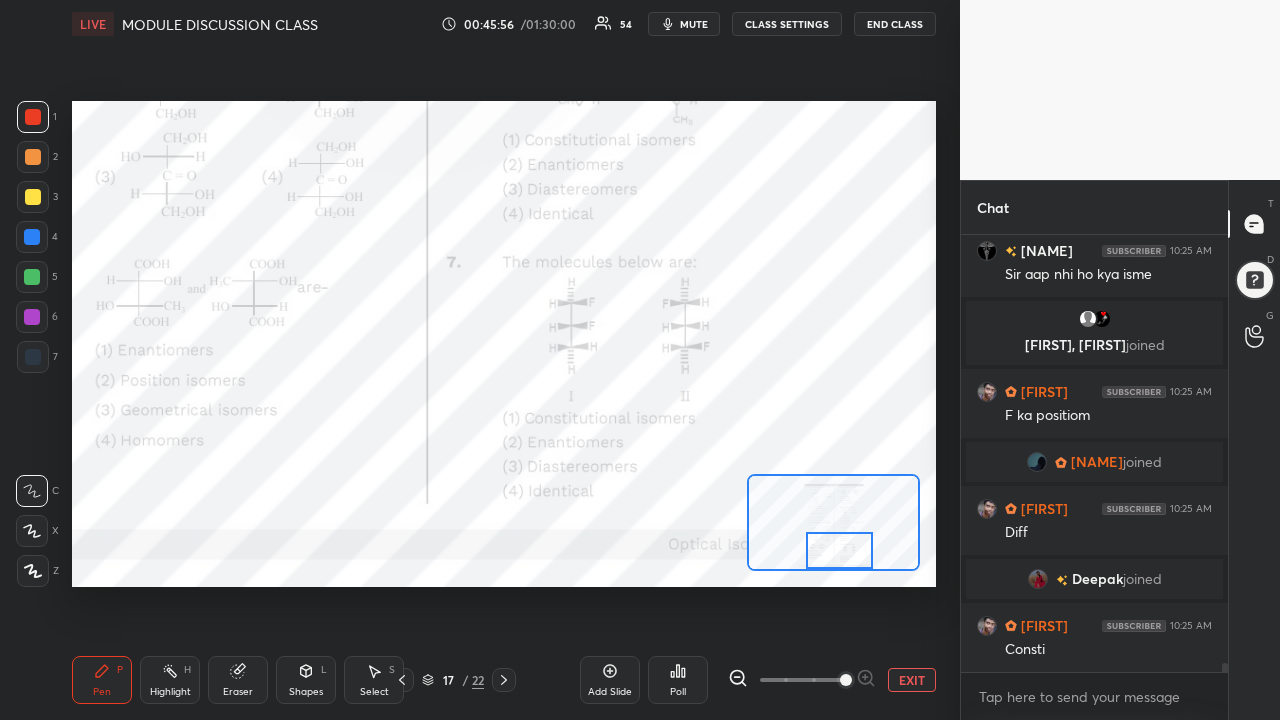 scroll, scrollTop: 19986, scrollLeft: 0, axis: vertical 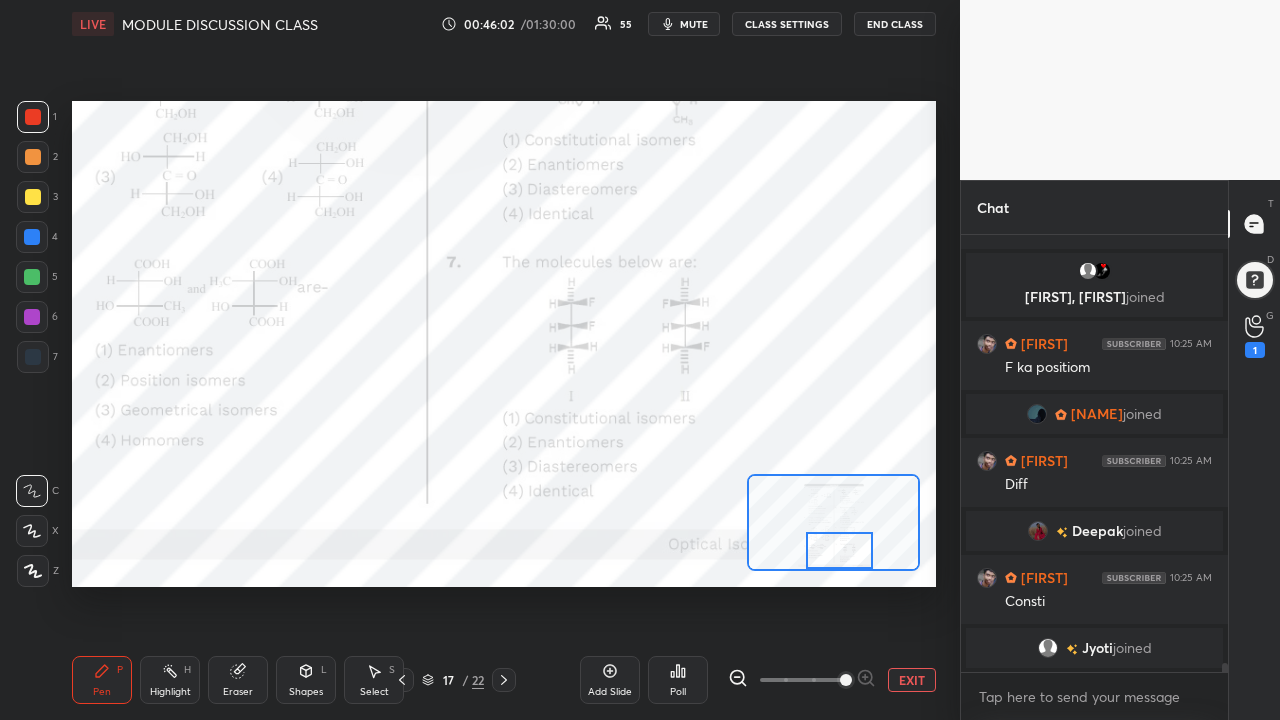 click 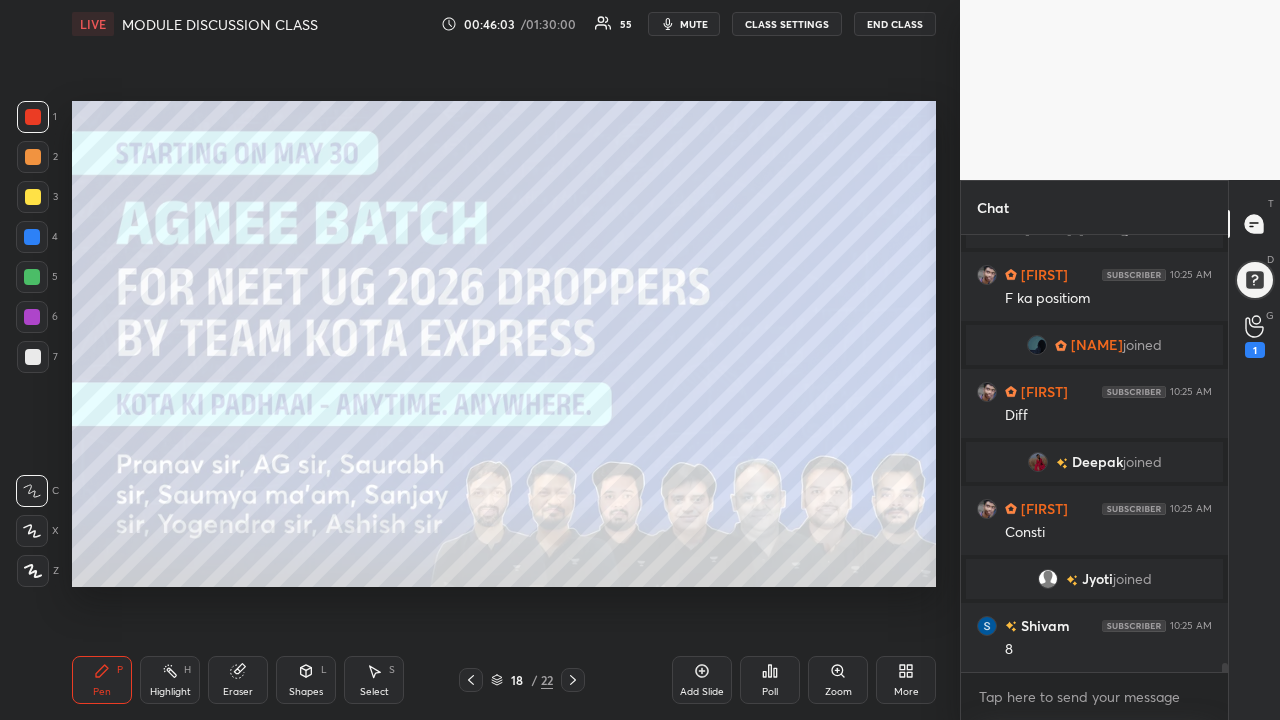 scroll, scrollTop: 19901, scrollLeft: 0, axis: vertical 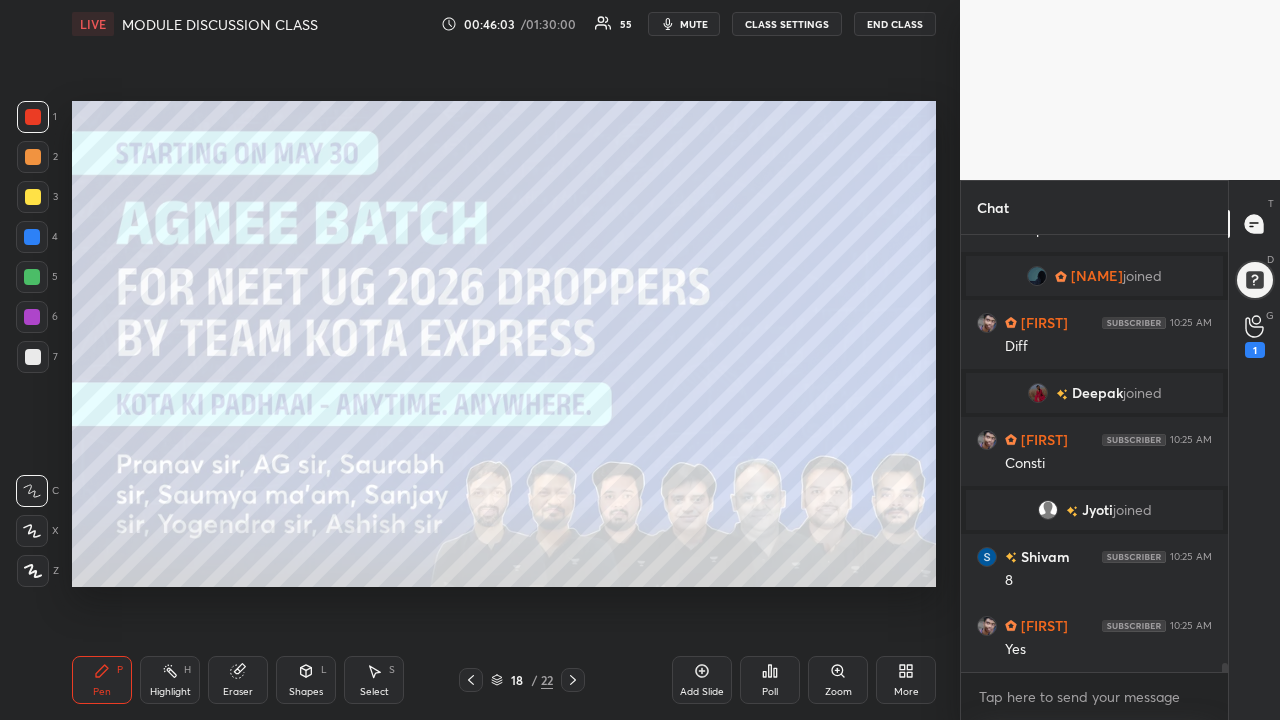 click 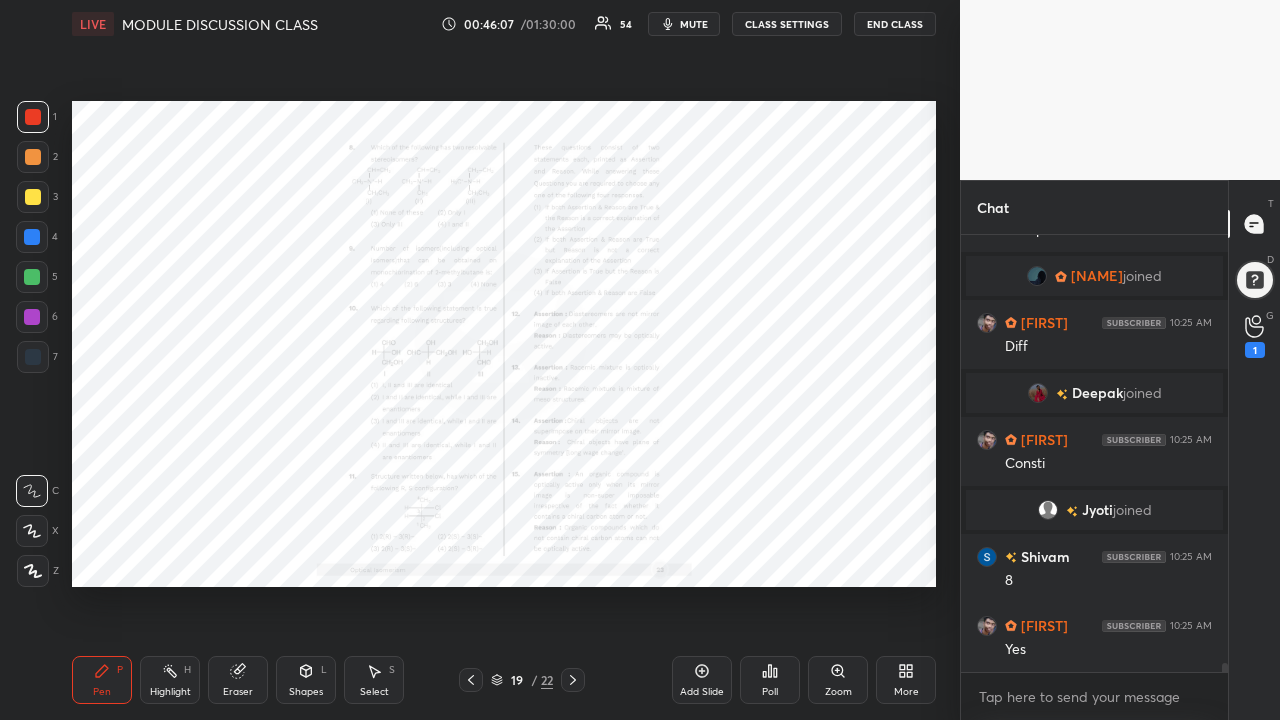 click on "Zoom" at bounding box center [838, 680] 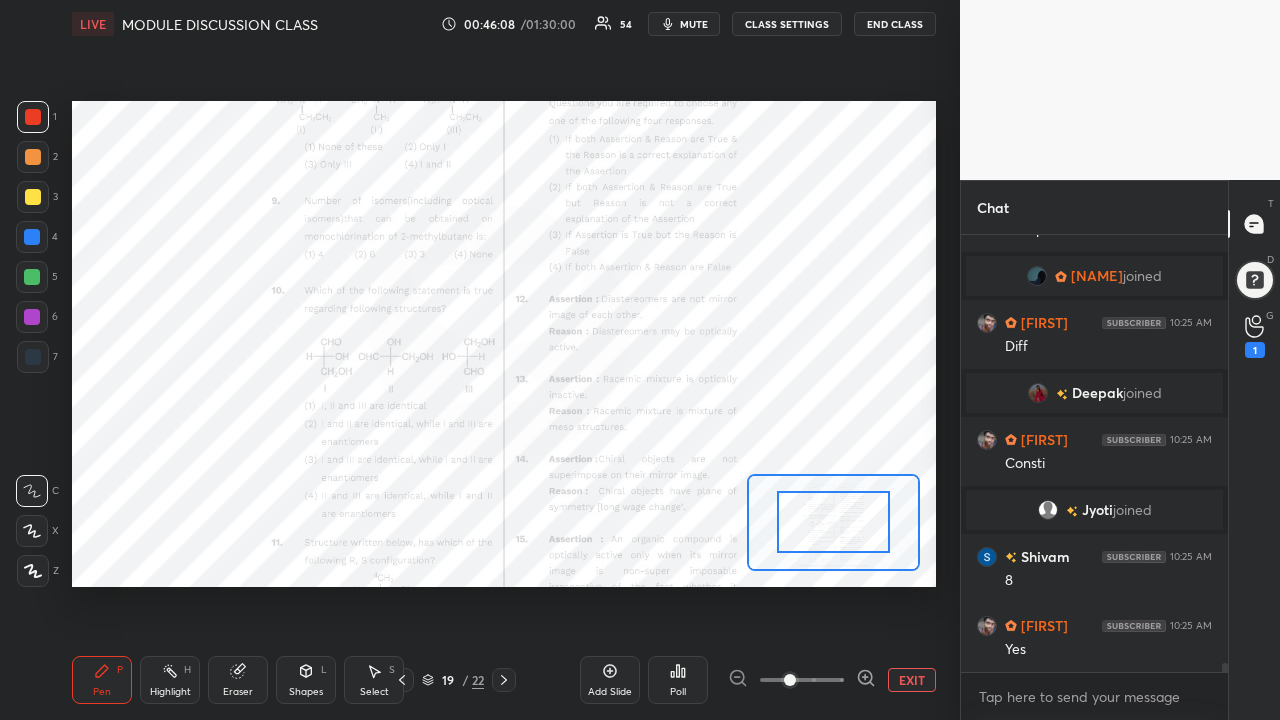 click 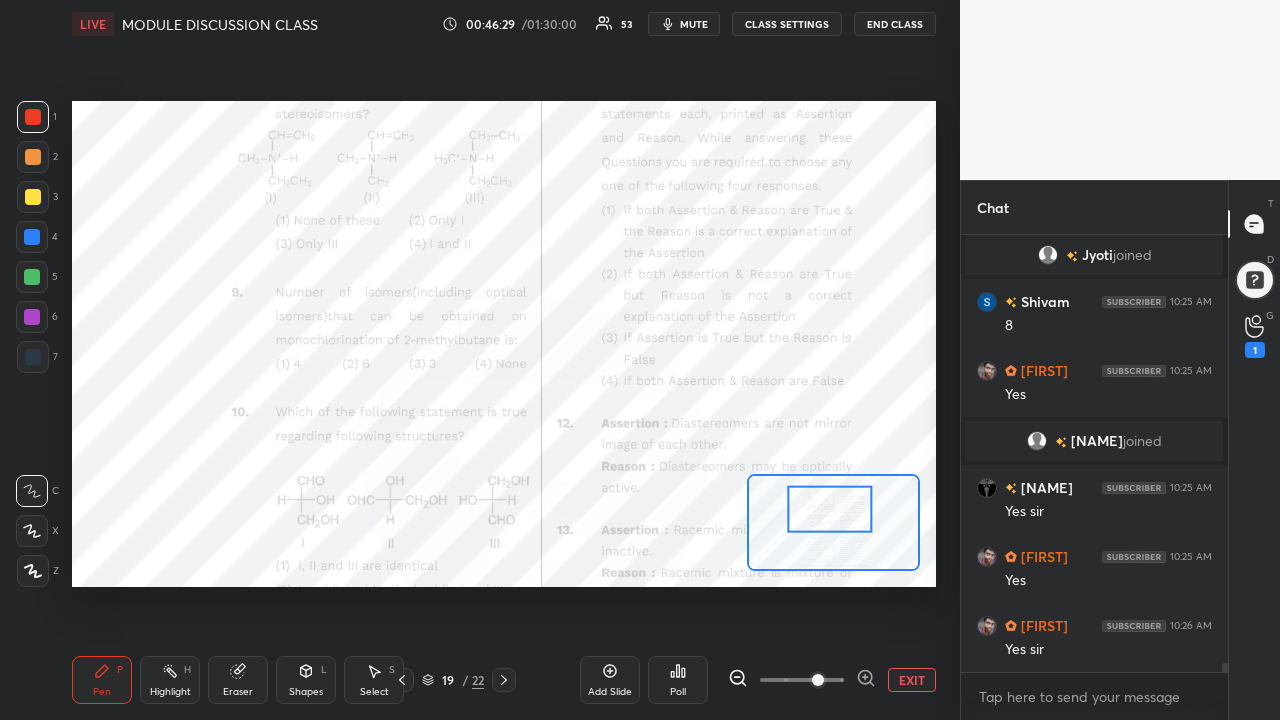 scroll, scrollTop: 20208, scrollLeft: 0, axis: vertical 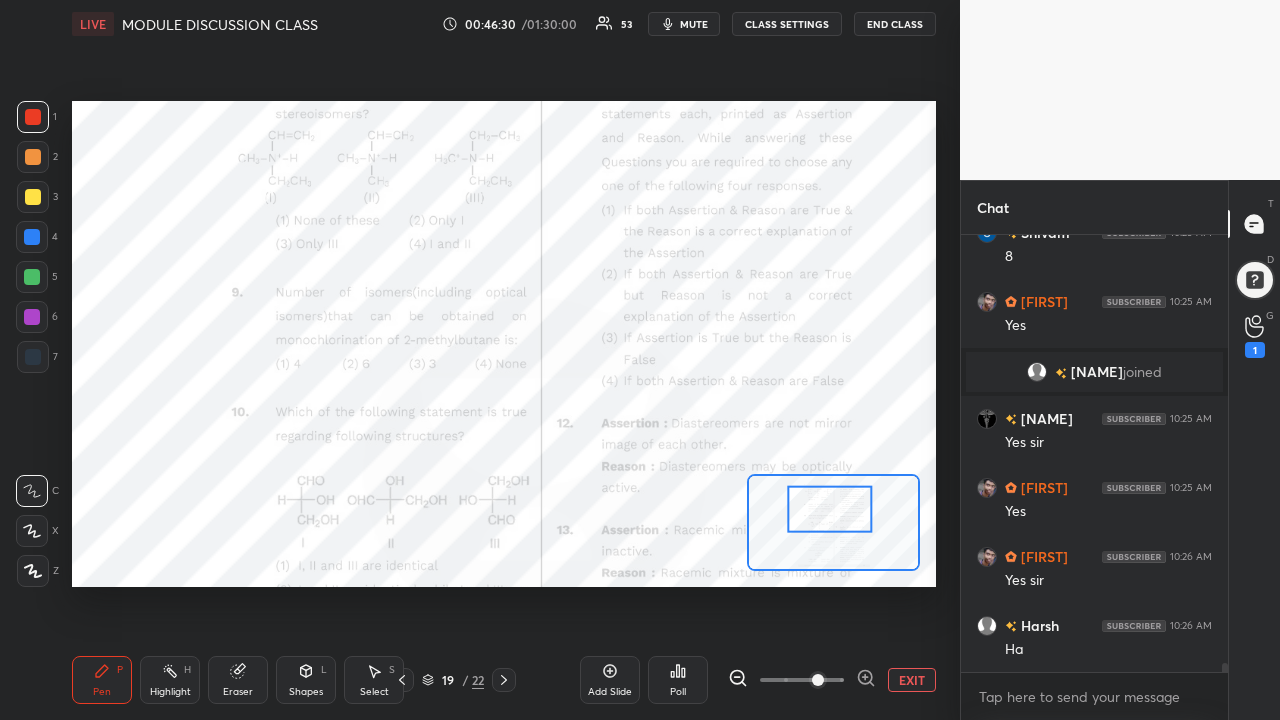 click at bounding box center [32, 277] 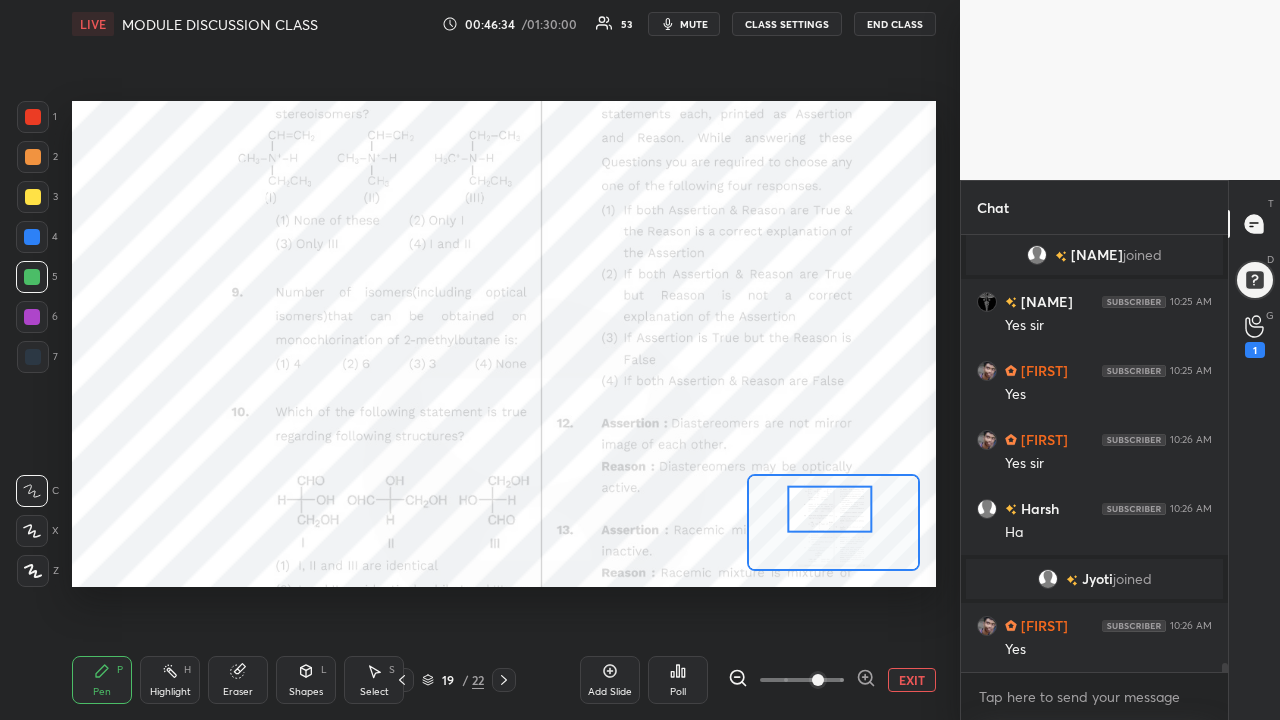 scroll, scrollTop: 20189, scrollLeft: 0, axis: vertical 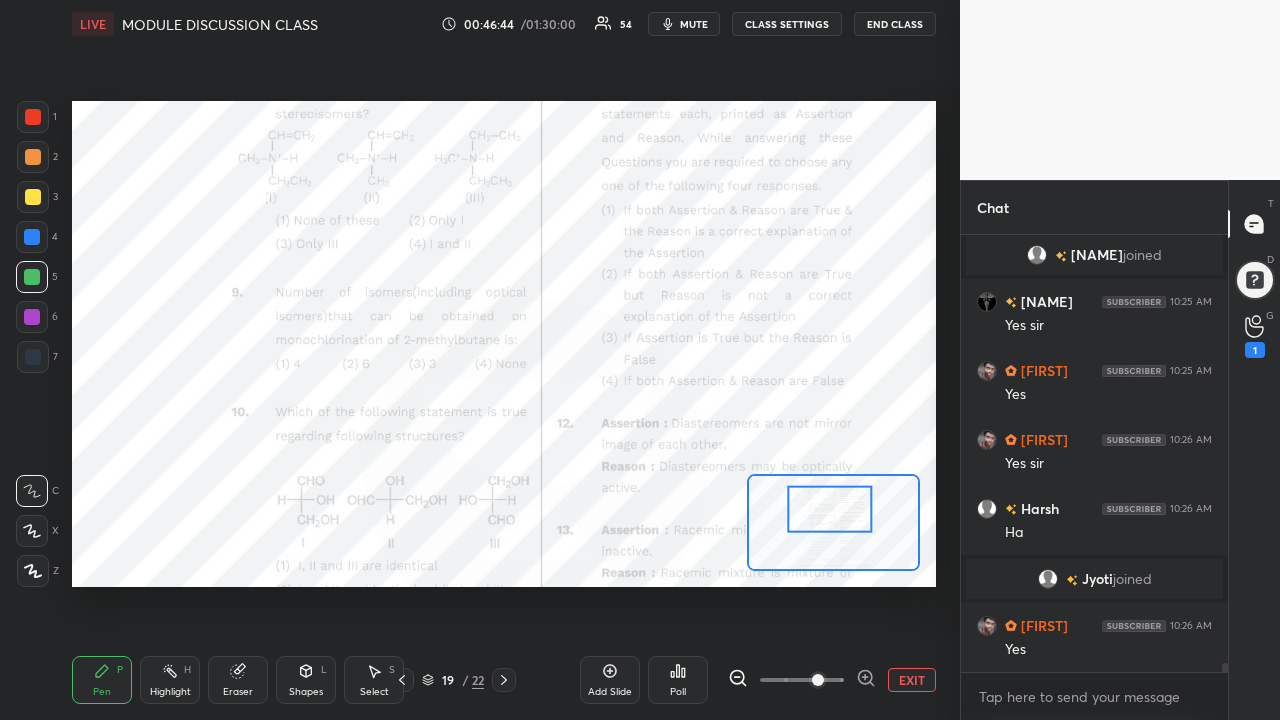 click at bounding box center [32, 317] 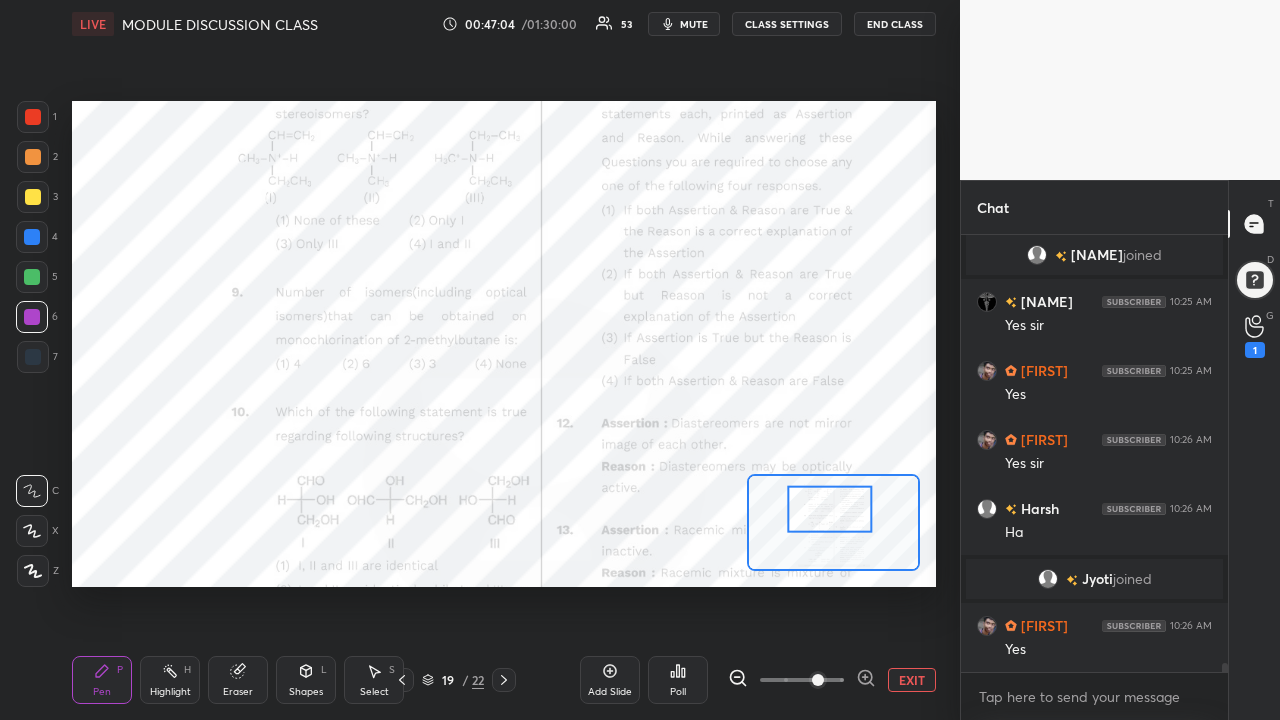 scroll, scrollTop: 20237, scrollLeft: 0, axis: vertical 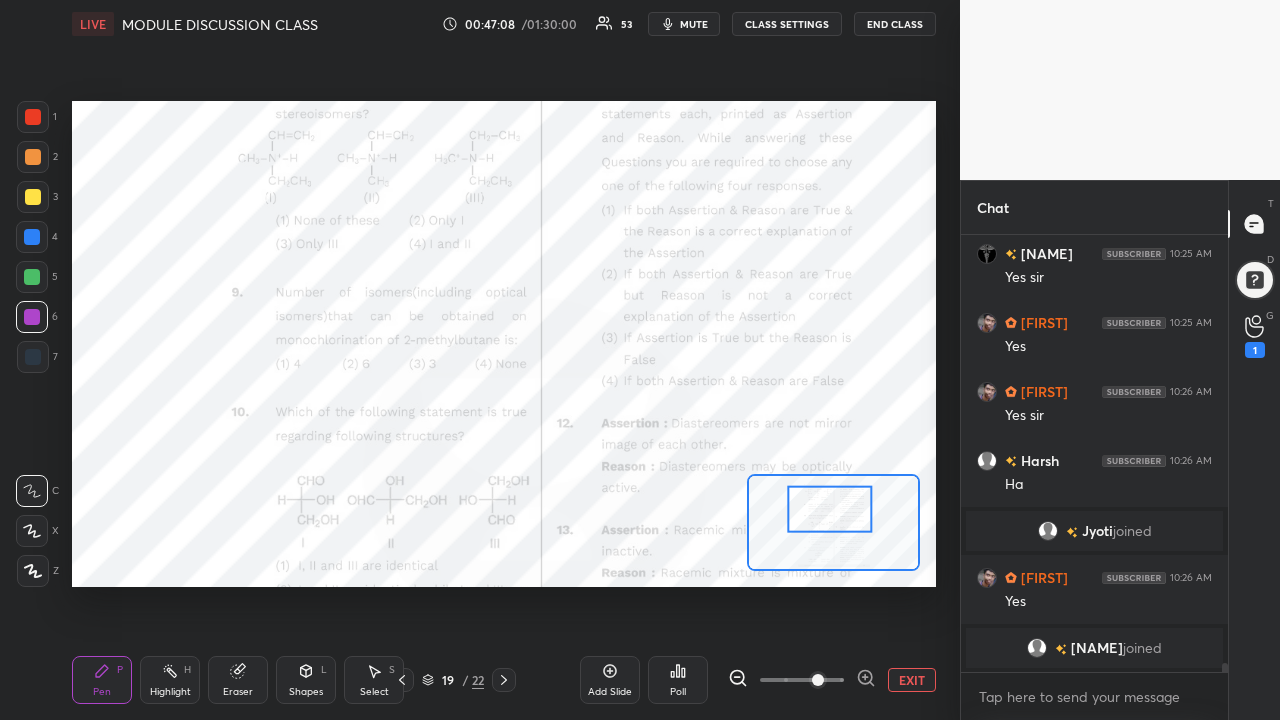 click 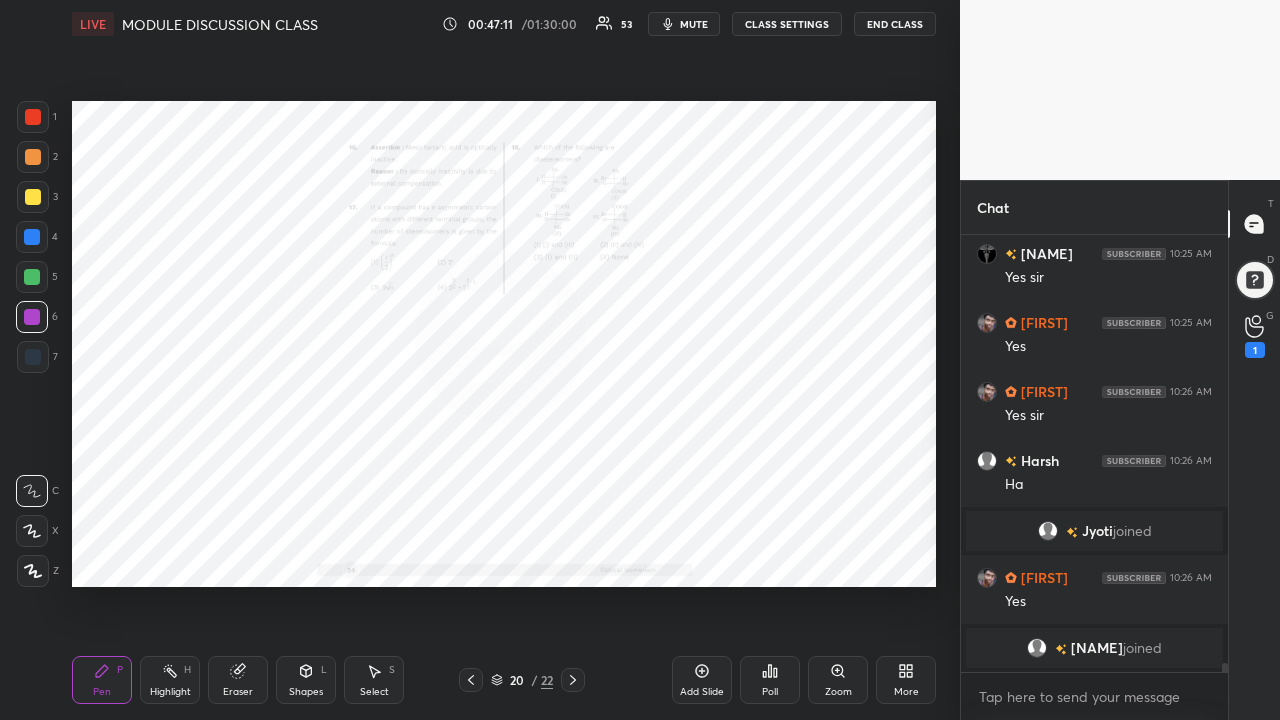 click at bounding box center (573, 680) 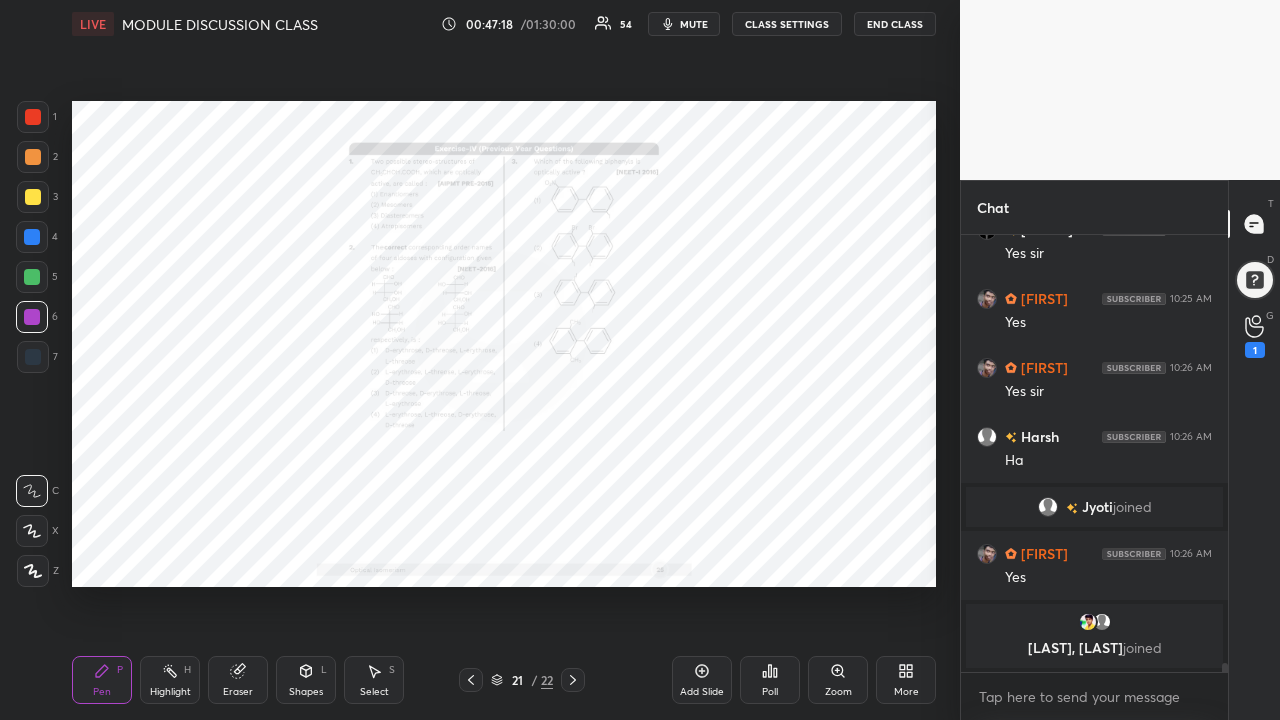 scroll, scrollTop: 20275, scrollLeft: 0, axis: vertical 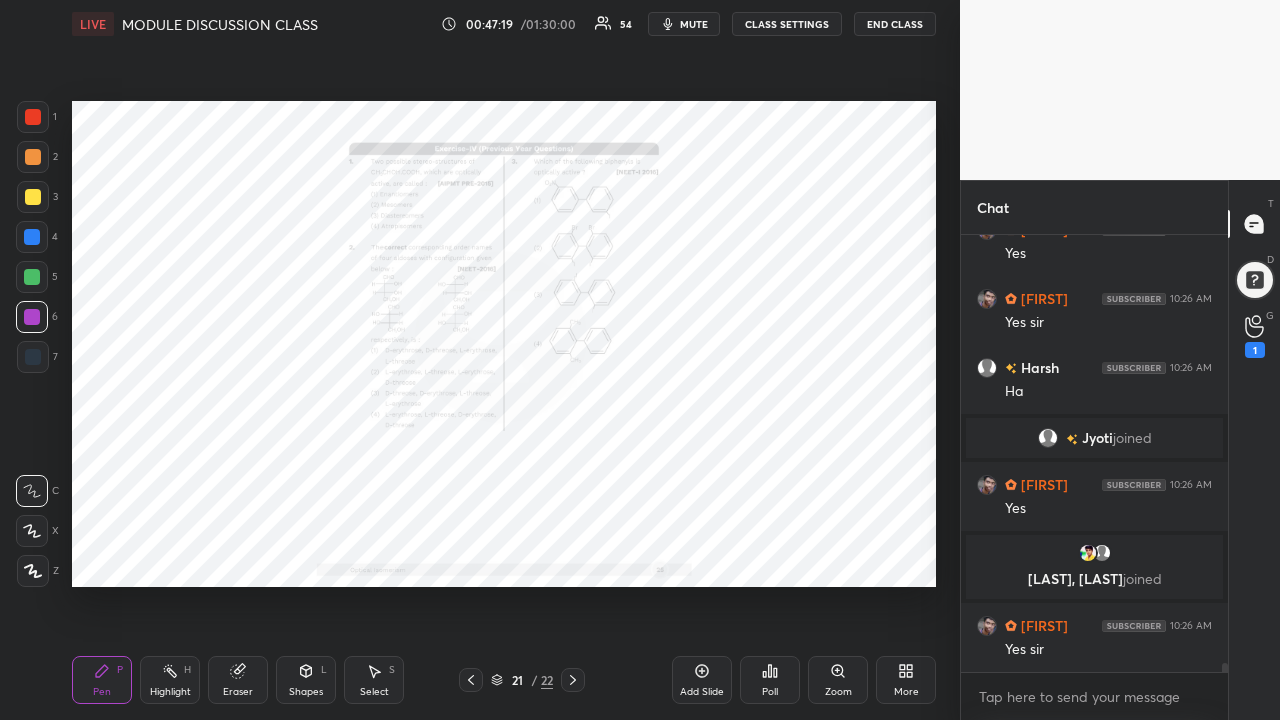 click 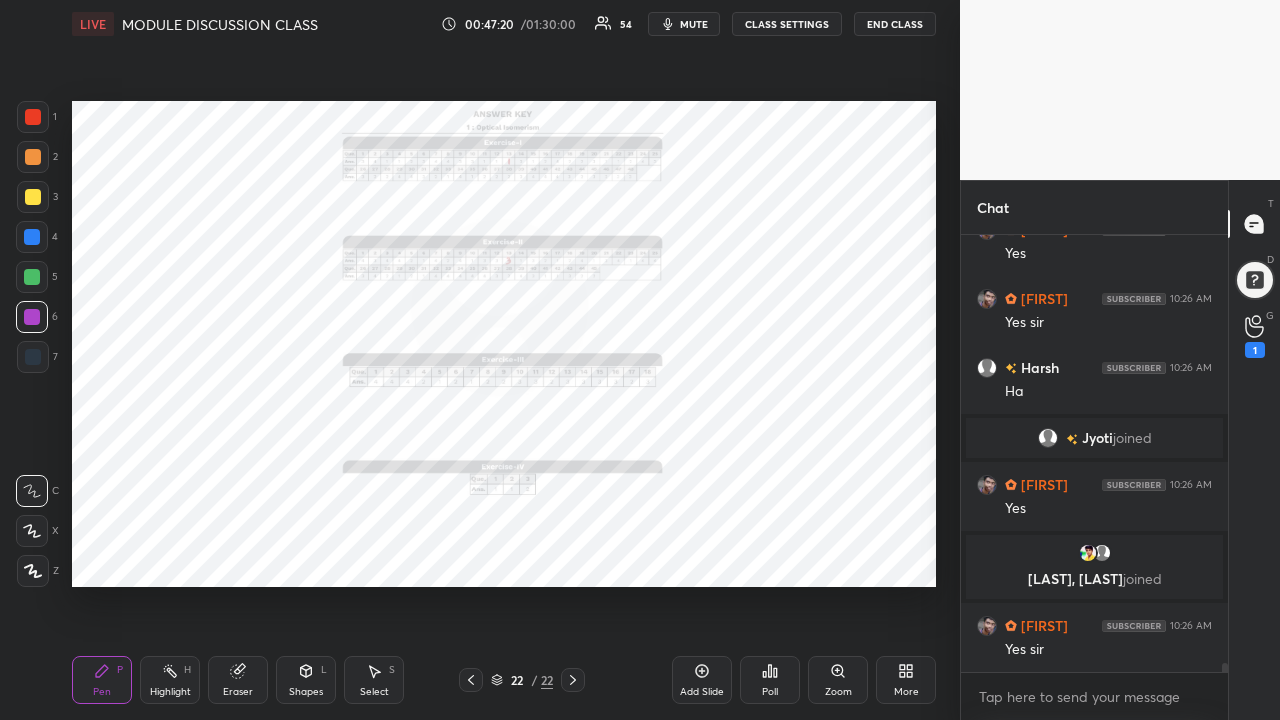 scroll, scrollTop: 20295, scrollLeft: 0, axis: vertical 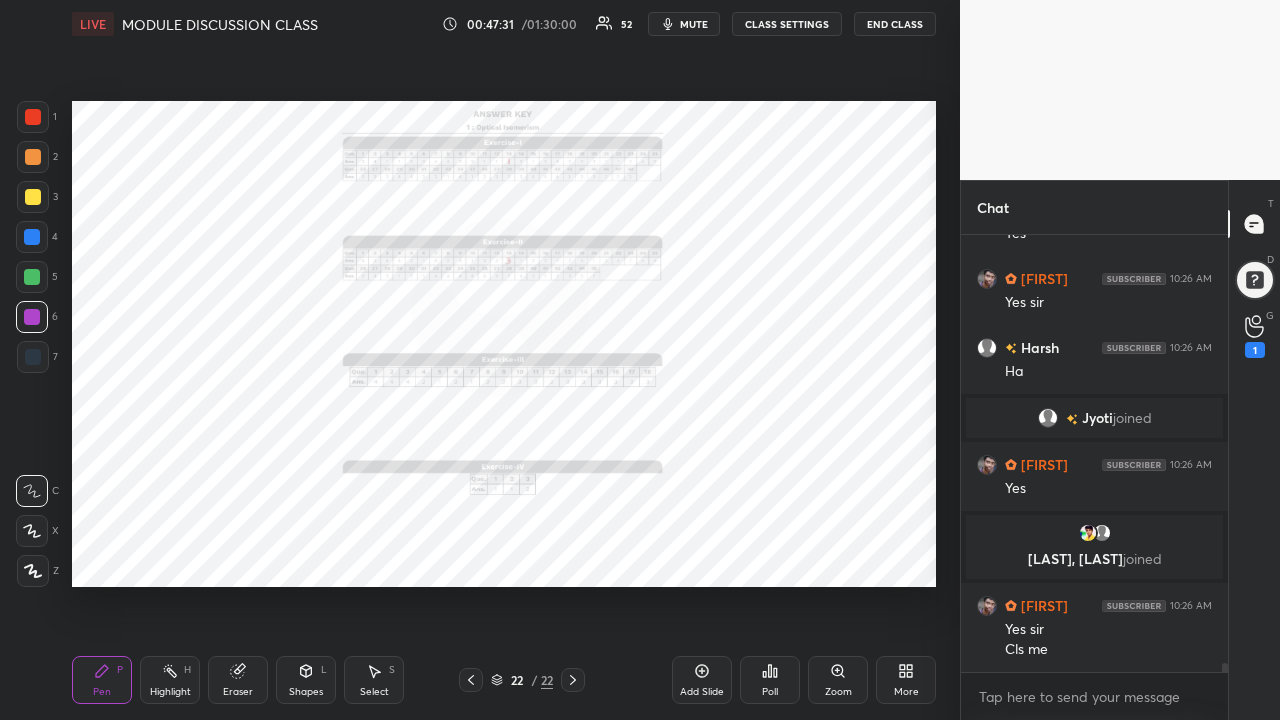 click 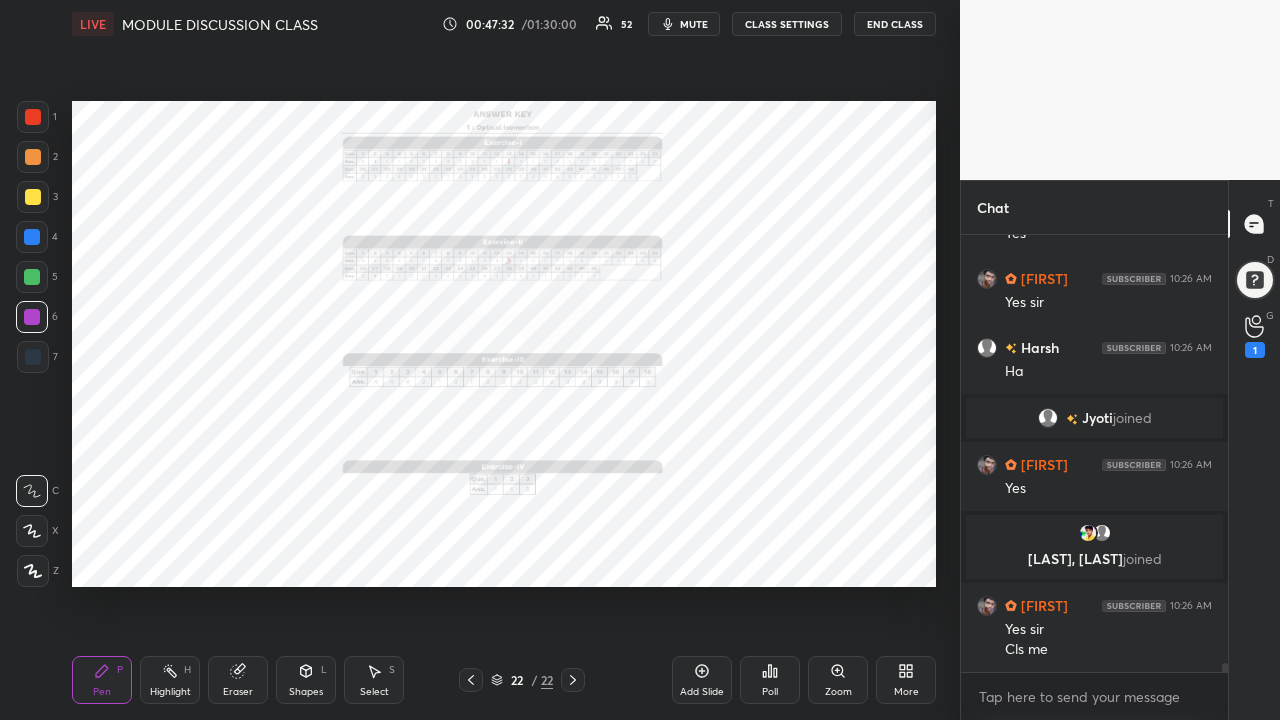click on "More" at bounding box center [906, 692] 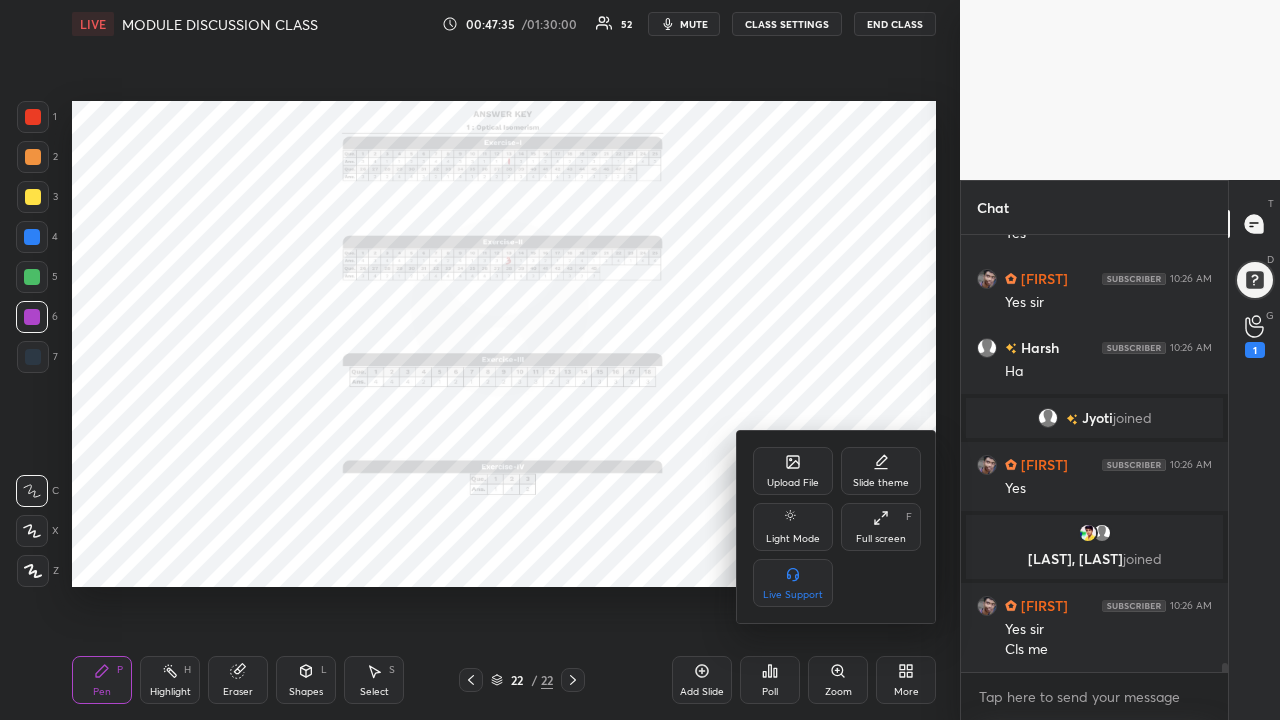 click on "Upload File" at bounding box center [793, 483] 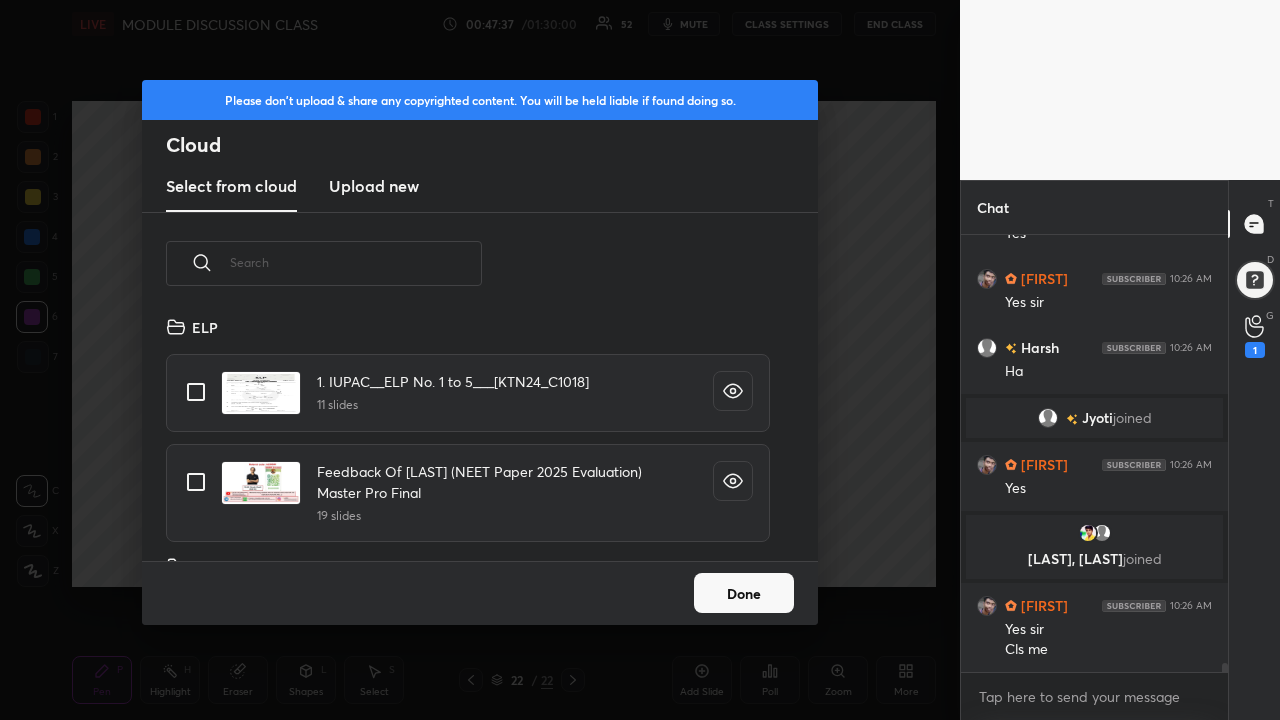 scroll, scrollTop: 7, scrollLeft: 11, axis: both 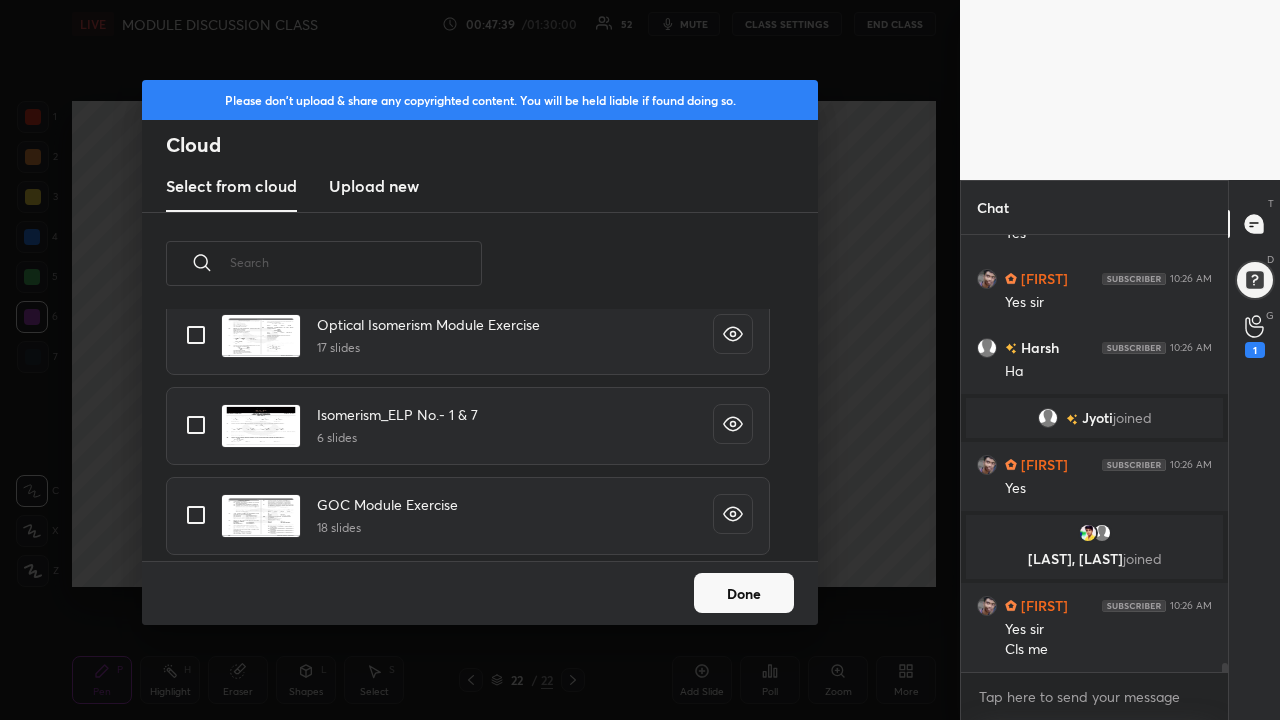 click at bounding box center [196, 515] 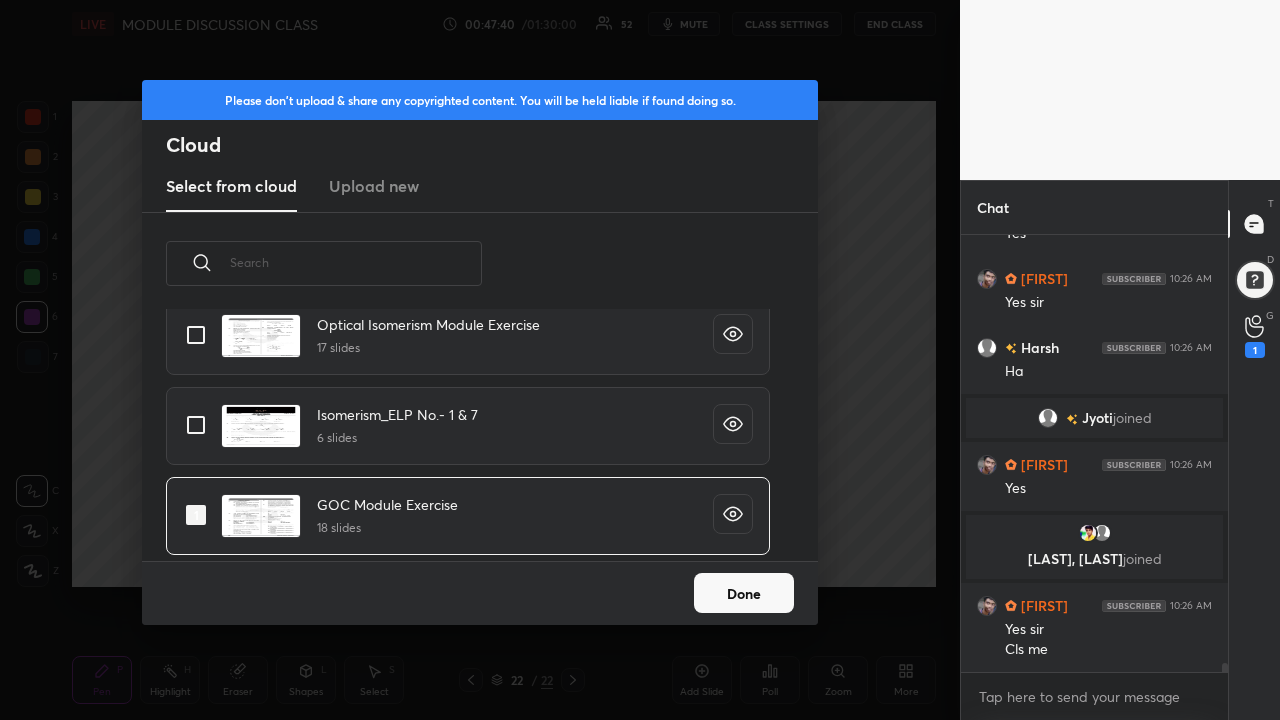 click on "Done" at bounding box center [744, 593] 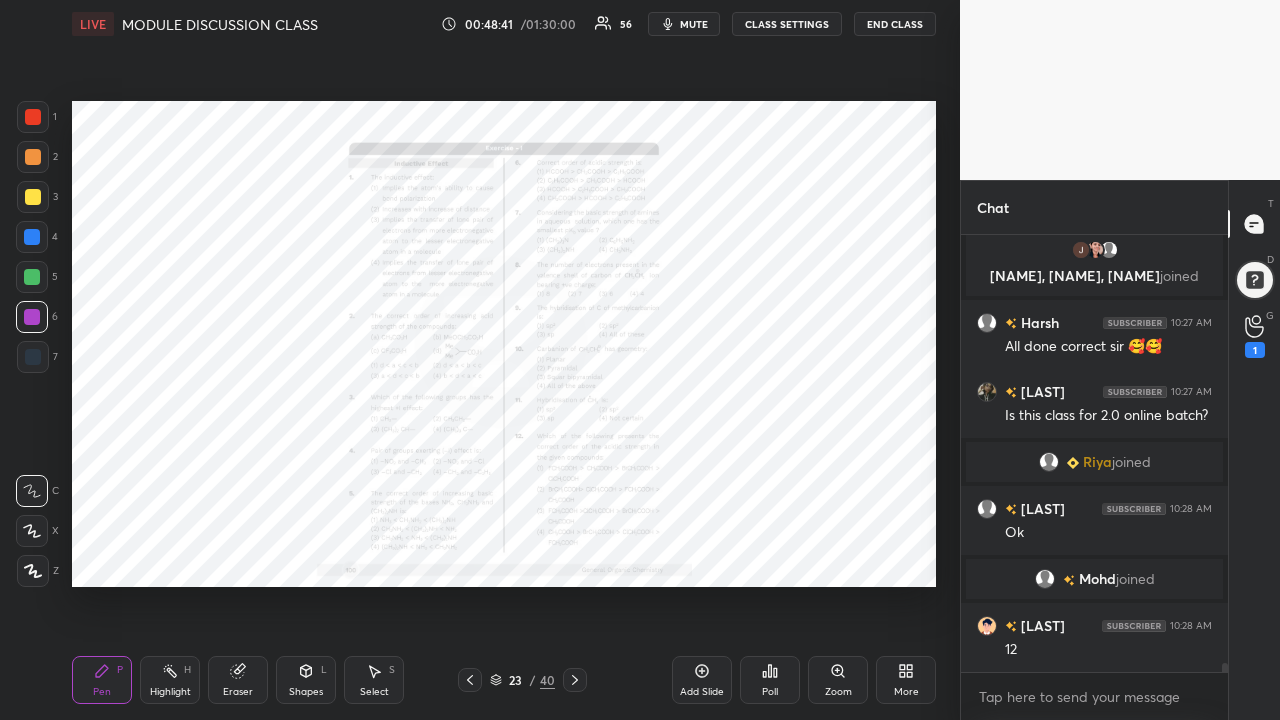 scroll, scrollTop: 20912, scrollLeft: 0, axis: vertical 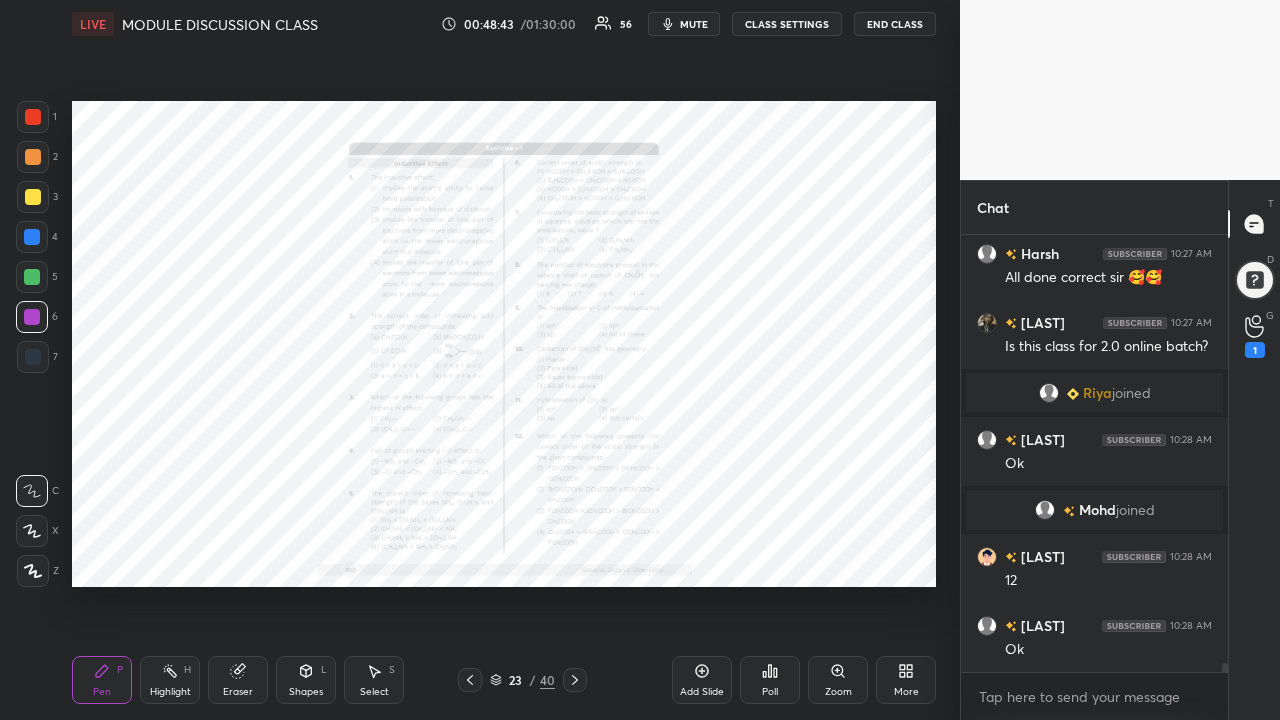 click 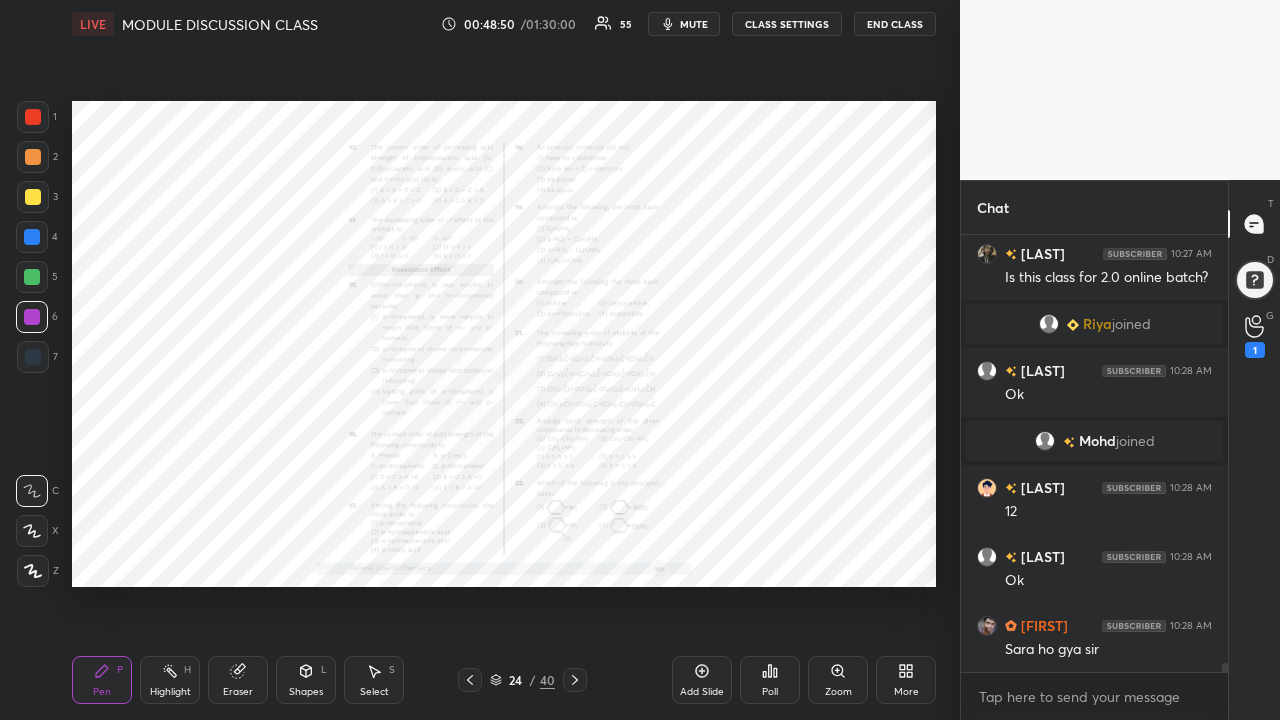 scroll, scrollTop: 21029, scrollLeft: 0, axis: vertical 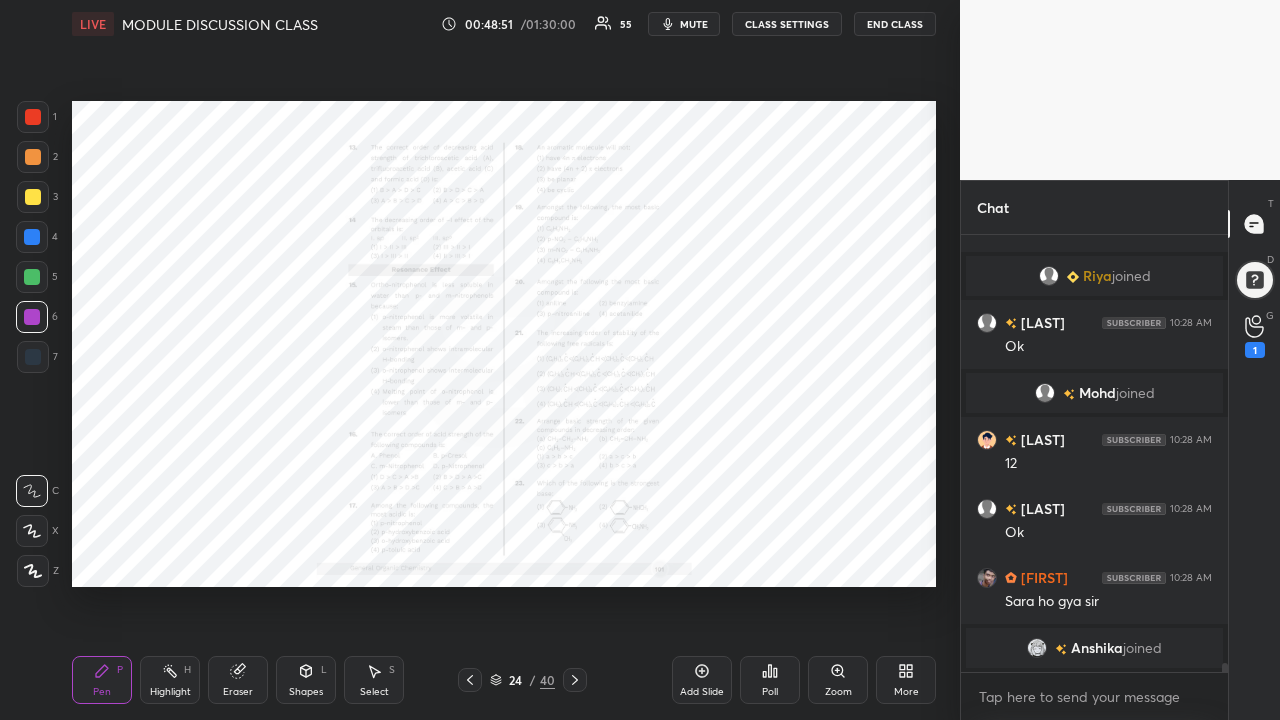 click 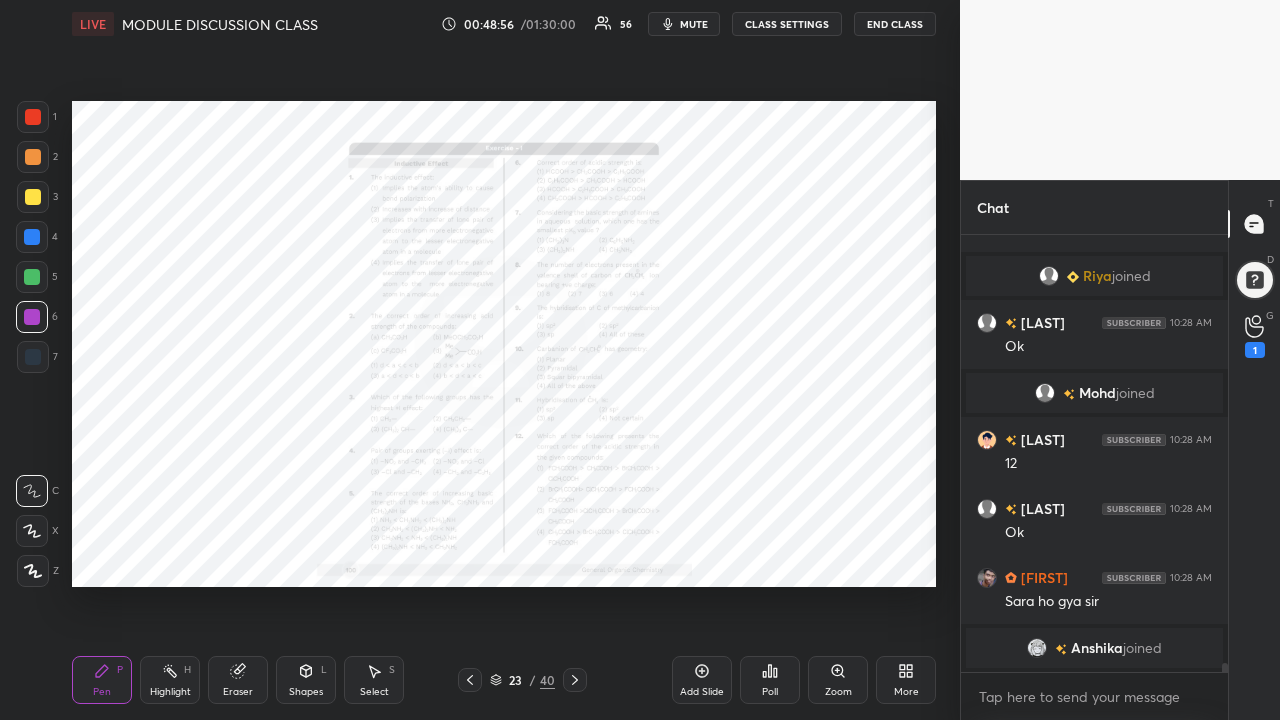 click on "Zoom" at bounding box center (838, 680) 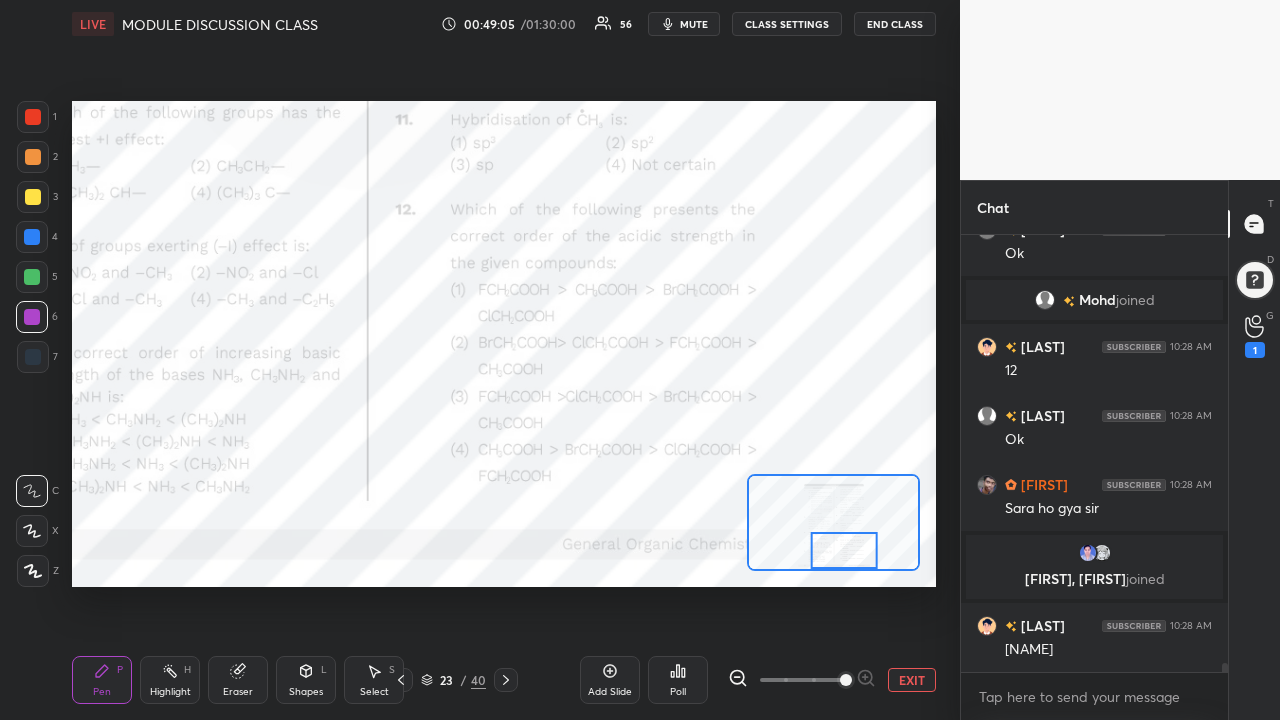 scroll, scrollTop: 21048, scrollLeft: 0, axis: vertical 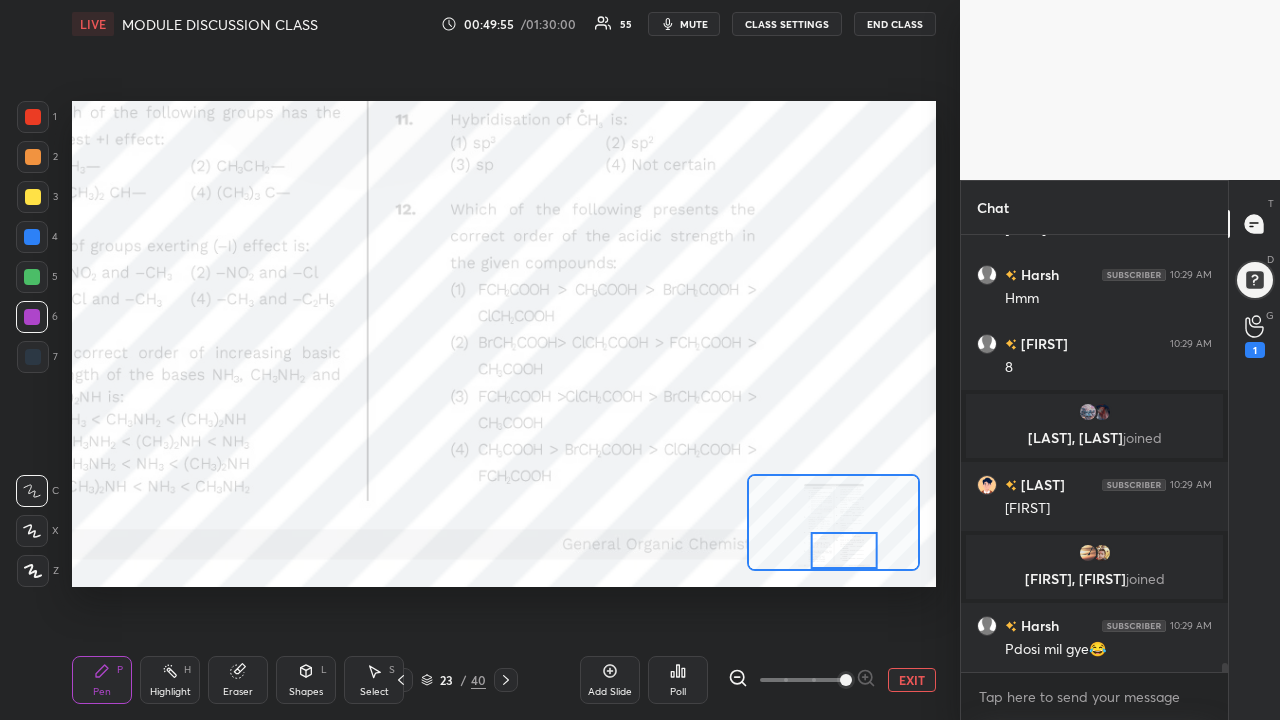 click 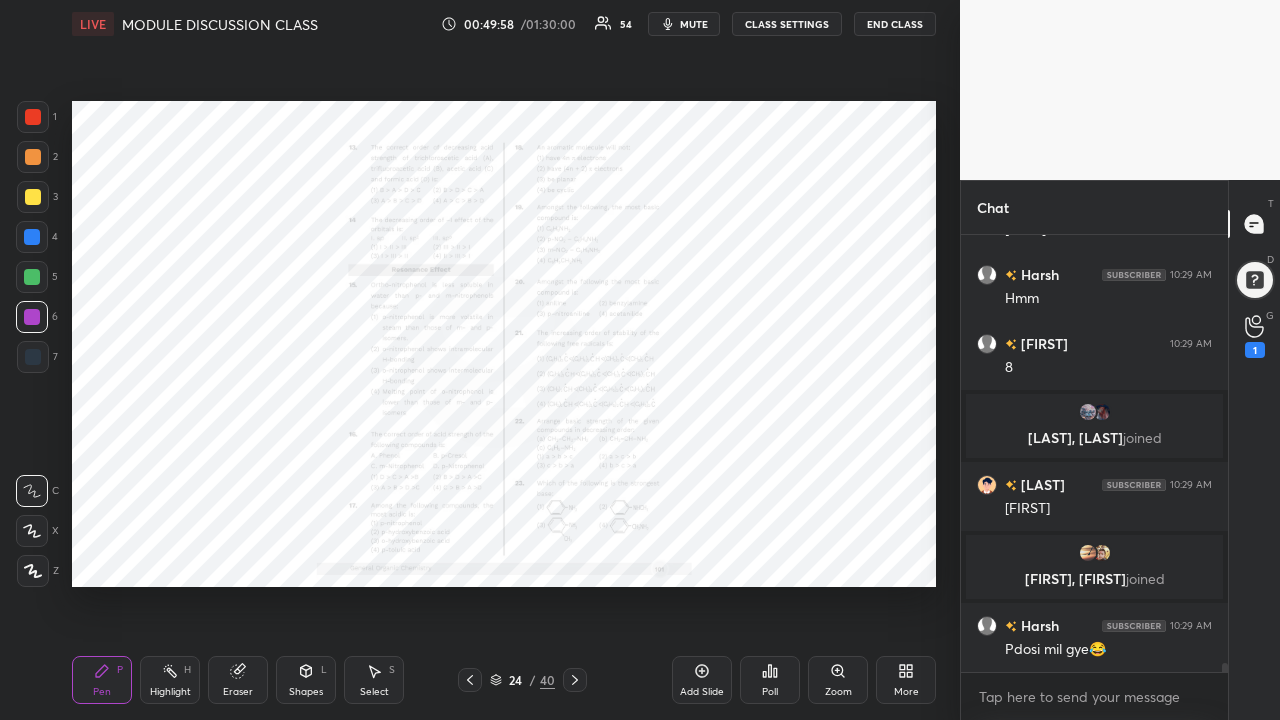 click 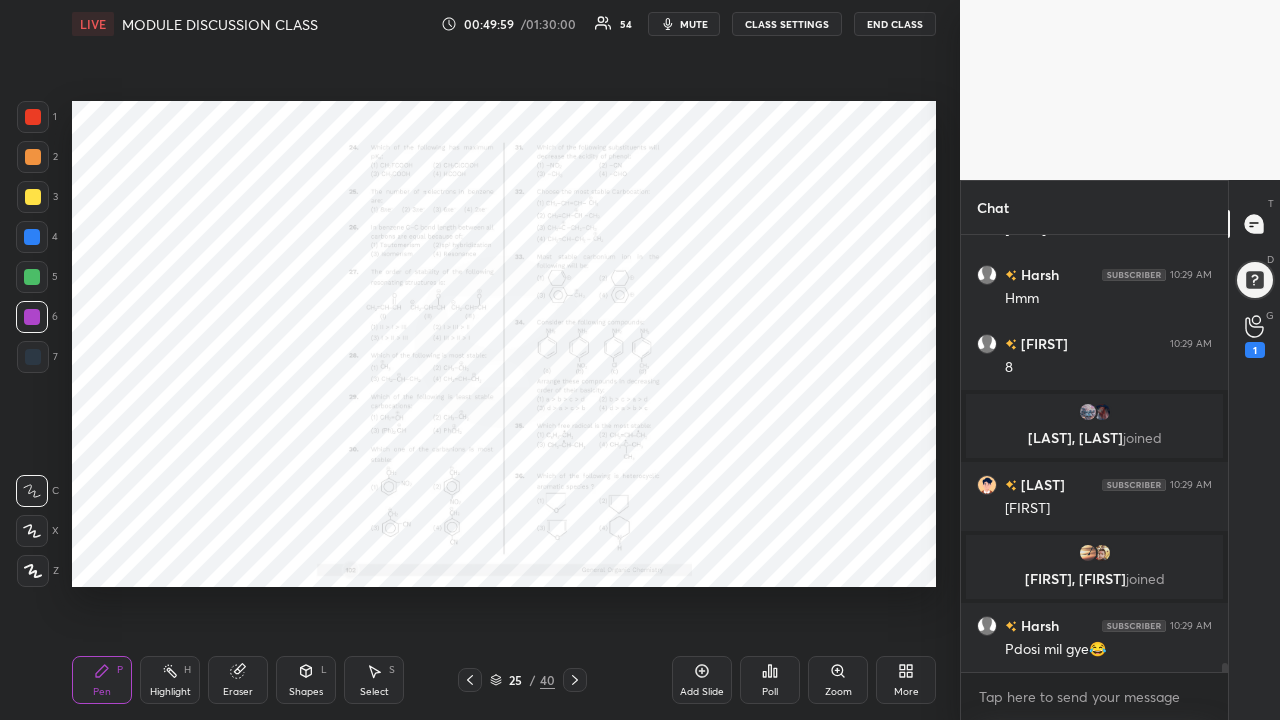 click at bounding box center [575, 680] 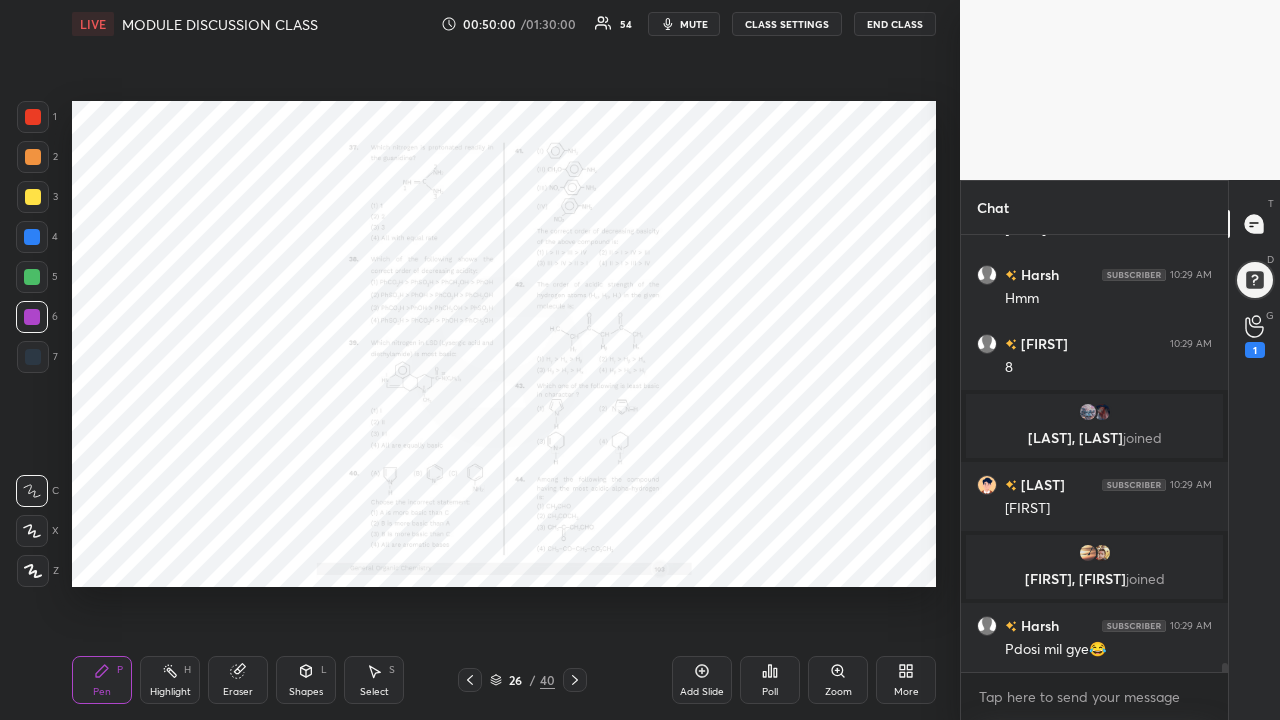 click 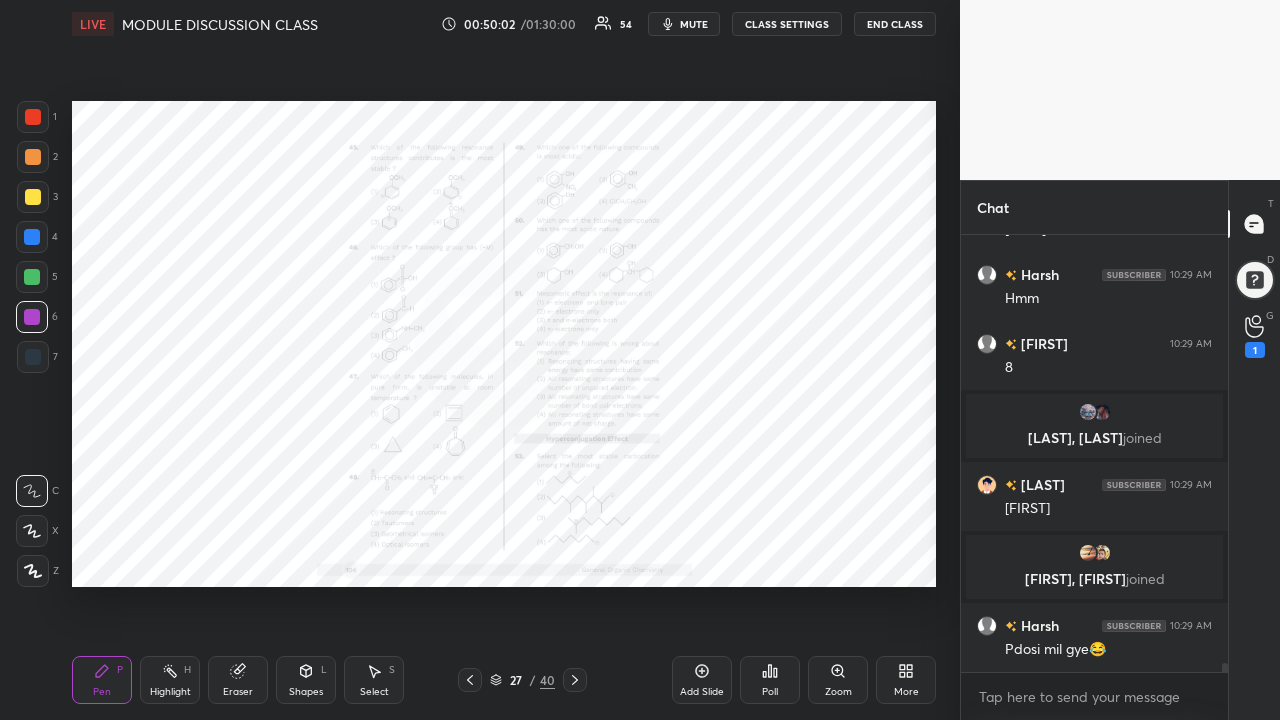 click at bounding box center [575, 680] 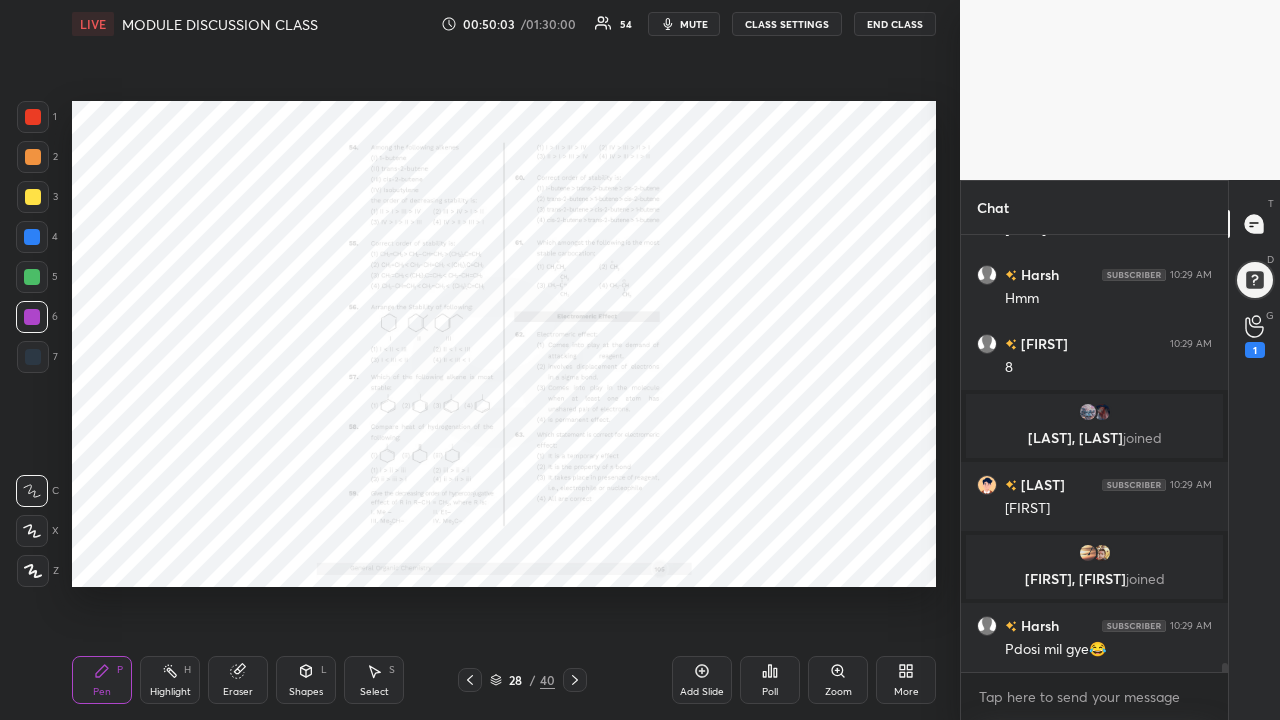 click 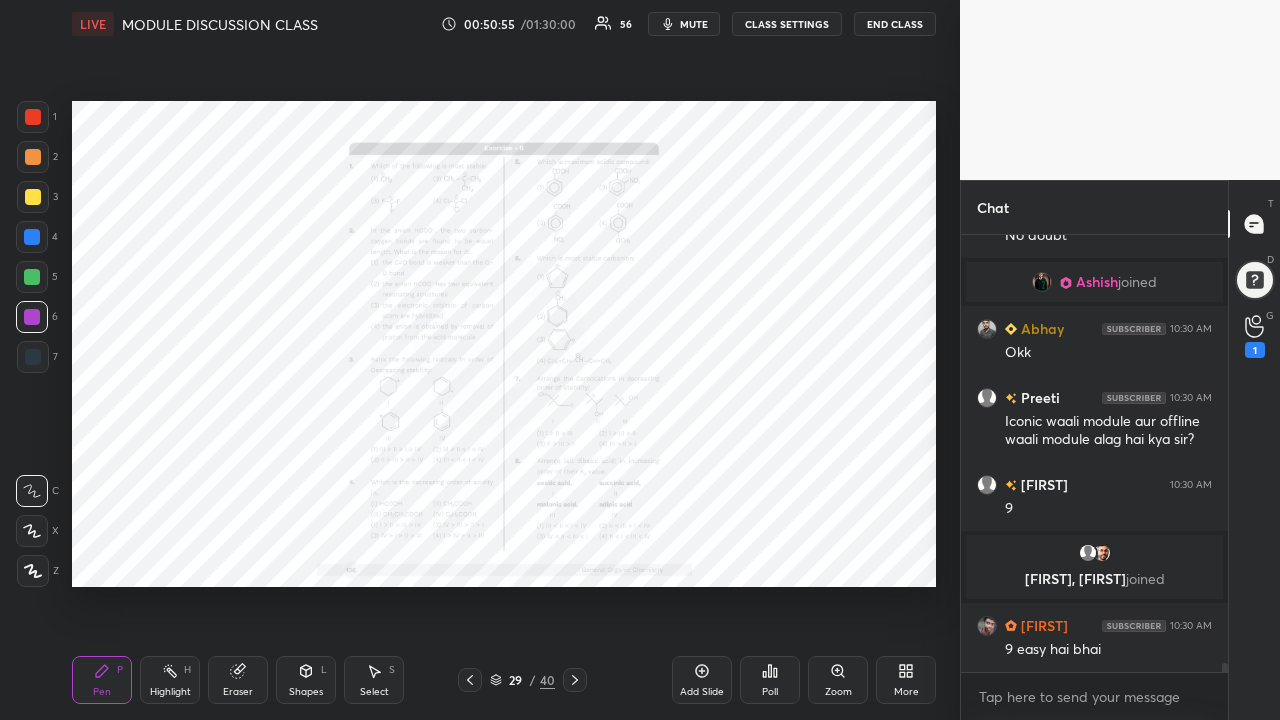 scroll, scrollTop: 22000, scrollLeft: 0, axis: vertical 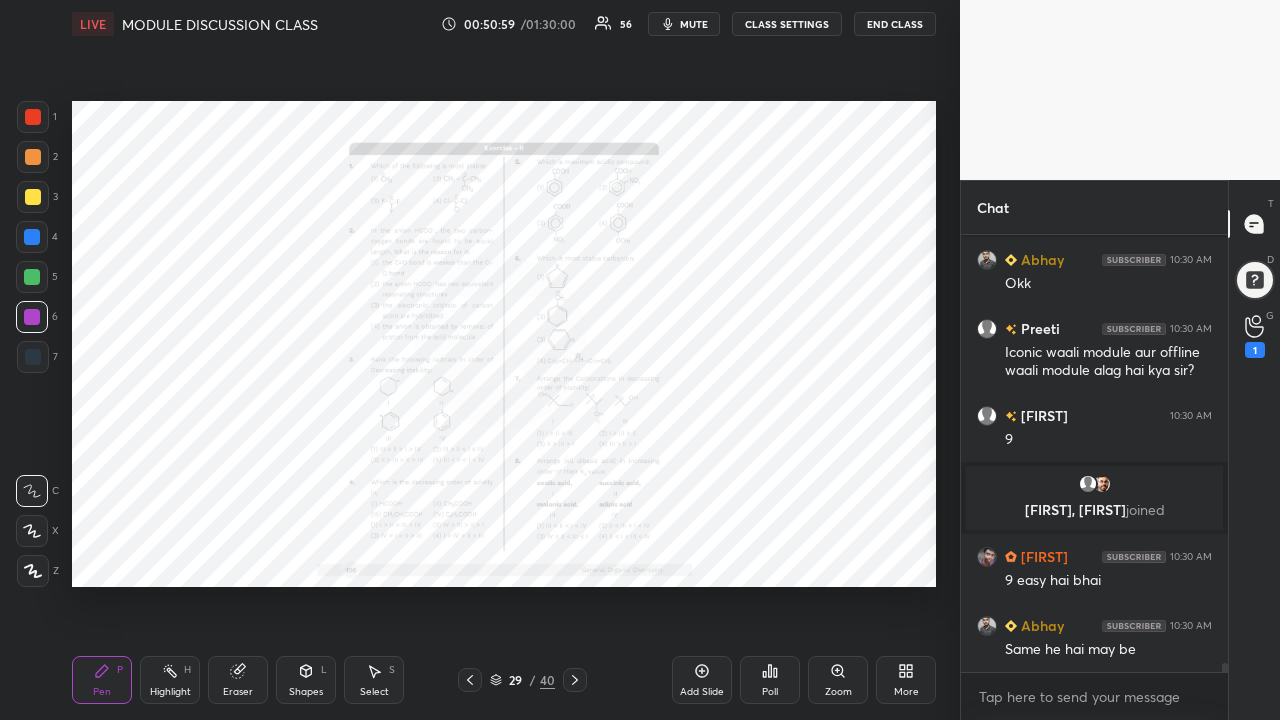 click 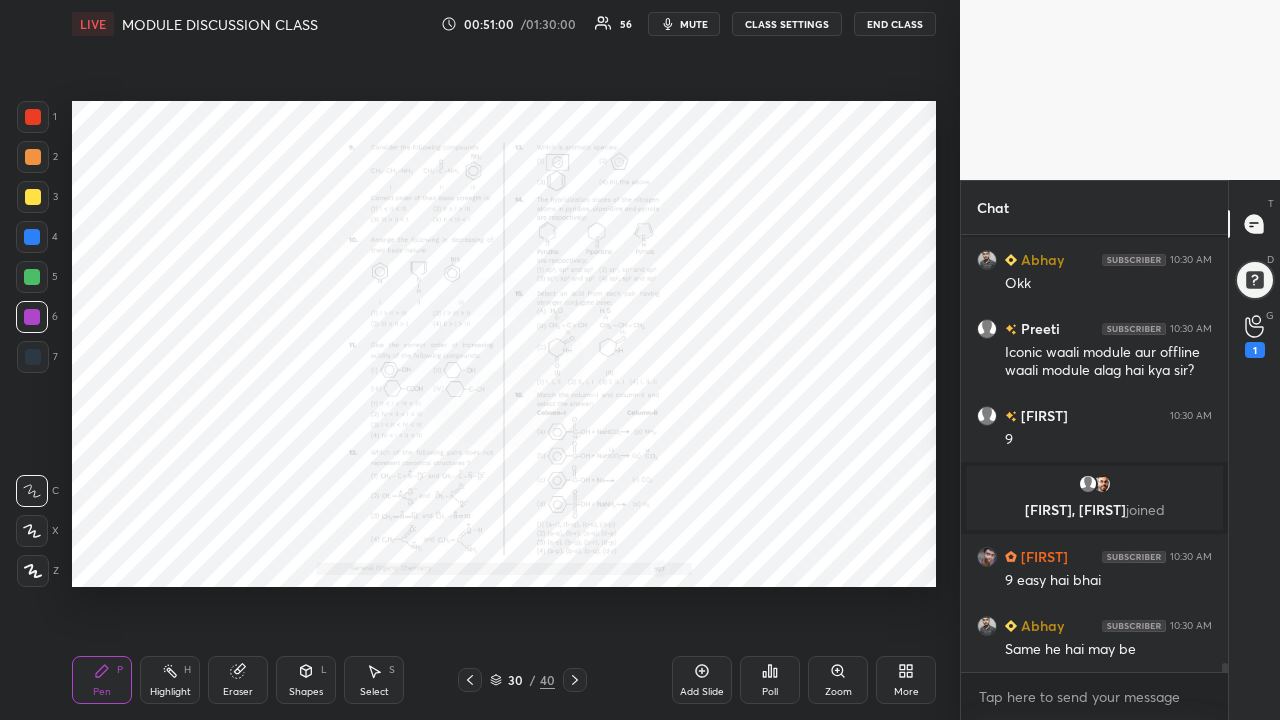 scroll, scrollTop: 22069, scrollLeft: 0, axis: vertical 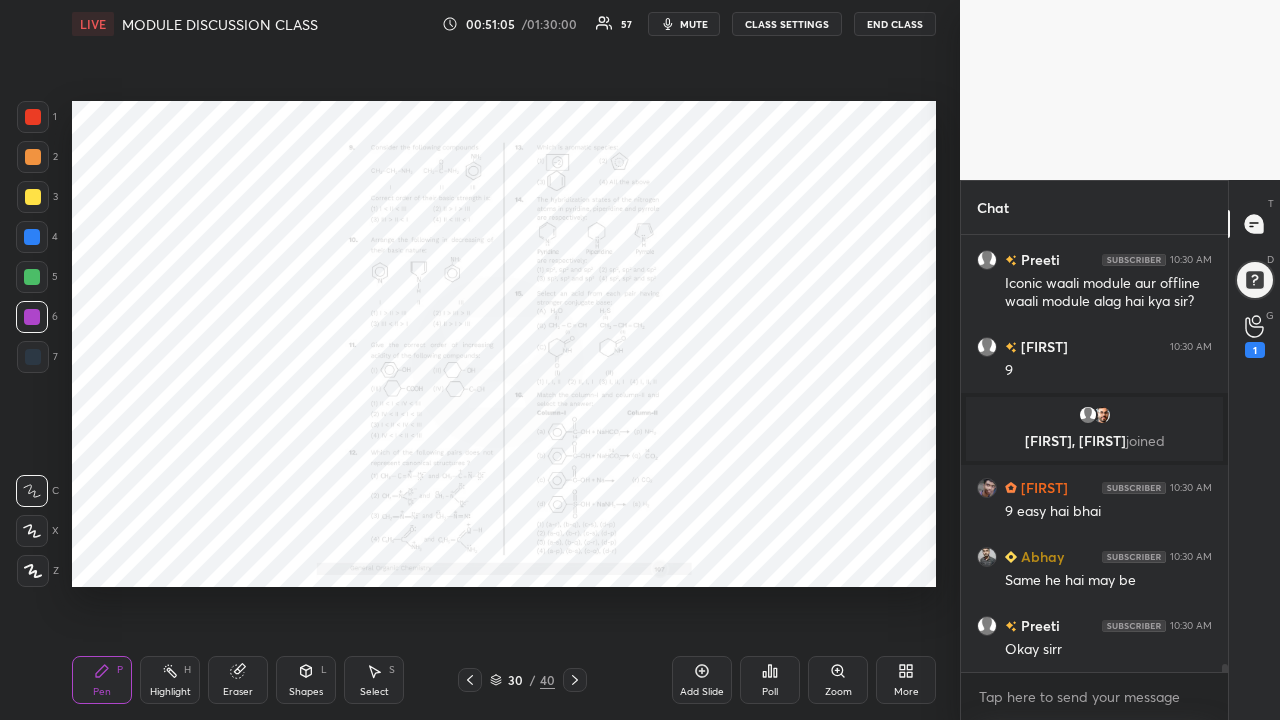 click 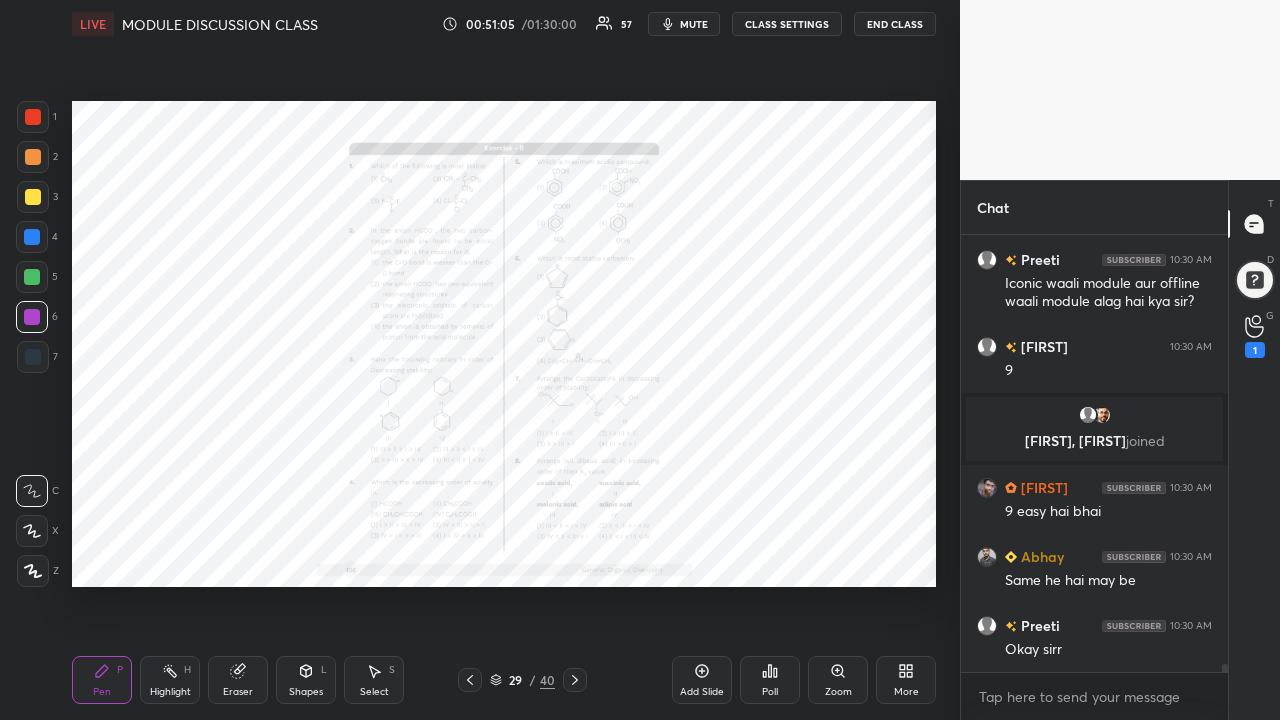 click 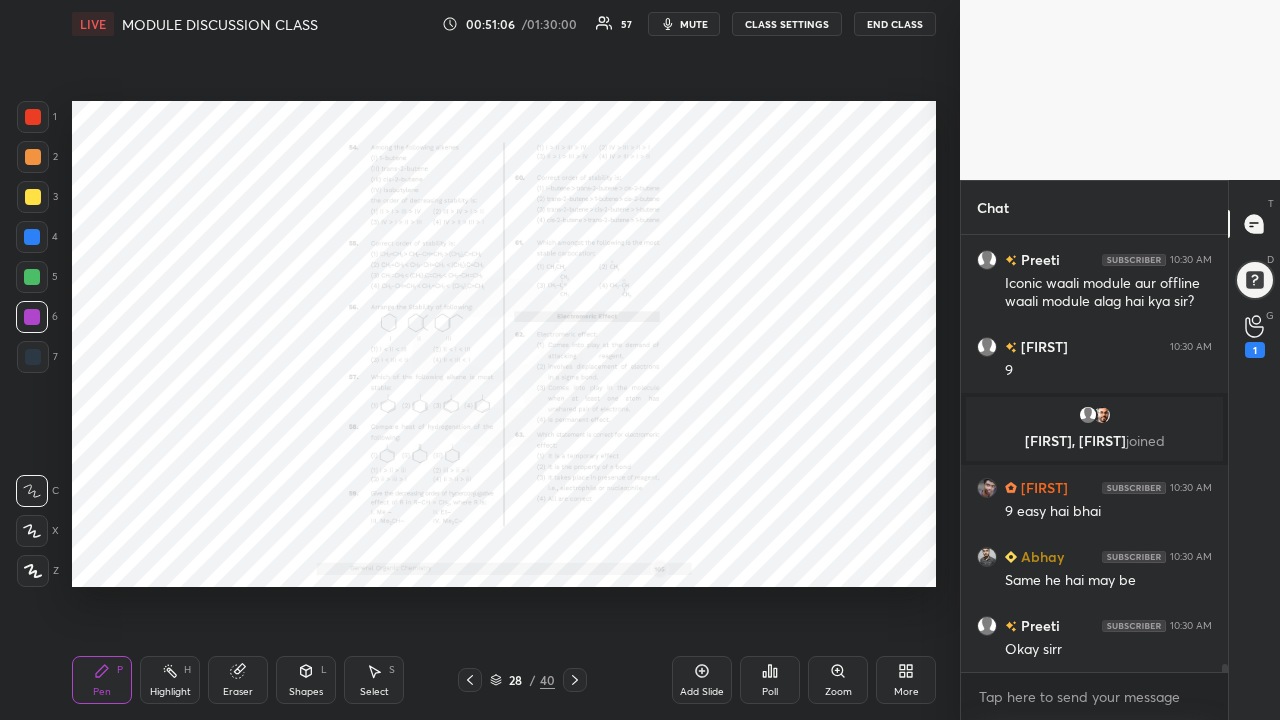 click at bounding box center (470, 680) 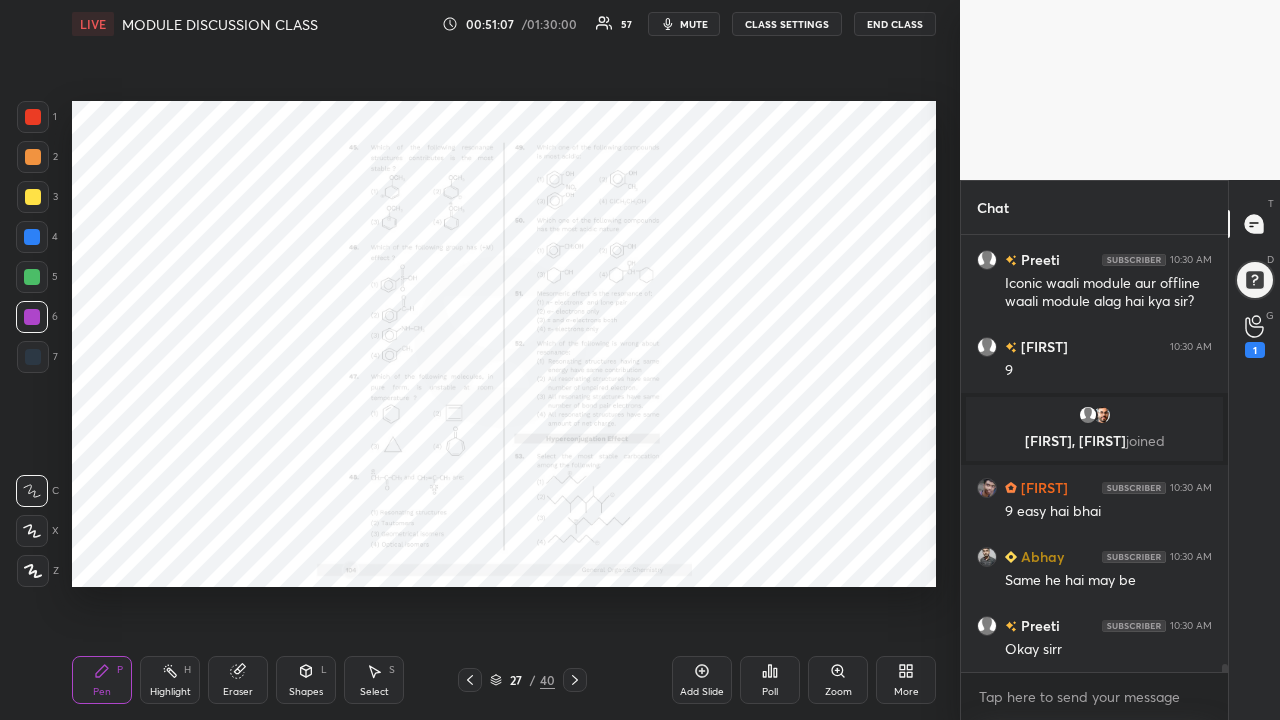 click 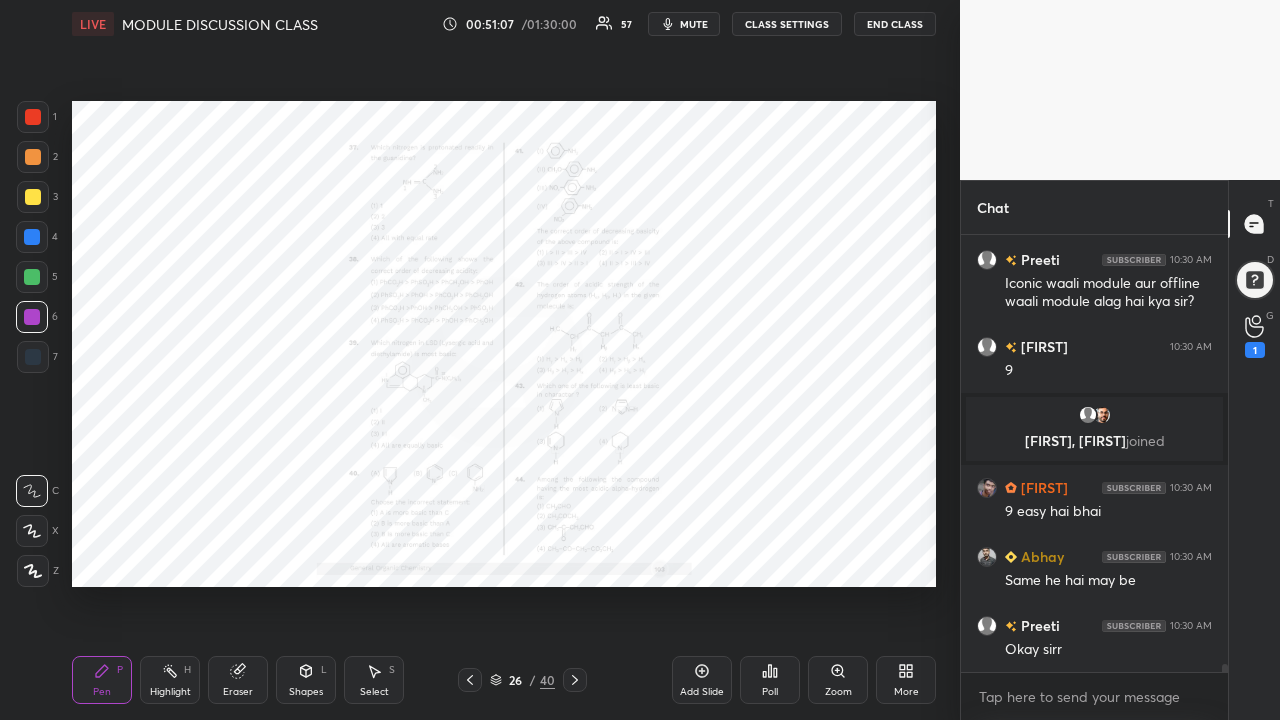 click 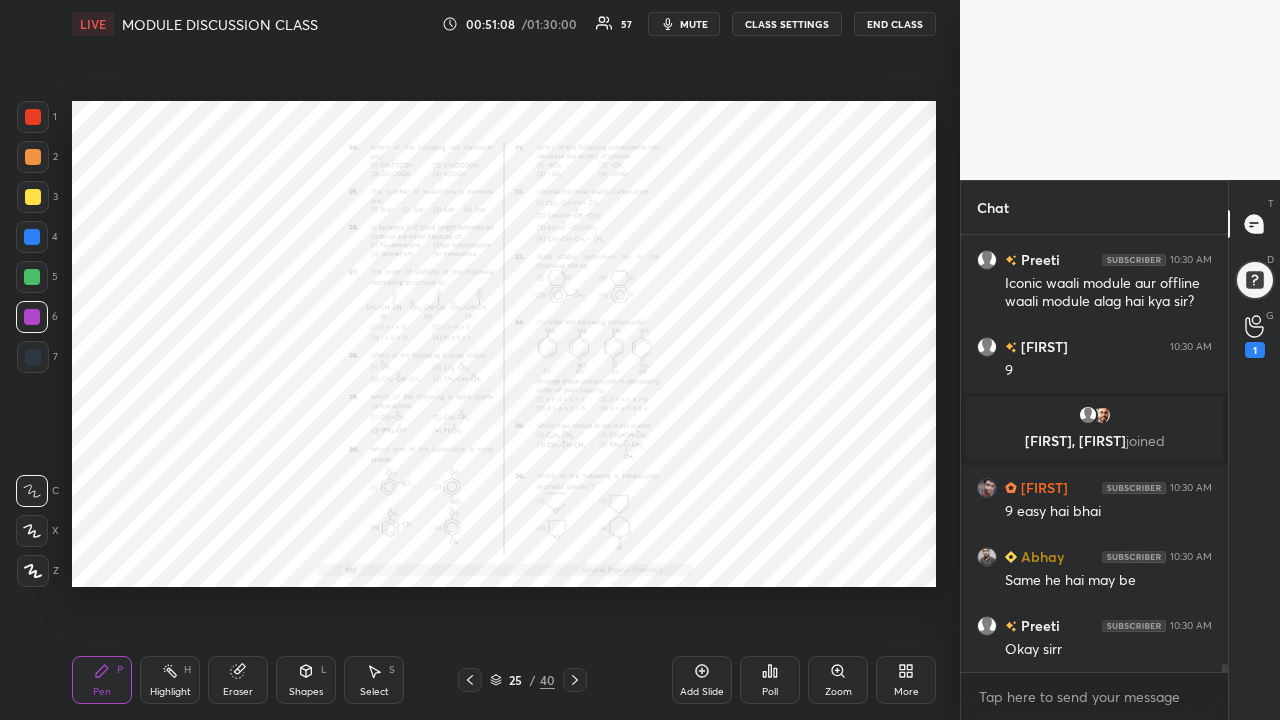 click 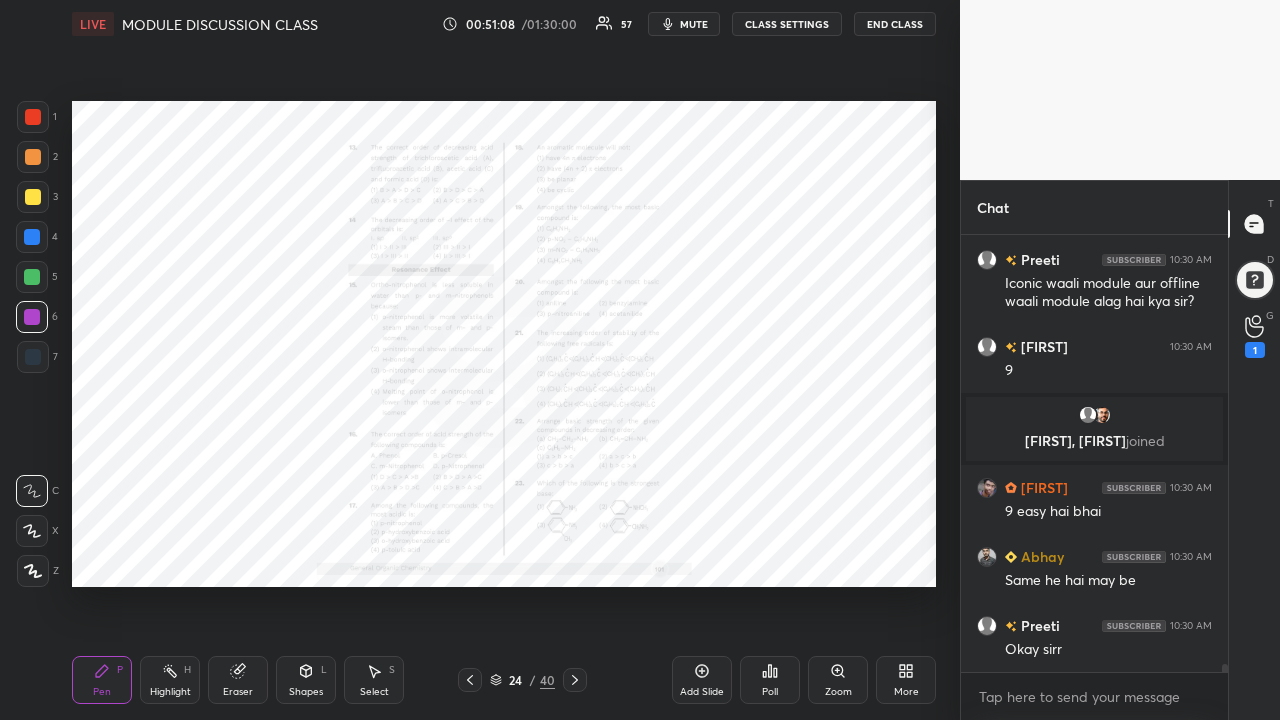 click 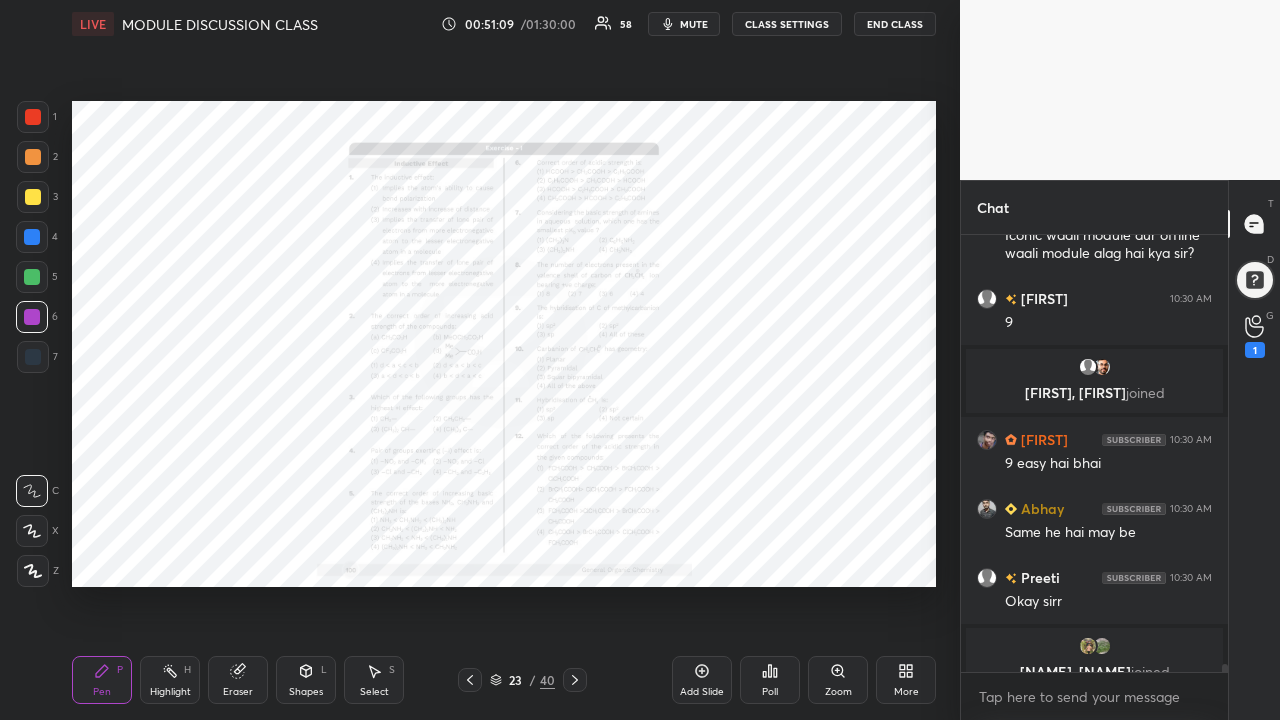 scroll, scrollTop: 22141, scrollLeft: 0, axis: vertical 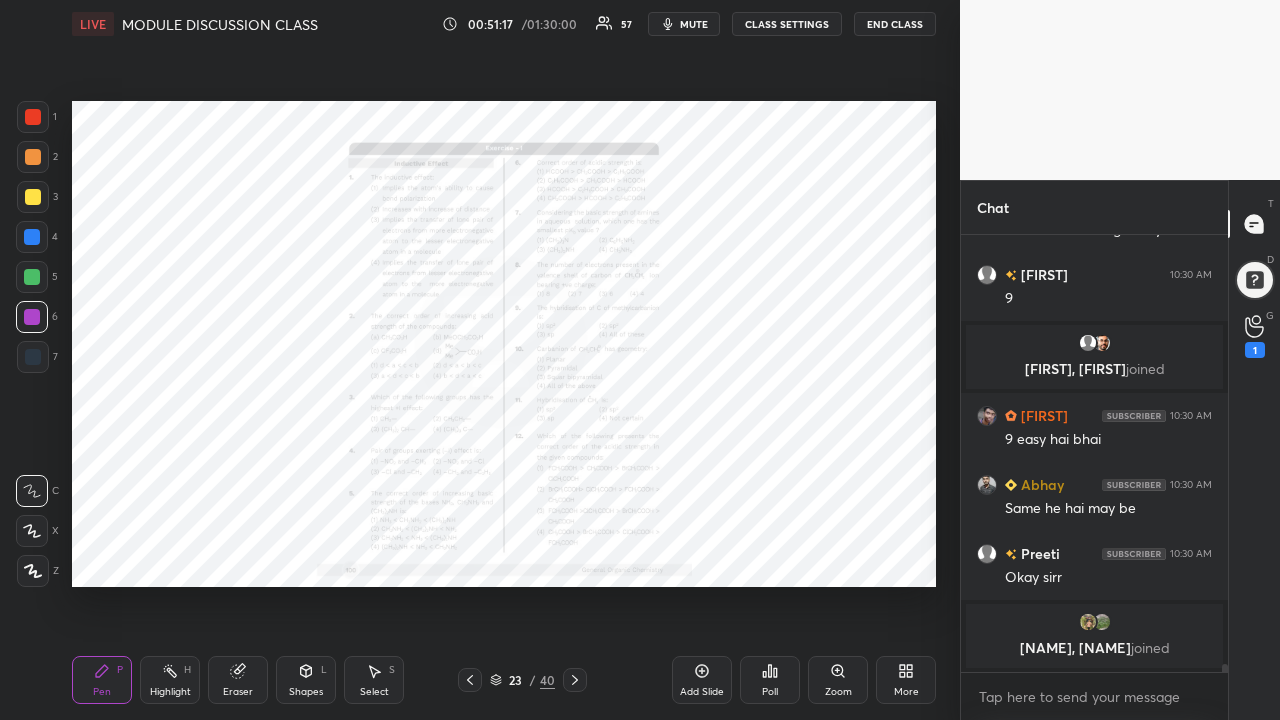 click 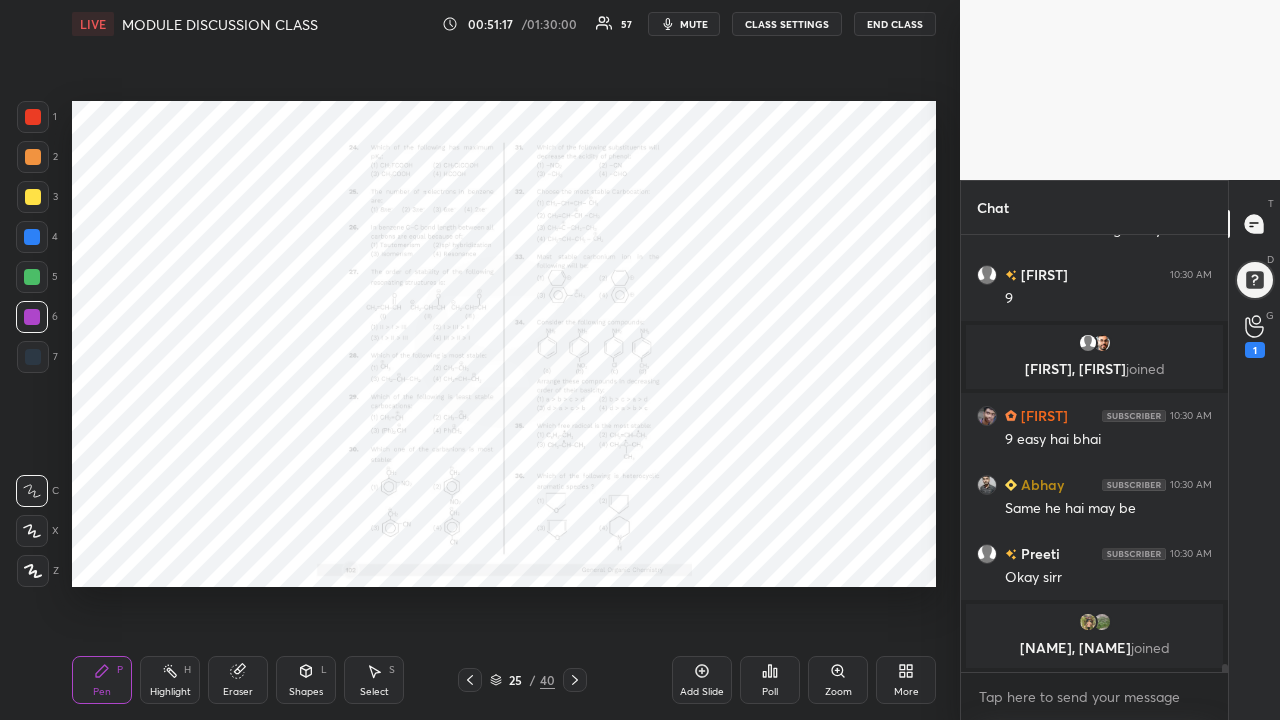 click 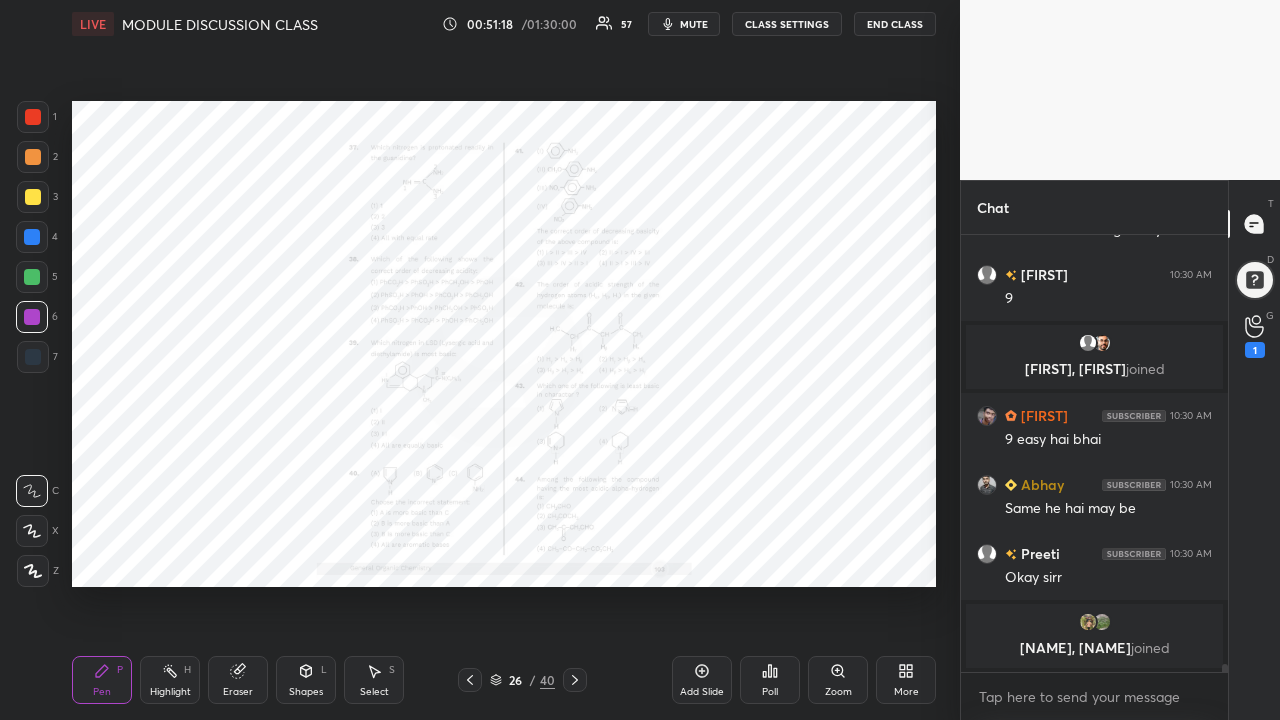 click 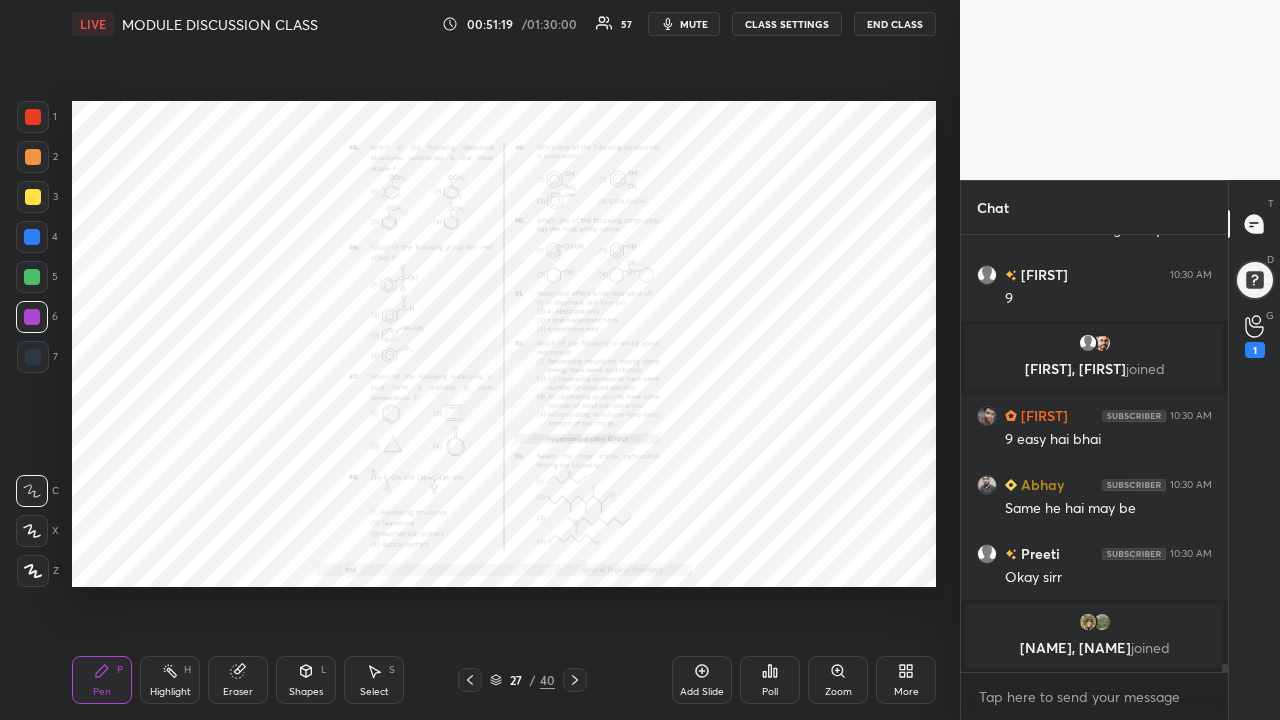 click 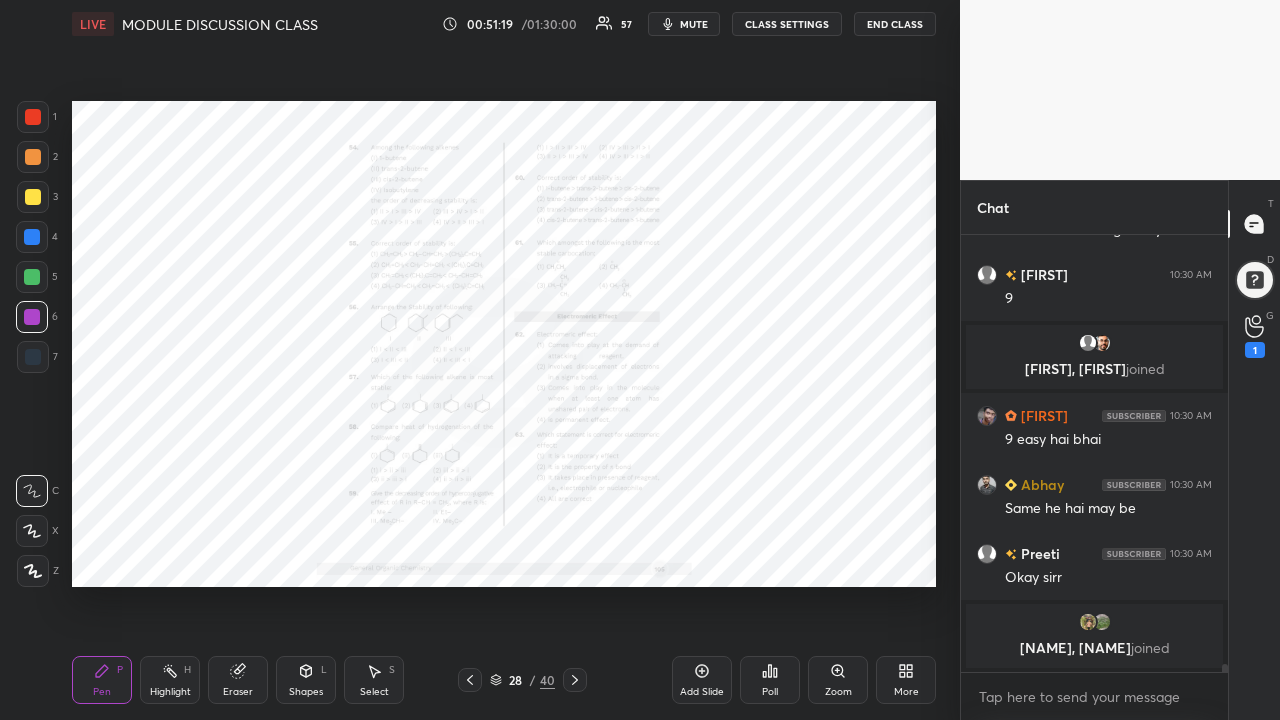 click 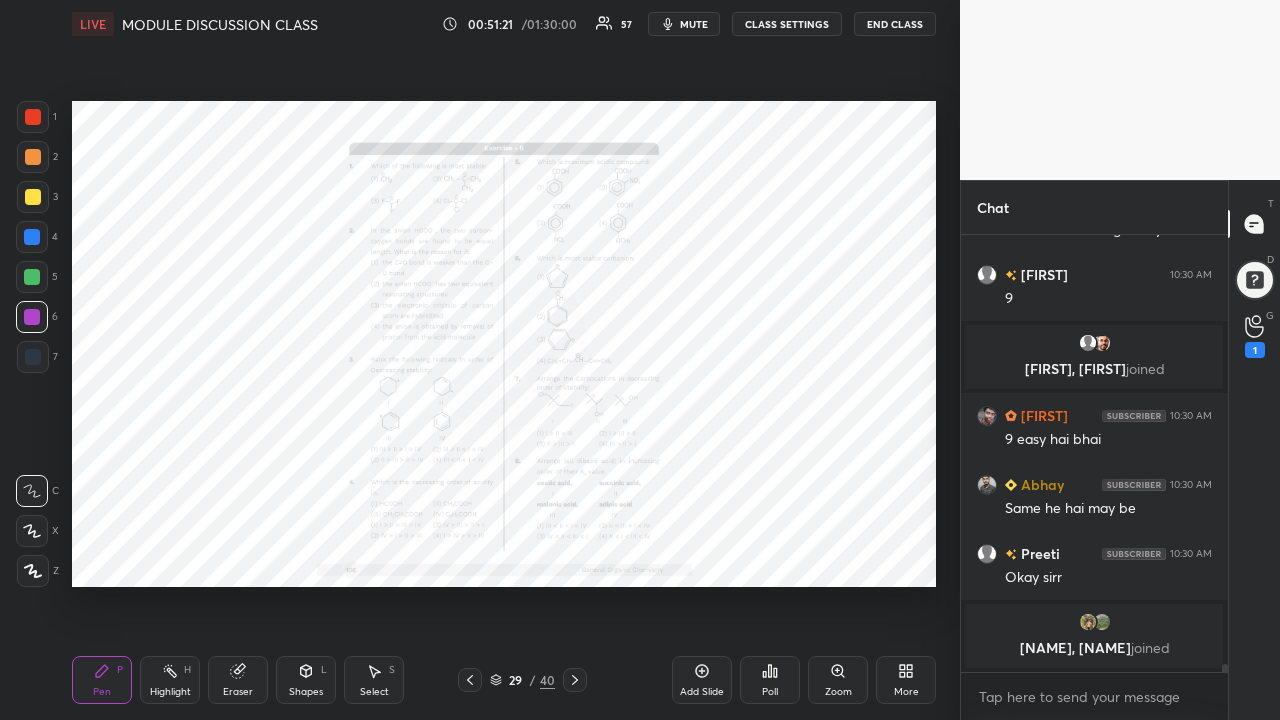 click 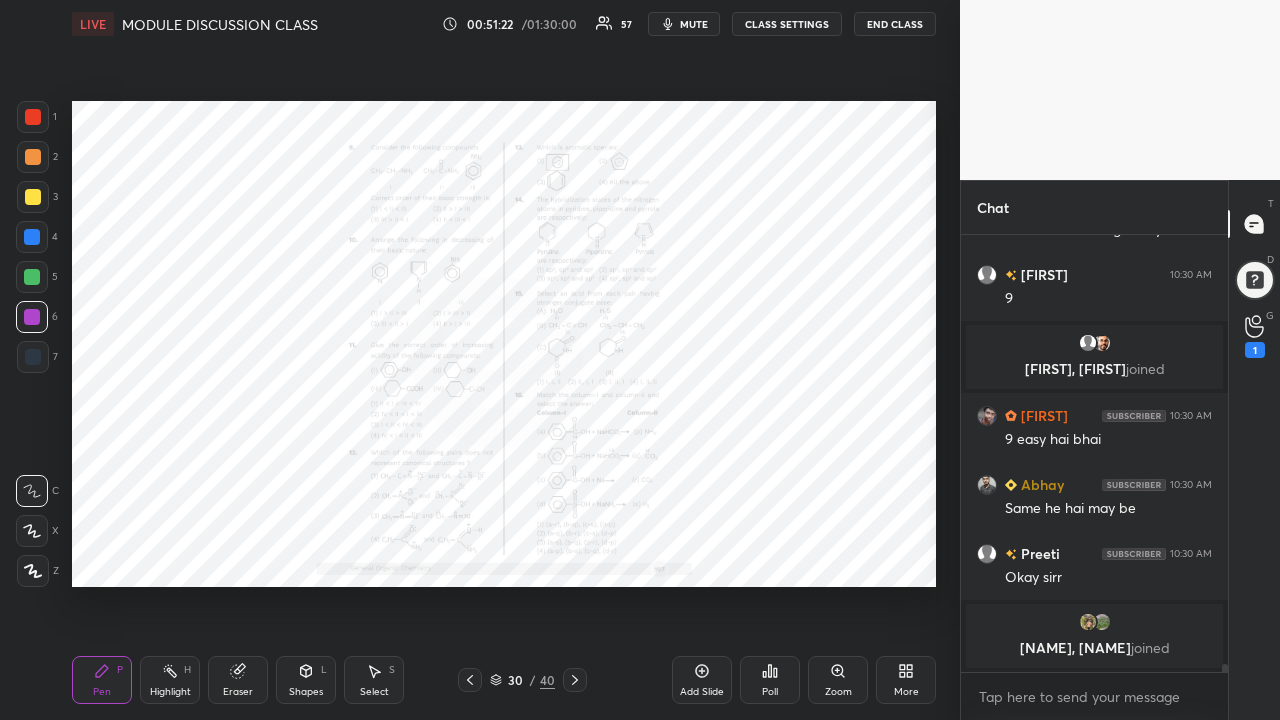 click 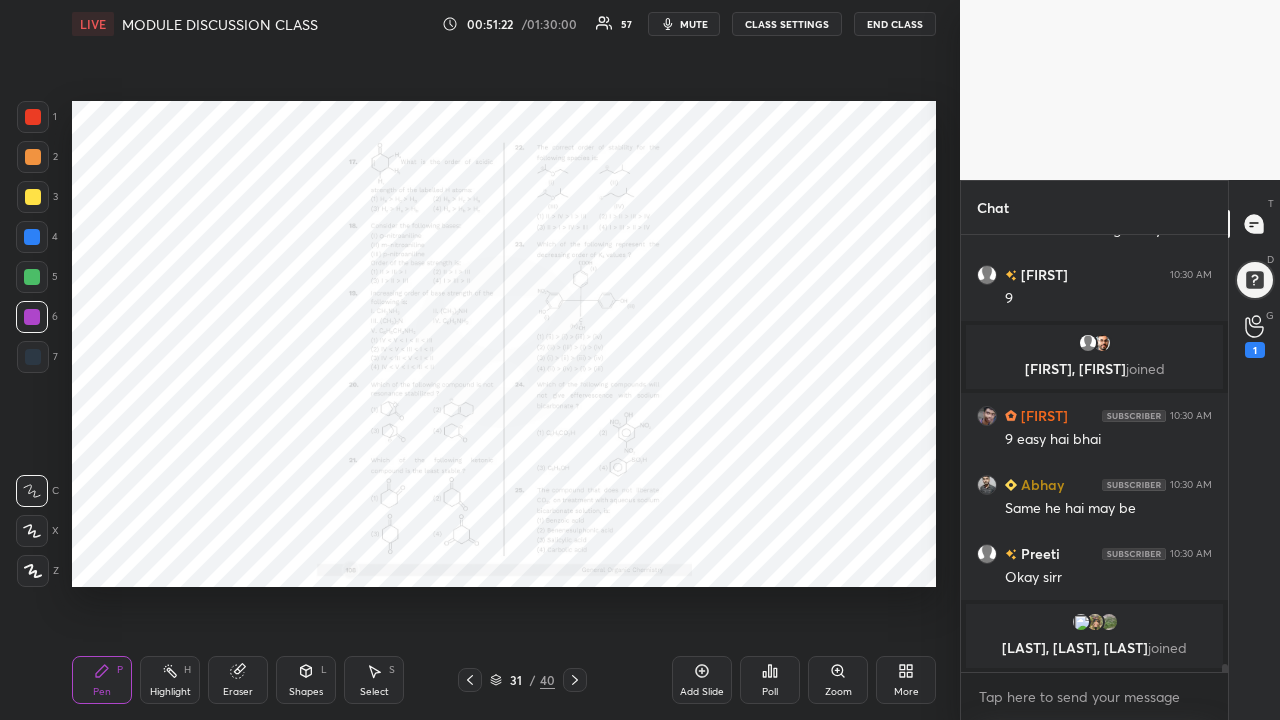 click 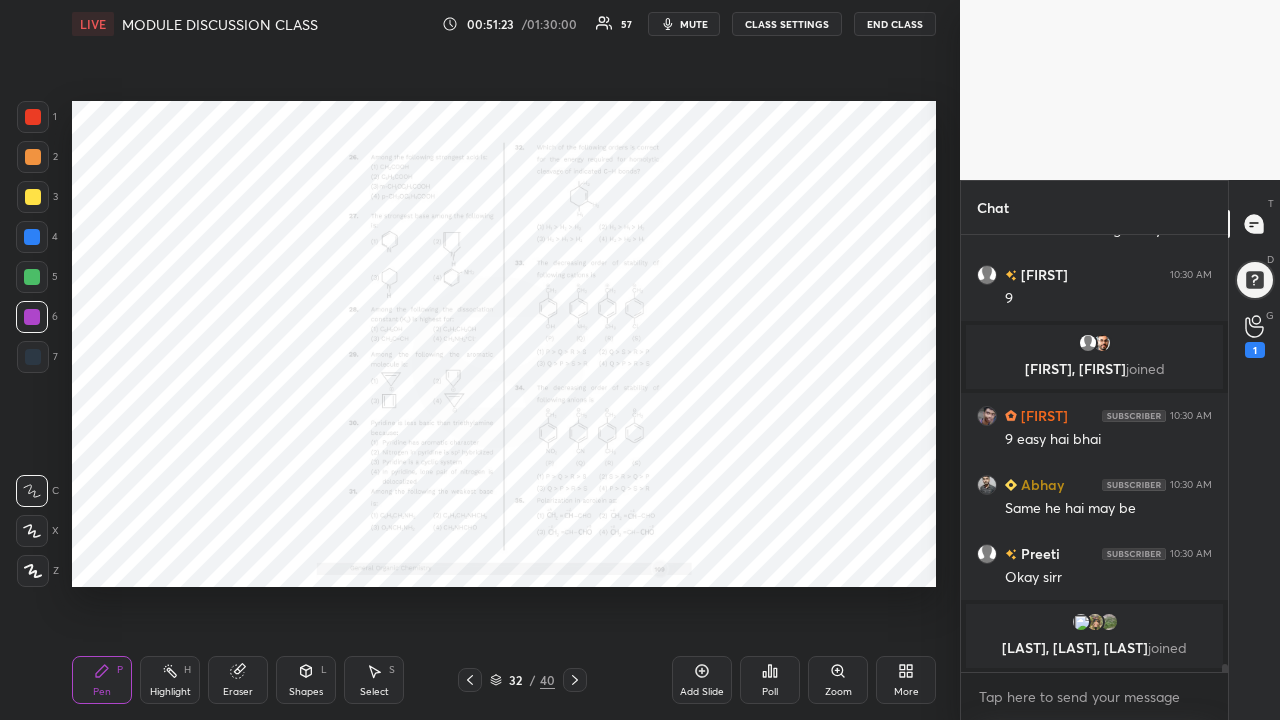scroll, scrollTop: 22111, scrollLeft: 0, axis: vertical 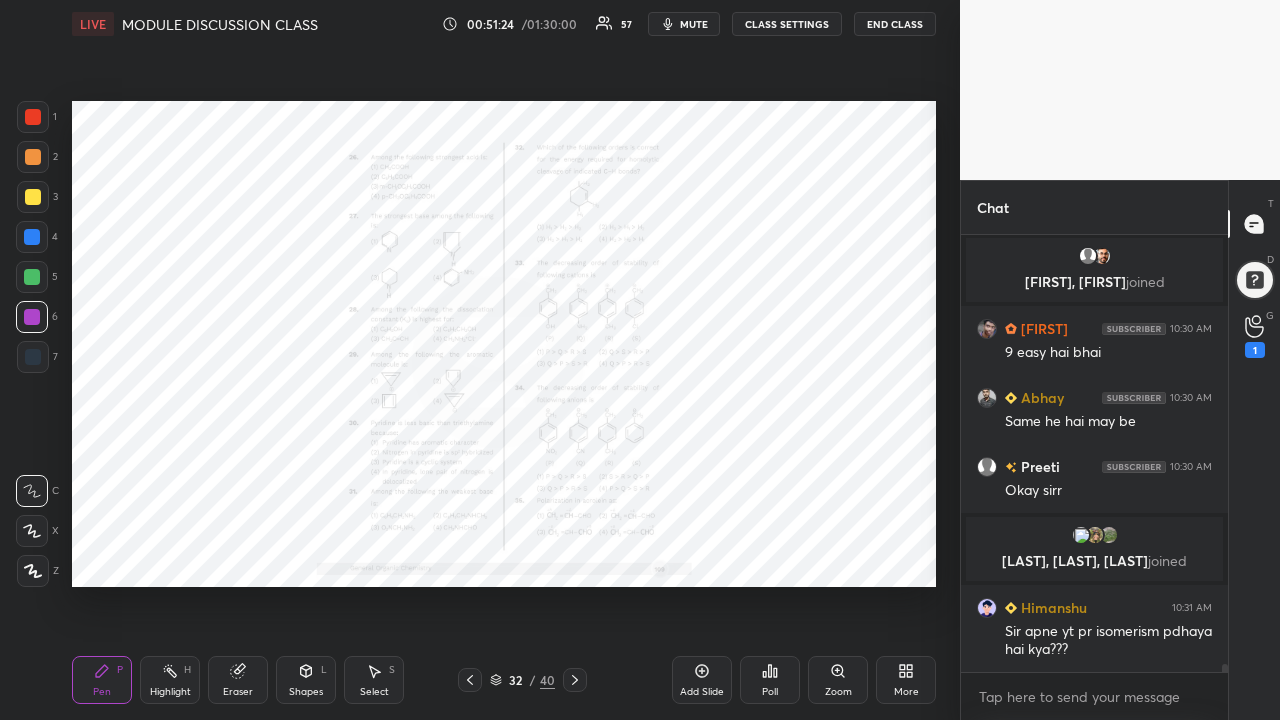 click 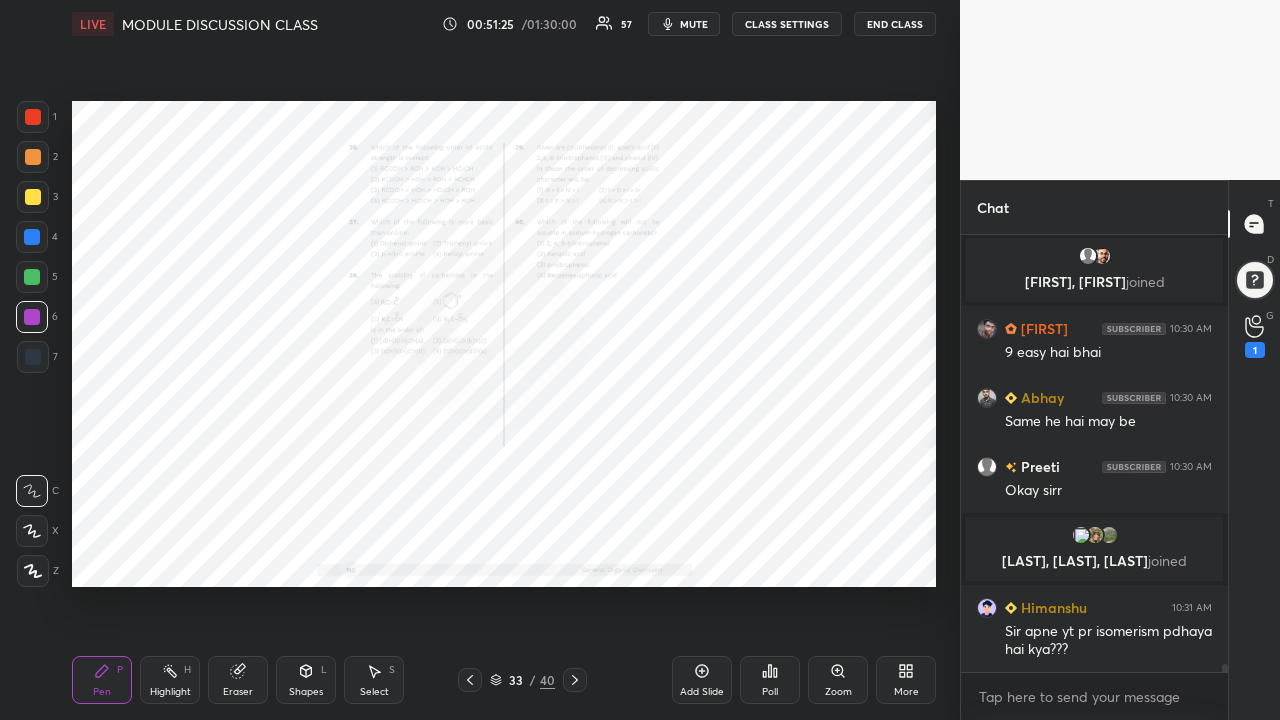 click 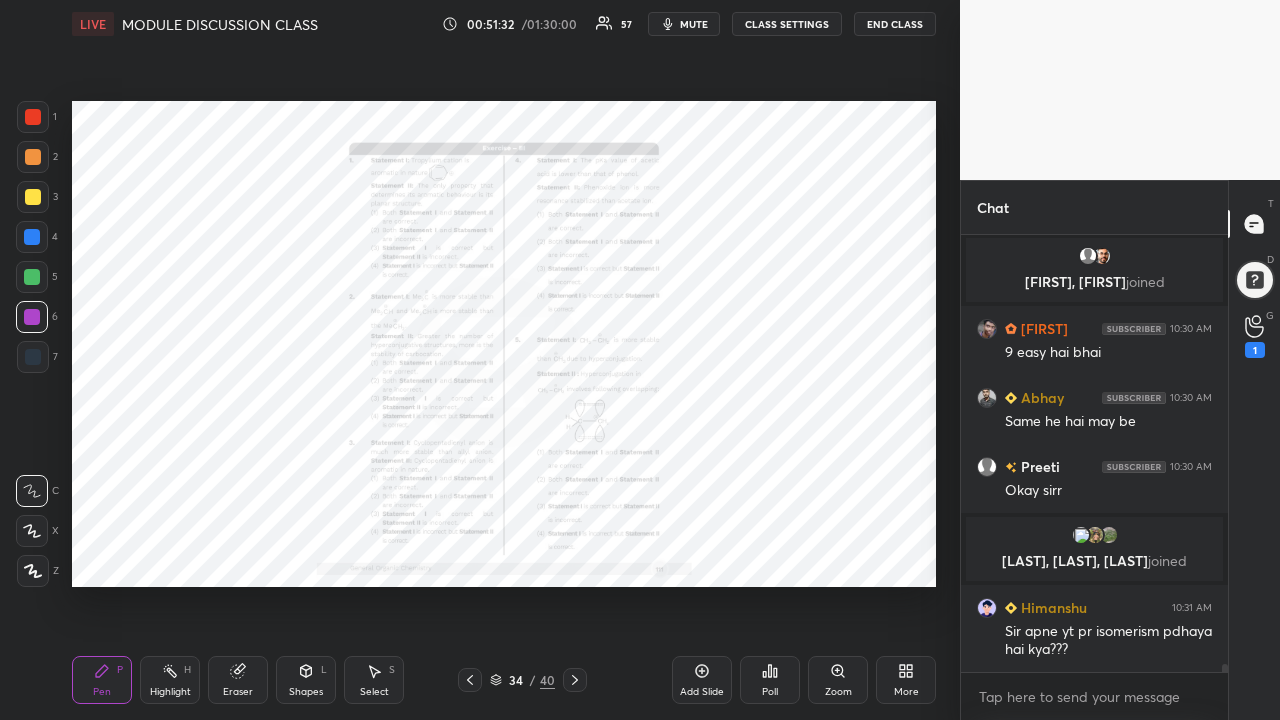 scroll, scrollTop: 22159, scrollLeft: 0, axis: vertical 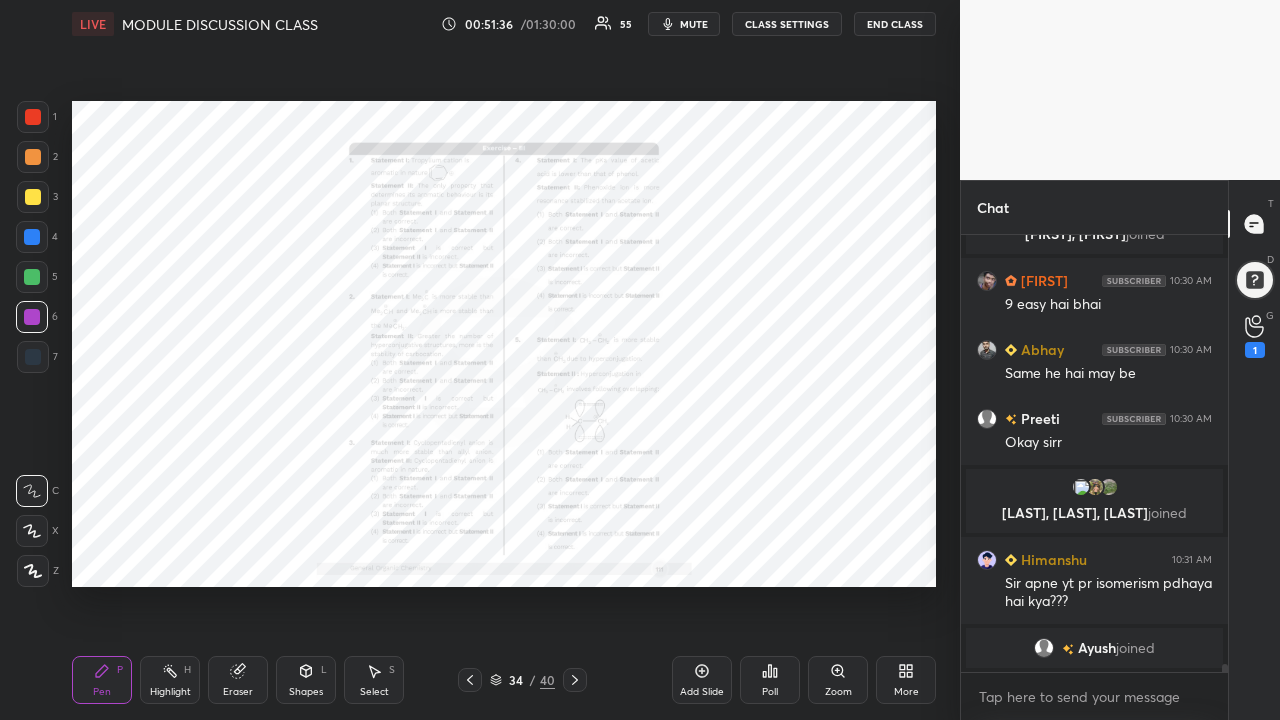 click 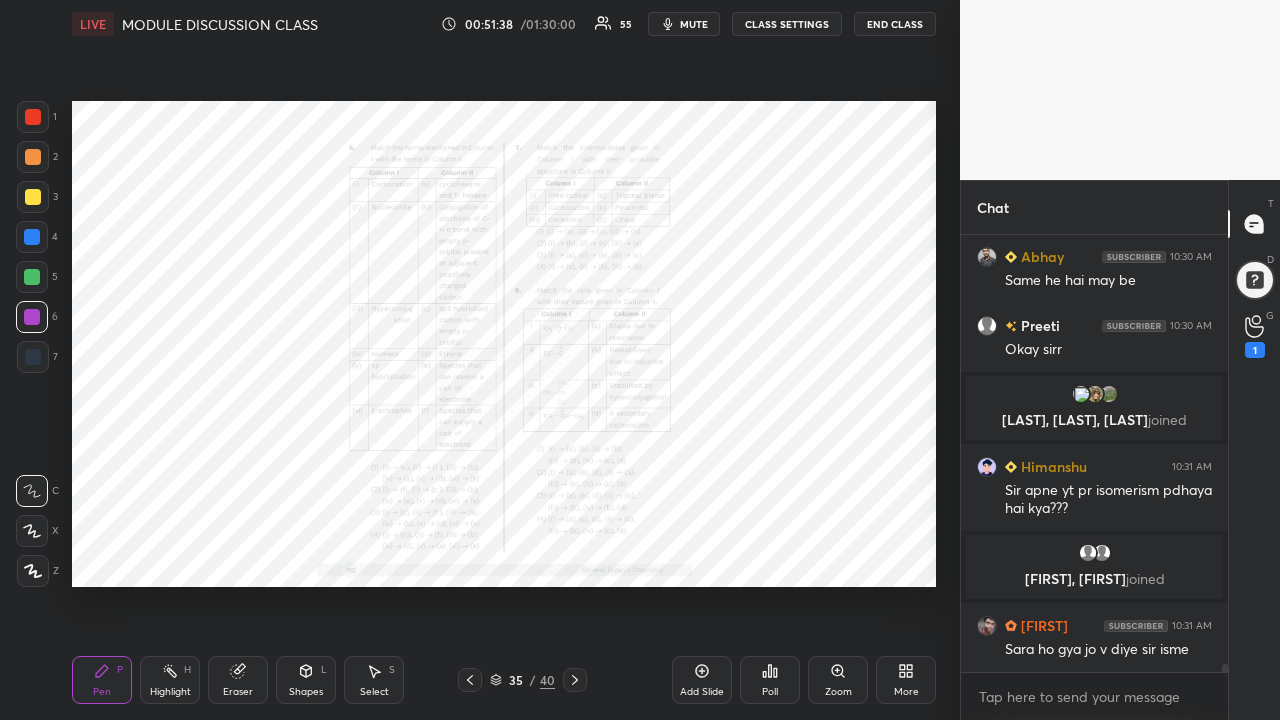 scroll, scrollTop: 22302, scrollLeft: 0, axis: vertical 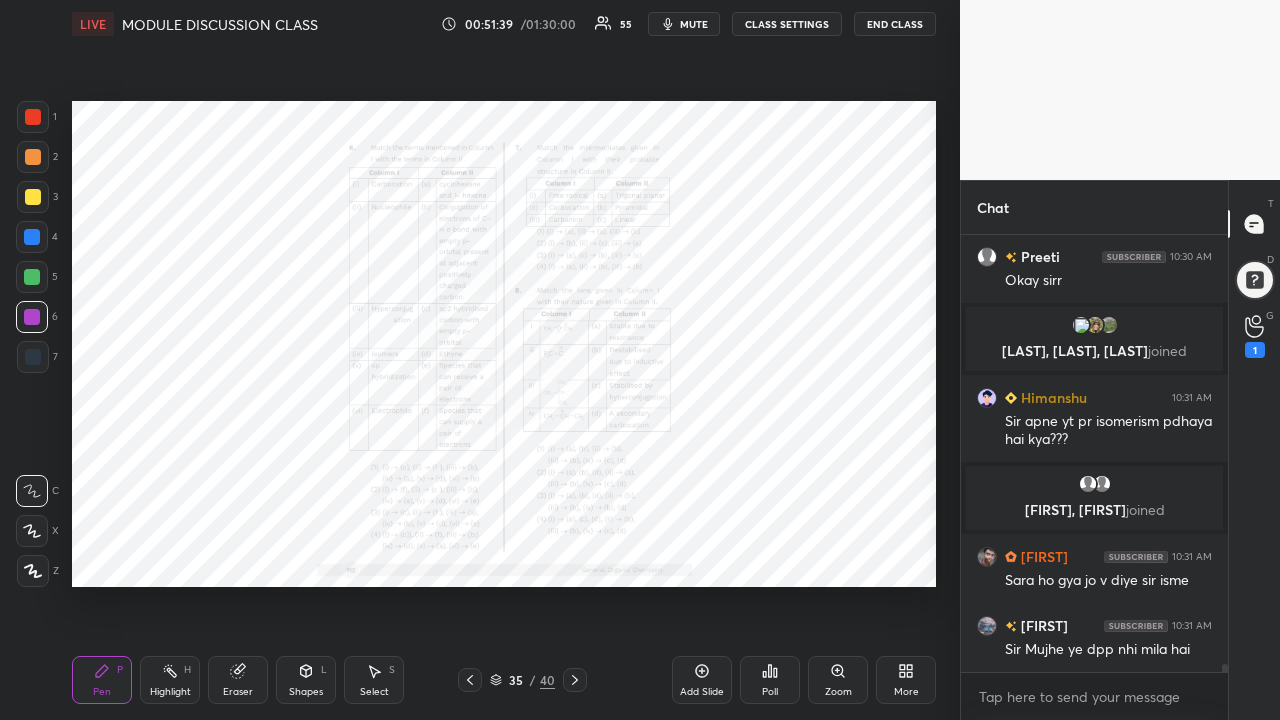 click 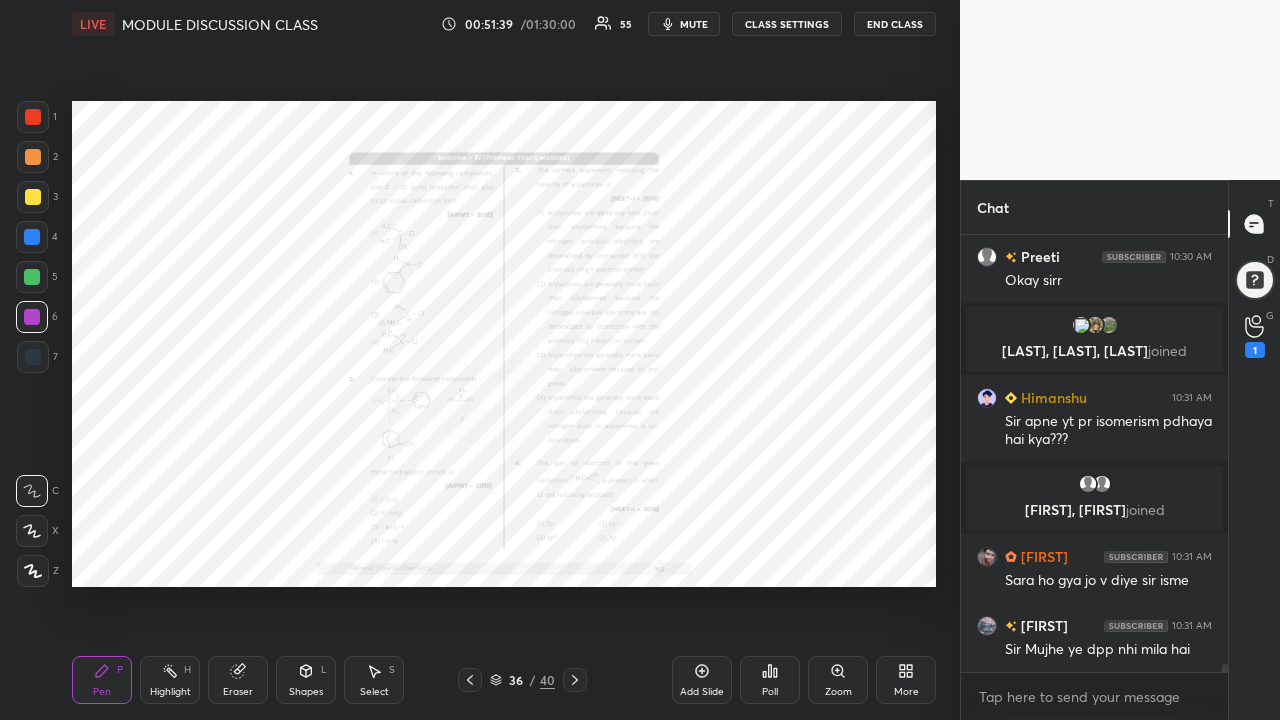 click 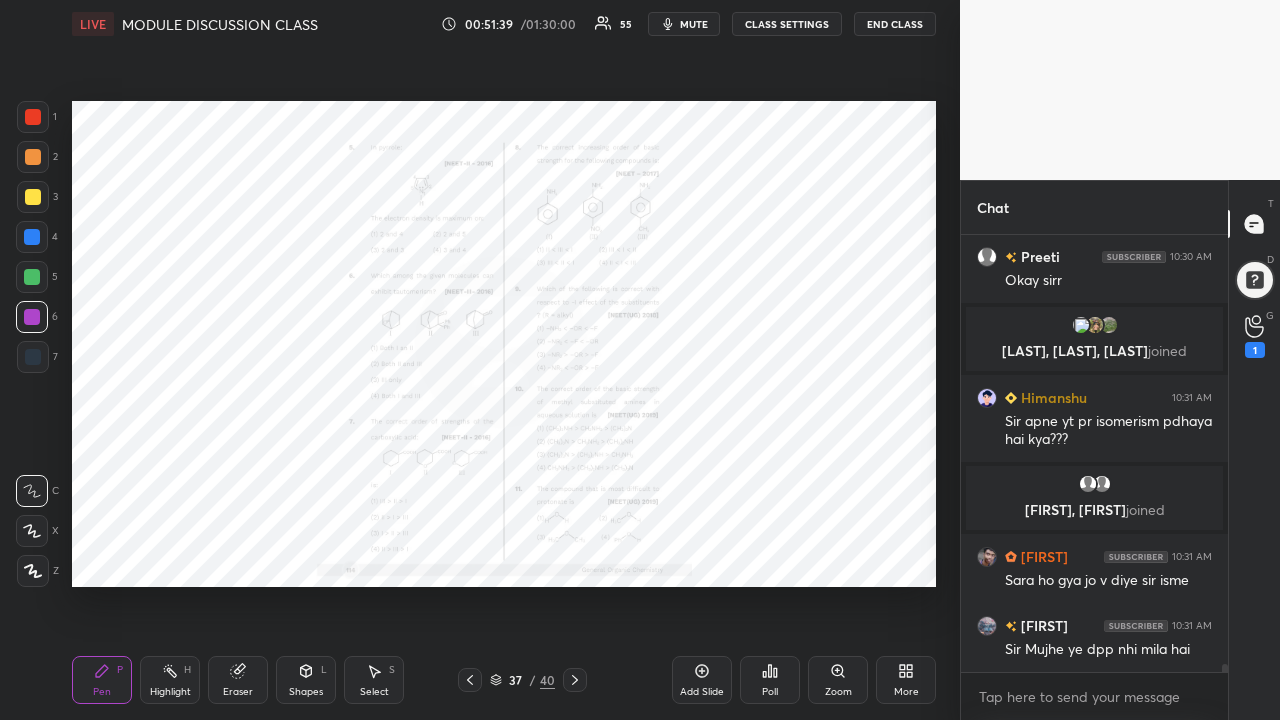 scroll, scrollTop: 22350, scrollLeft: 0, axis: vertical 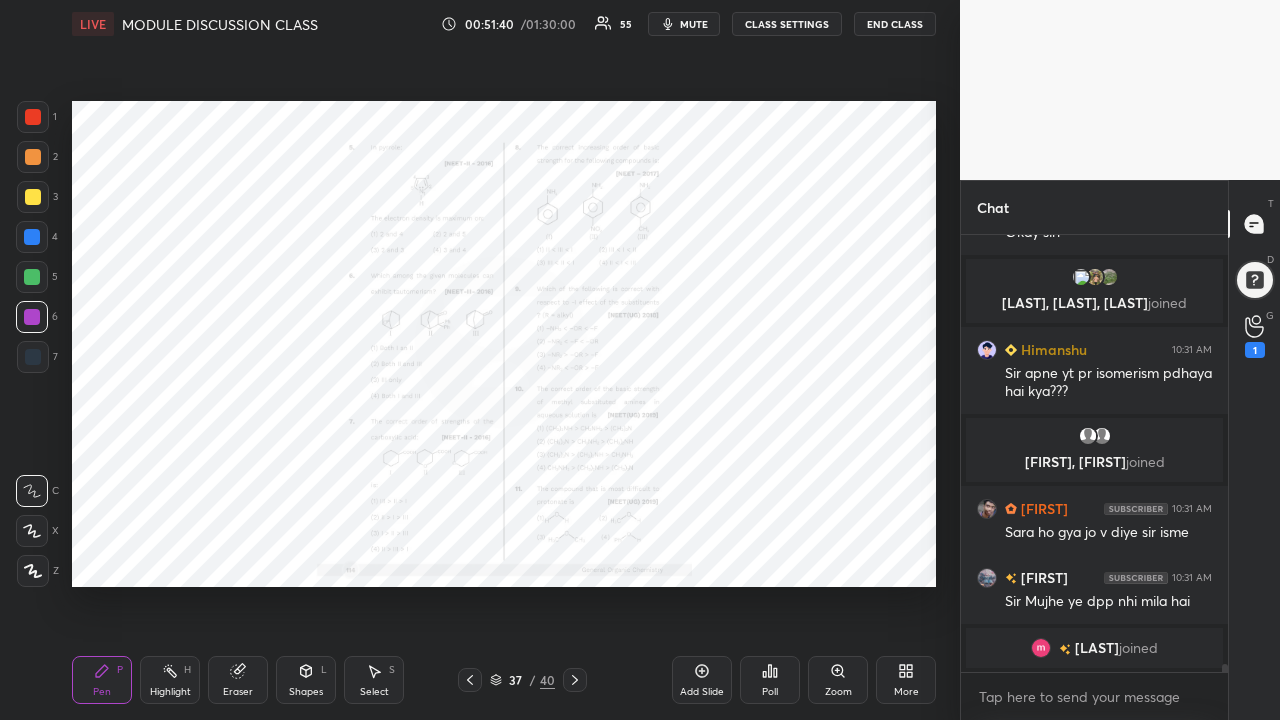 click 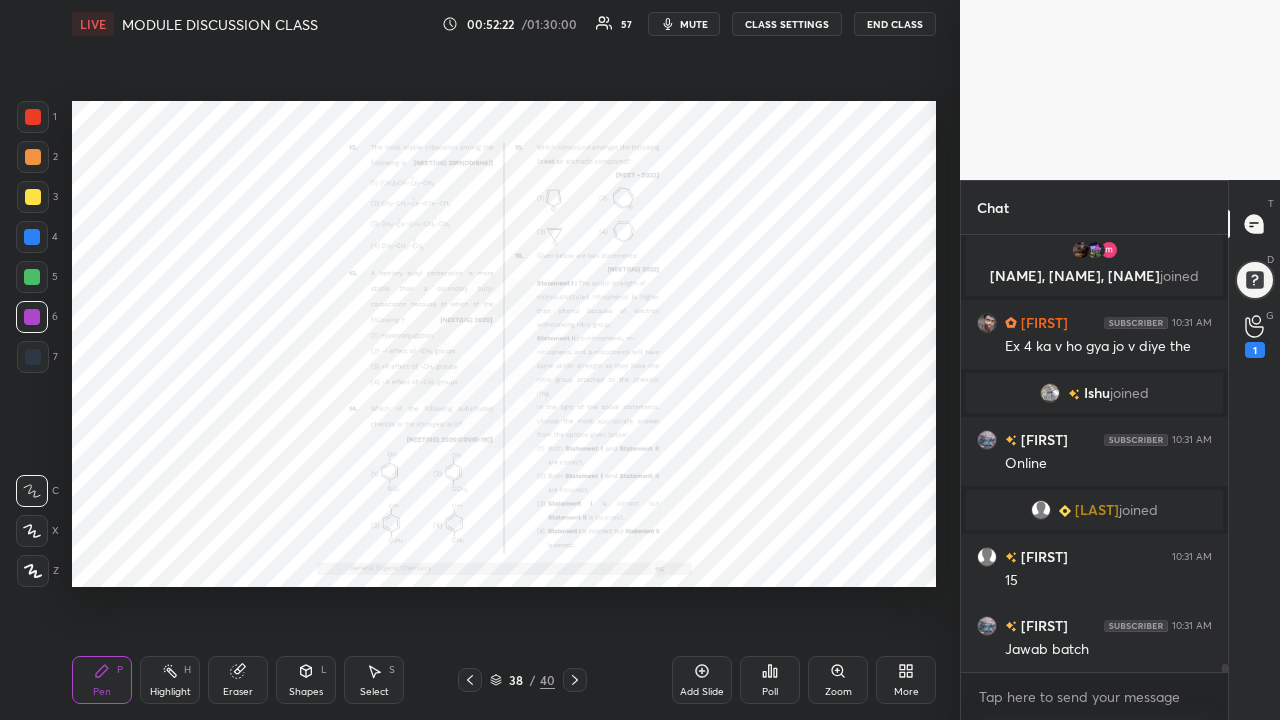scroll, scrollTop: 22695, scrollLeft: 0, axis: vertical 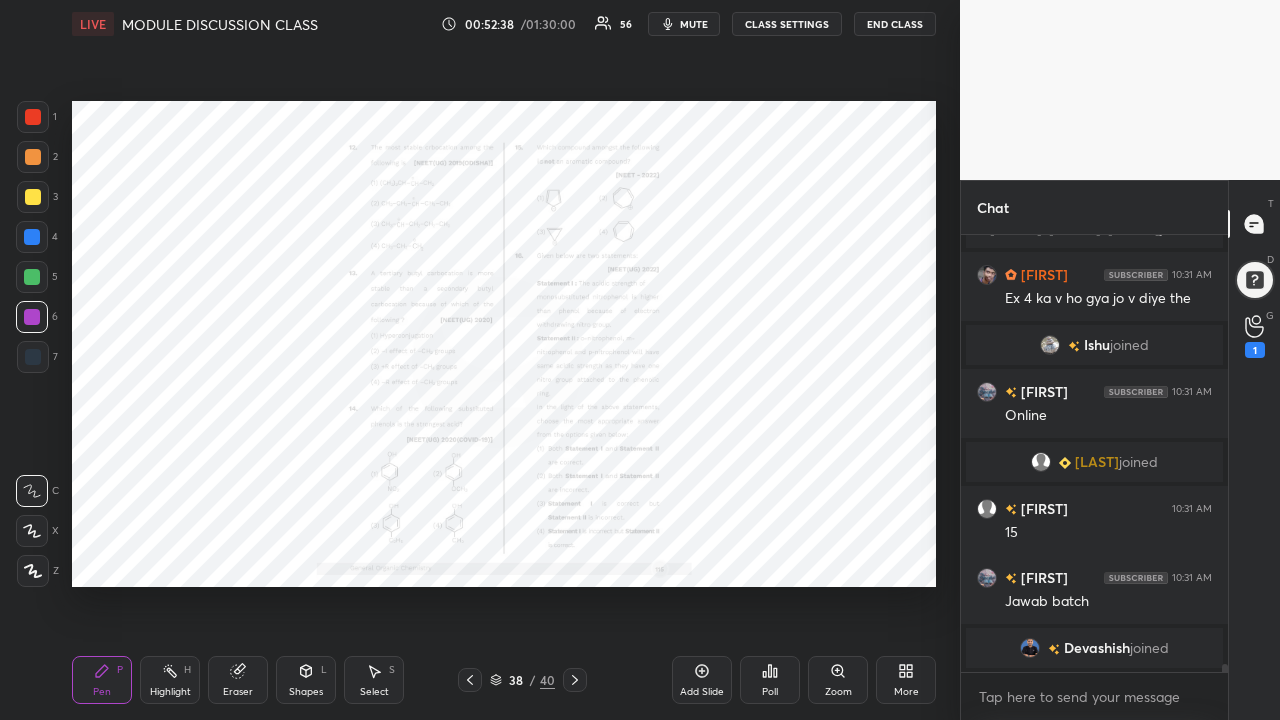 click 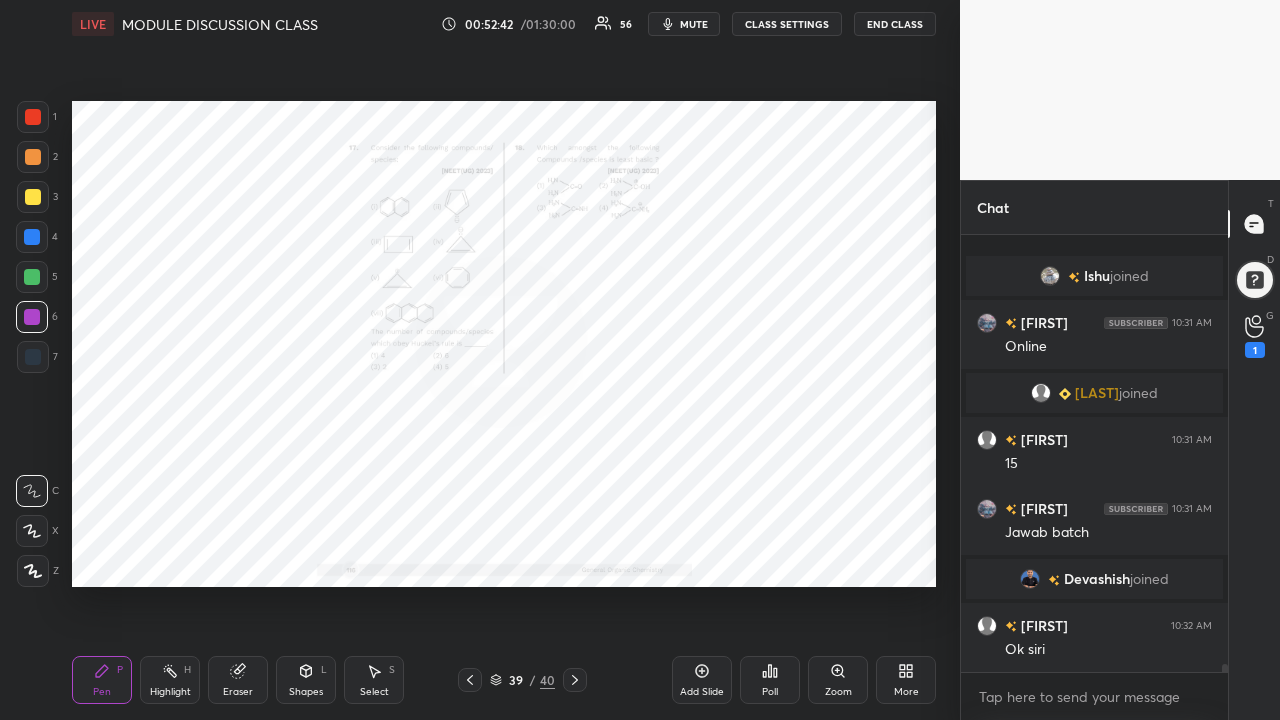 scroll, scrollTop: 22816, scrollLeft: 0, axis: vertical 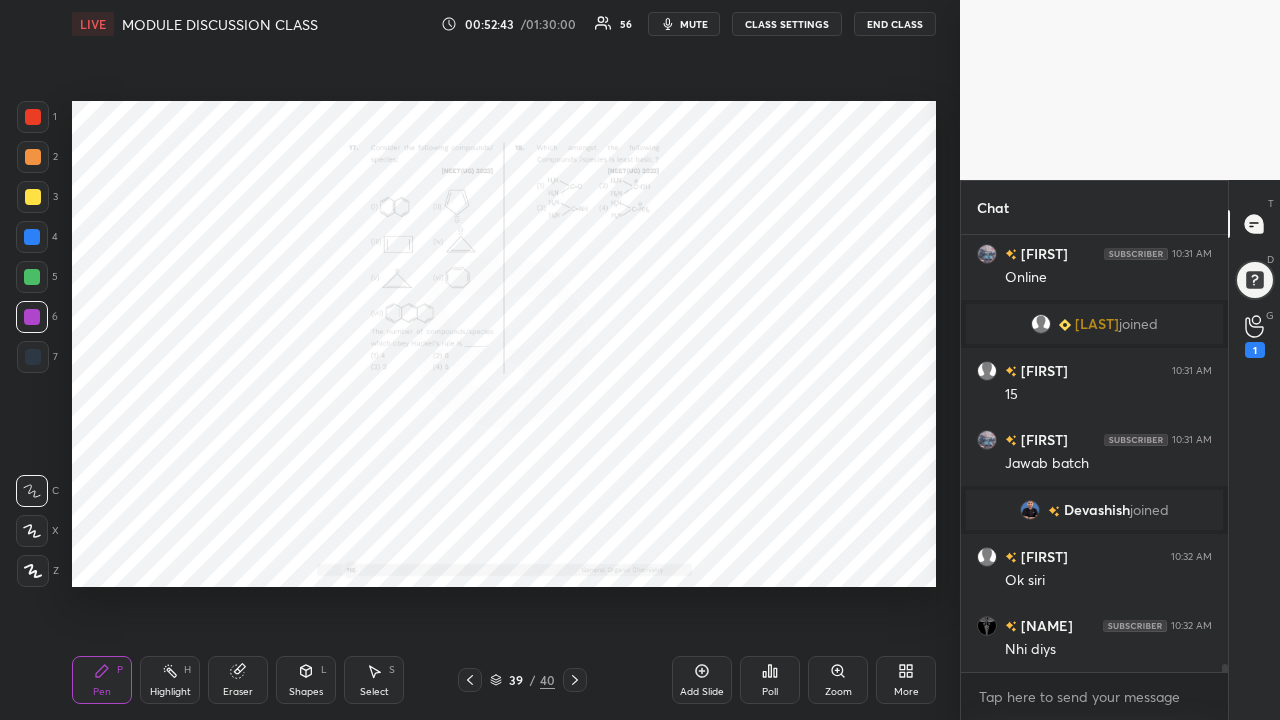 click 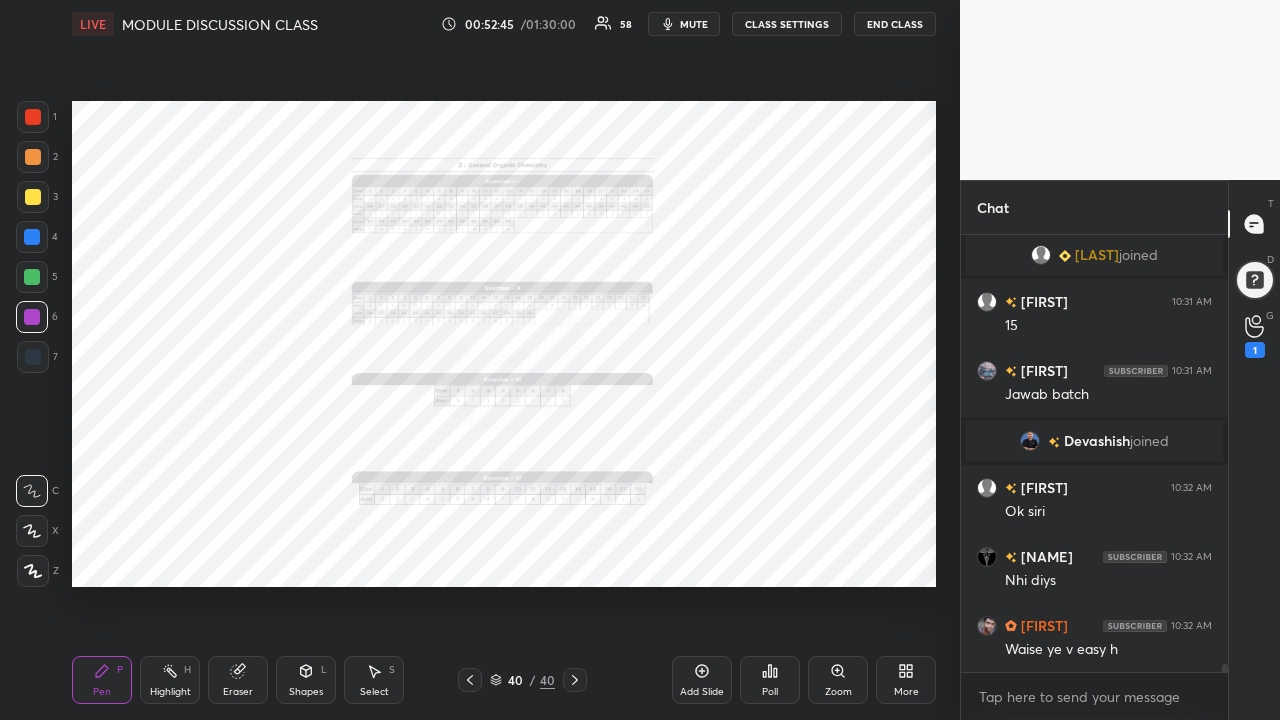 scroll, scrollTop: 22933, scrollLeft: 0, axis: vertical 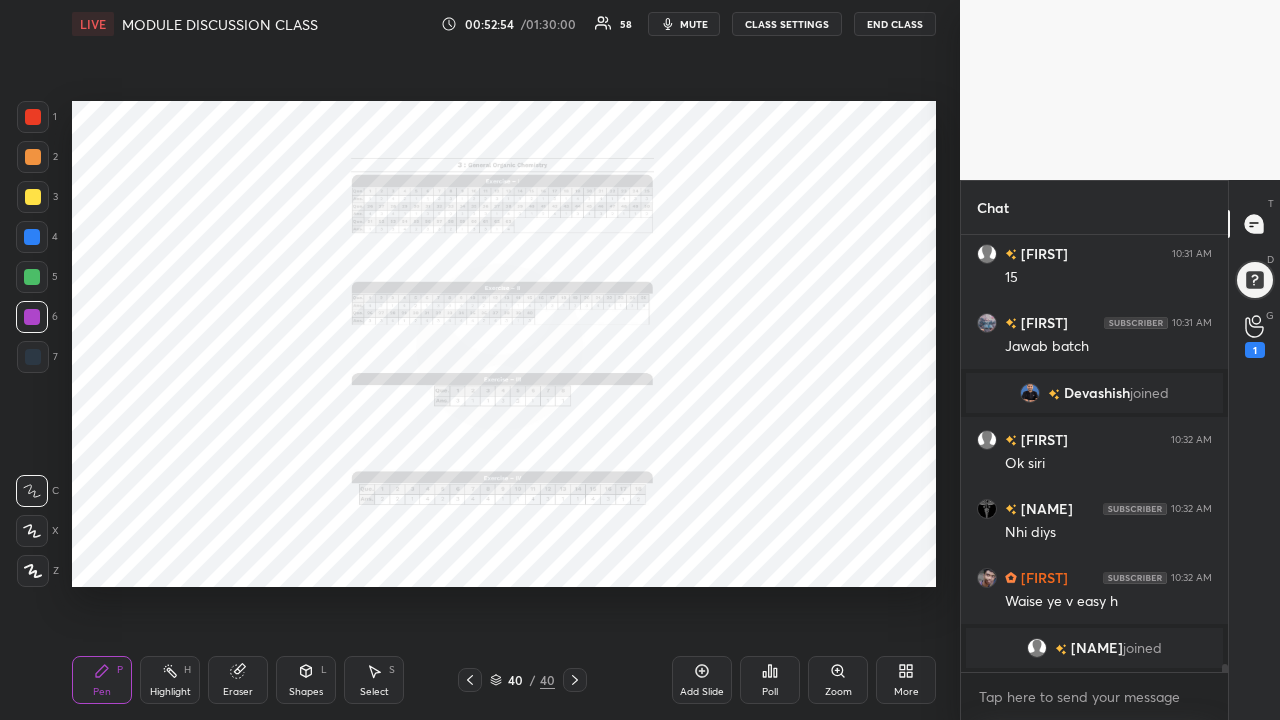 click 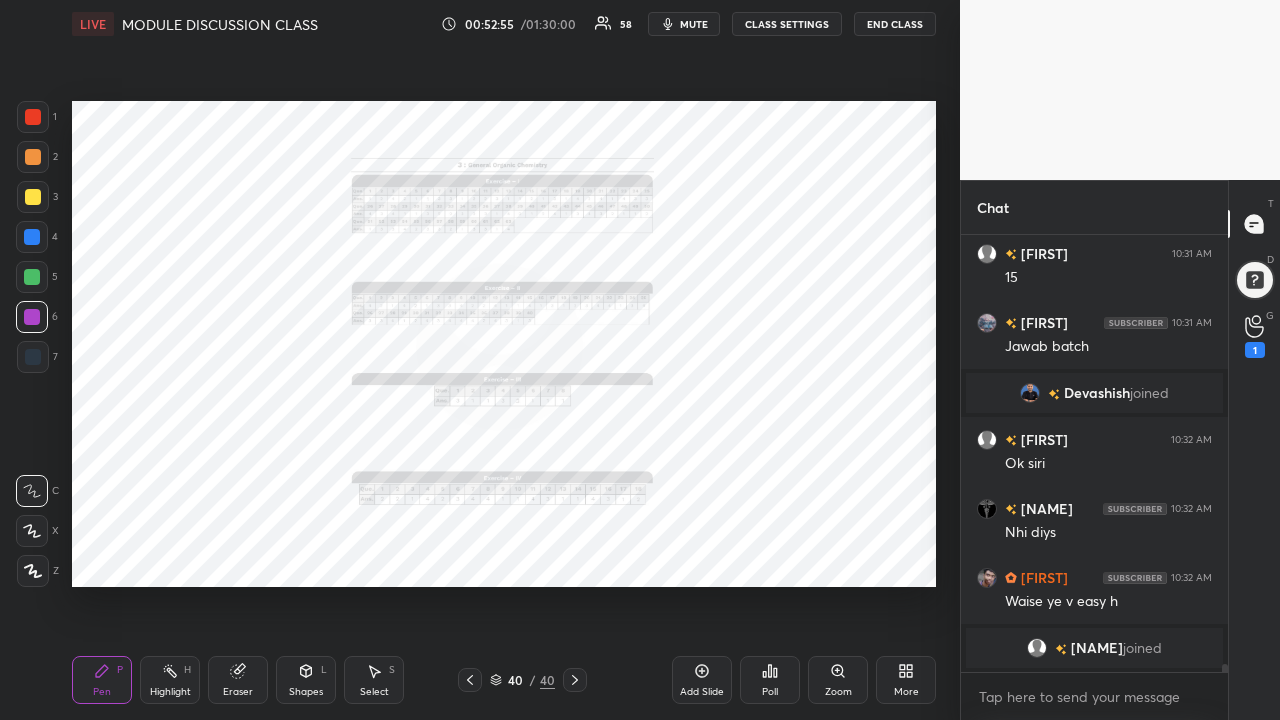 click on "More" at bounding box center [906, 692] 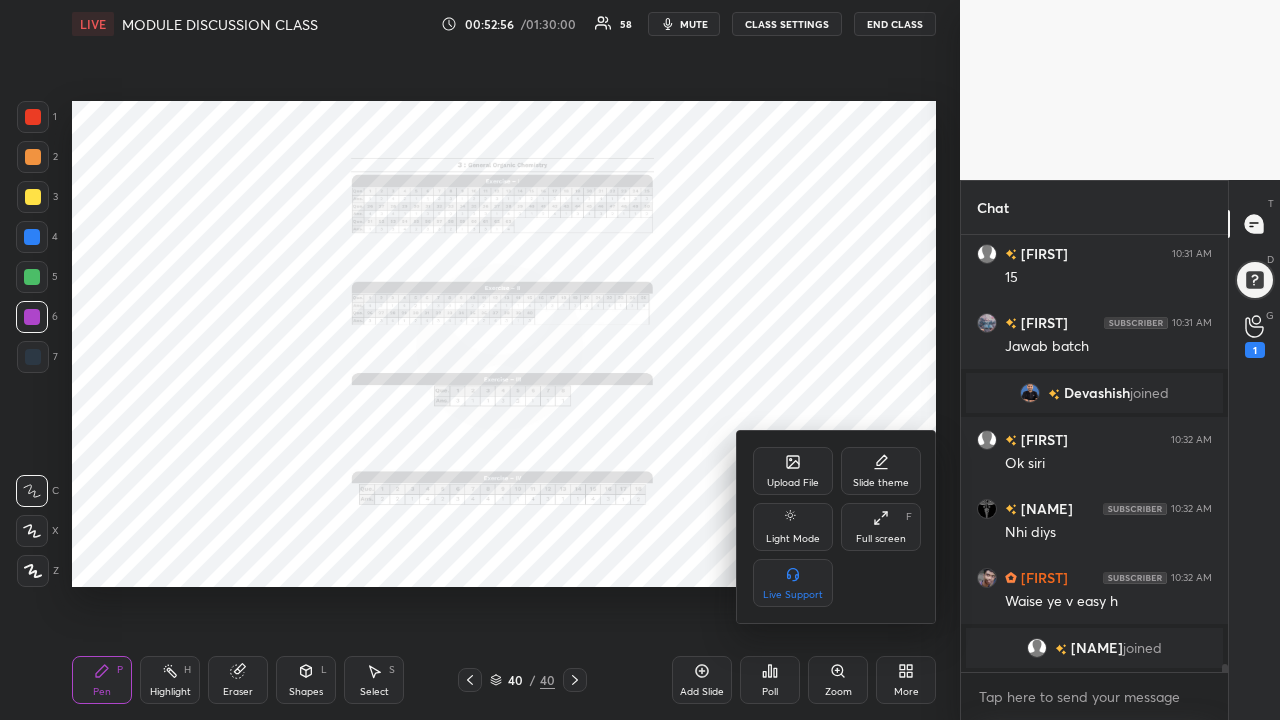 scroll, scrollTop: 22957, scrollLeft: 0, axis: vertical 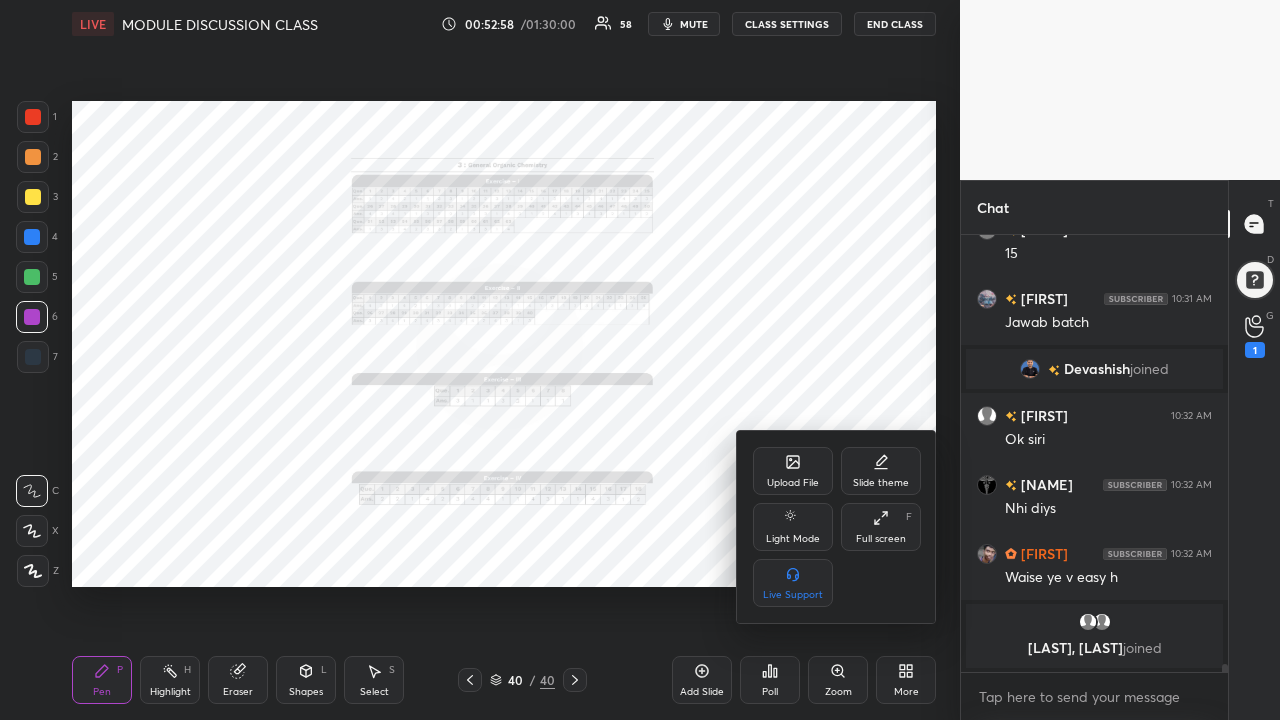 click on "Upload File" at bounding box center [793, 483] 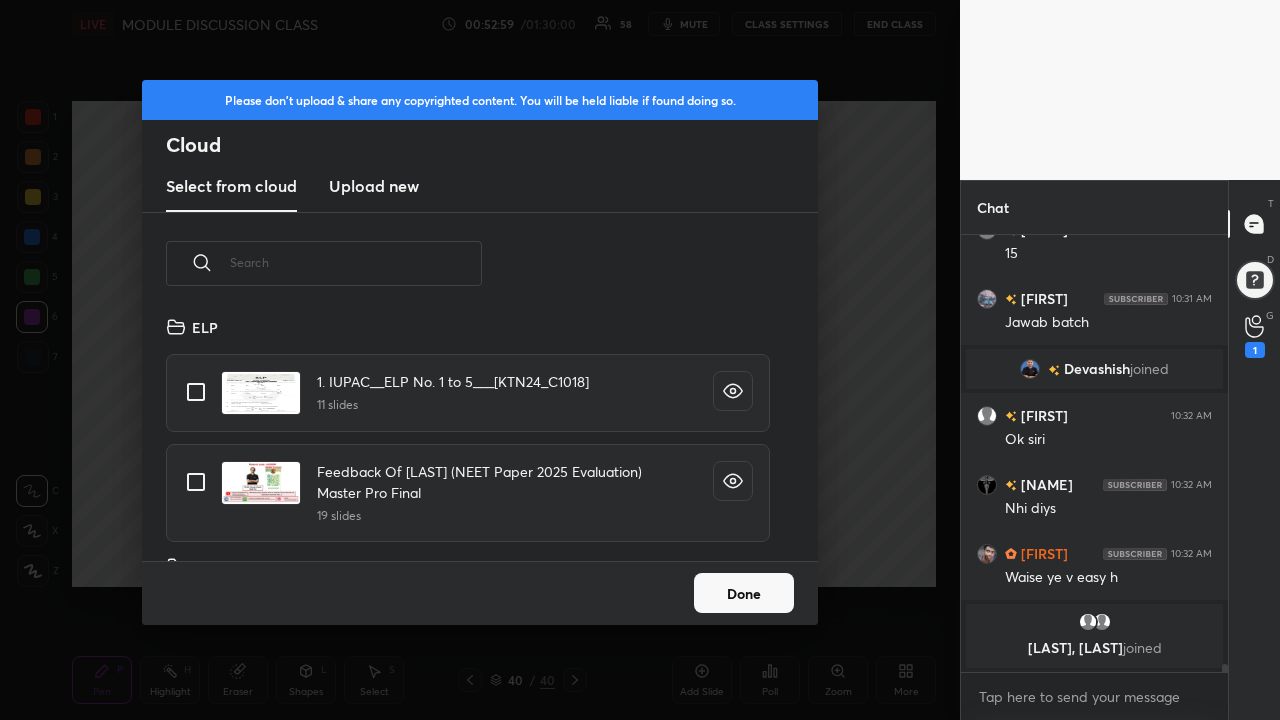 scroll, scrollTop: 7, scrollLeft: 11, axis: both 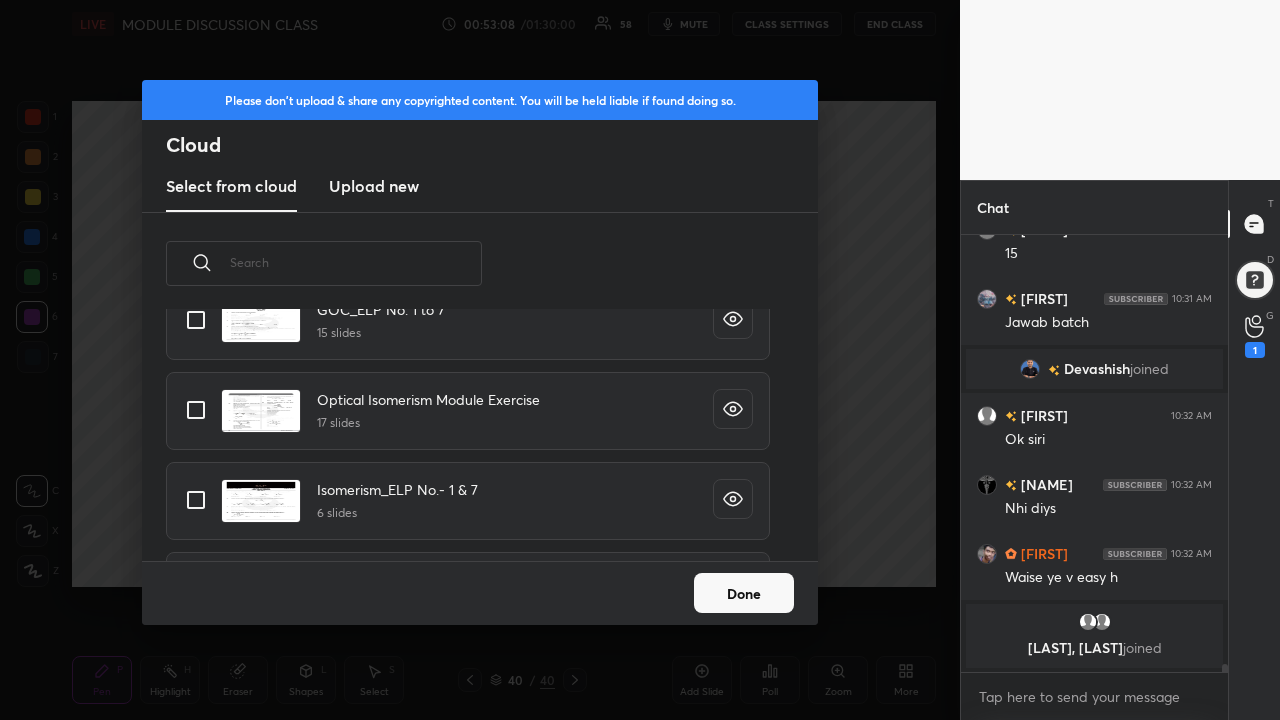 click at bounding box center (196, 500) 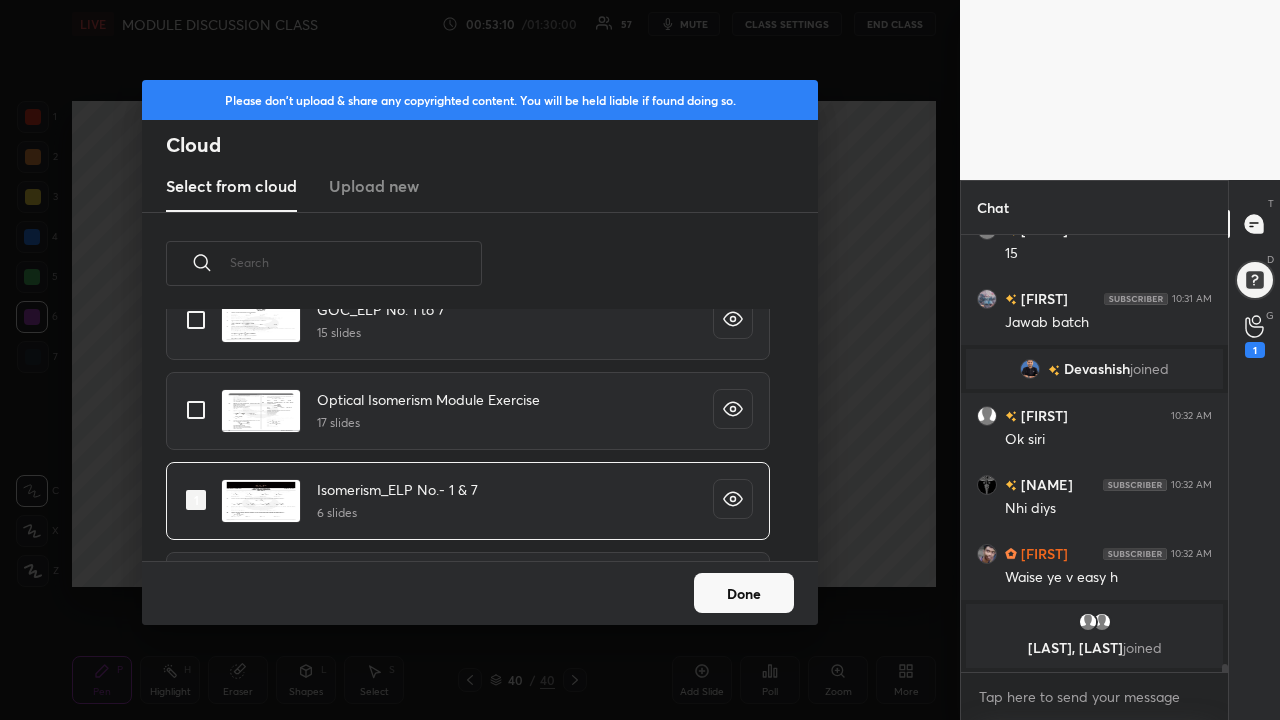 click on "Done" at bounding box center (744, 593) 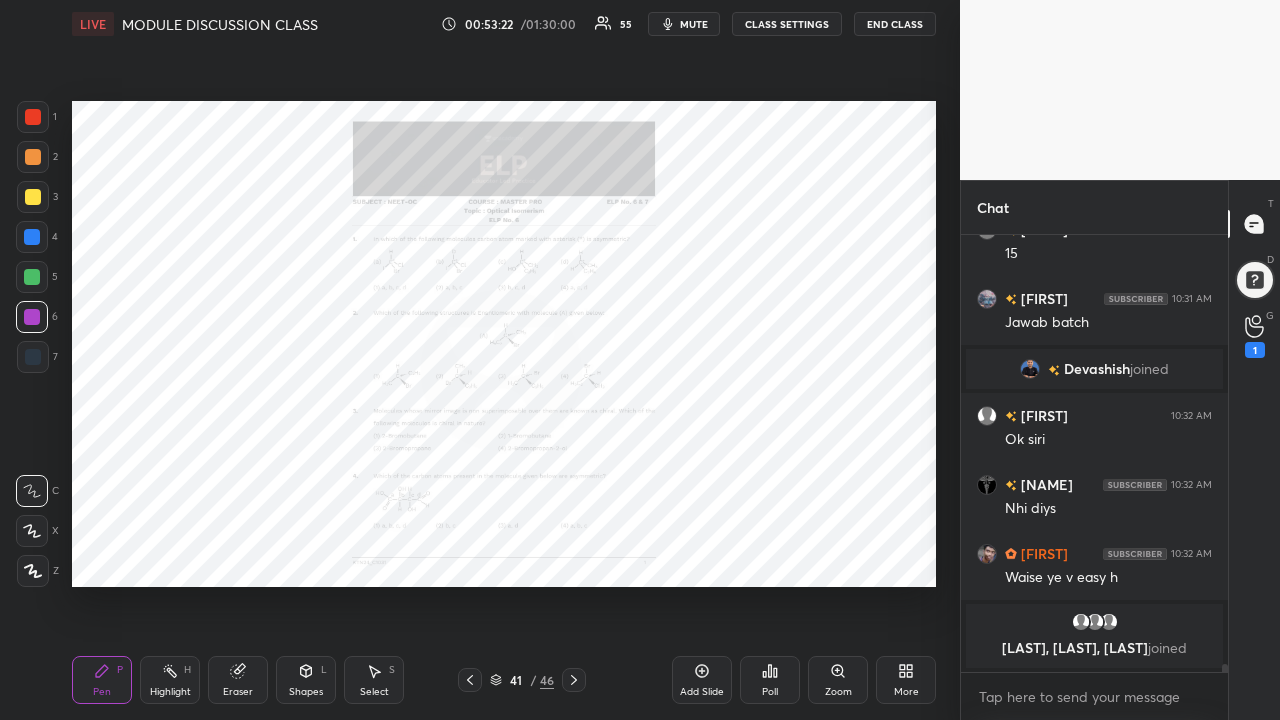 click 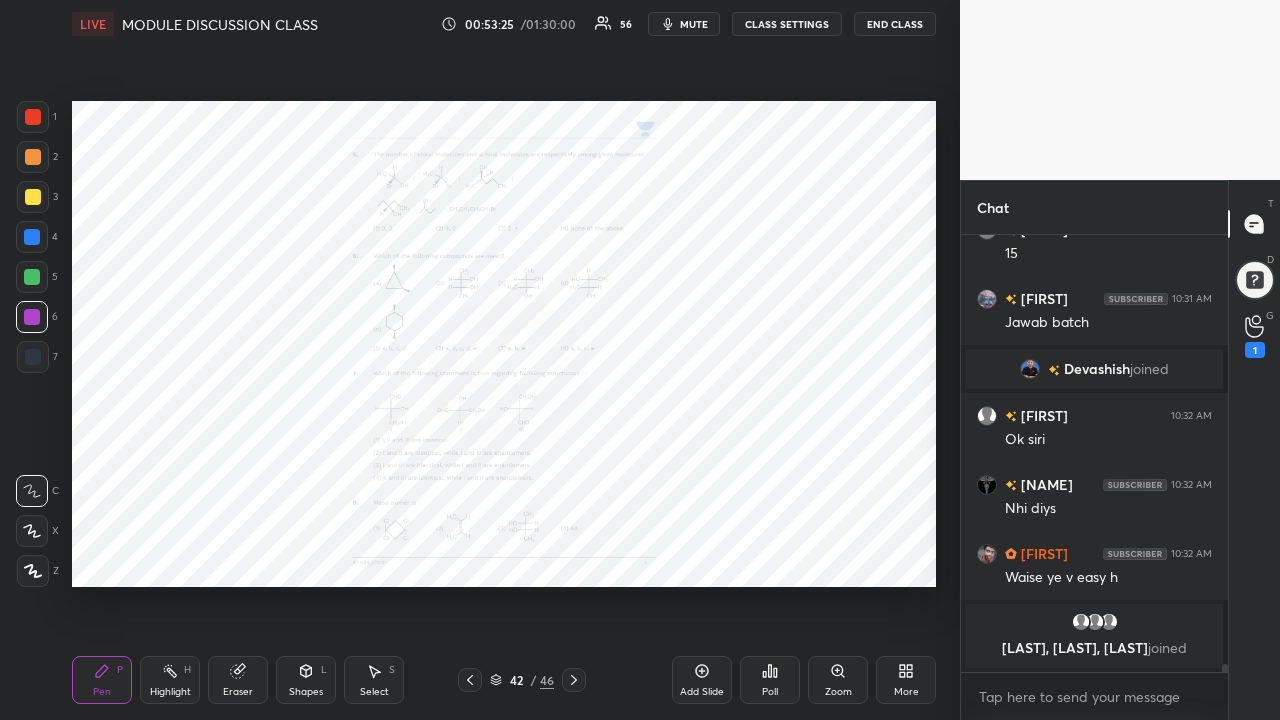 click 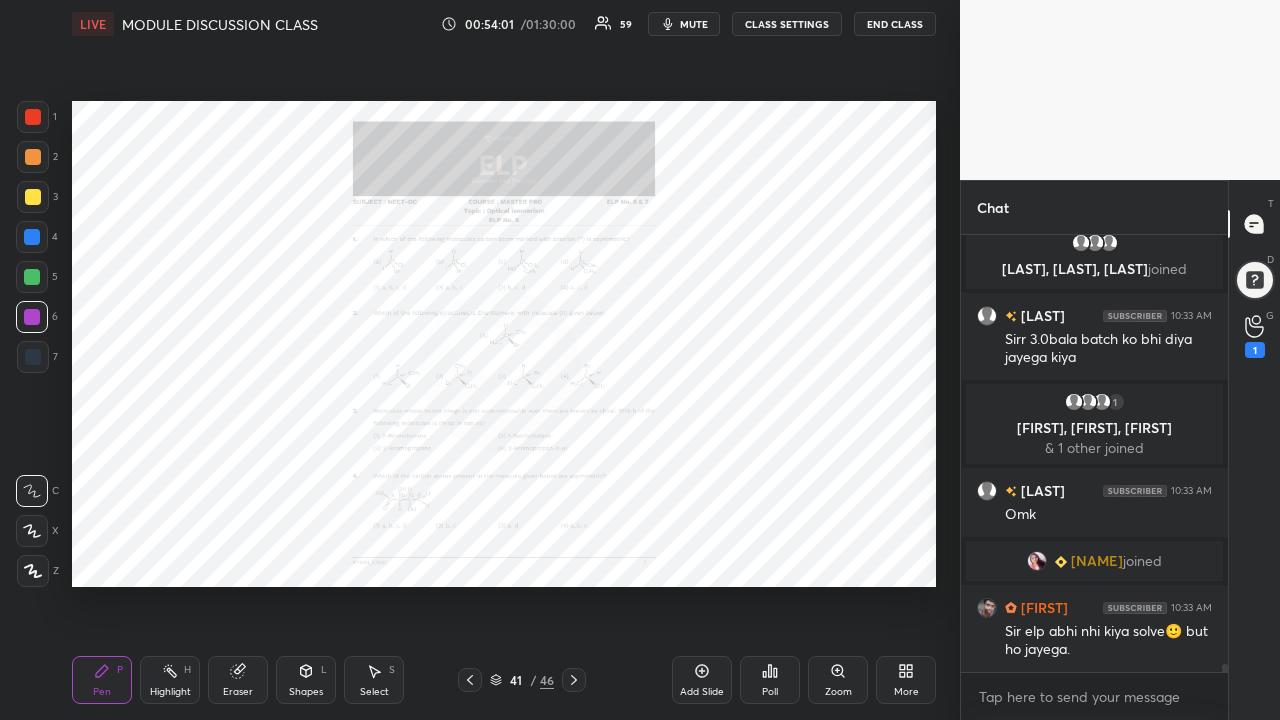 scroll, scrollTop: 23082, scrollLeft: 0, axis: vertical 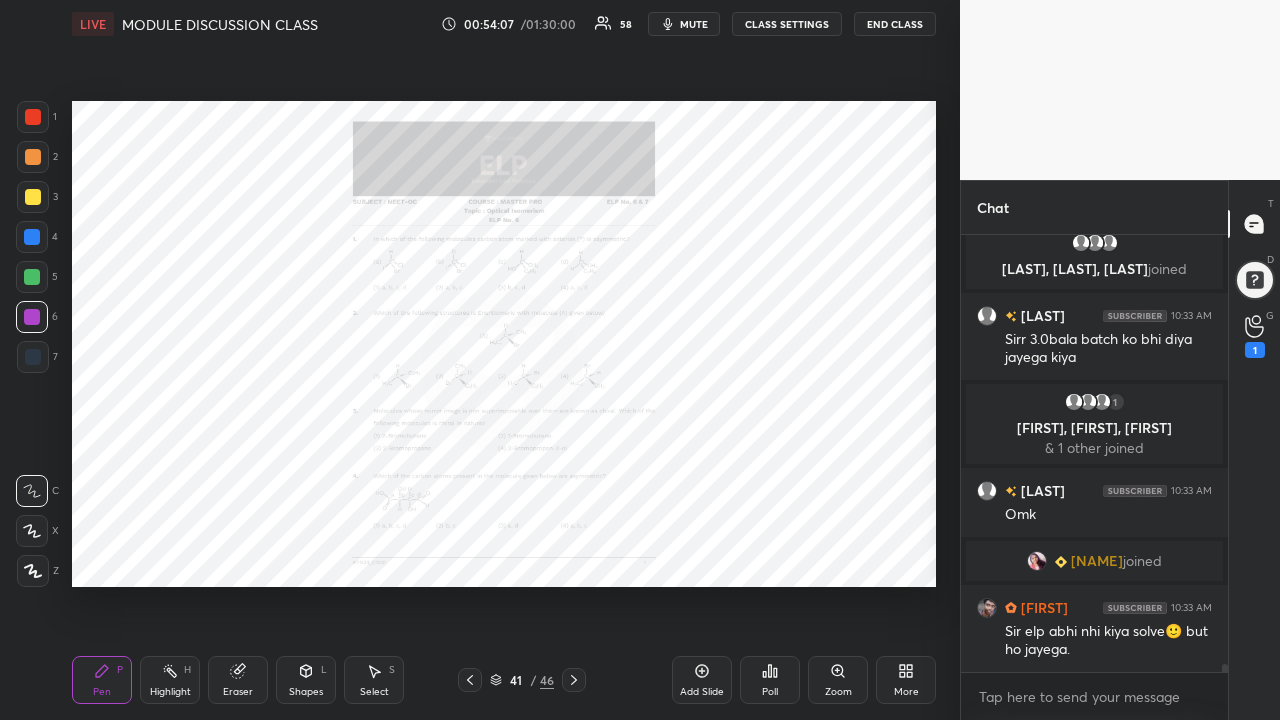 click 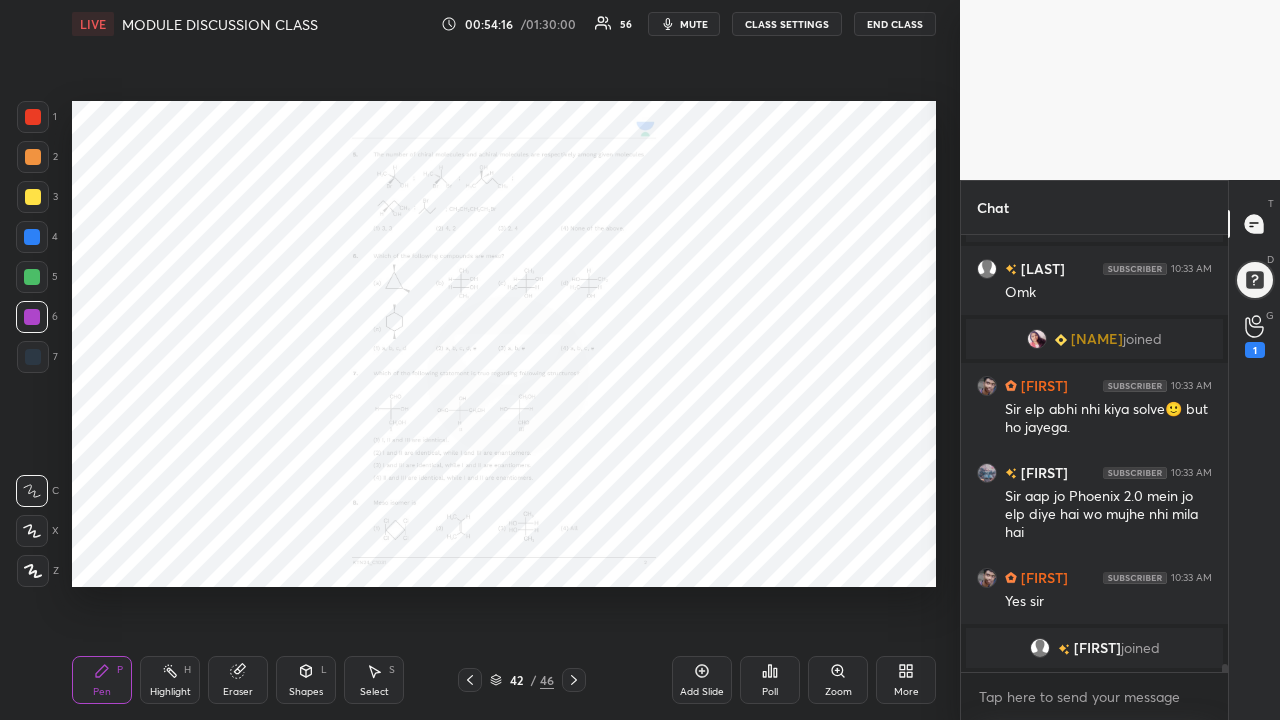 scroll, scrollTop: 23315, scrollLeft: 0, axis: vertical 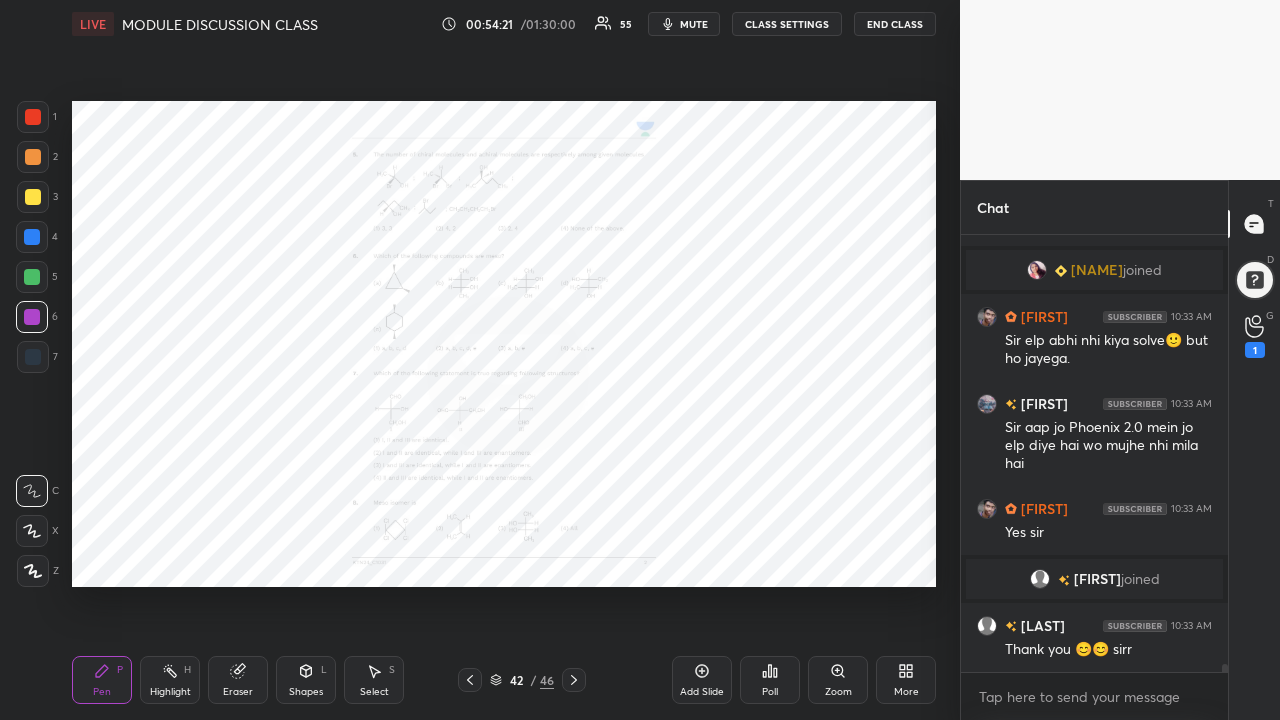 click at bounding box center (574, 680) 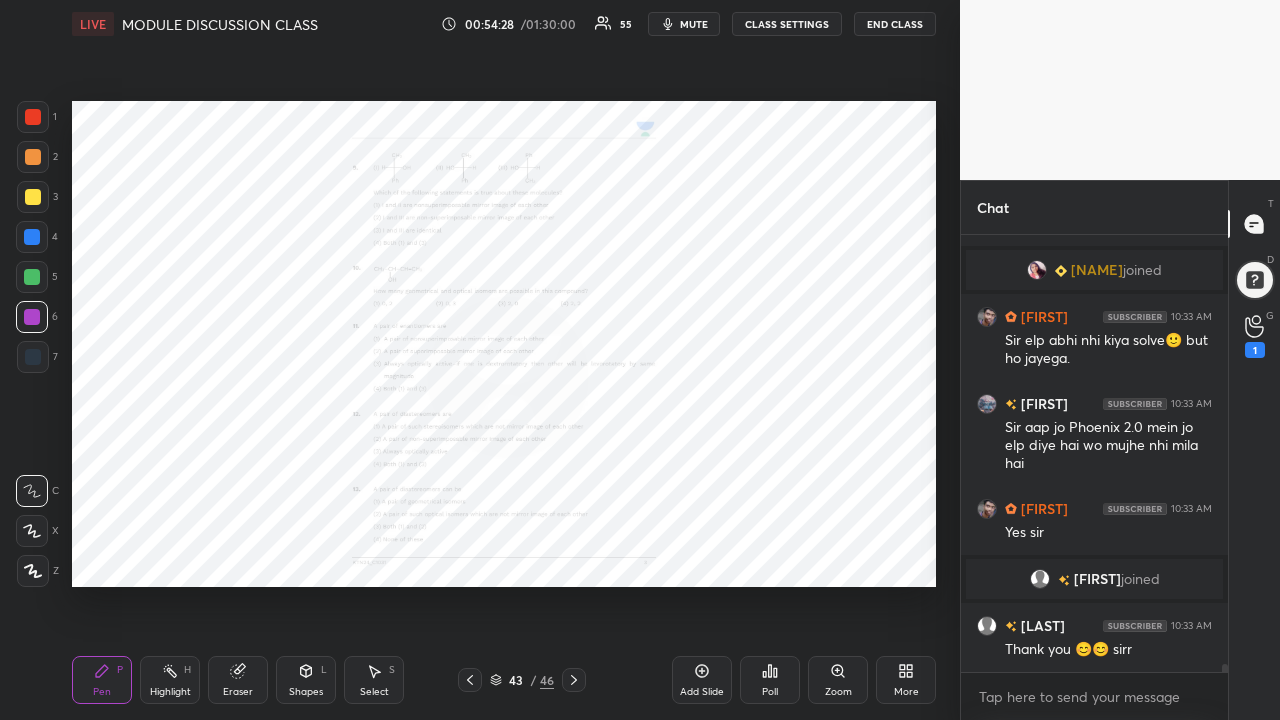 click 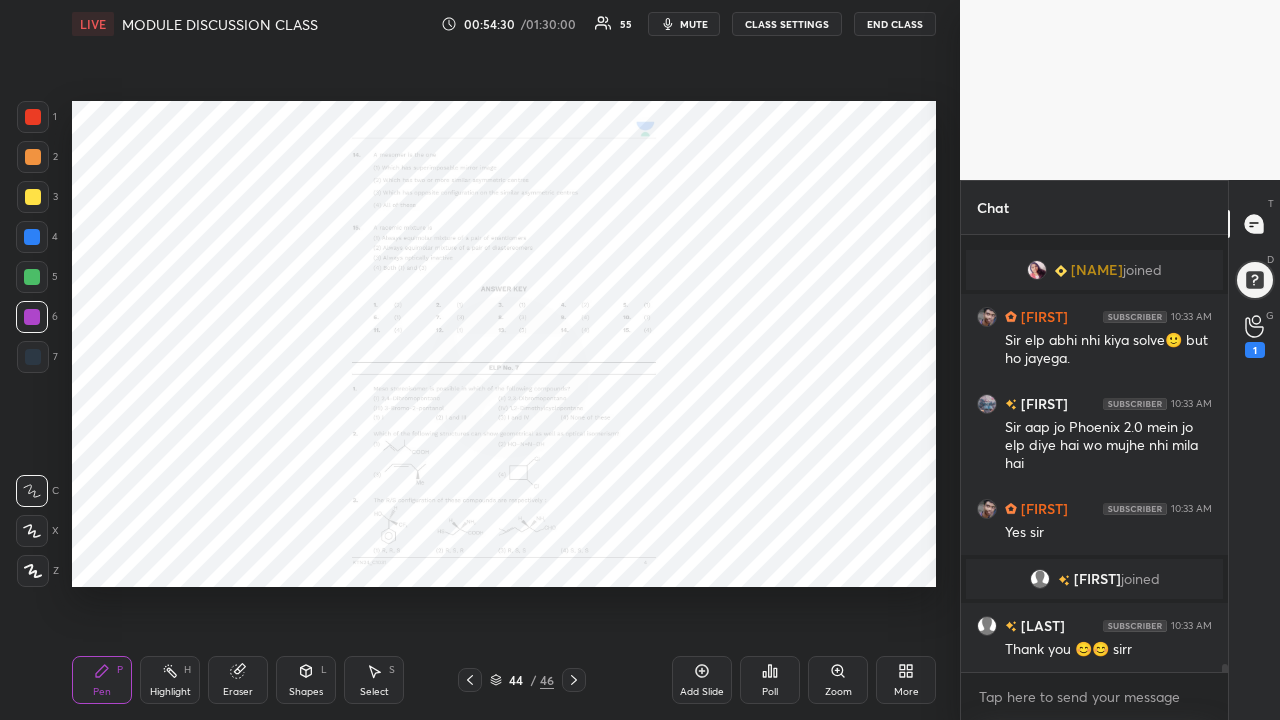 scroll, scrollTop: 23384, scrollLeft: 0, axis: vertical 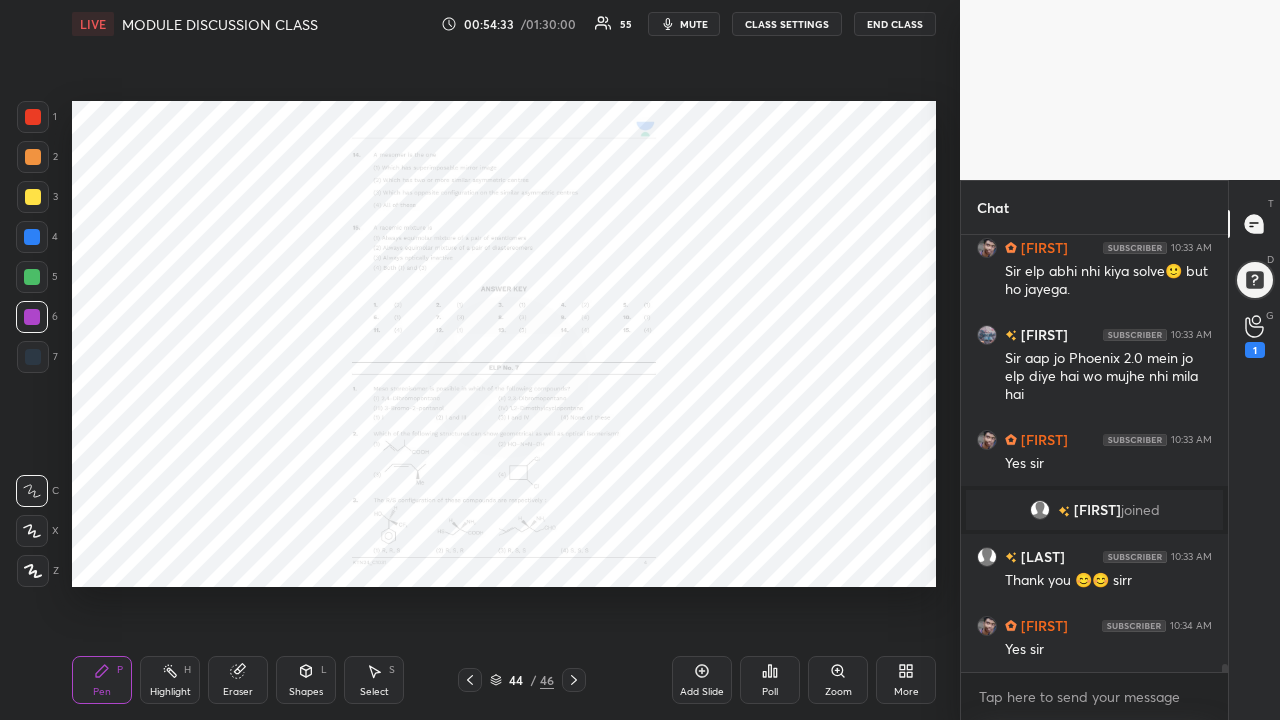 click at bounding box center [574, 680] 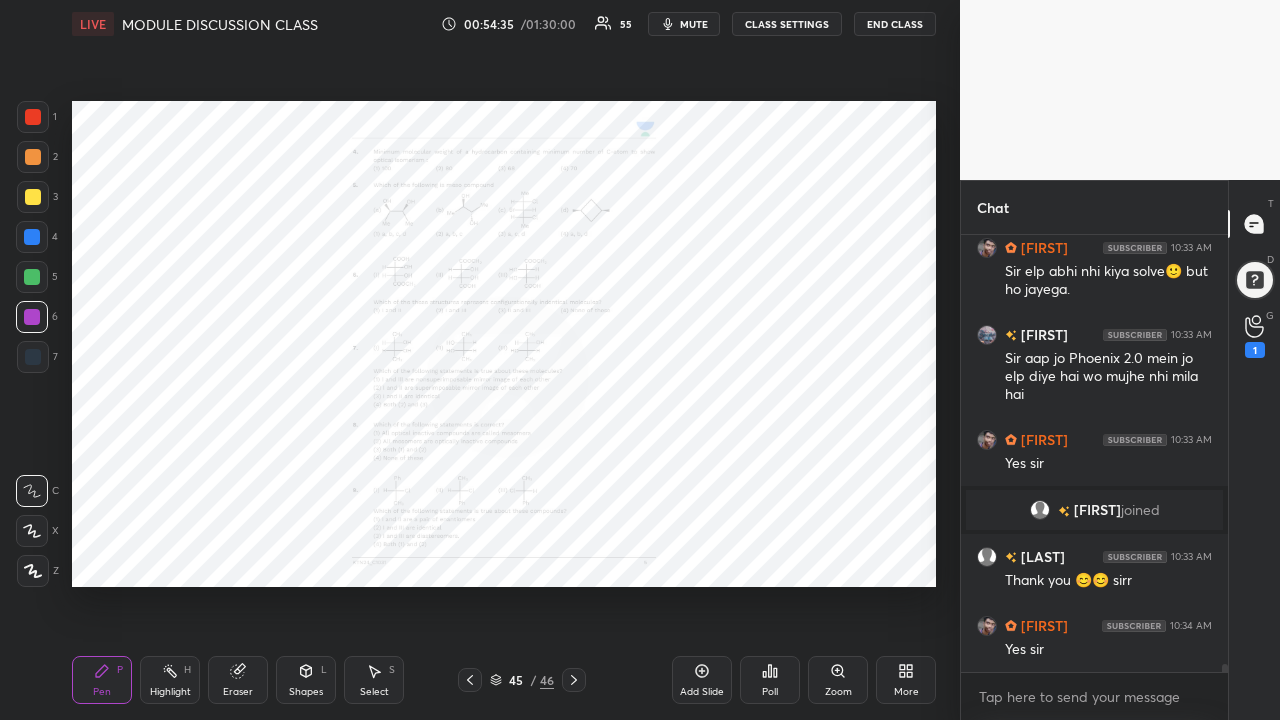 scroll, scrollTop: 23432, scrollLeft: 0, axis: vertical 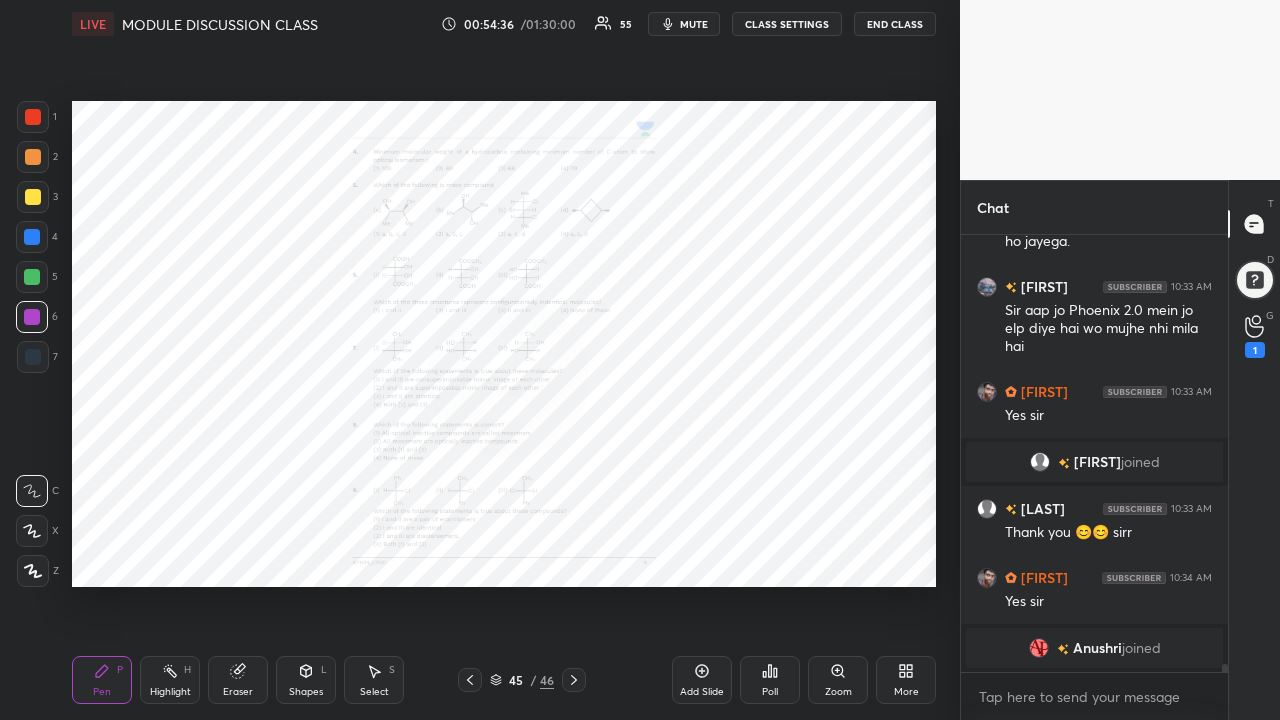 click 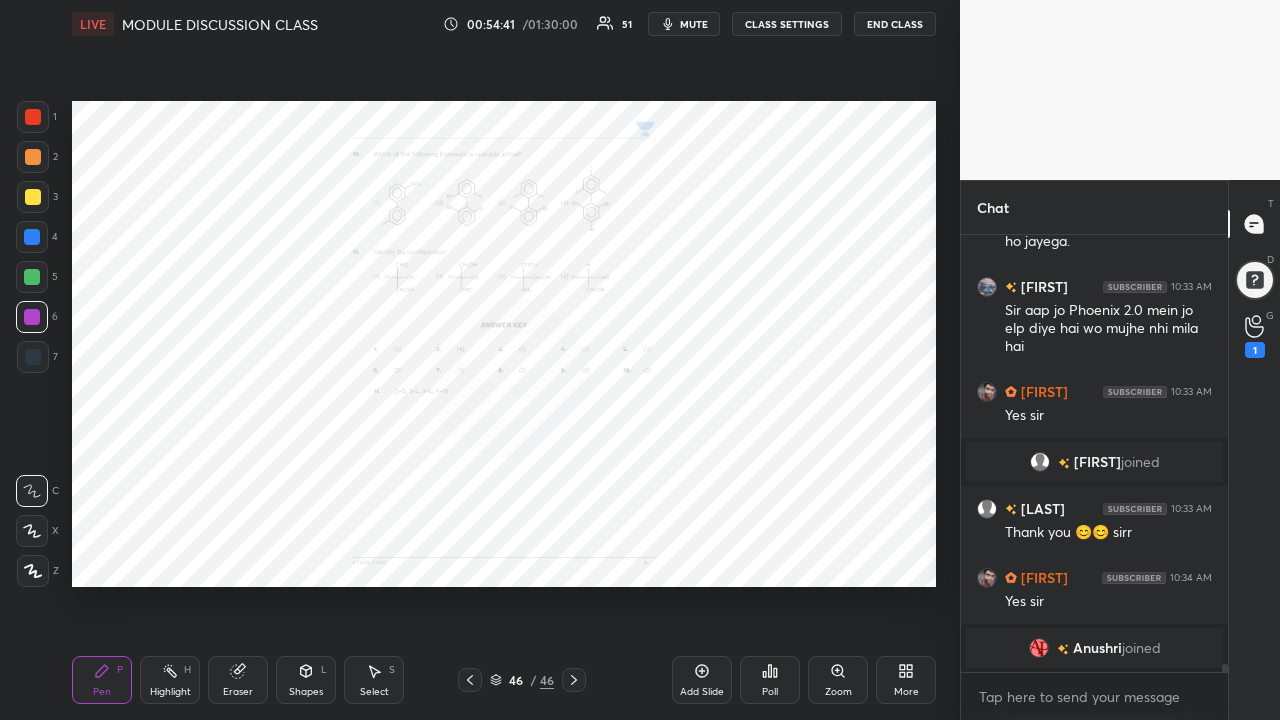 click on "More" at bounding box center (906, 680) 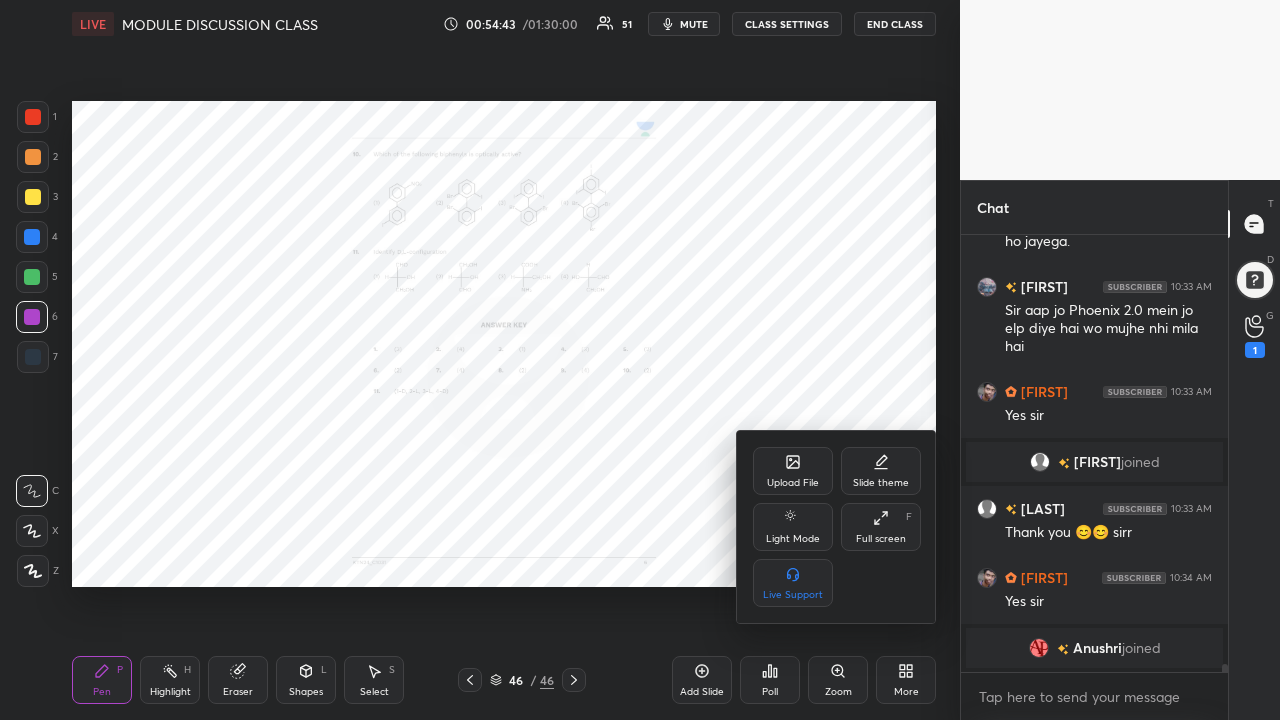 click on "Upload File" at bounding box center (793, 483) 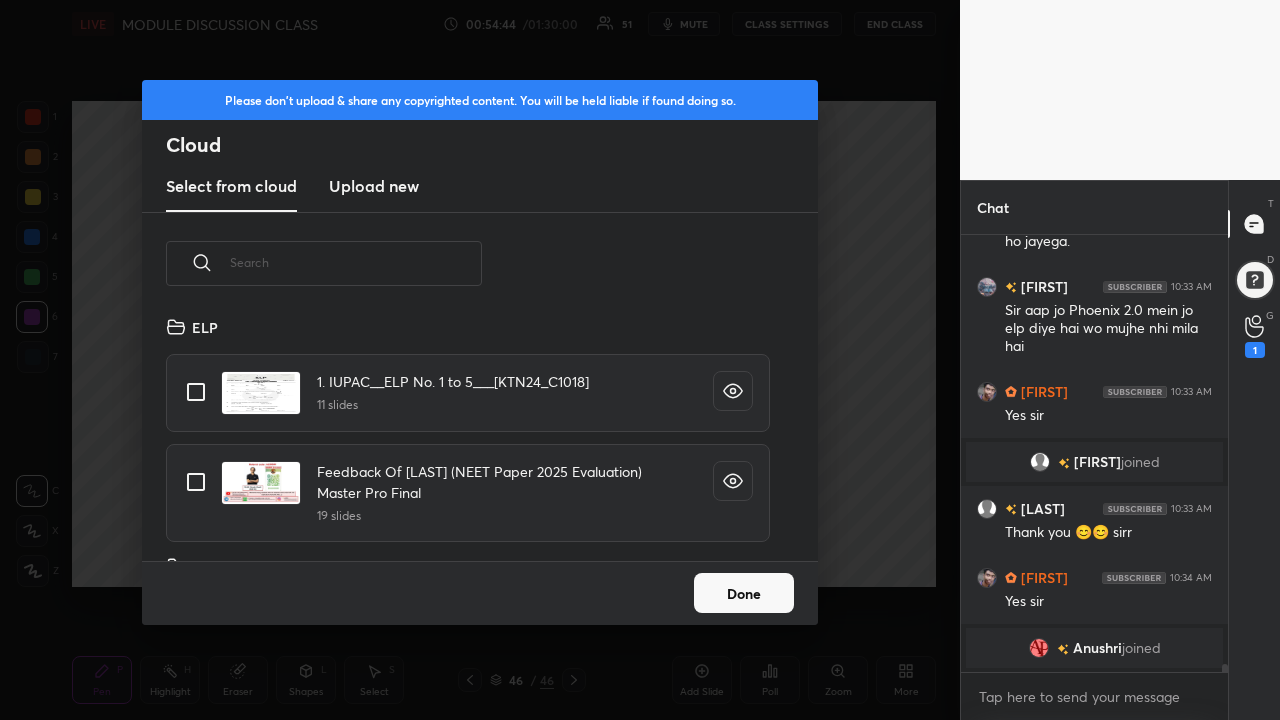 scroll, scrollTop: 7, scrollLeft: 11, axis: both 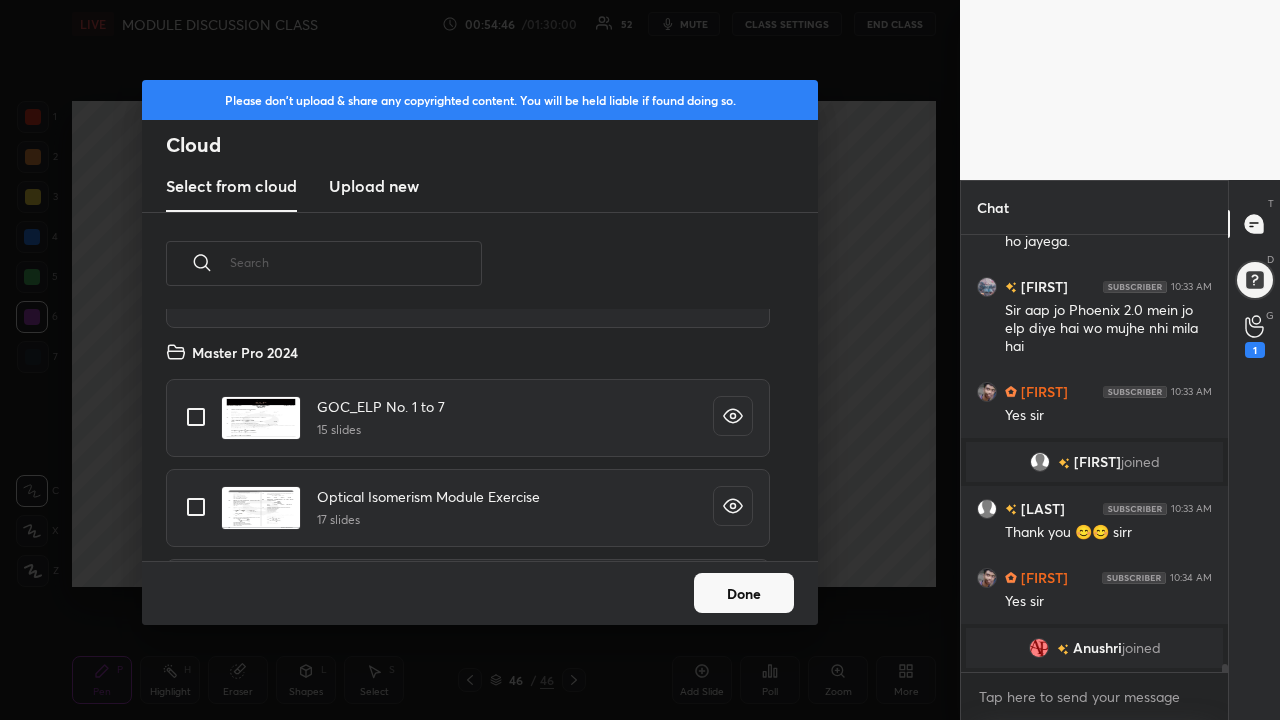 click at bounding box center [196, 417] 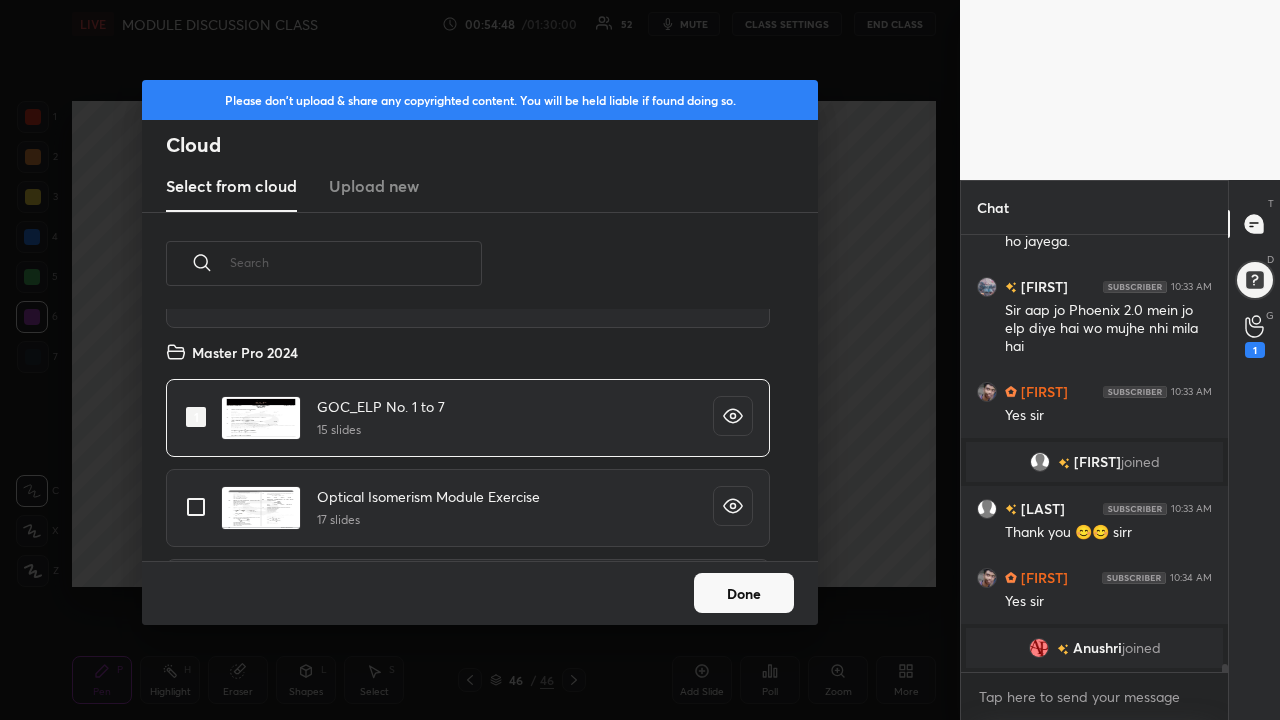 click on "Done" at bounding box center [744, 593] 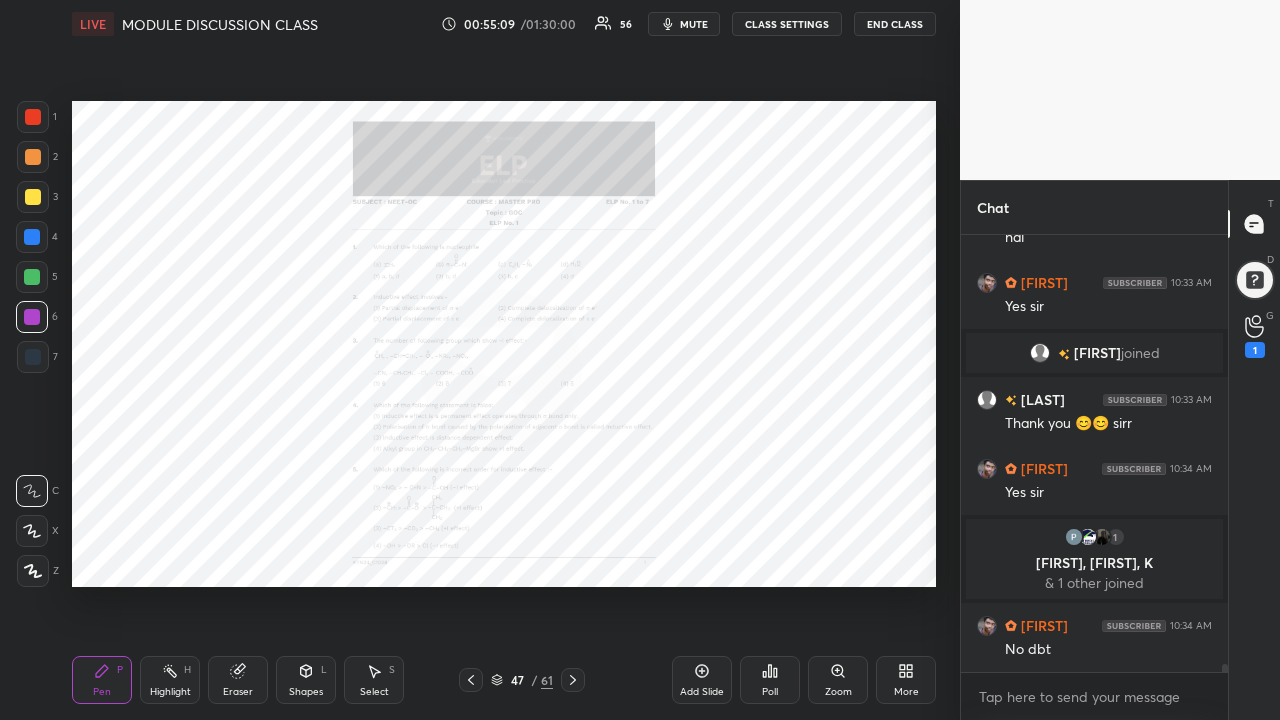 scroll, scrollTop: 23572, scrollLeft: 0, axis: vertical 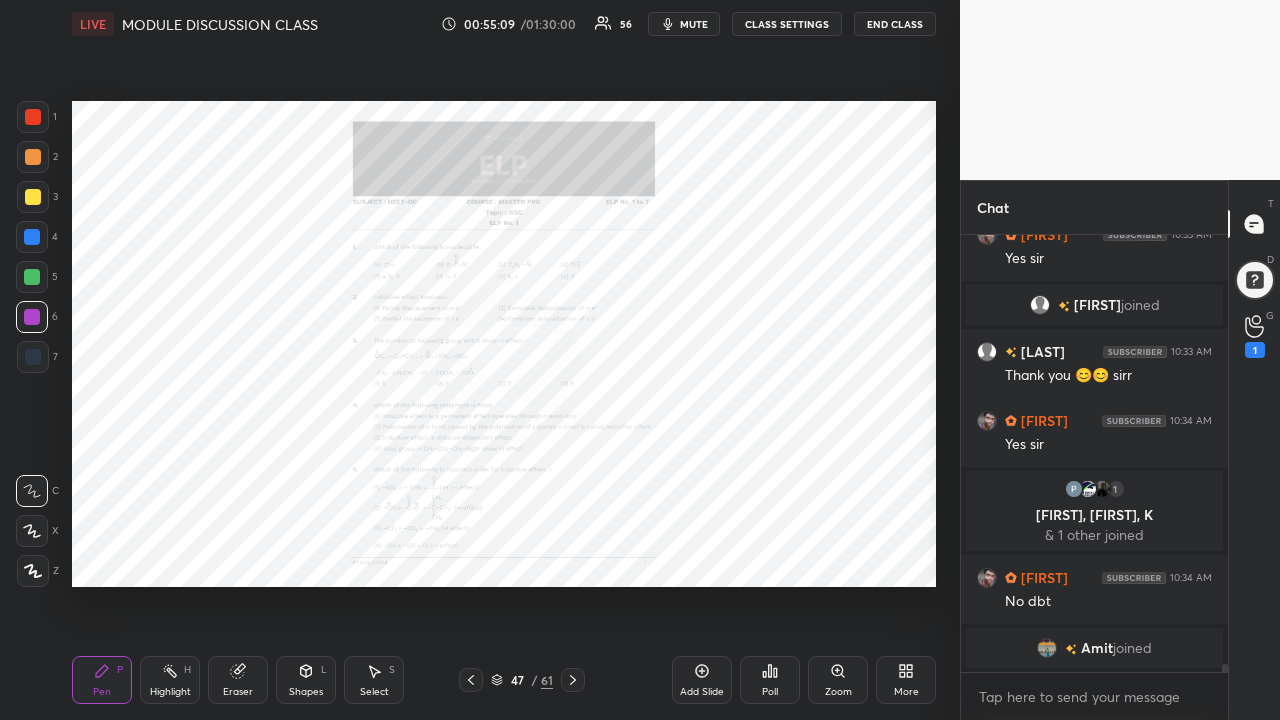 click 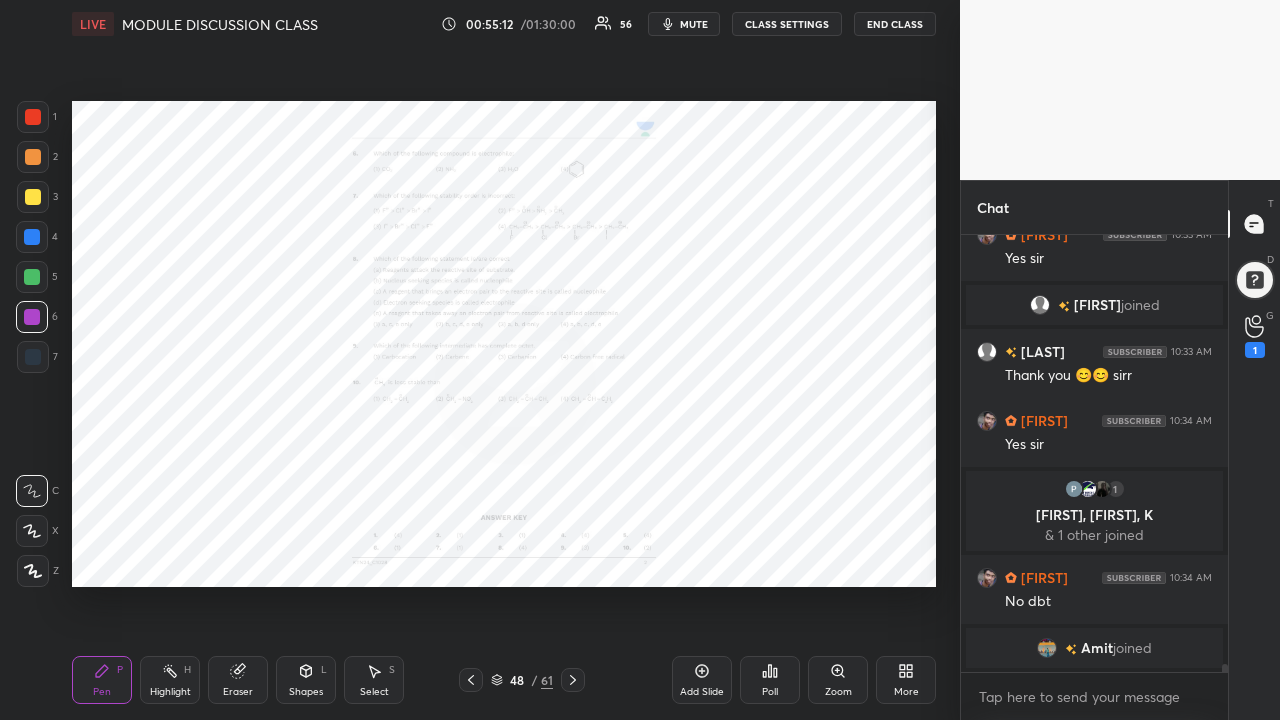 scroll, scrollTop: 23596, scrollLeft: 0, axis: vertical 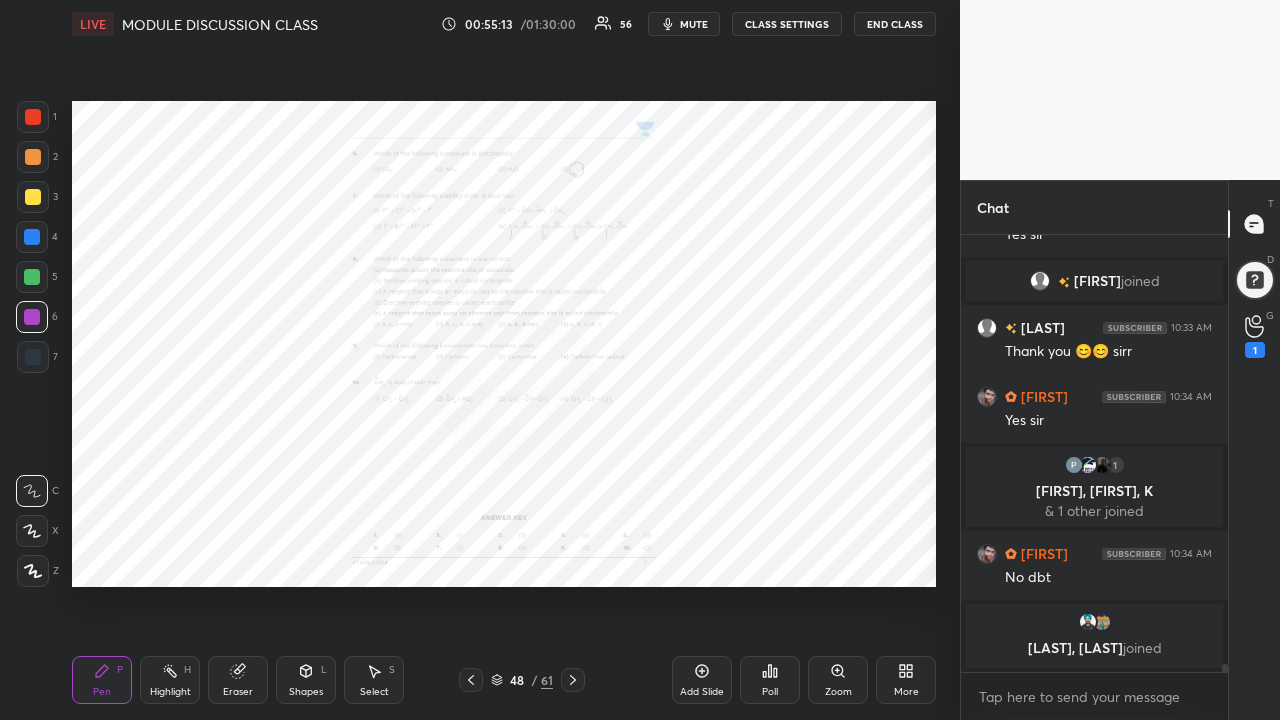 click 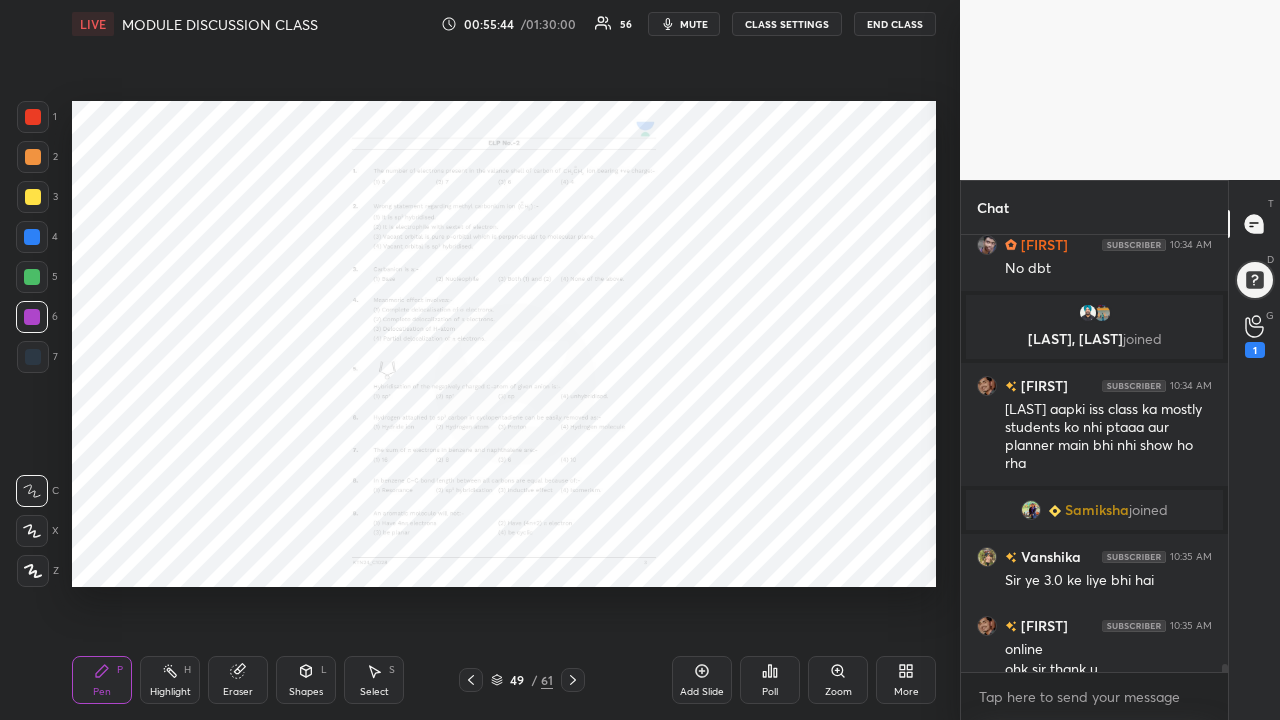 scroll, scrollTop: 23889, scrollLeft: 0, axis: vertical 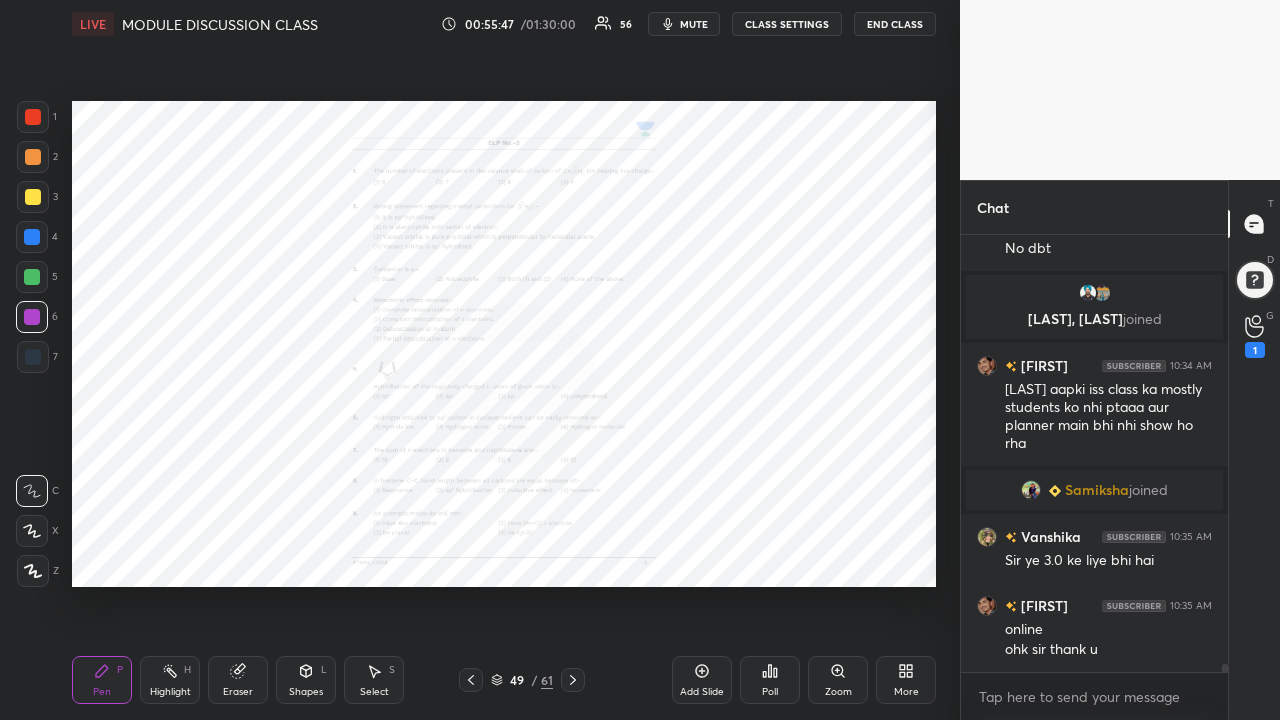click 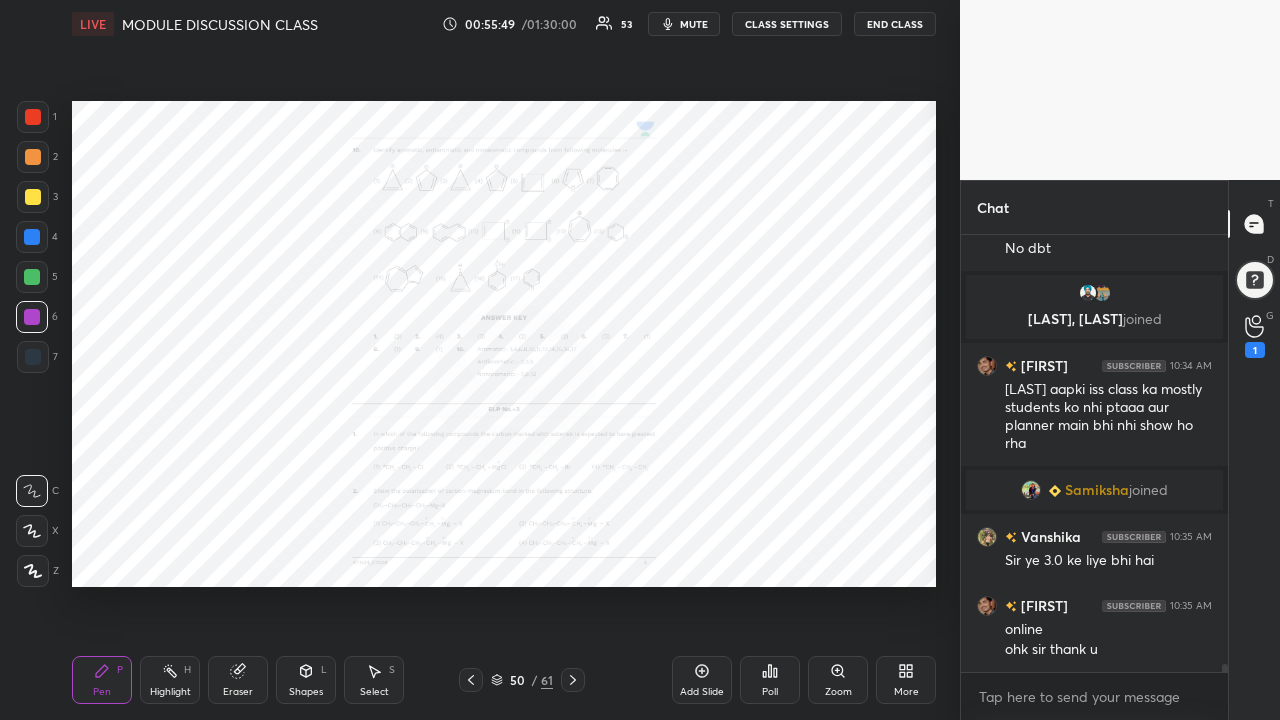 click 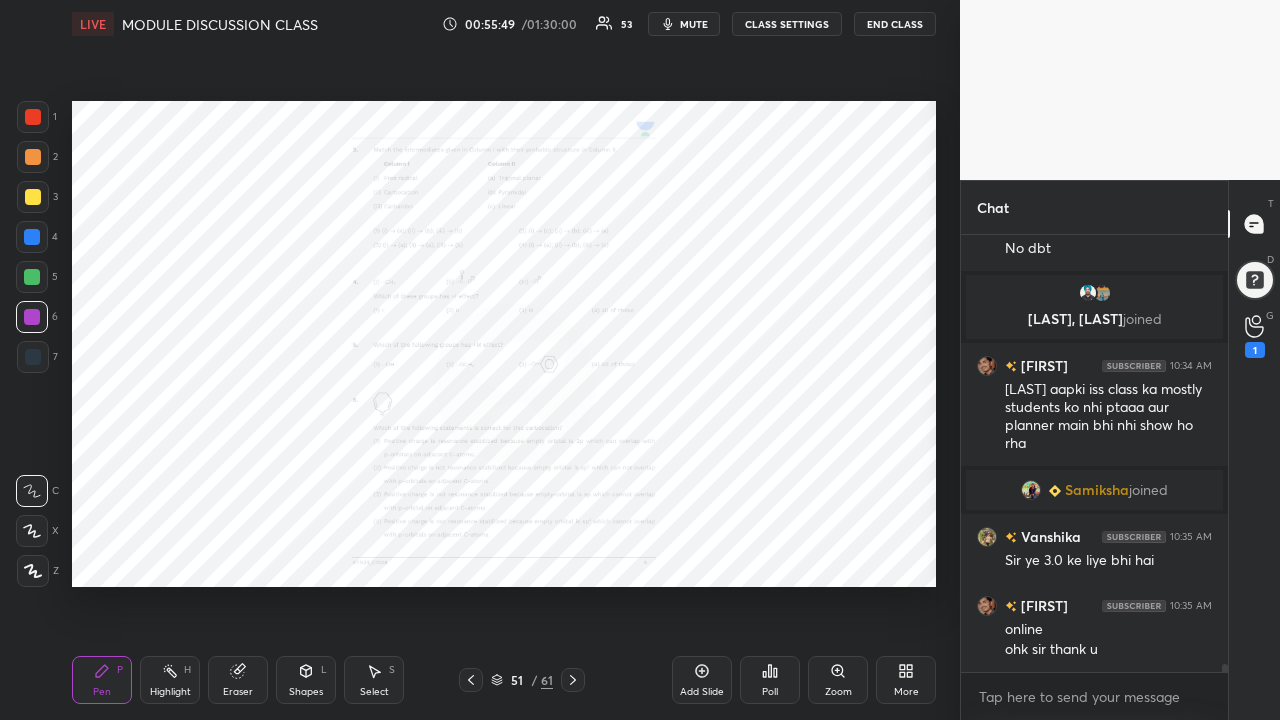click 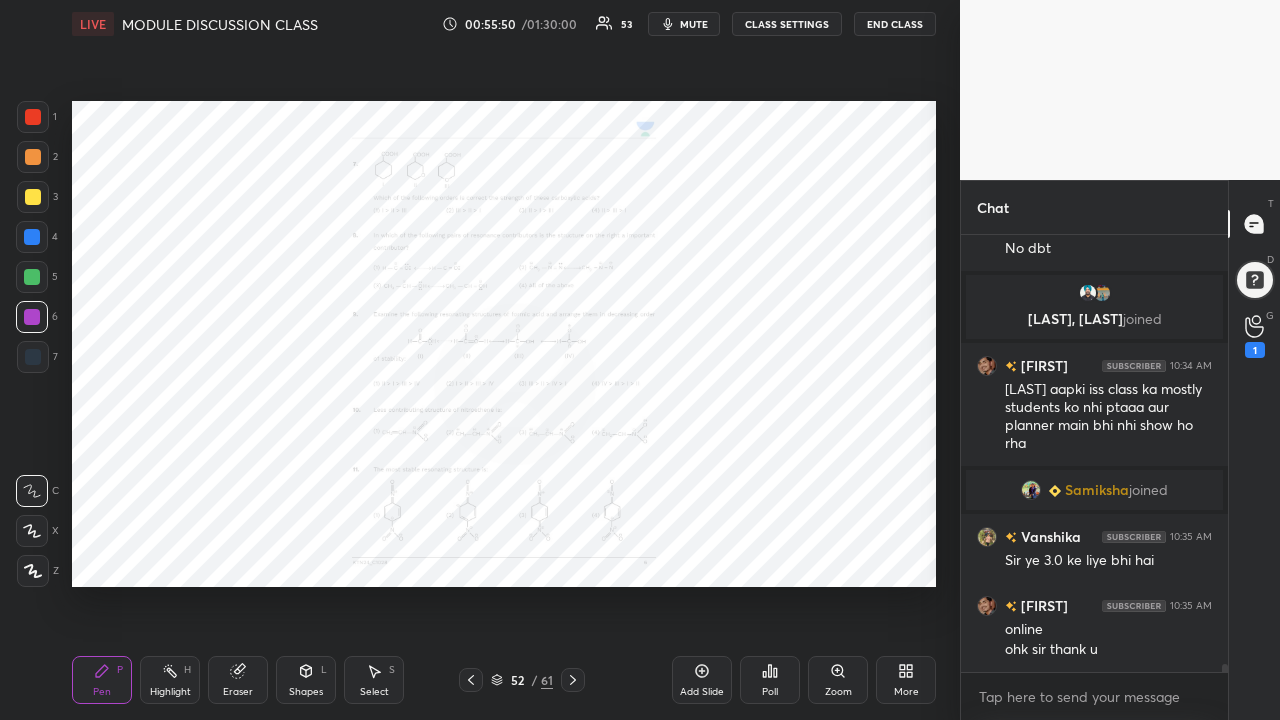 click 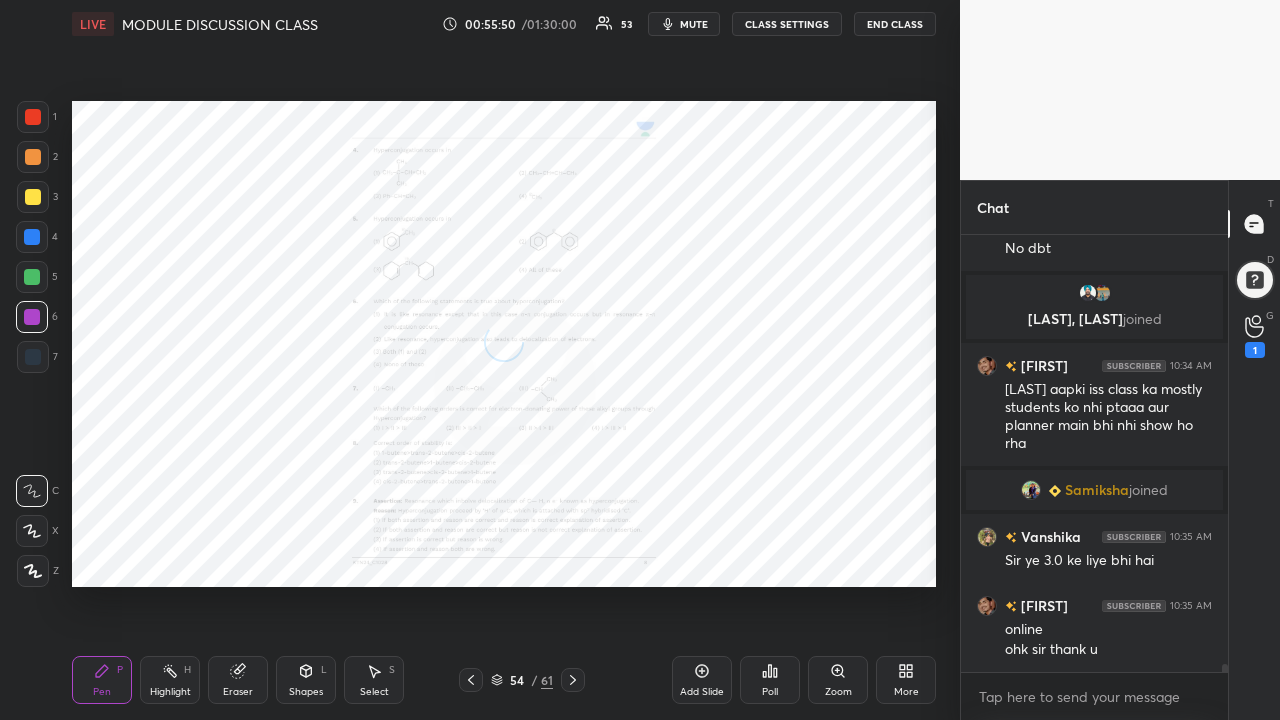 click 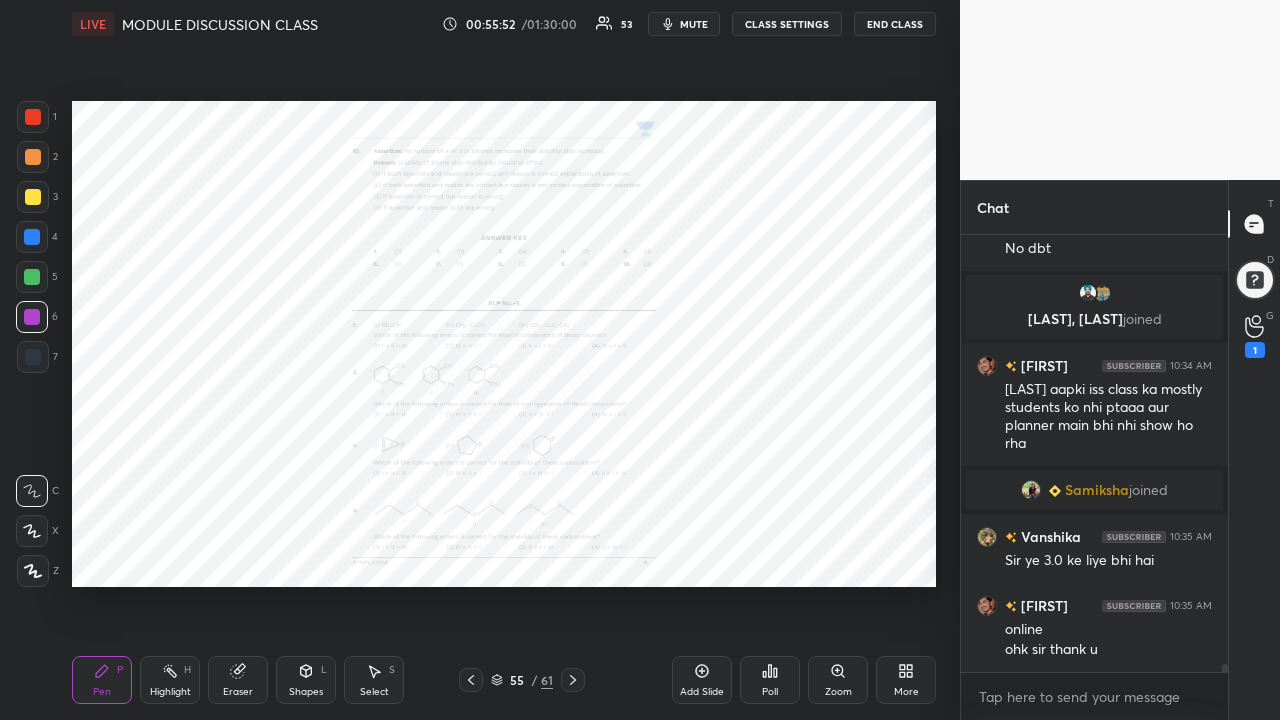 click 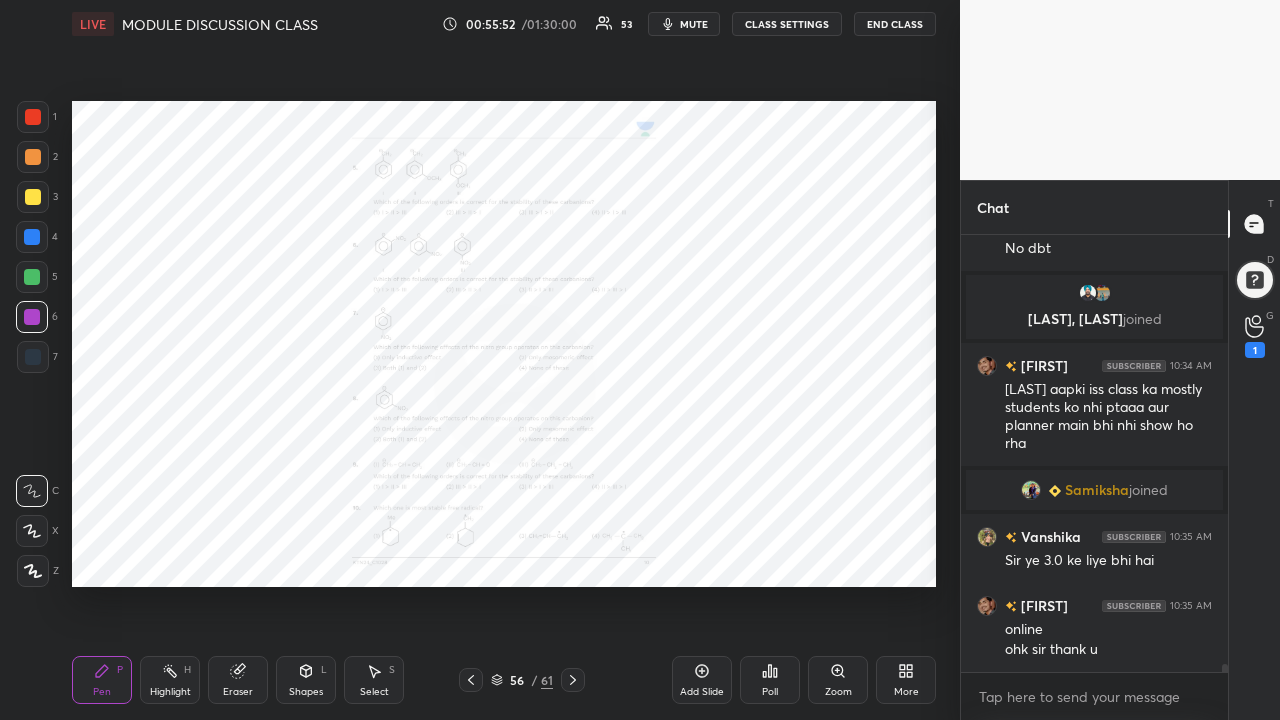 click 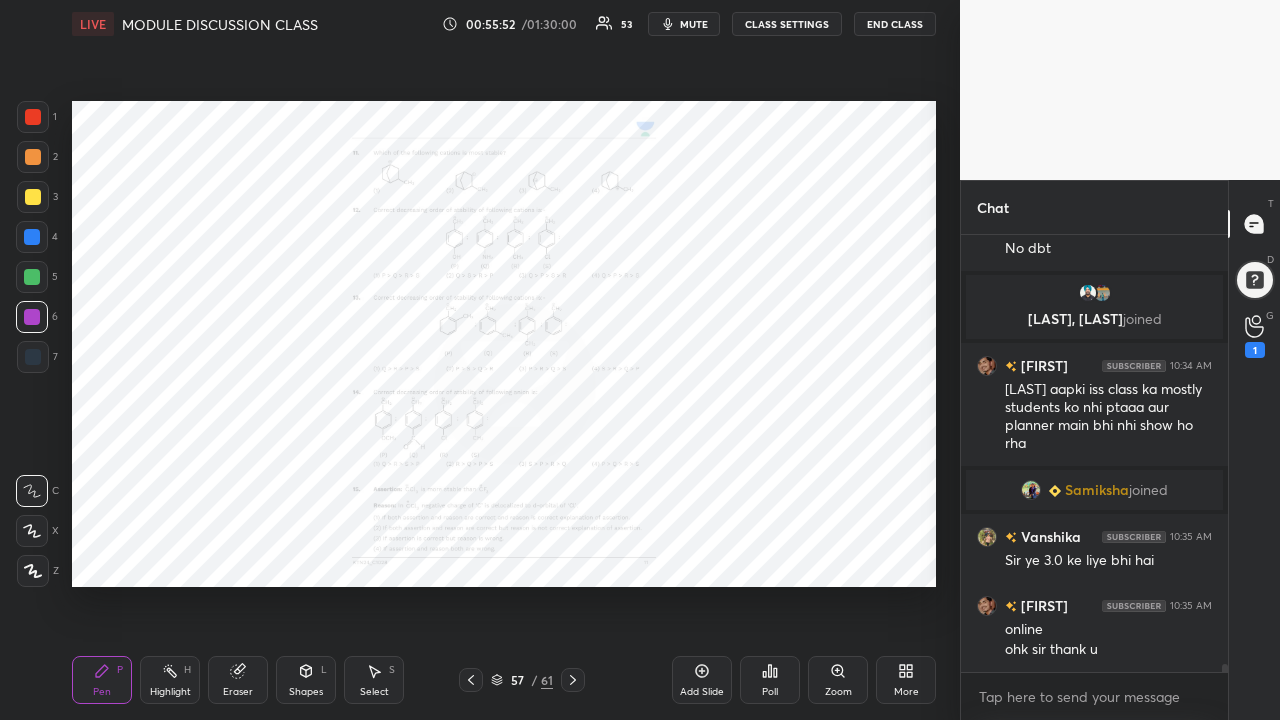 scroll, scrollTop: 23958, scrollLeft: 0, axis: vertical 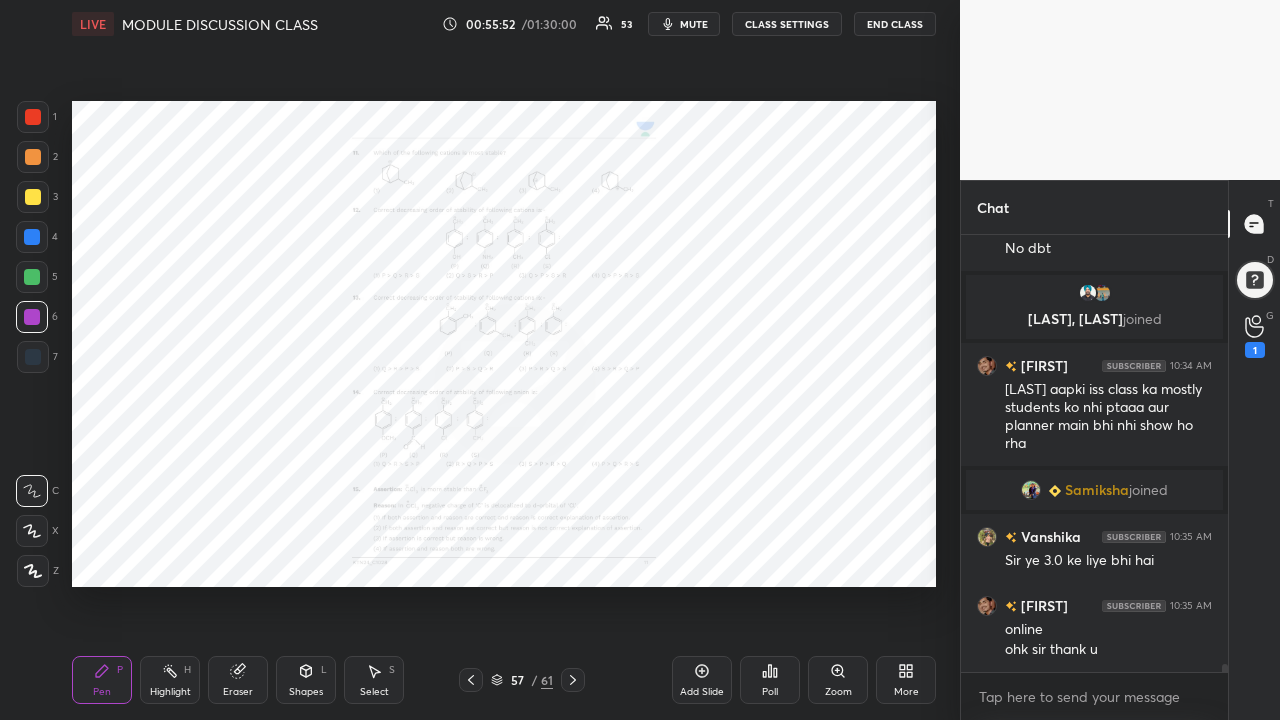 click 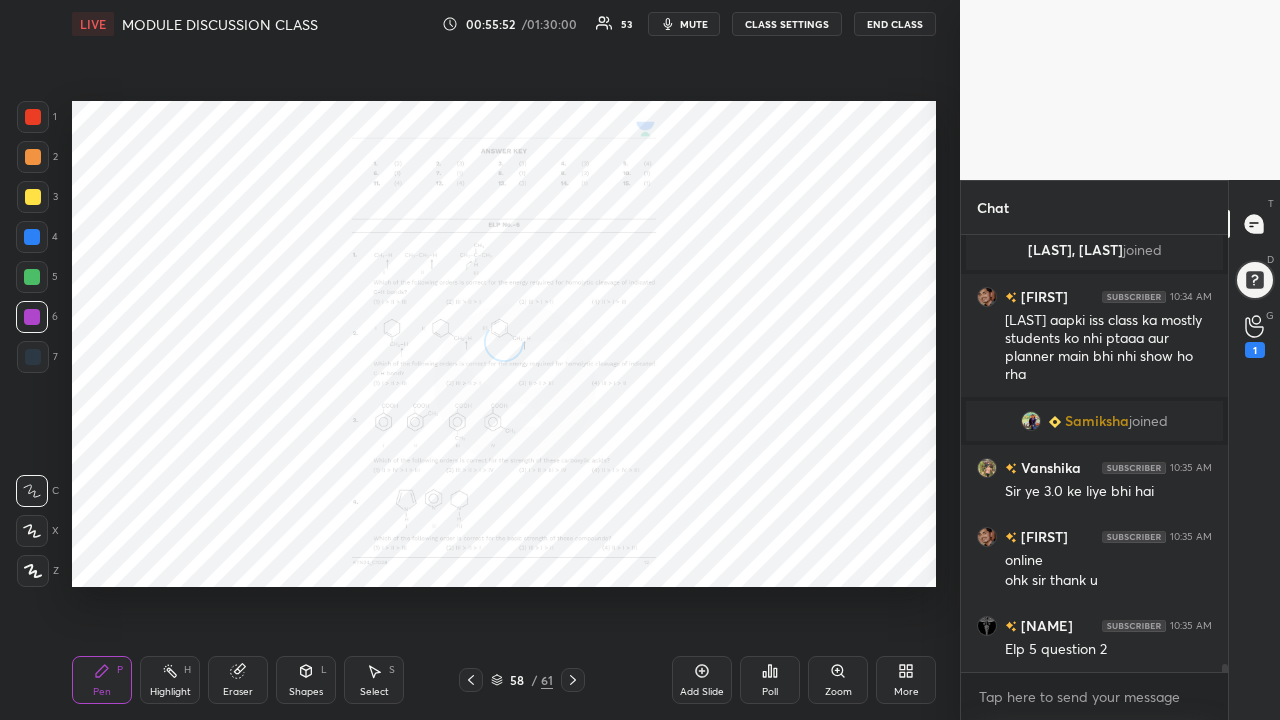 click 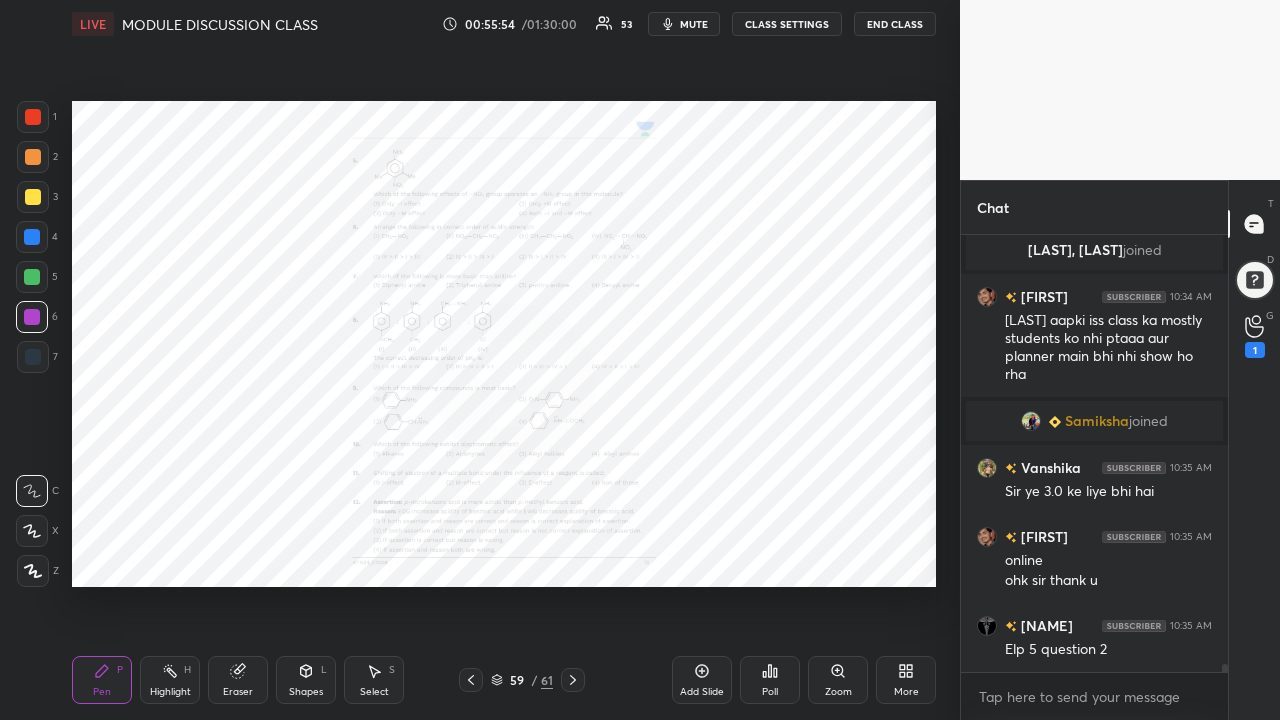 click 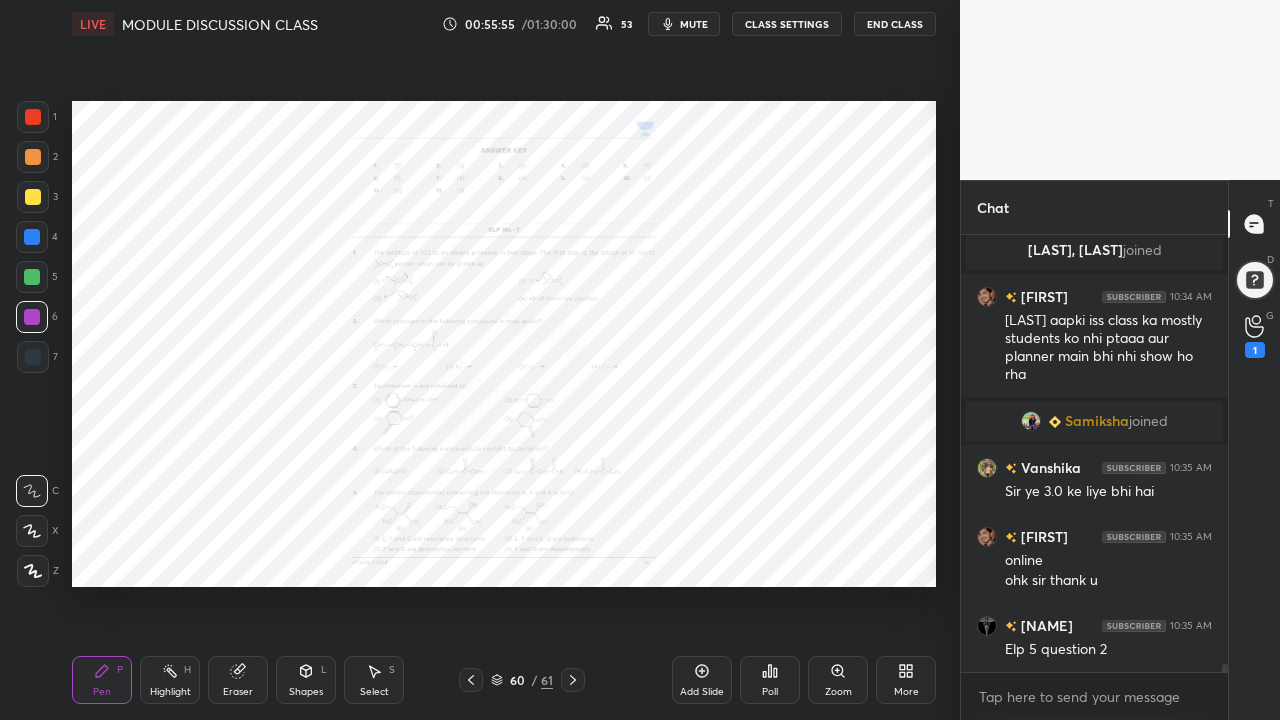 scroll, scrollTop: 24006, scrollLeft: 0, axis: vertical 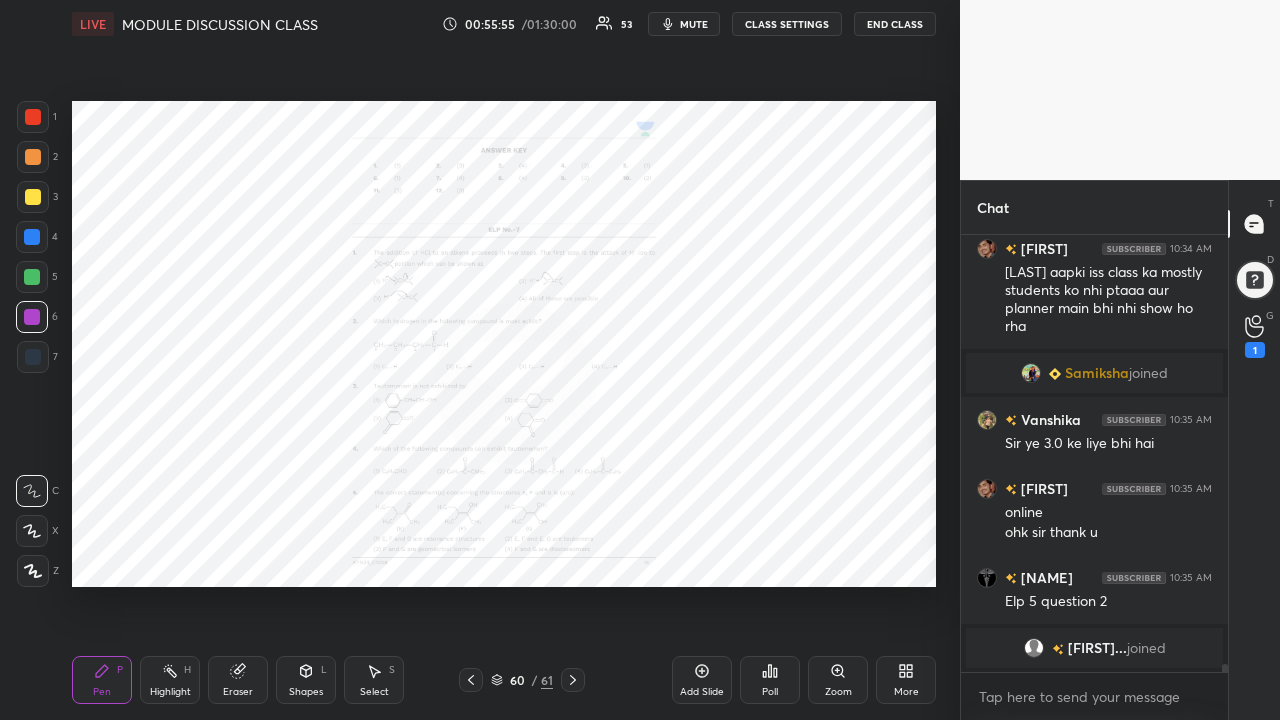 click 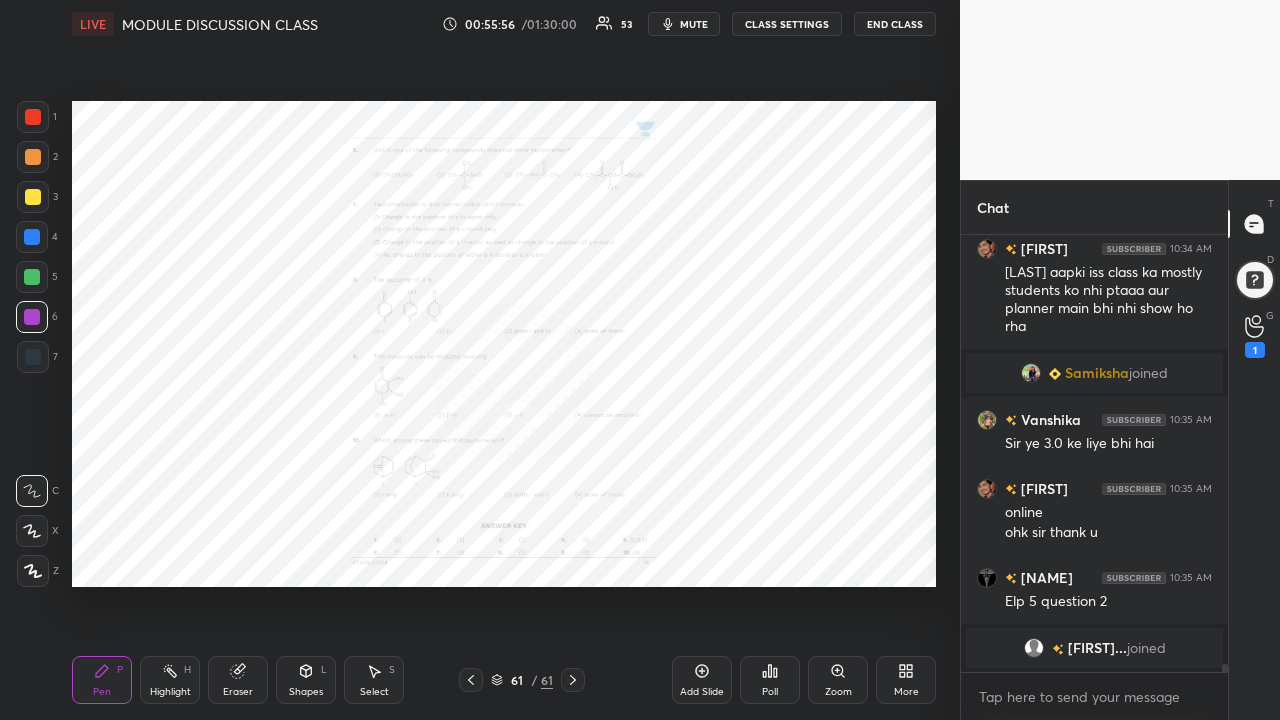 click 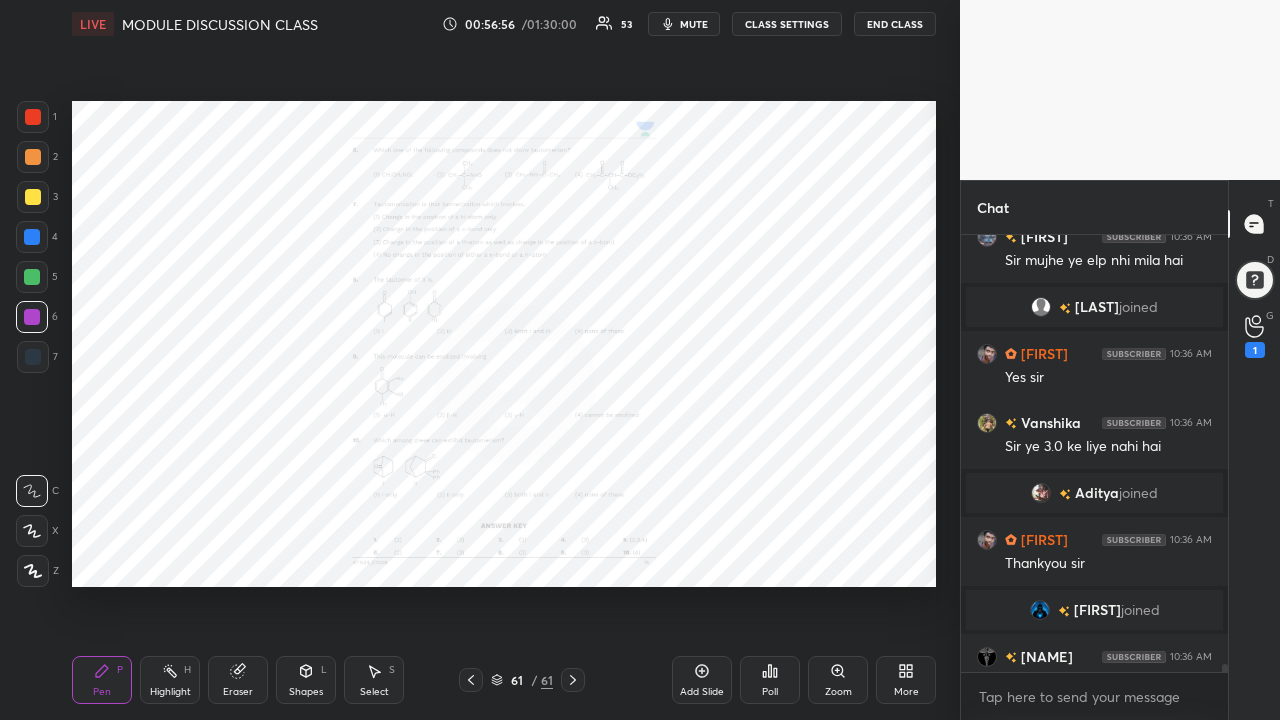 scroll, scrollTop: 24472, scrollLeft: 0, axis: vertical 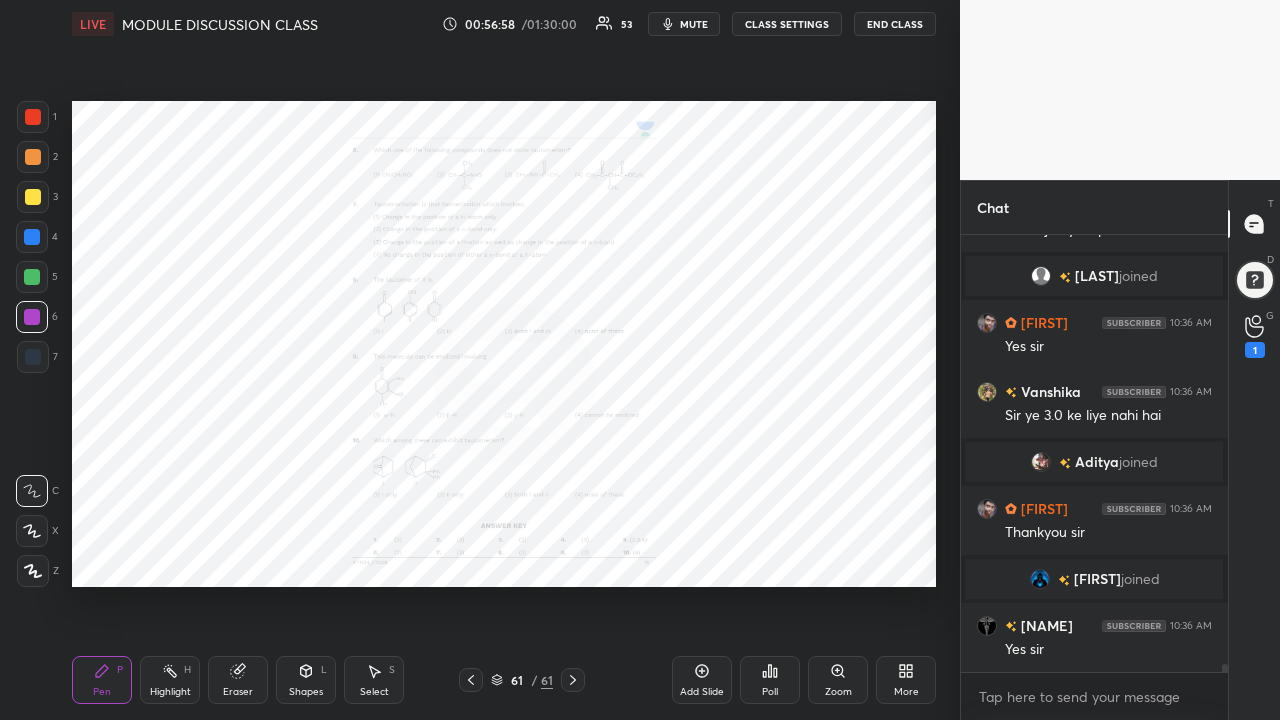 click on "End Class" at bounding box center [895, 24] 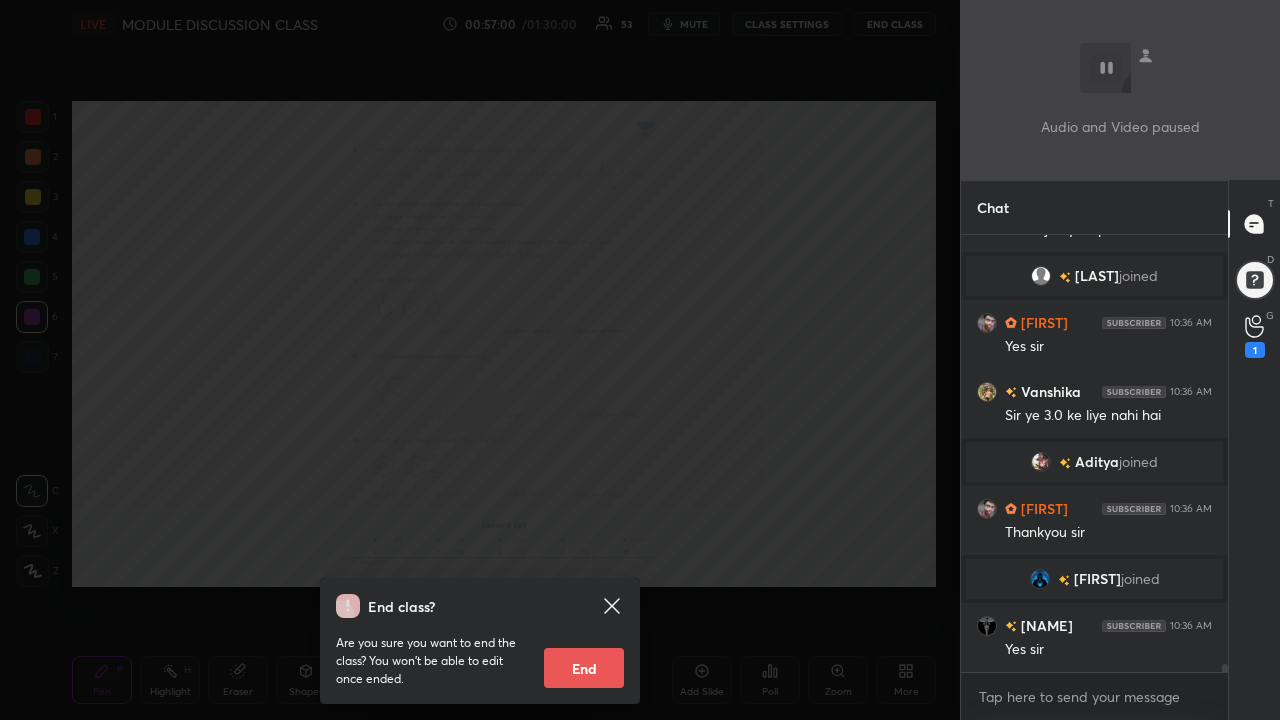click on "End" at bounding box center (584, 668) 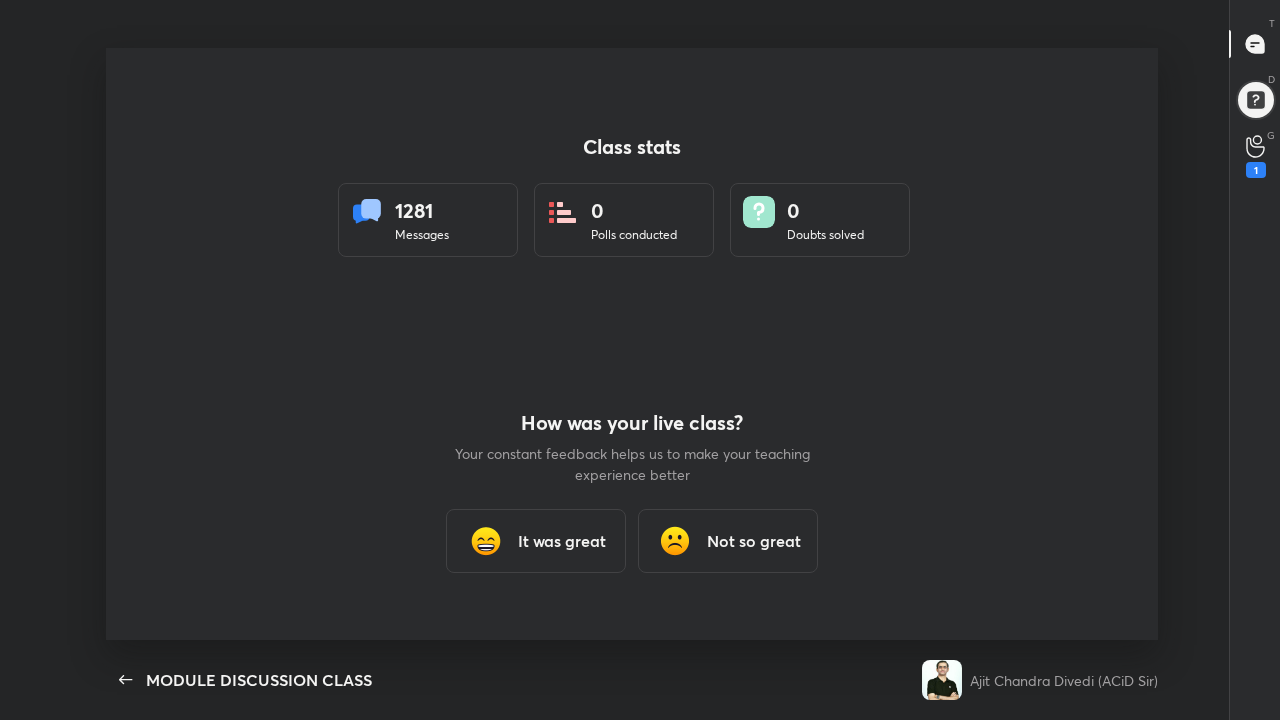 scroll, scrollTop: 99408, scrollLeft: 98747, axis: both 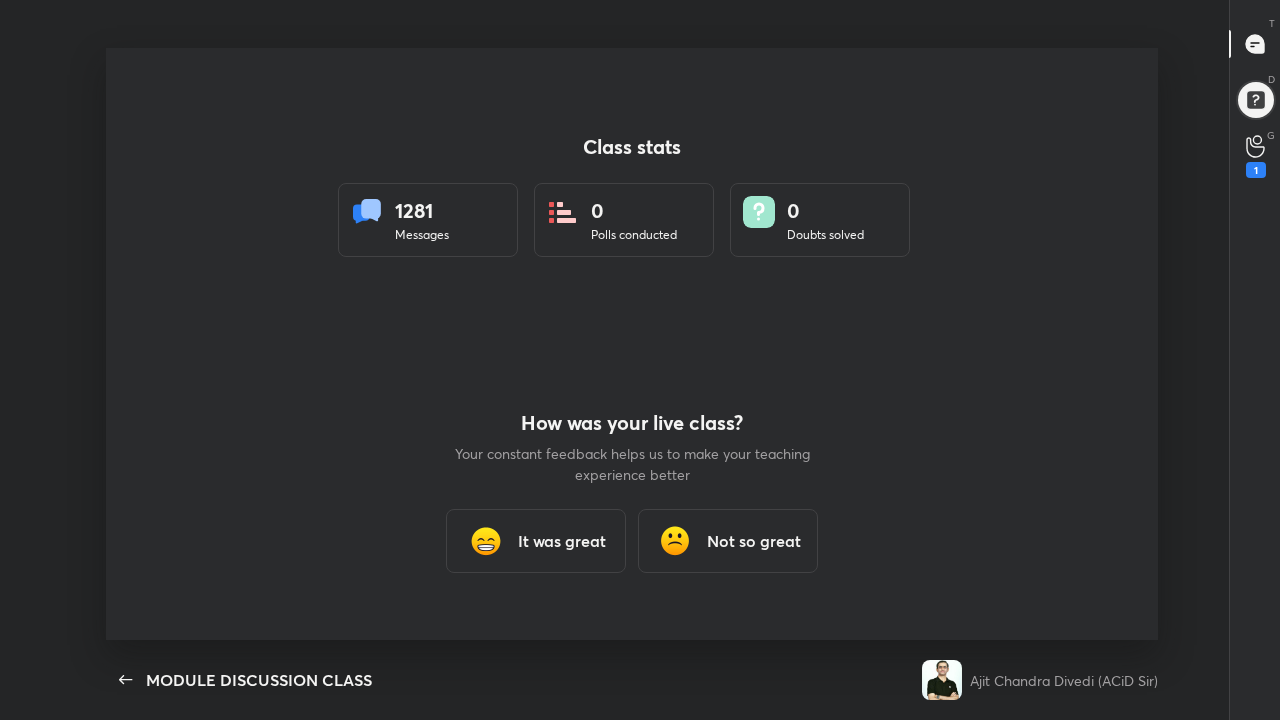 click on "It was great" at bounding box center (562, 541) 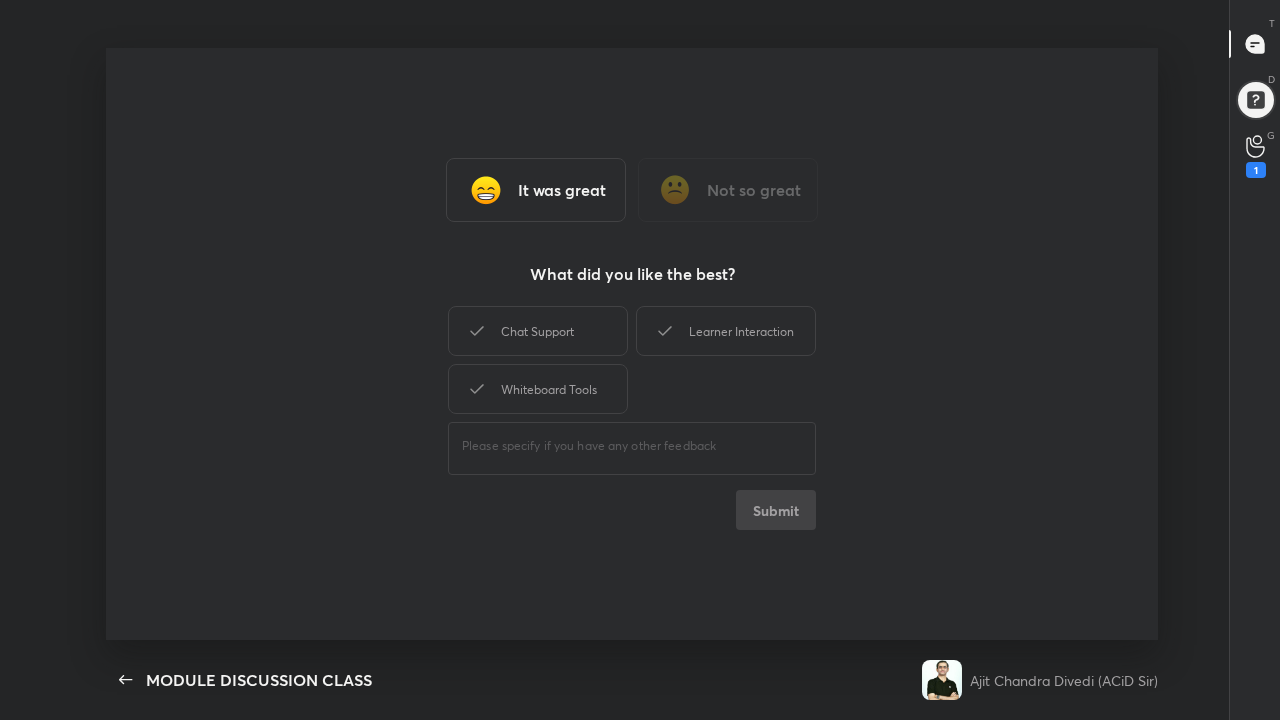 click on "Learner Interaction" at bounding box center (726, 331) 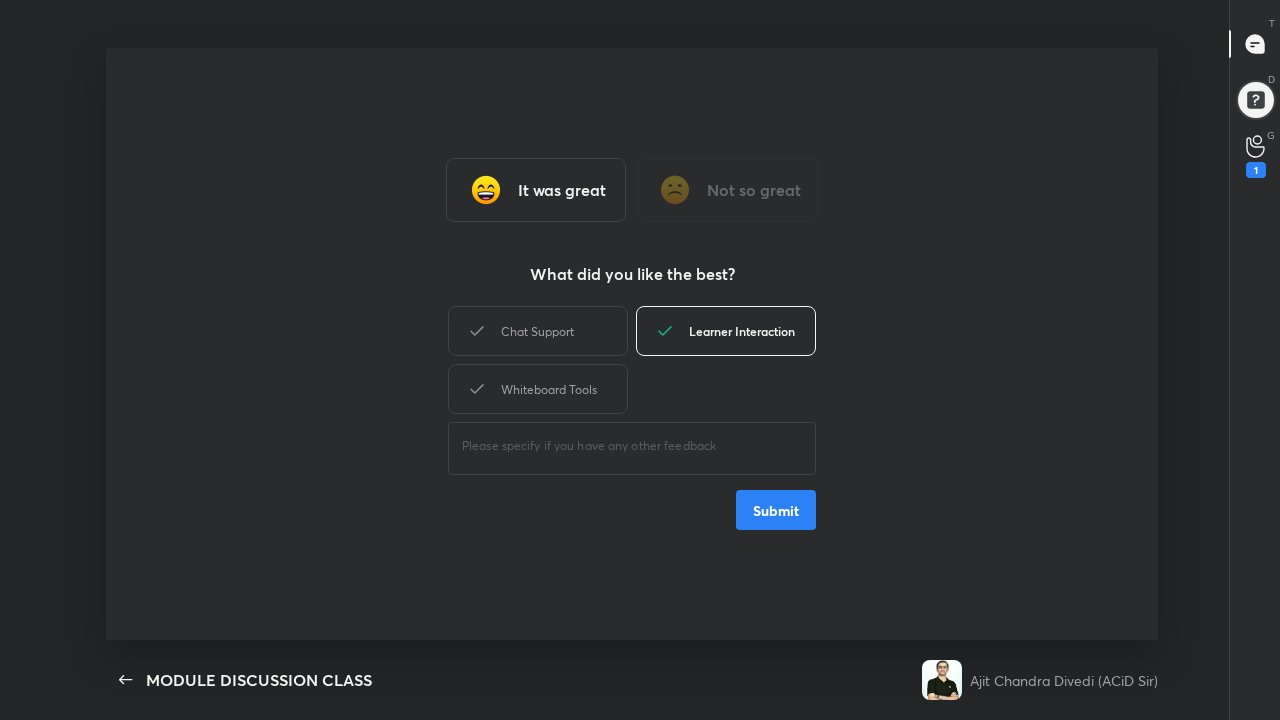 click on "Submit" at bounding box center (776, 510) 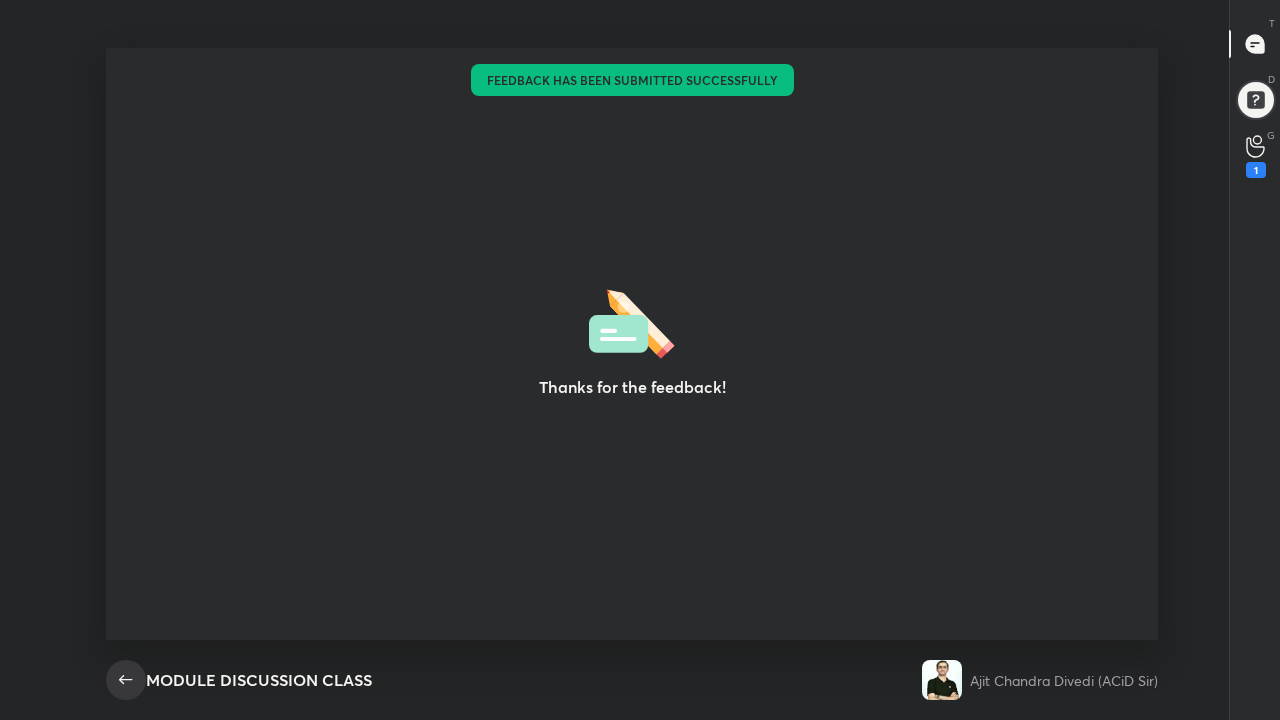 click 